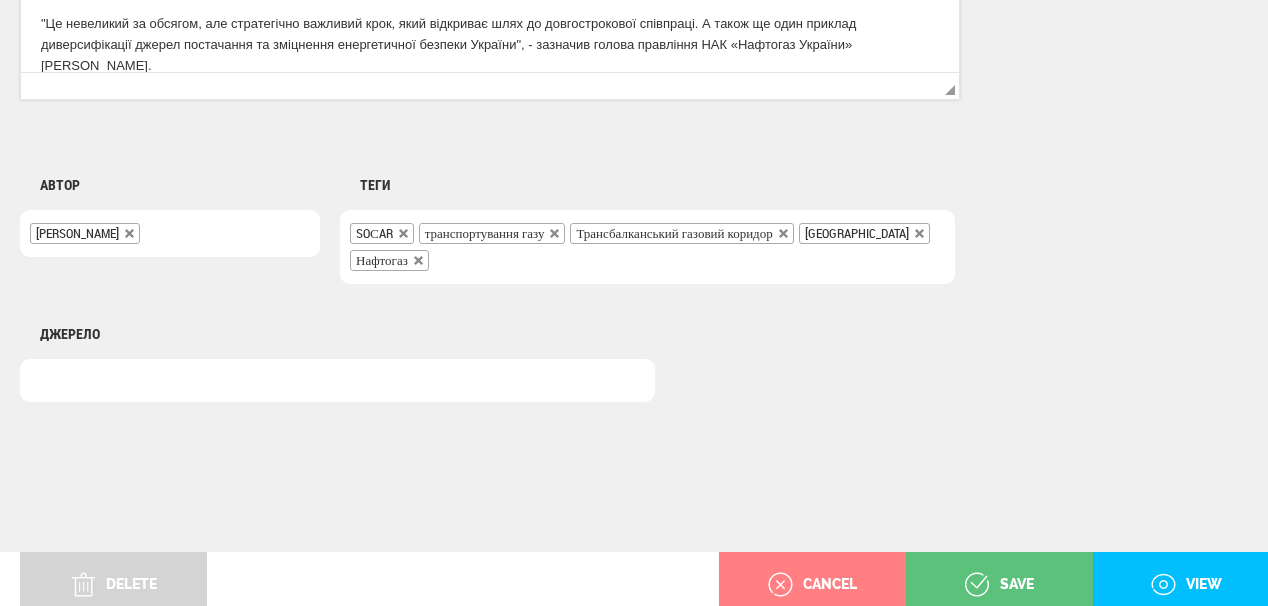 scroll, scrollTop: 1332, scrollLeft: 0, axis: vertical 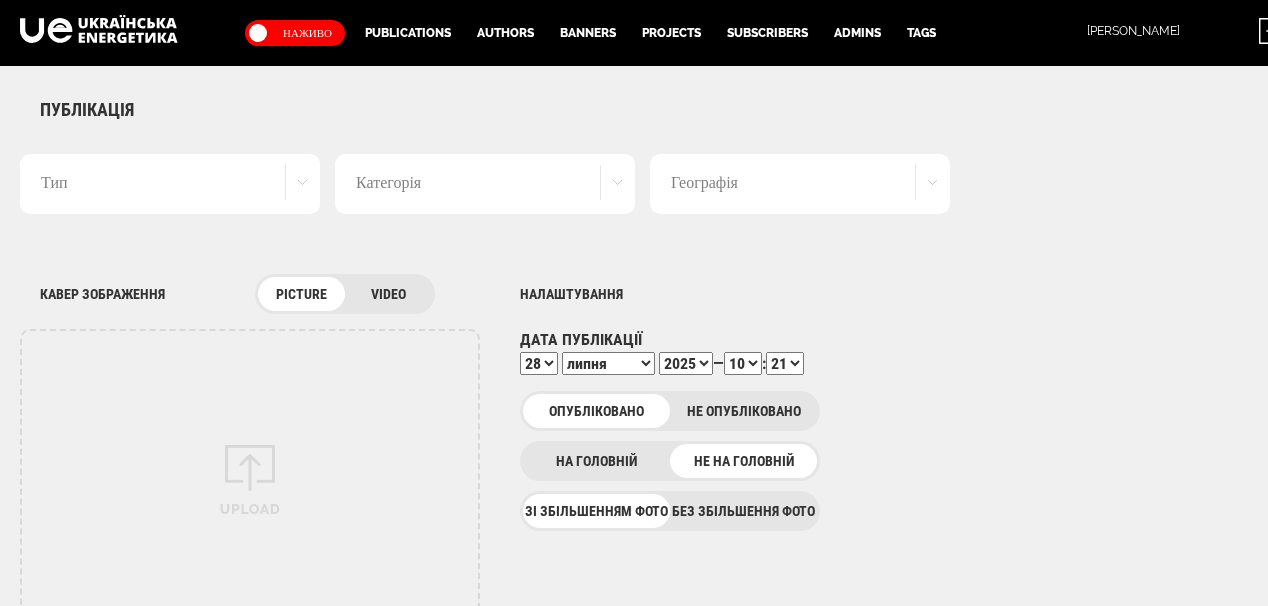 select on "21" 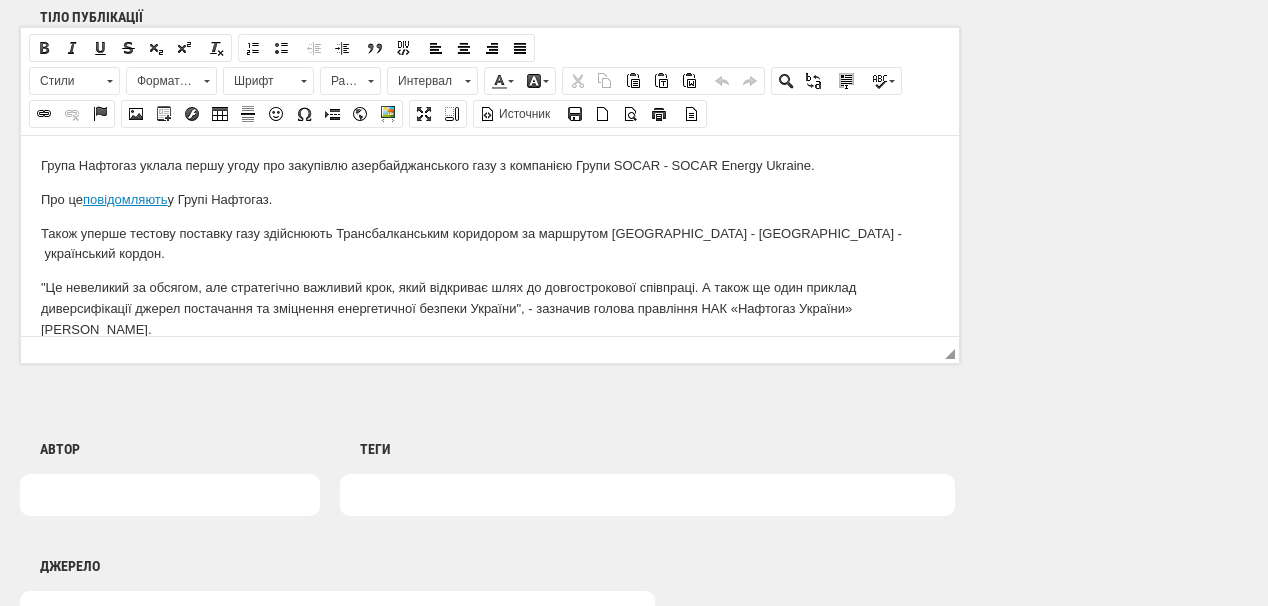 scroll, scrollTop: 0, scrollLeft: 0, axis: both 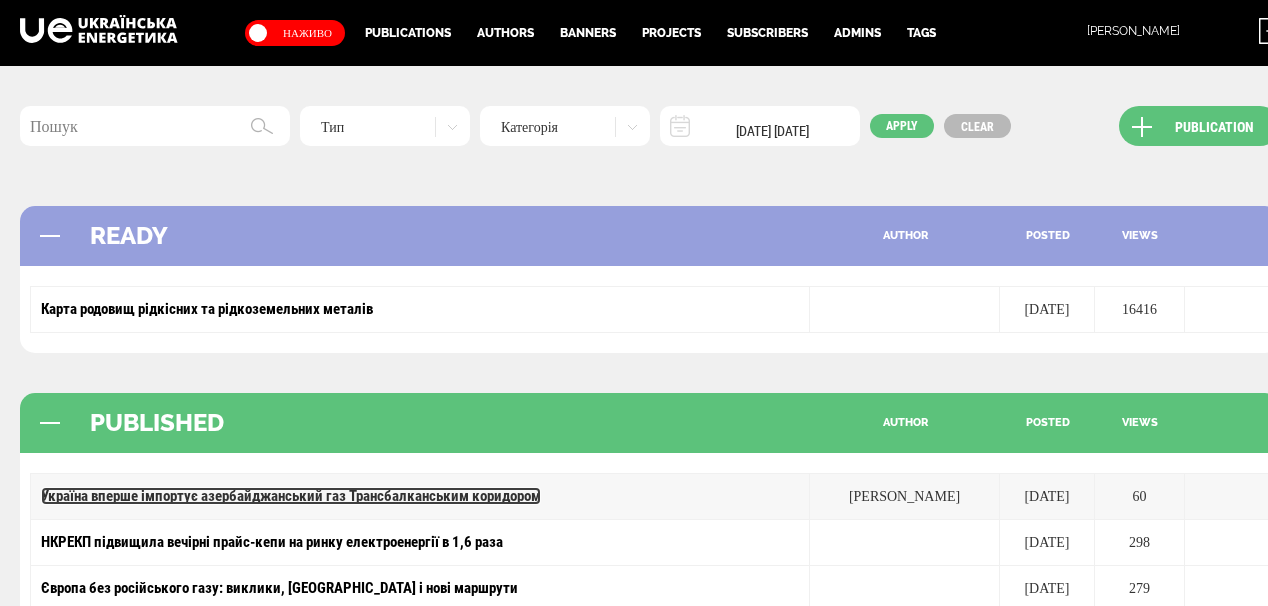 click on "Україна вперше імпортує азербайджанський газ Трансбалканським коридором" at bounding box center (291, 496) 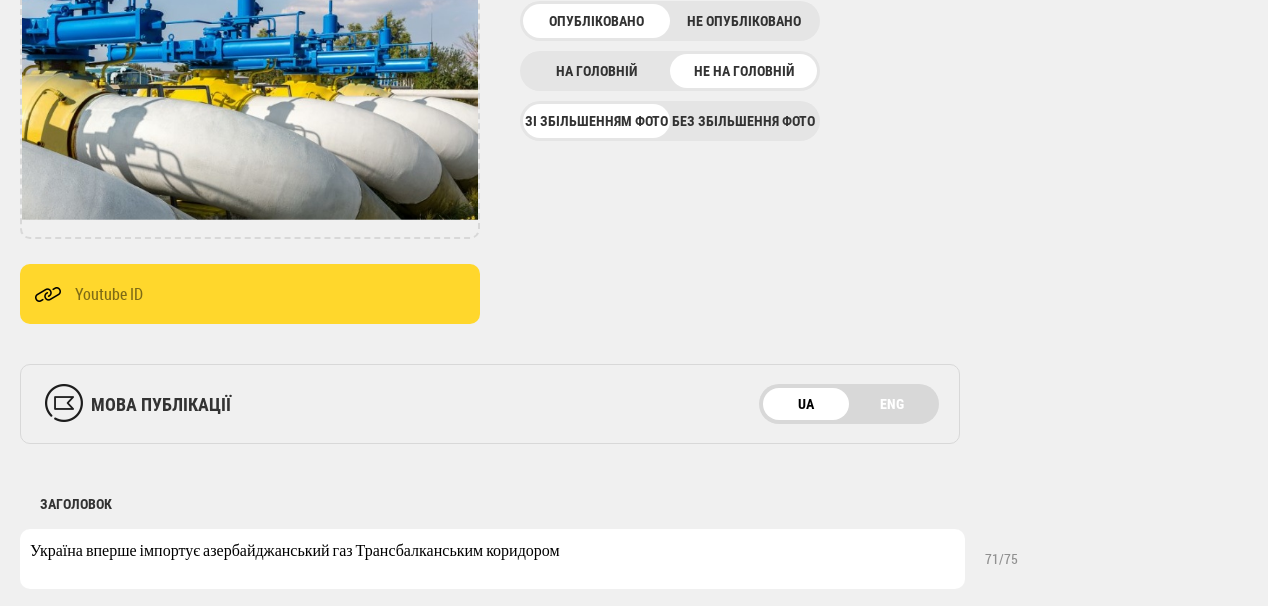 scroll, scrollTop: 400, scrollLeft: 0, axis: vertical 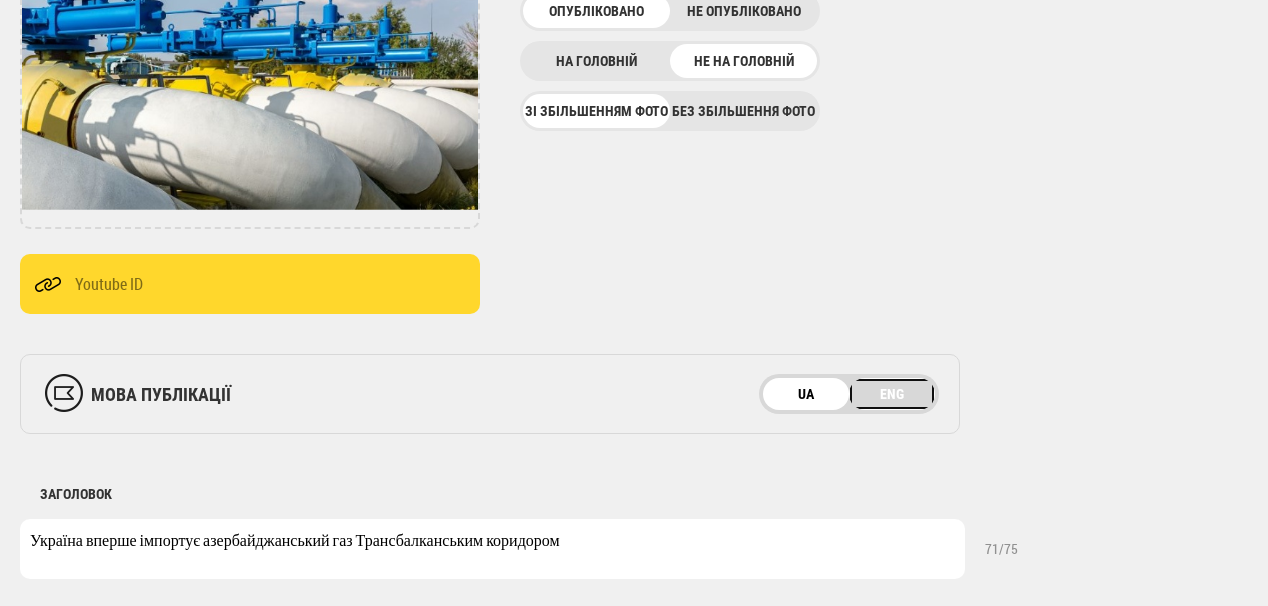 click on "ENG" at bounding box center [892, 394] 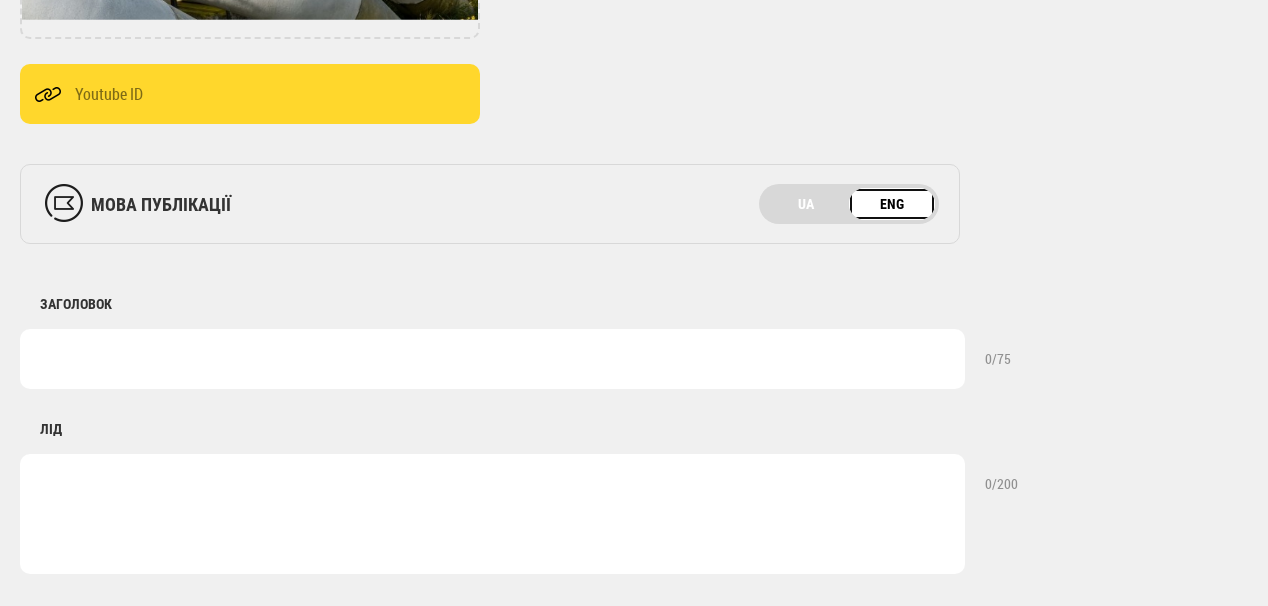 scroll, scrollTop: 640, scrollLeft: 0, axis: vertical 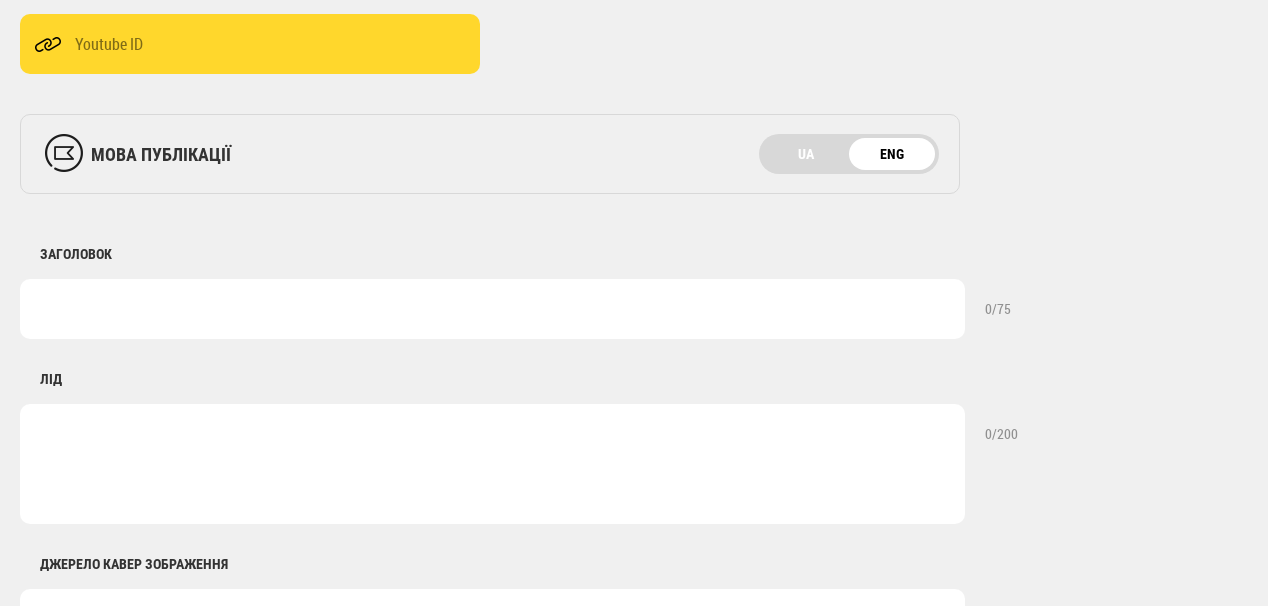 click at bounding box center (492, 309) 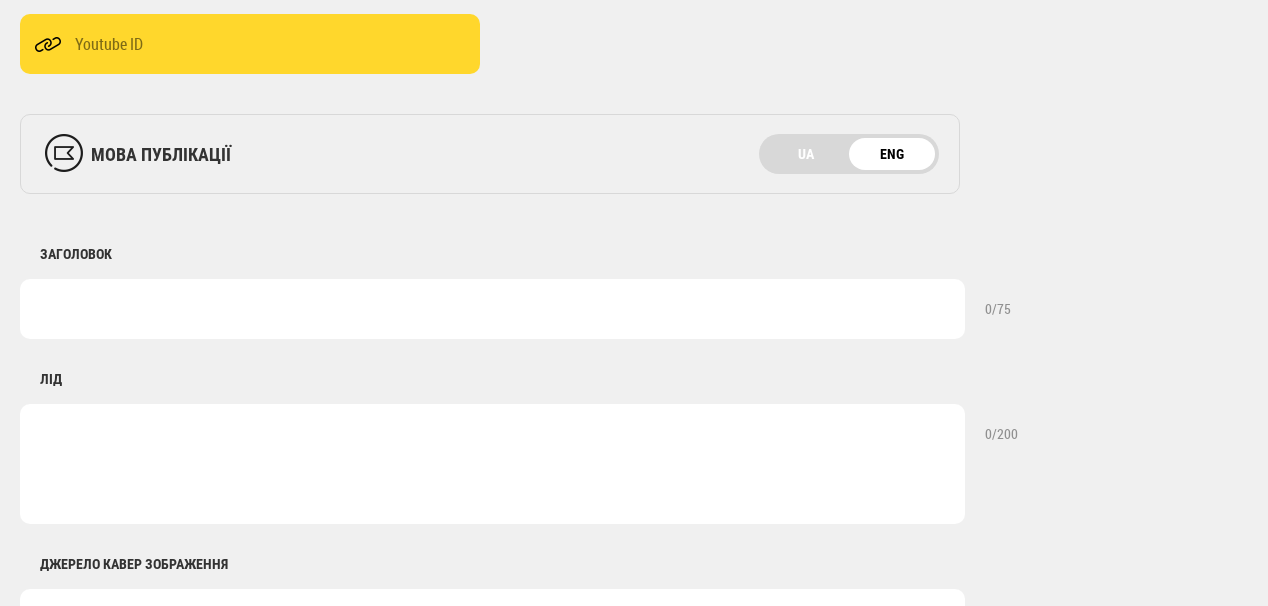 paste on "Ukraine imports Azerbaijani gas for the first time via the Trans-Balkan Cor" 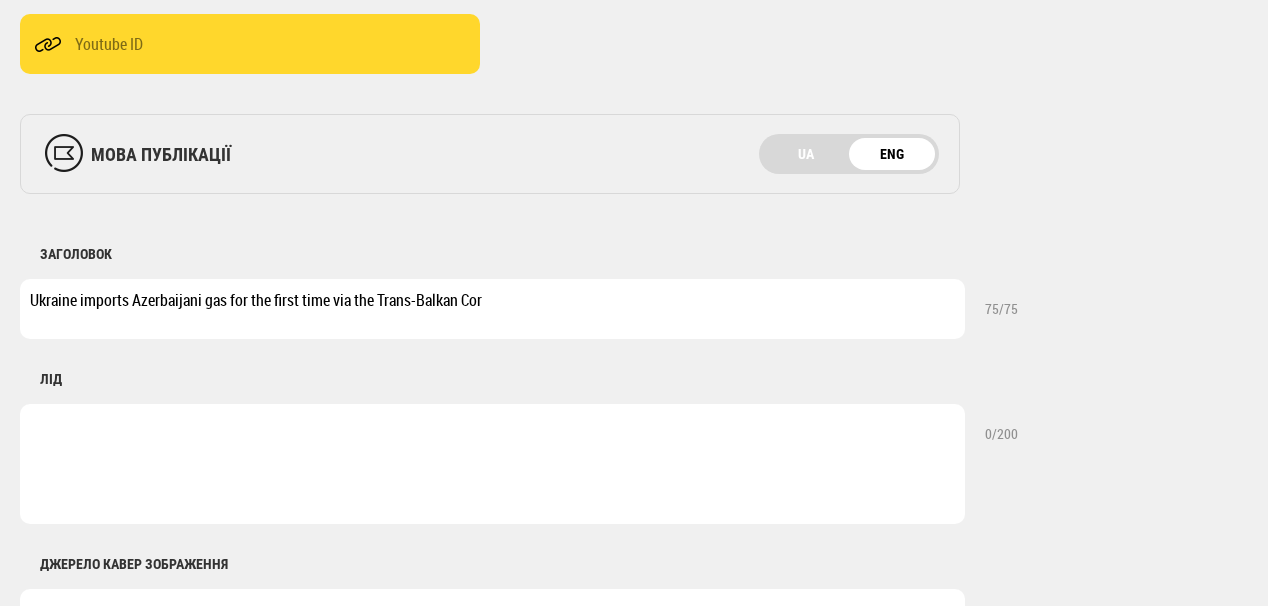 type on "Ukraine imports Azerbaijani gas for the first time via the Trans-Balkan Cor" 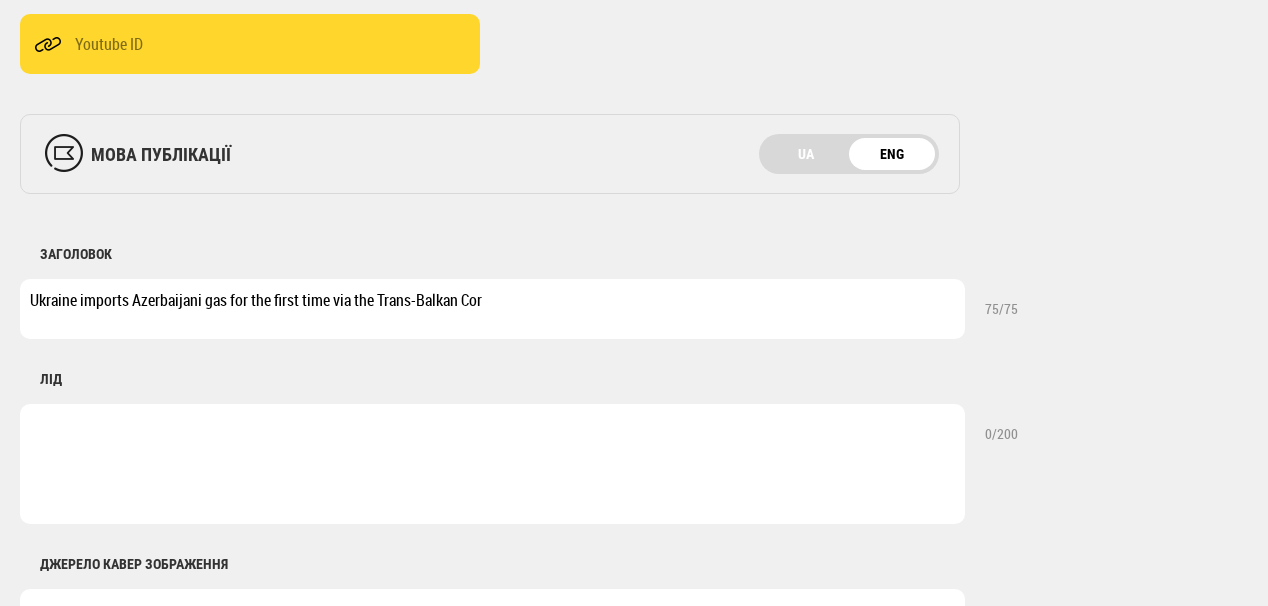 drag, startPoint x: 465, startPoint y: 300, endPoint x: 18, endPoint y: 277, distance: 447.59134 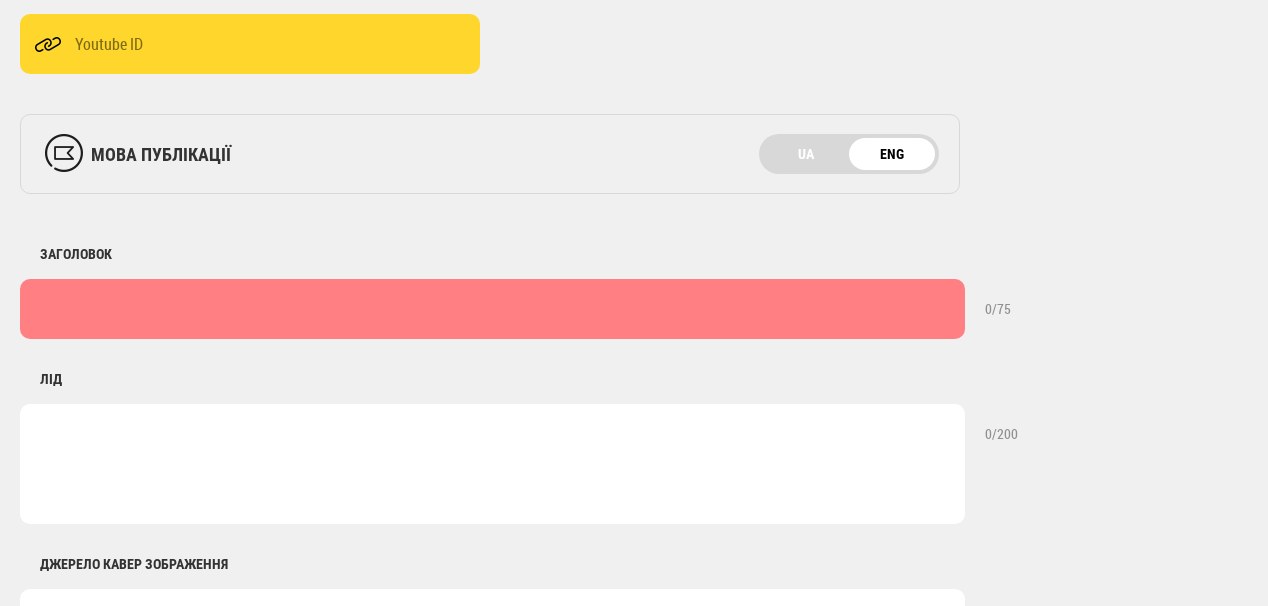paste on "Ukraine imports Azerbaijani gas through the Trans-Balkan corridor" 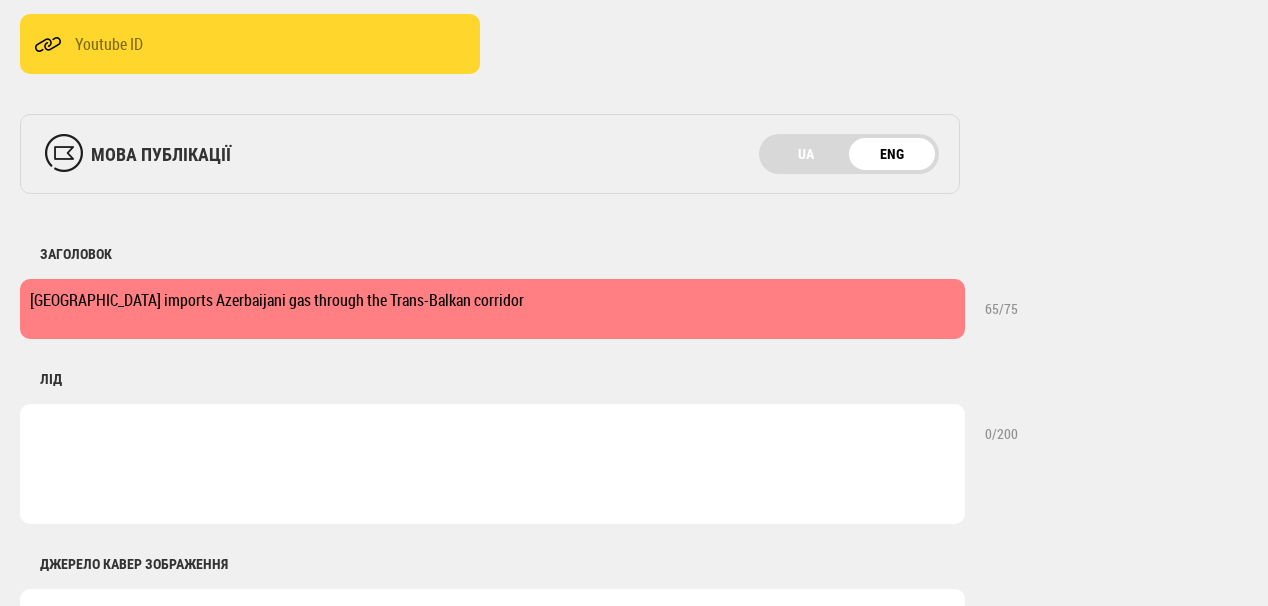 type on "Ukraine imports Azerbaijani gas through the Trans-Balkan corridor" 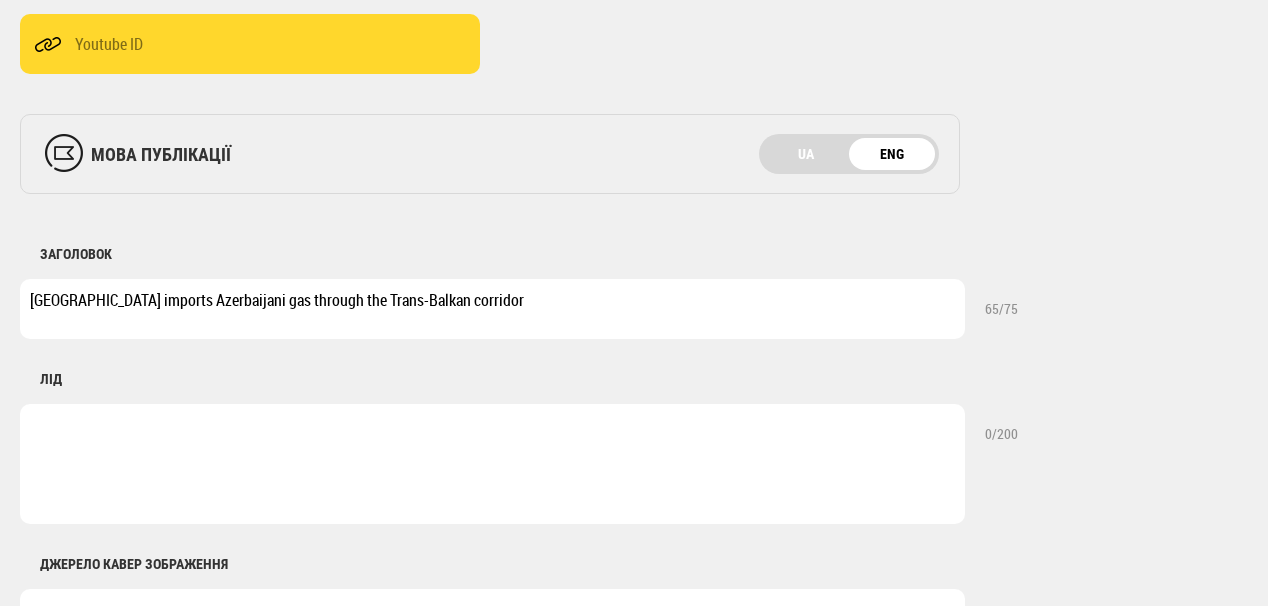 click at bounding box center (492, 464) 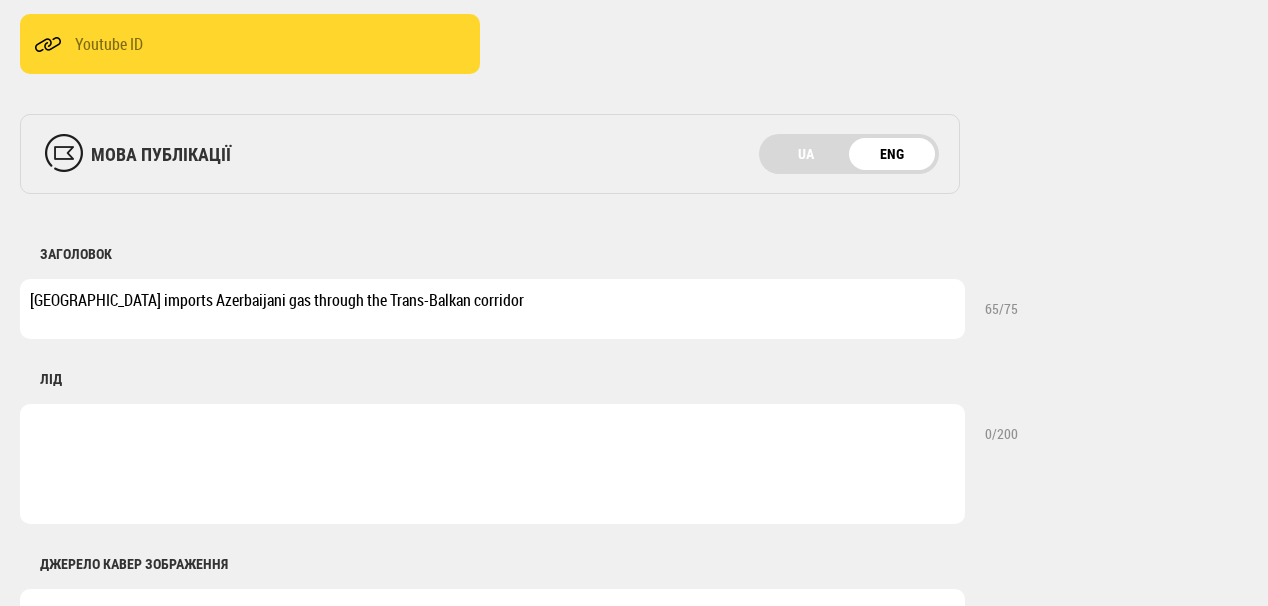 paste on "The first gas purchase agreement has been concluded with SOCAR Group company SOCAR Energy Ukraine. Test supplies are being carried out via the Bulgaria - Romania - Ukrainian border route" 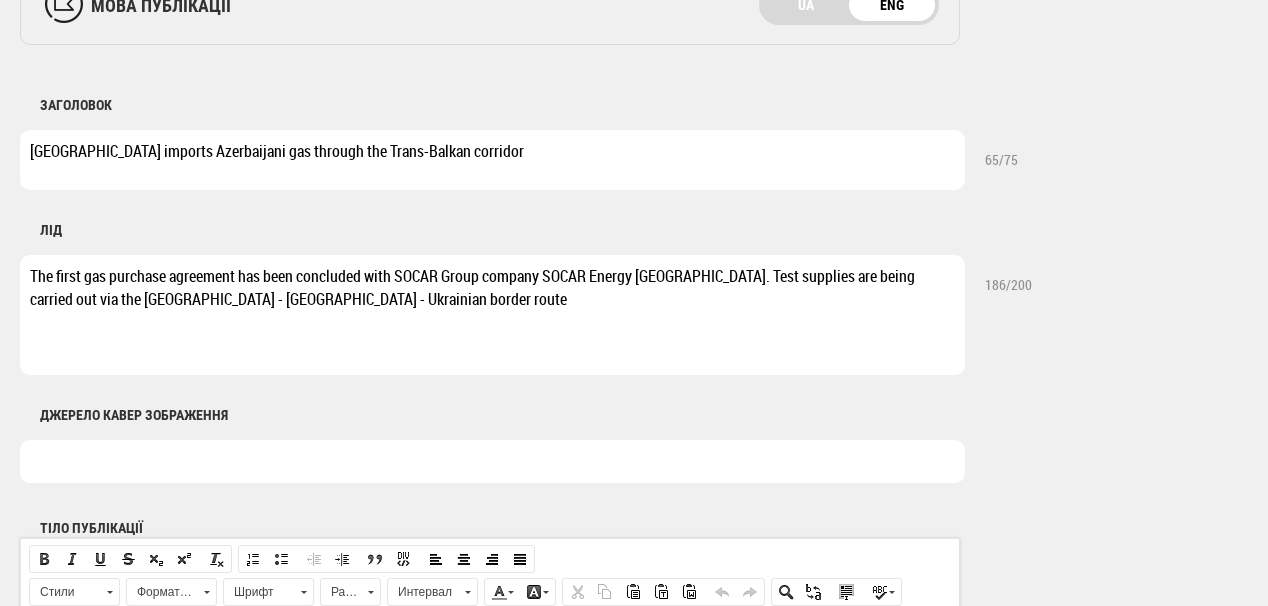 scroll, scrollTop: 800, scrollLeft: 0, axis: vertical 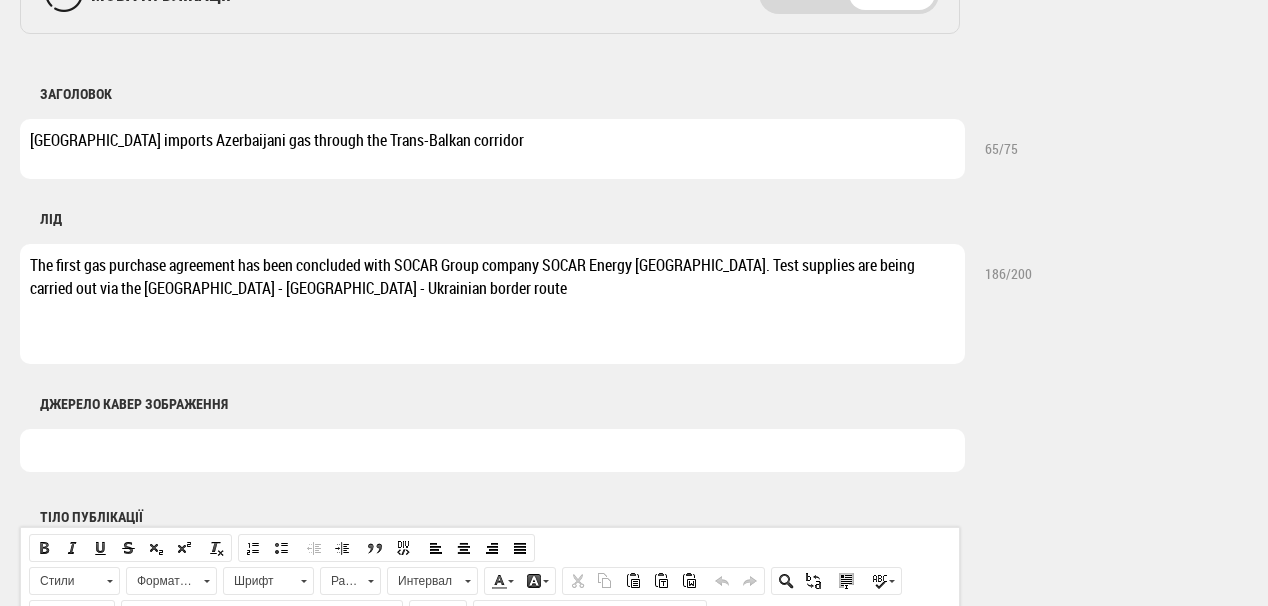 type on "The first gas purchase agreement has been concluded with SOCAR Group company SOCAR Energy Ukraine. Test supplies are being carried out via the Bulgaria - Romania - Ukrainian border route" 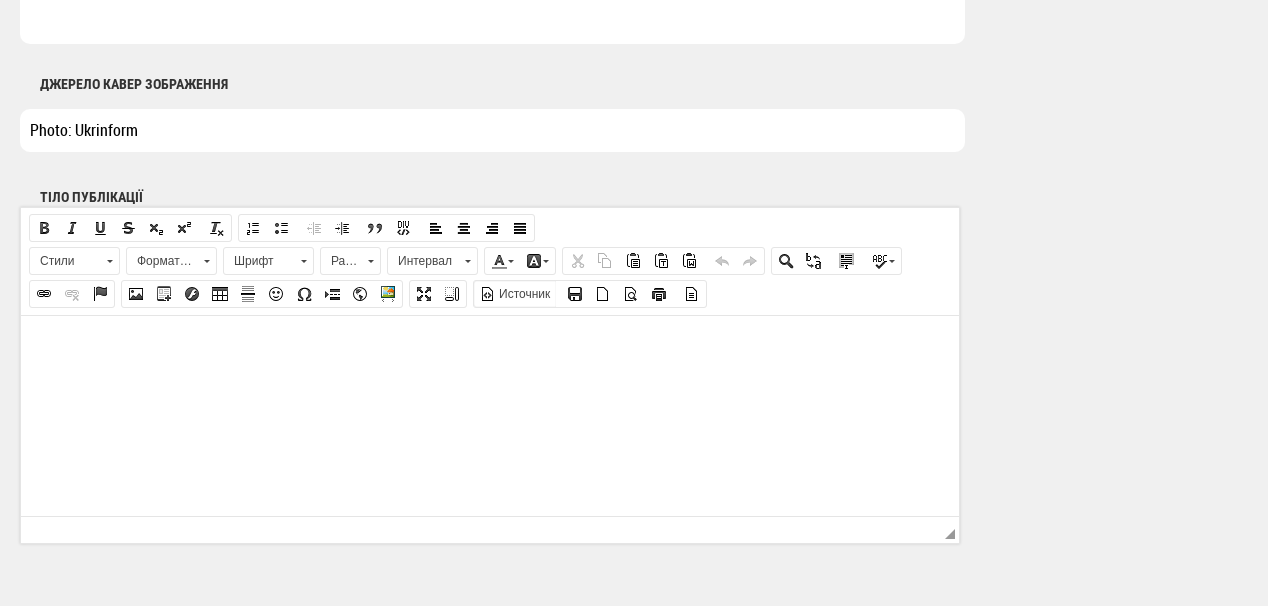 scroll, scrollTop: 1200, scrollLeft: 0, axis: vertical 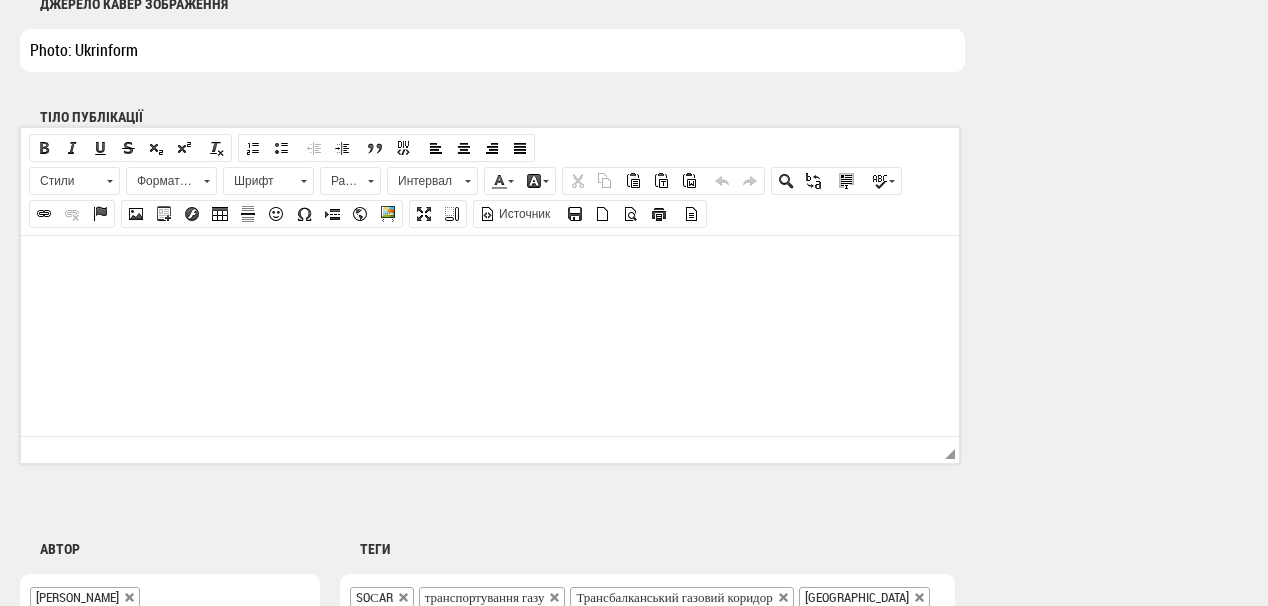 type on "Photo: Ukrinform" 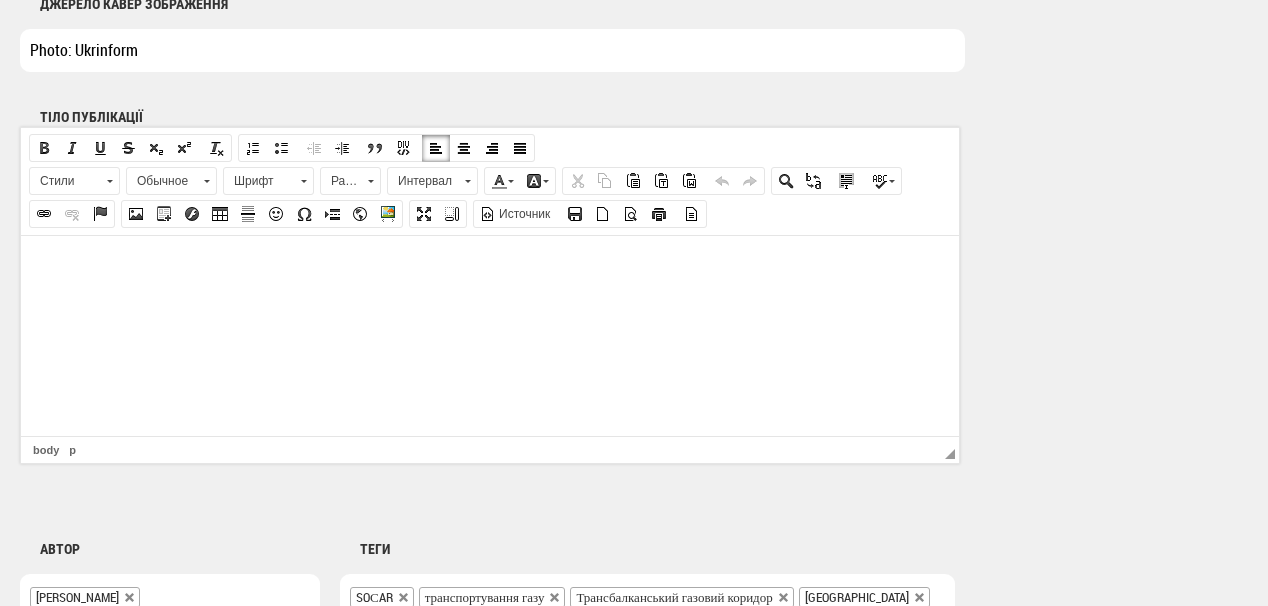 click at bounding box center (490, 265) 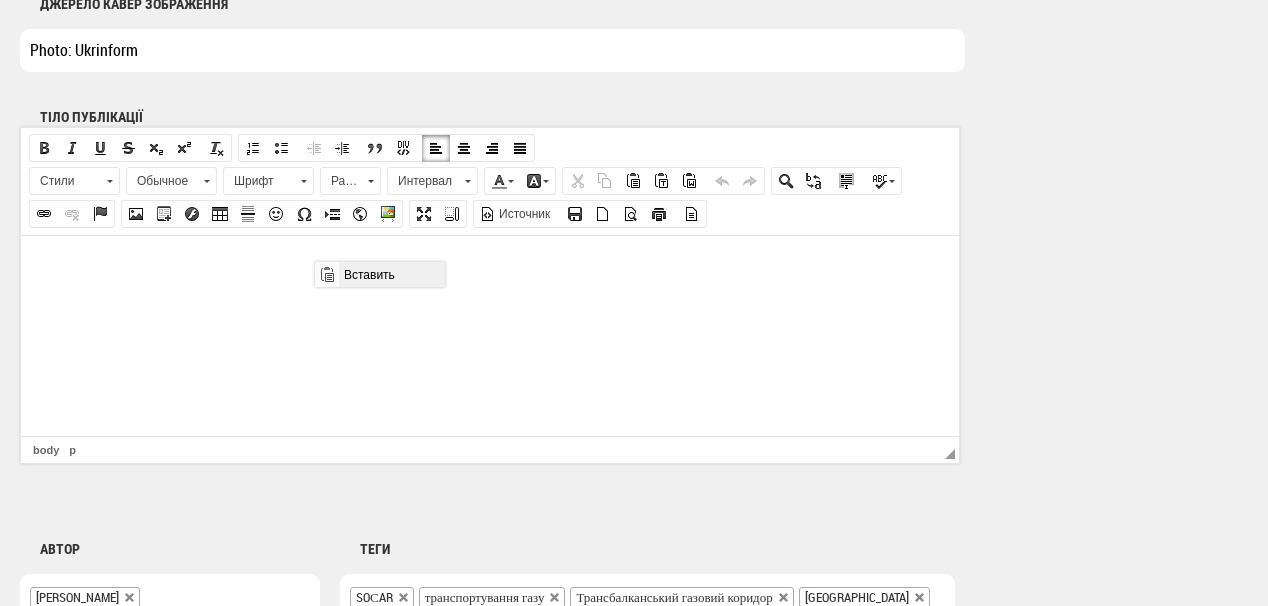 scroll, scrollTop: 0, scrollLeft: 0, axis: both 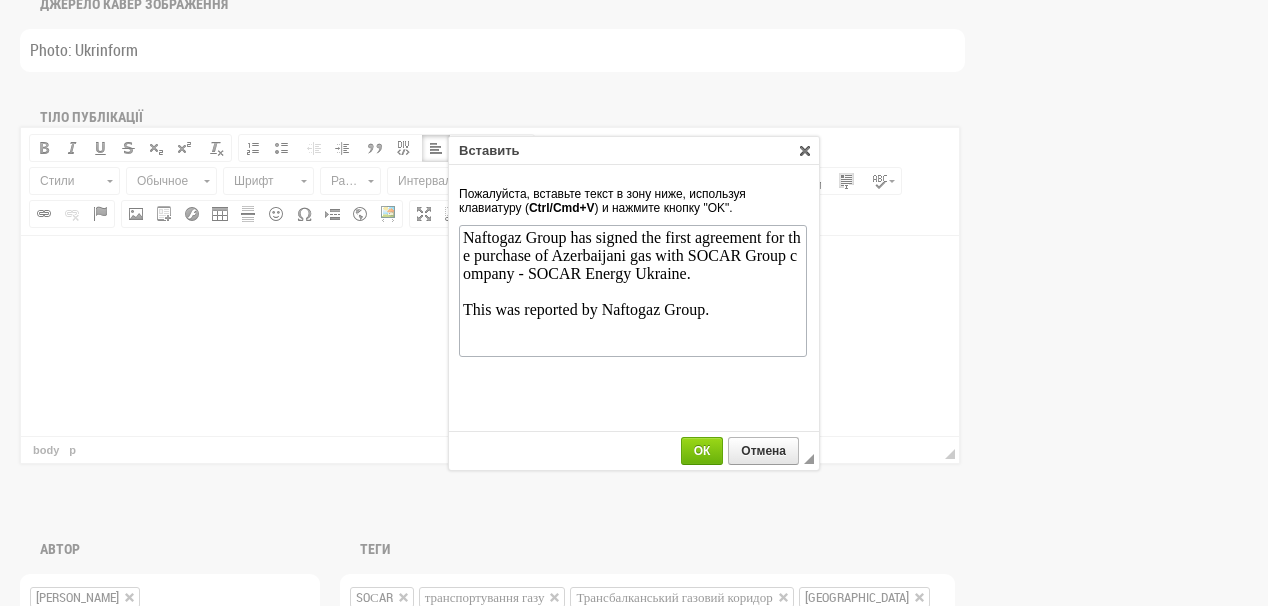click on "ОК" at bounding box center (705, 451) 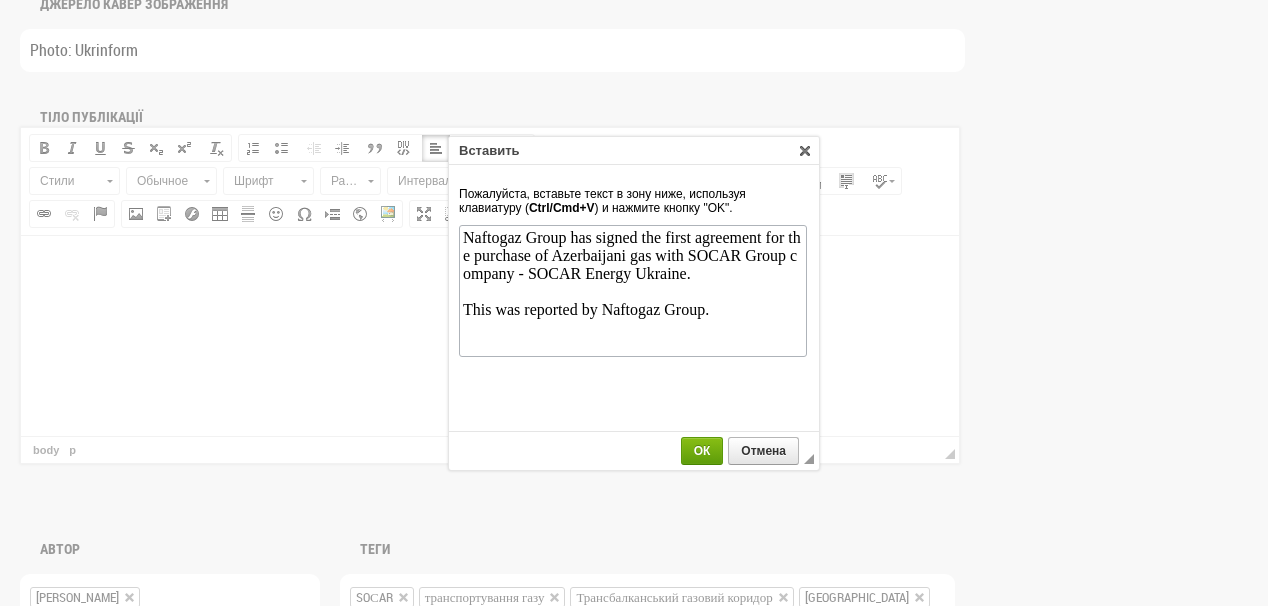 click on "ОК" at bounding box center [702, 451] 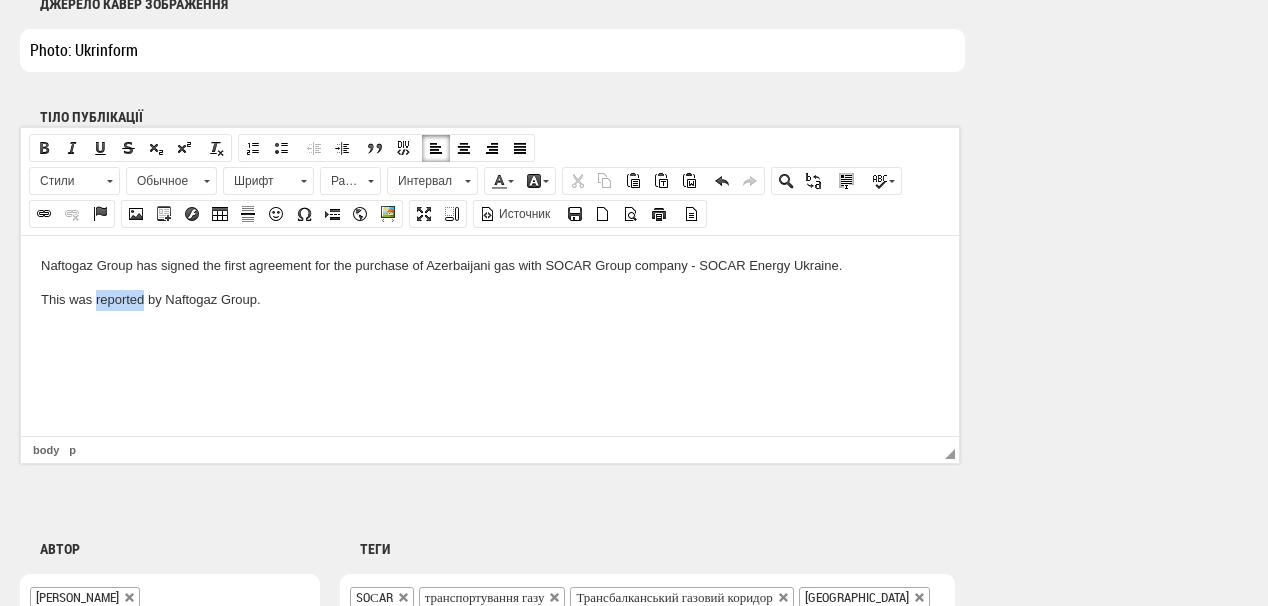 drag, startPoint x: 95, startPoint y: 296, endPoint x: 143, endPoint y: 299, distance: 48.09366 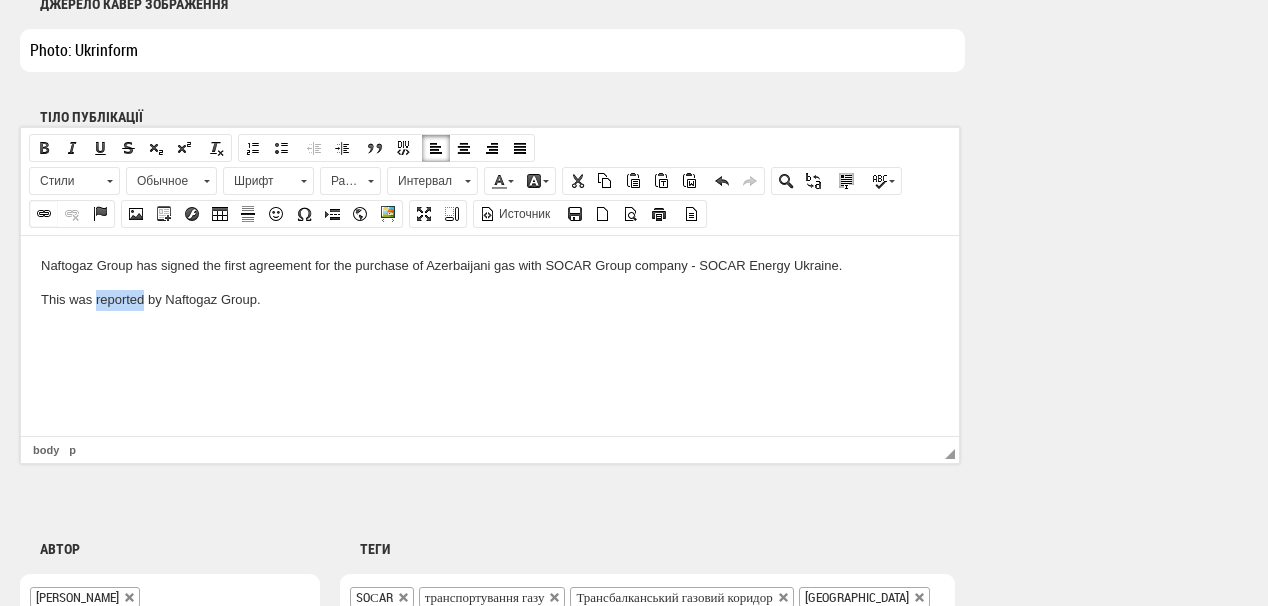 click at bounding box center (44, 214) 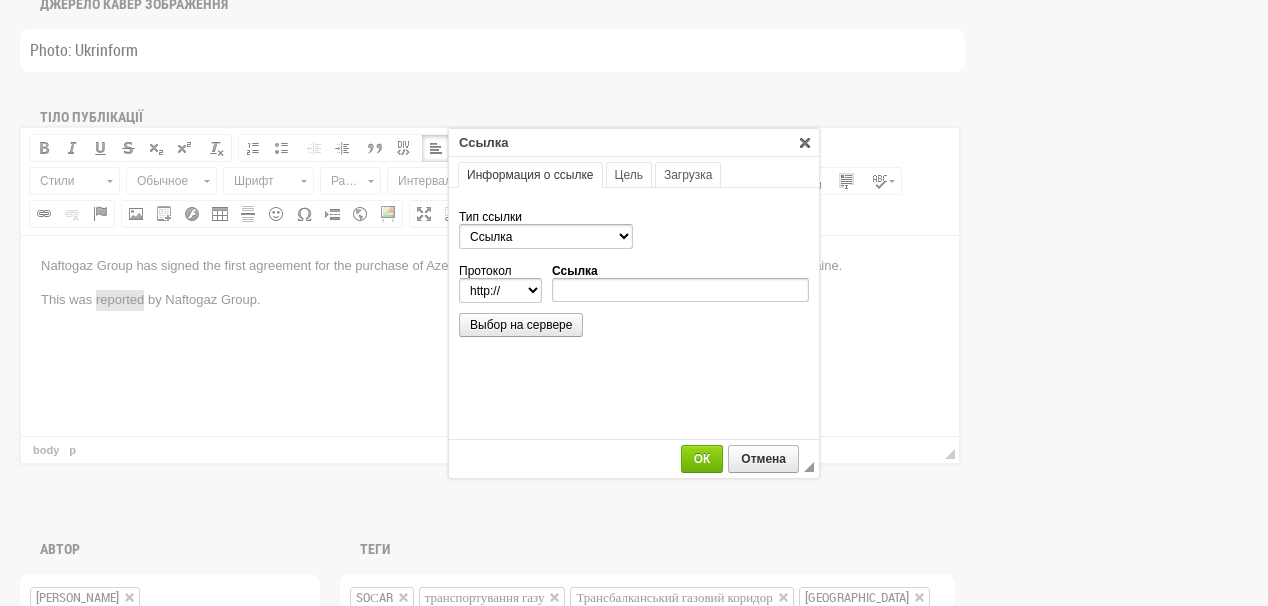 scroll, scrollTop: 0, scrollLeft: 0, axis: both 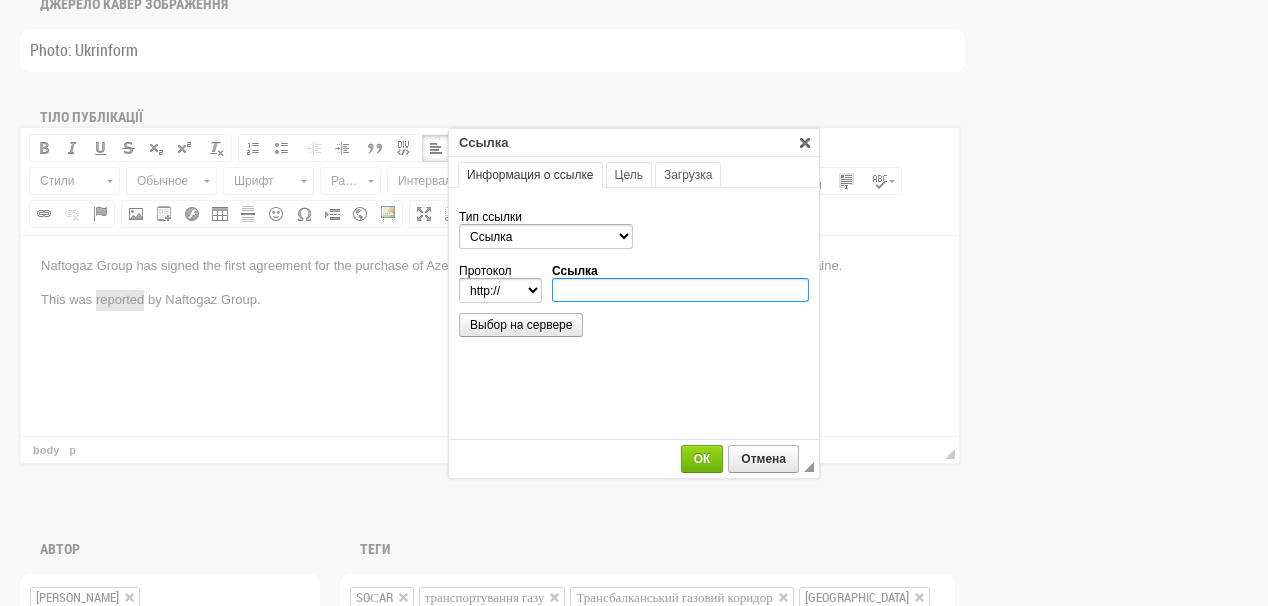 click on "Ссылка" at bounding box center (680, 290) 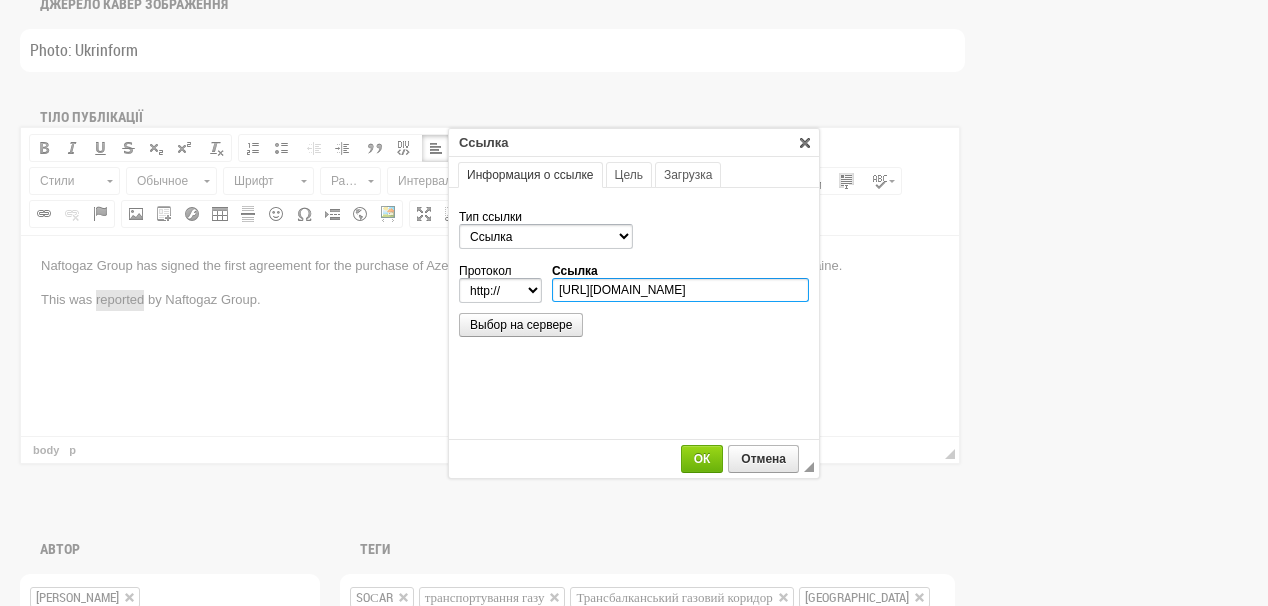 scroll, scrollTop: 0, scrollLeft: 380, axis: horizontal 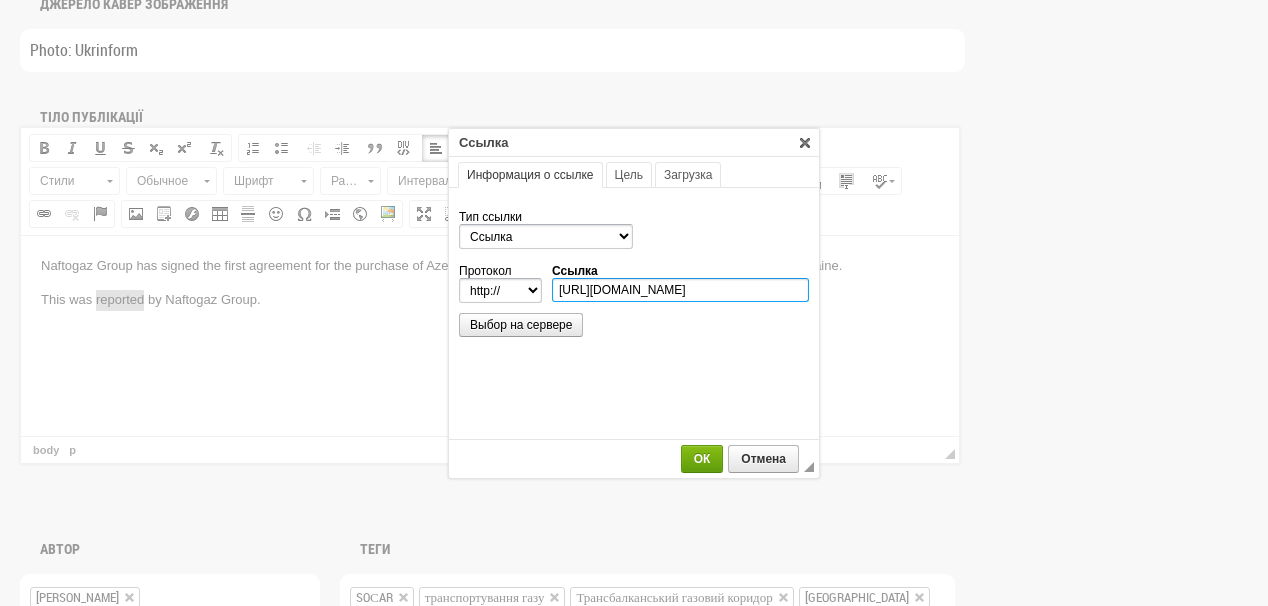 type on "https://www.naftogaz.com/en/news/ukrayina-vpershe-importuye-azerbaydzhanskyy-haz-transbalkanskym-marshrutom" 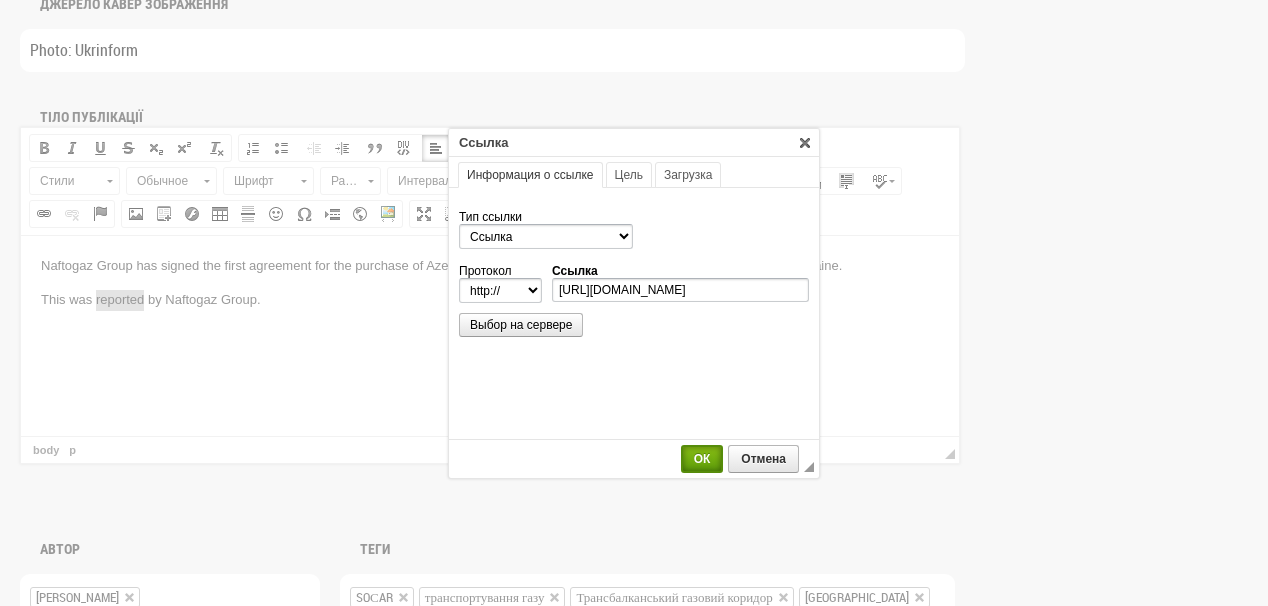 select on "https://" 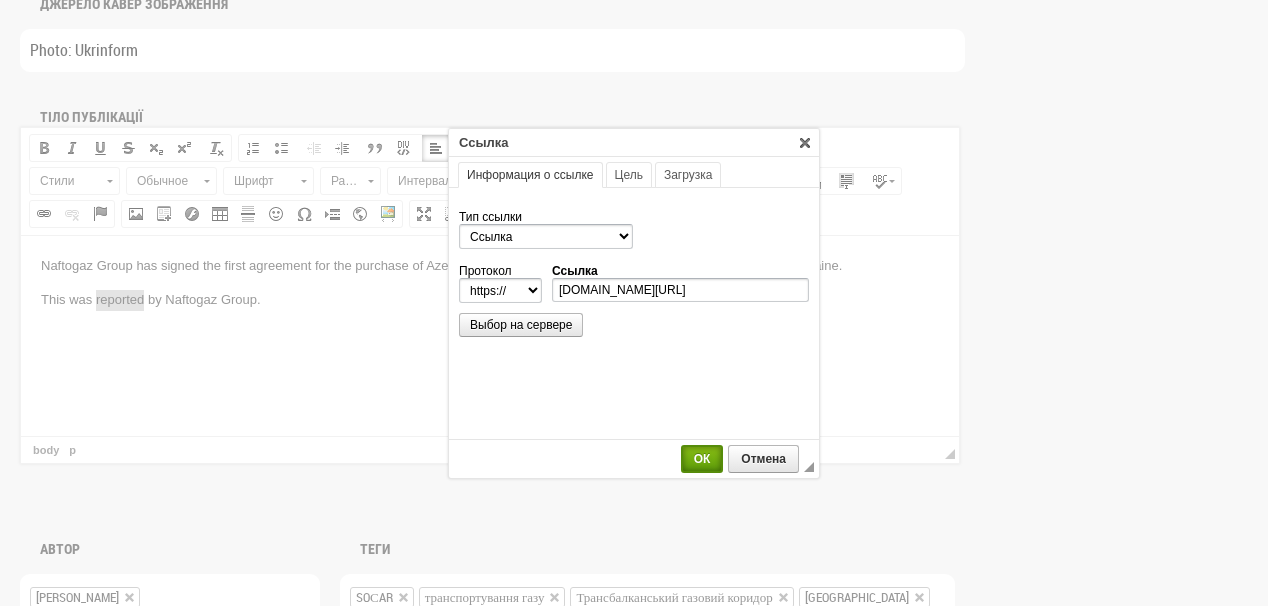 scroll, scrollTop: 0, scrollLeft: 0, axis: both 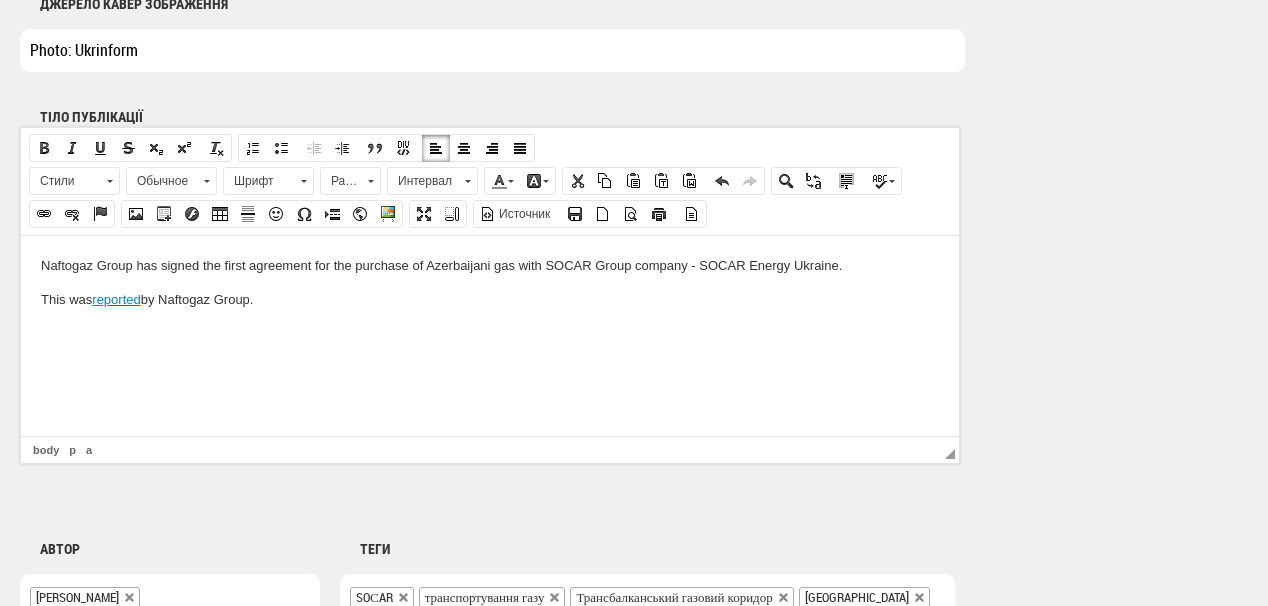 click on "This was  reported  by Naftogaz Group." at bounding box center [490, 299] 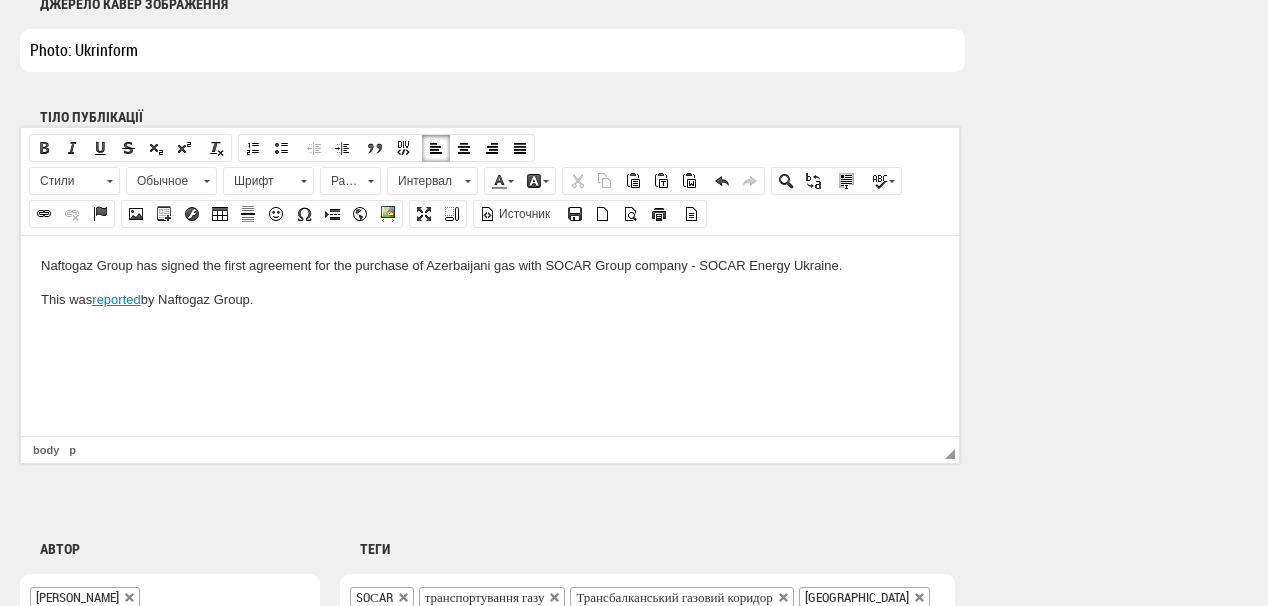 click at bounding box center [490, 333] 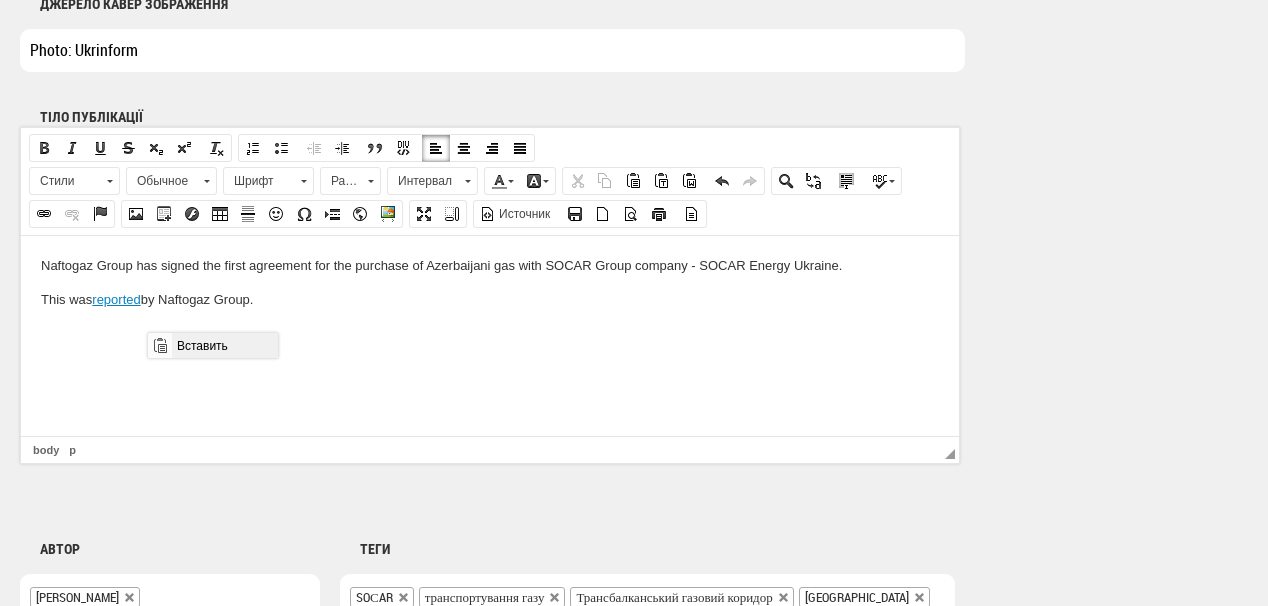 click on "Вставить" at bounding box center (224, 345) 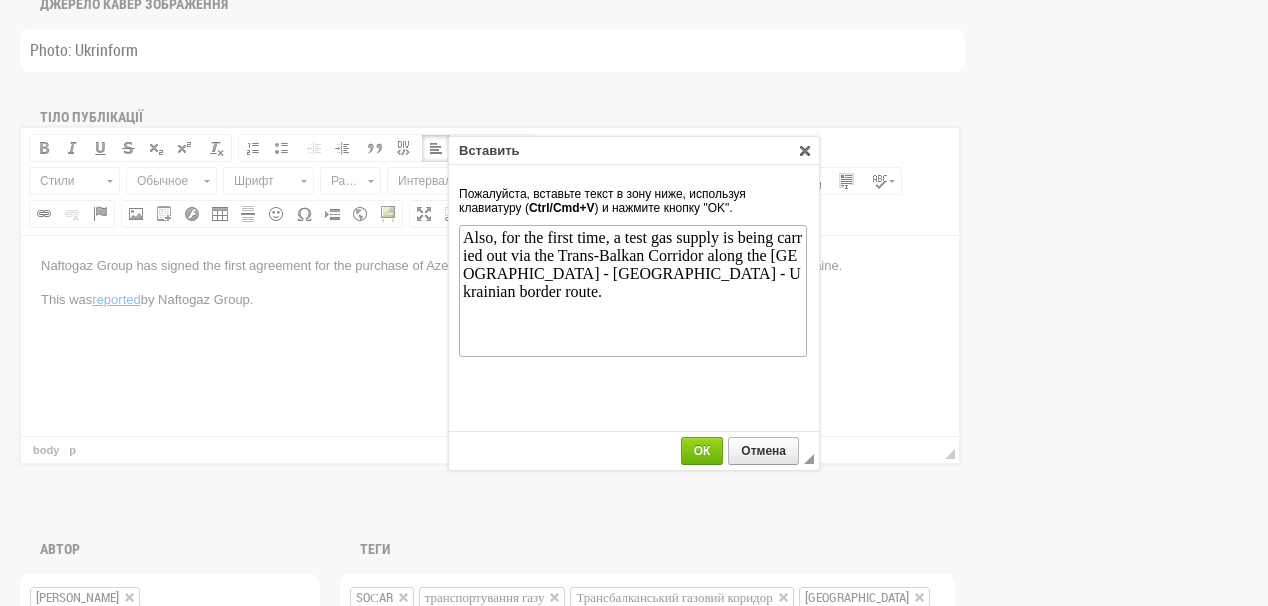 scroll, scrollTop: 0, scrollLeft: 0, axis: both 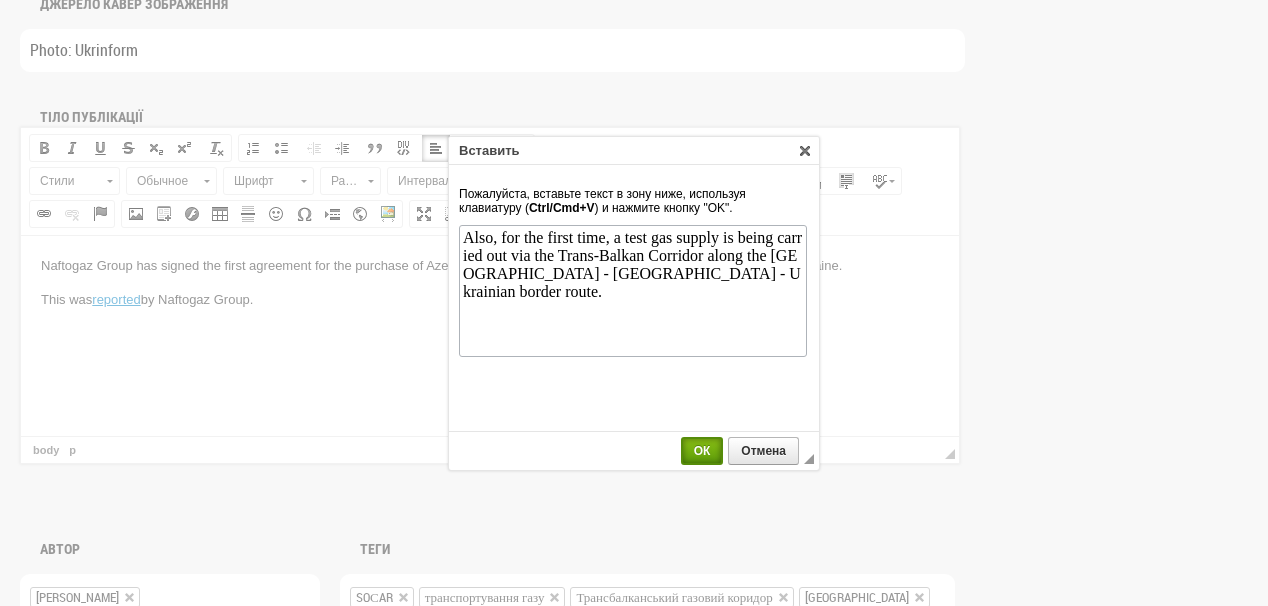 click on "ОК" at bounding box center (702, 451) 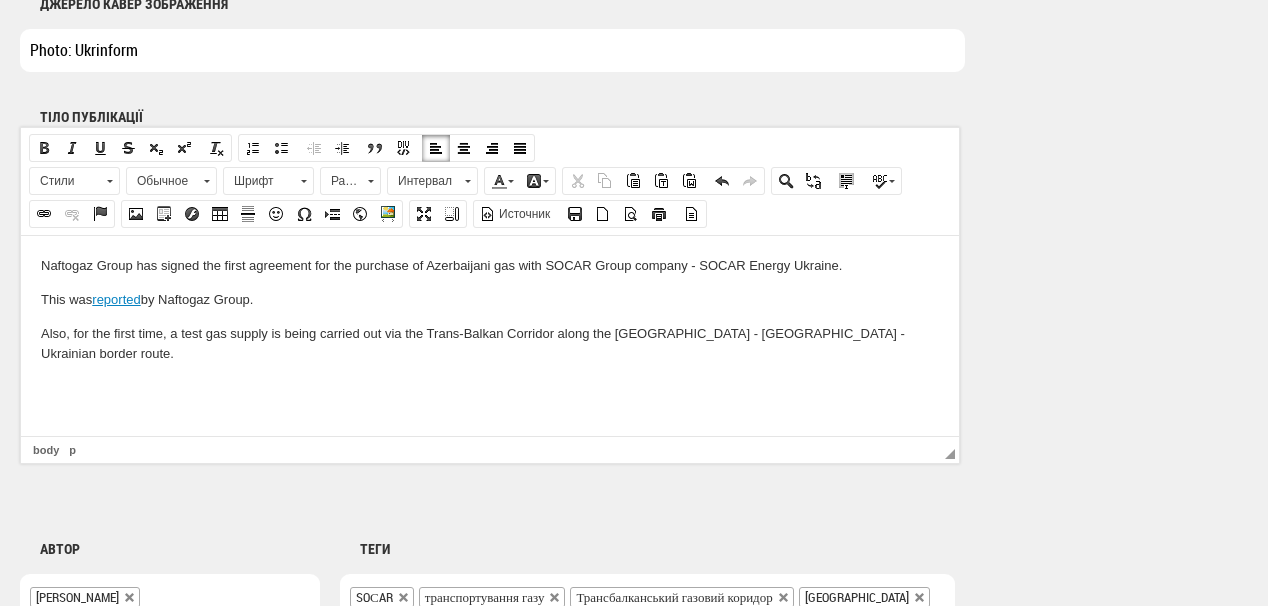 click at bounding box center [490, 387] 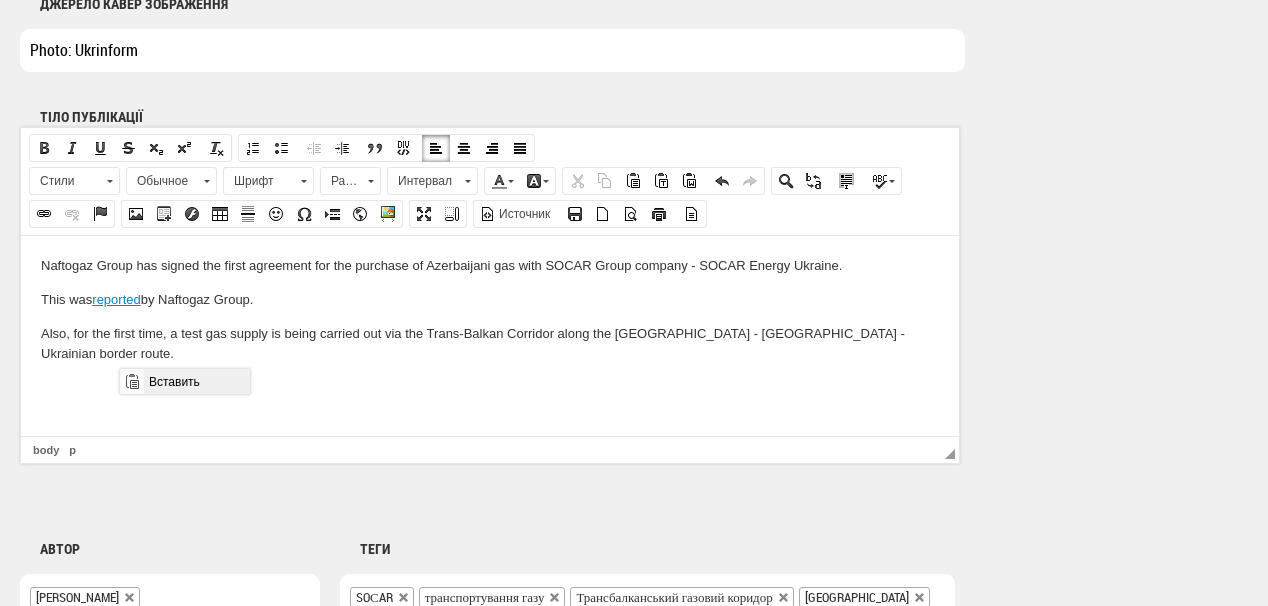 drag, startPoint x: 305, startPoint y: 753, endPoint x: 185, endPoint y: 384, distance: 388.0219 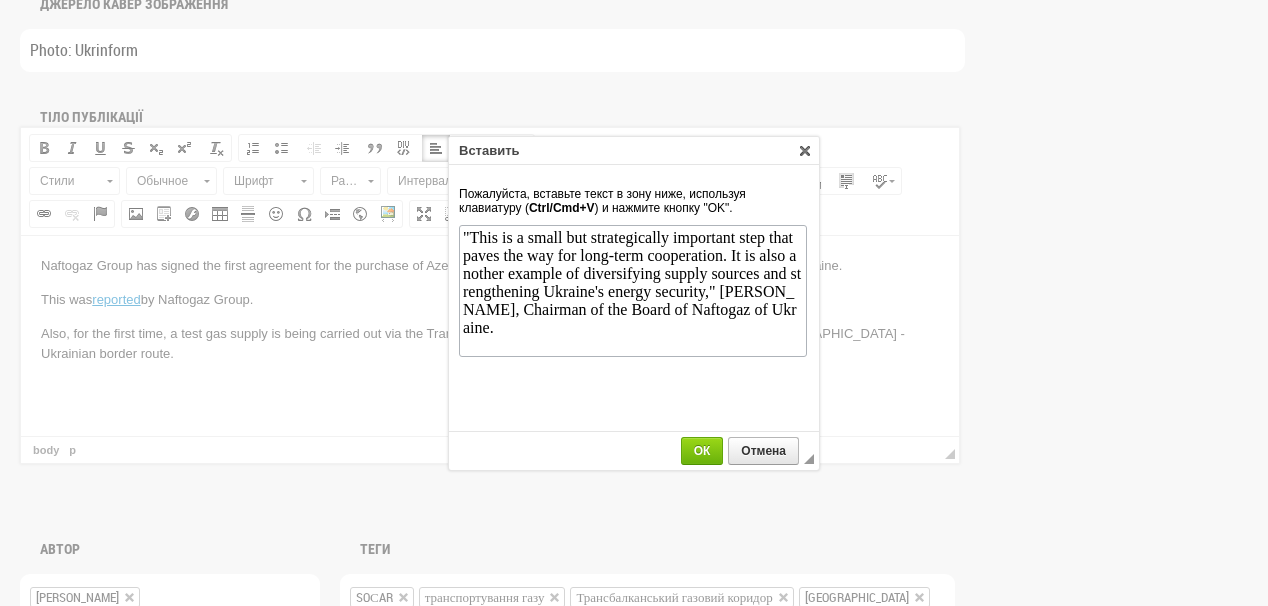 scroll, scrollTop: 0, scrollLeft: 0, axis: both 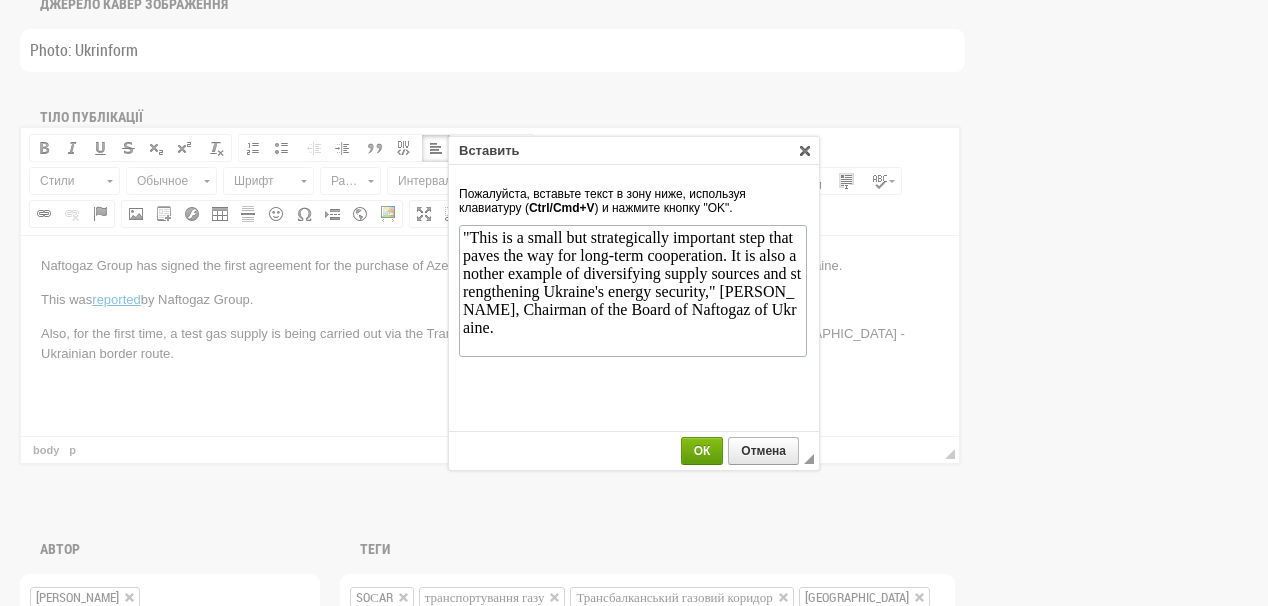 click on "ОК" at bounding box center [702, 451] 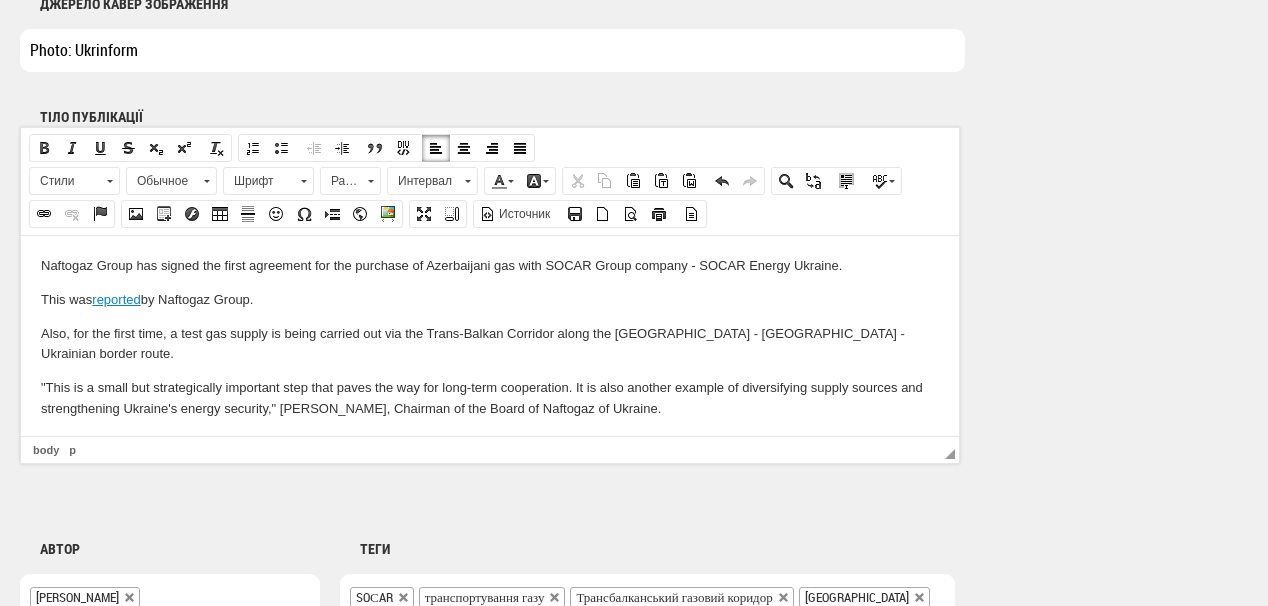 click at bounding box center (490, 442) 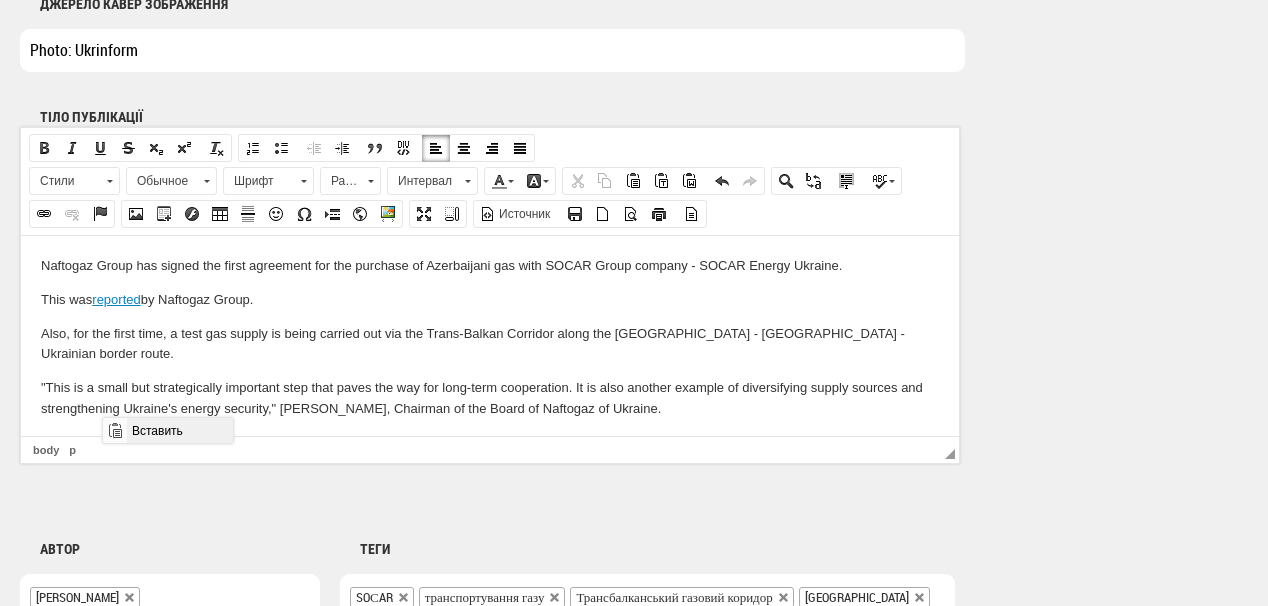 click on "Вставить" at bounding box center (179, 430) 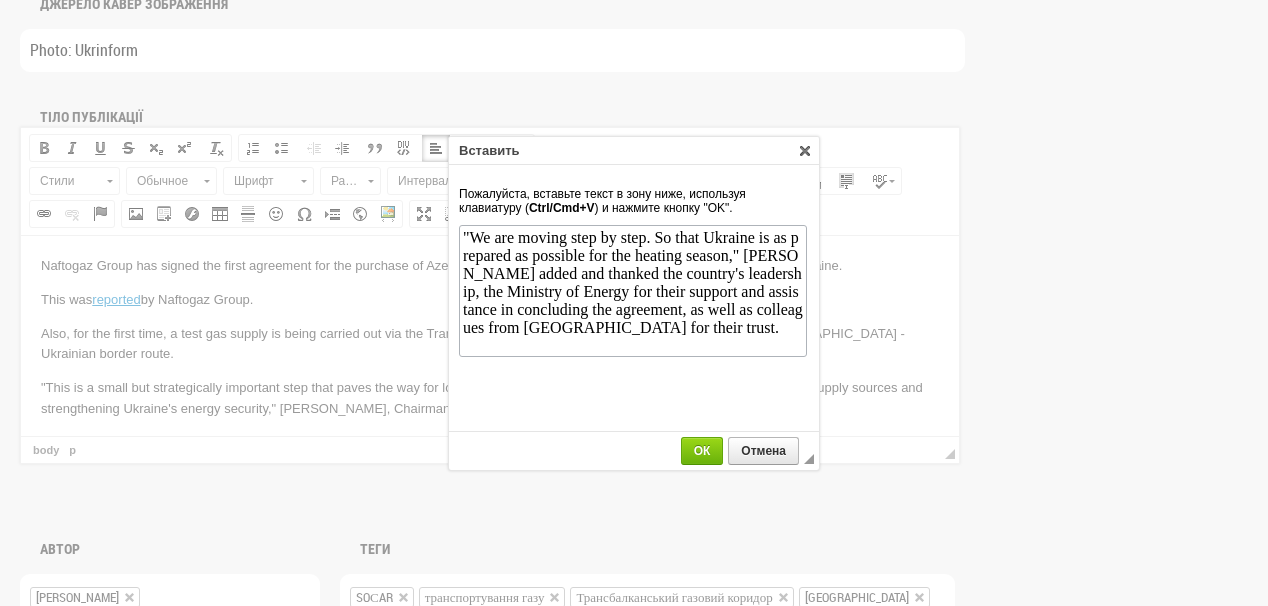 scroll, scrollTop: 0, scrollLeft: 0, axis: both 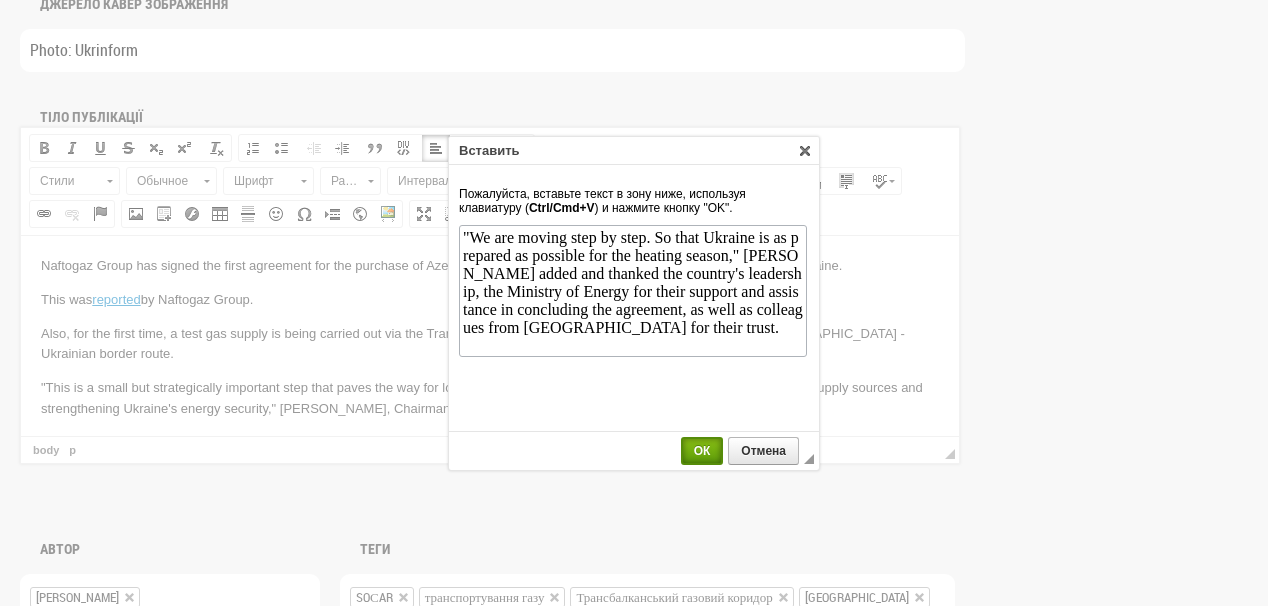 click on "ОК" at bounding box center (702, 451) 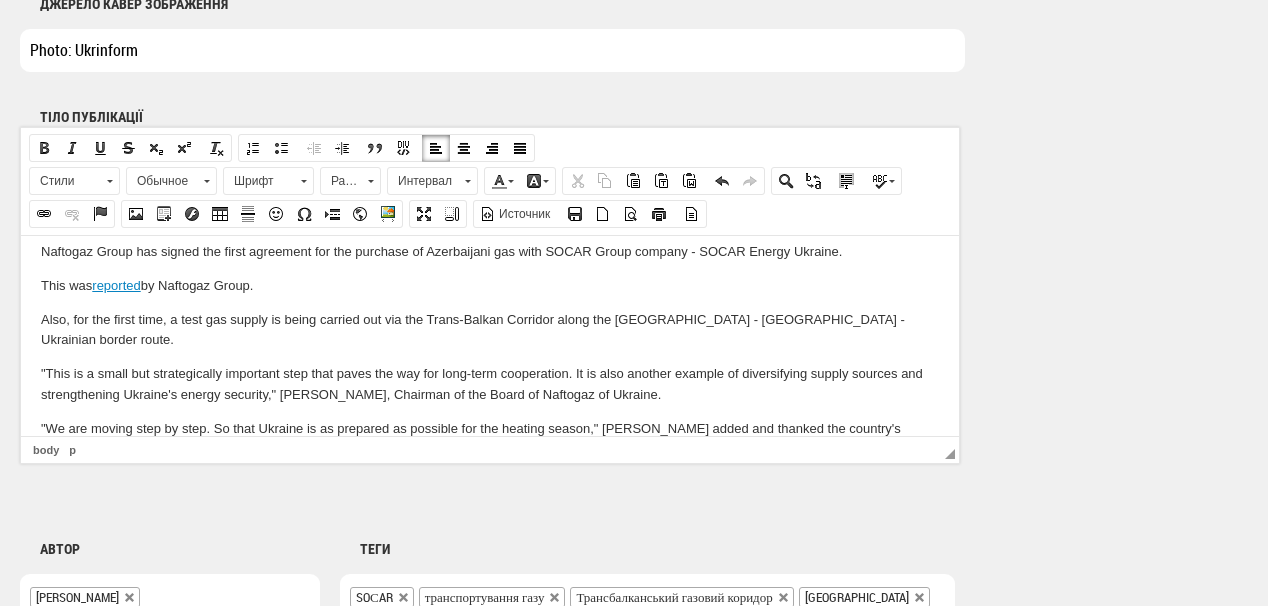 scroll, scrollTop: 48, scrollLeft: 0, axis: vertical 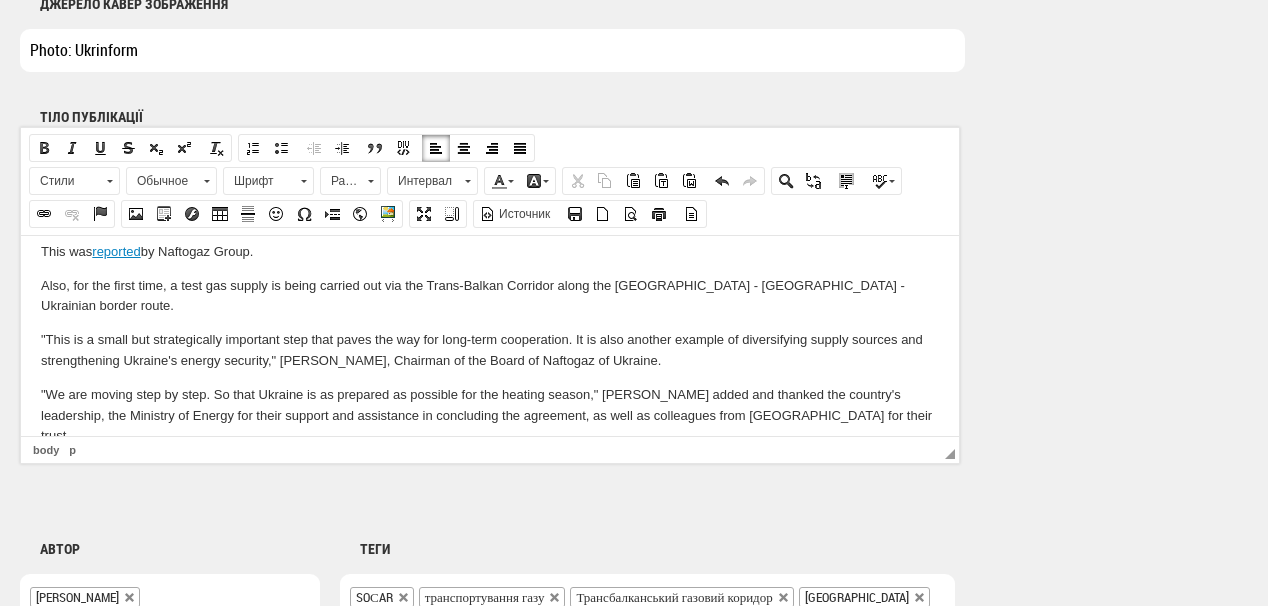 click at bounding box center [490, 469] 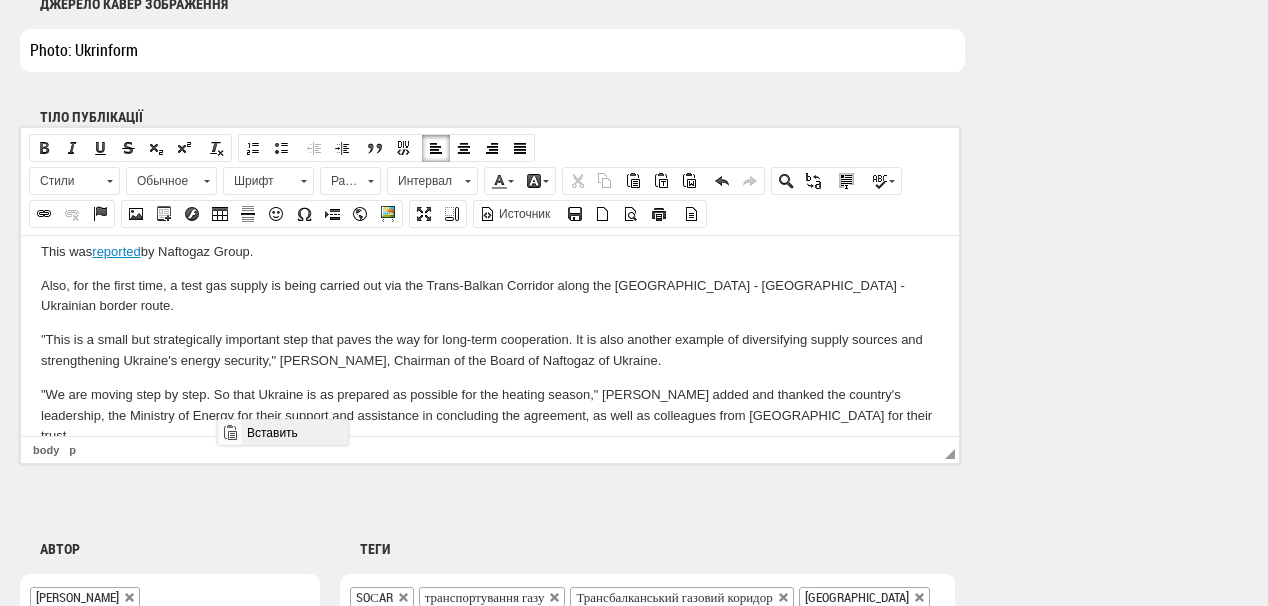 click on "Вставить" at bounding box center [294, 432] 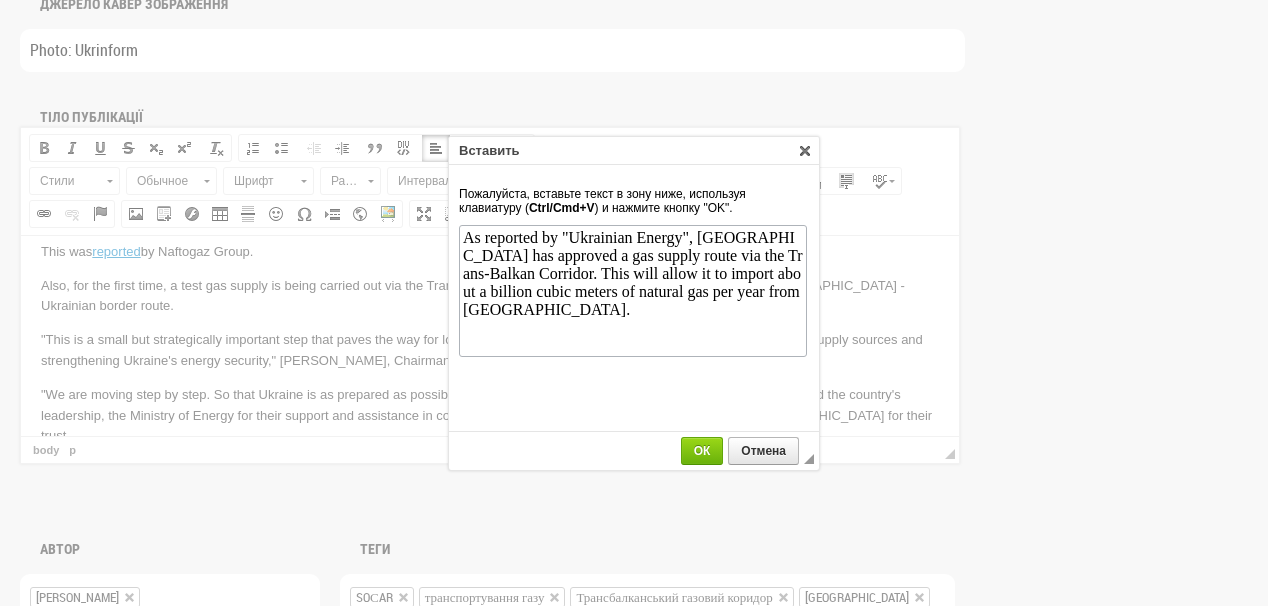 scroll, scrollTop: 0, scrollLeft: 0, axis: both 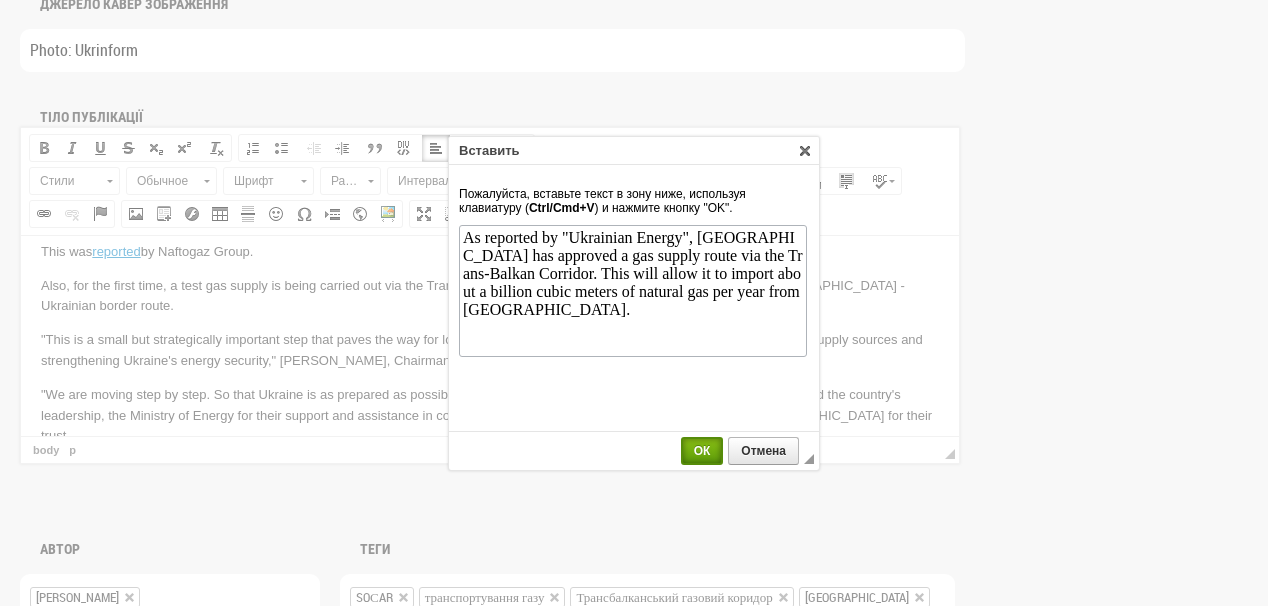 click on "ОК" at bounding box center [702, 451] 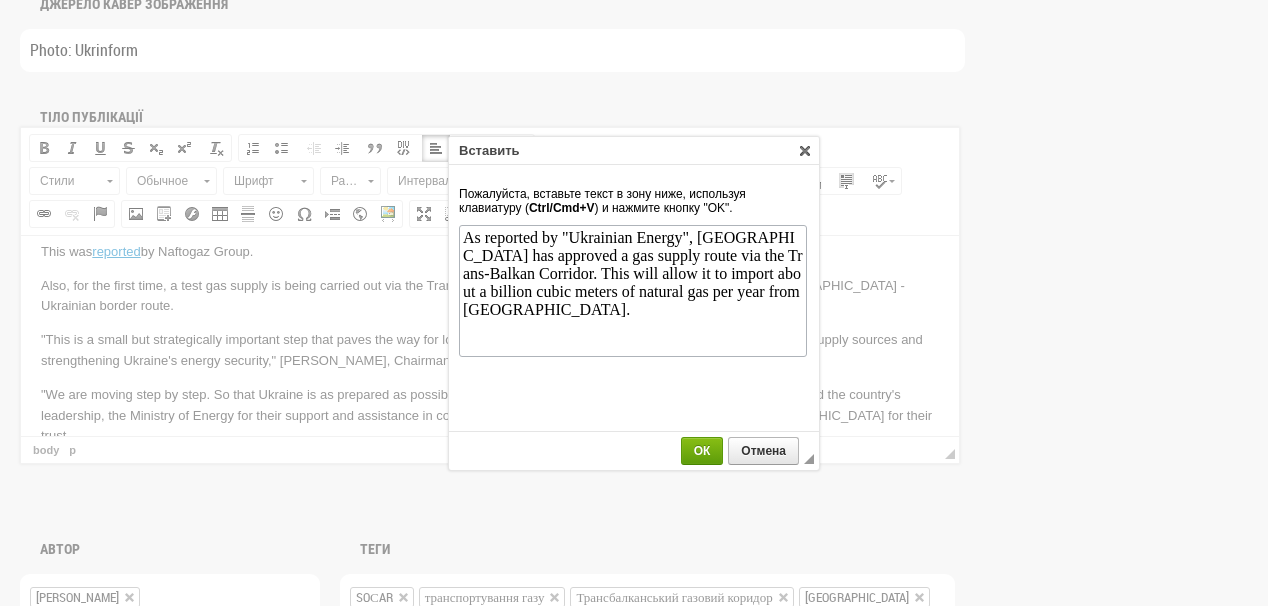 scroll, scrollTop: 68, scrollLeft: 0, axis: vertical 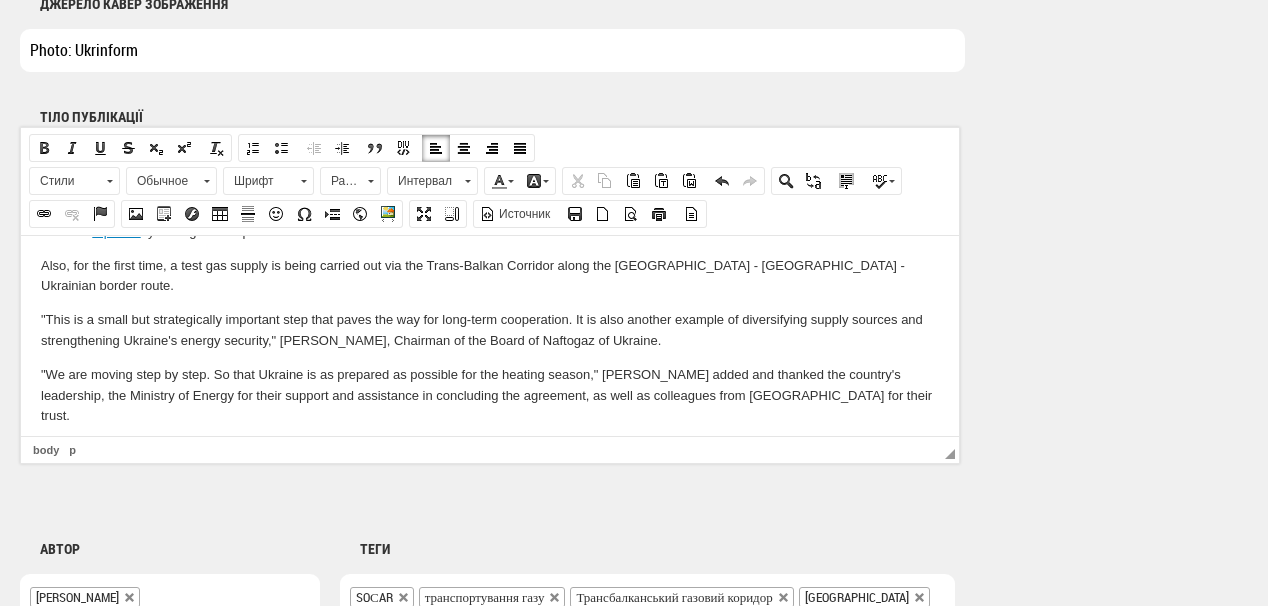 drag, startPoint x: 58, startPoint y: 403, endPoint x: 108, endPoint y: 406, distance: 50.08992 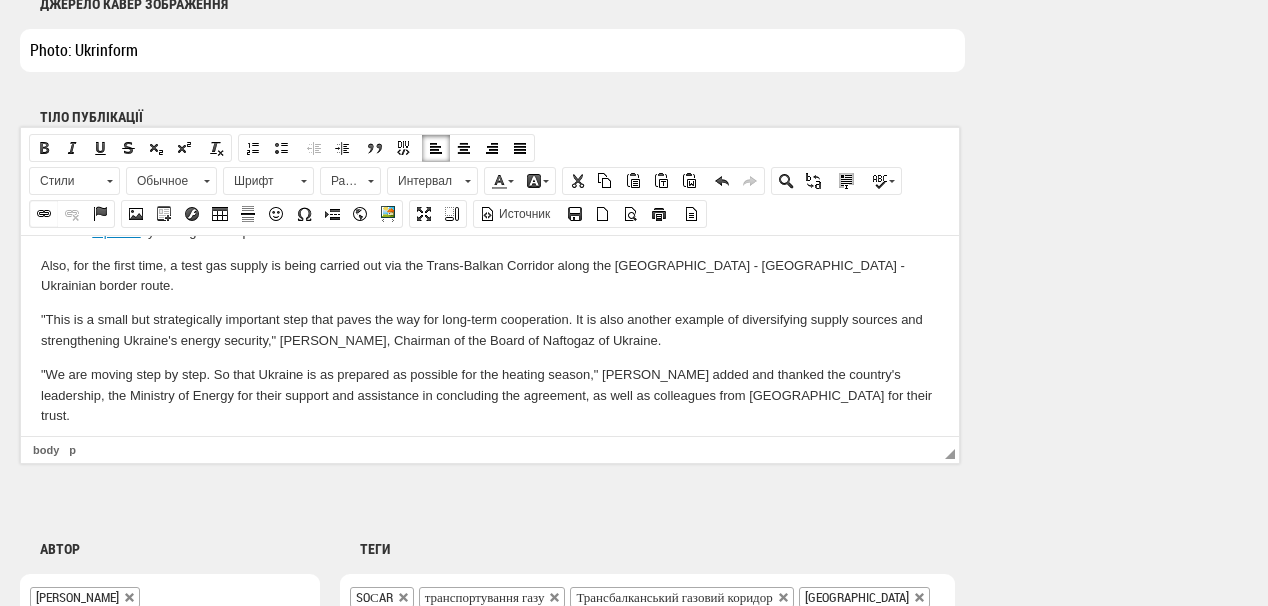 click at bounding box center [44, 214] 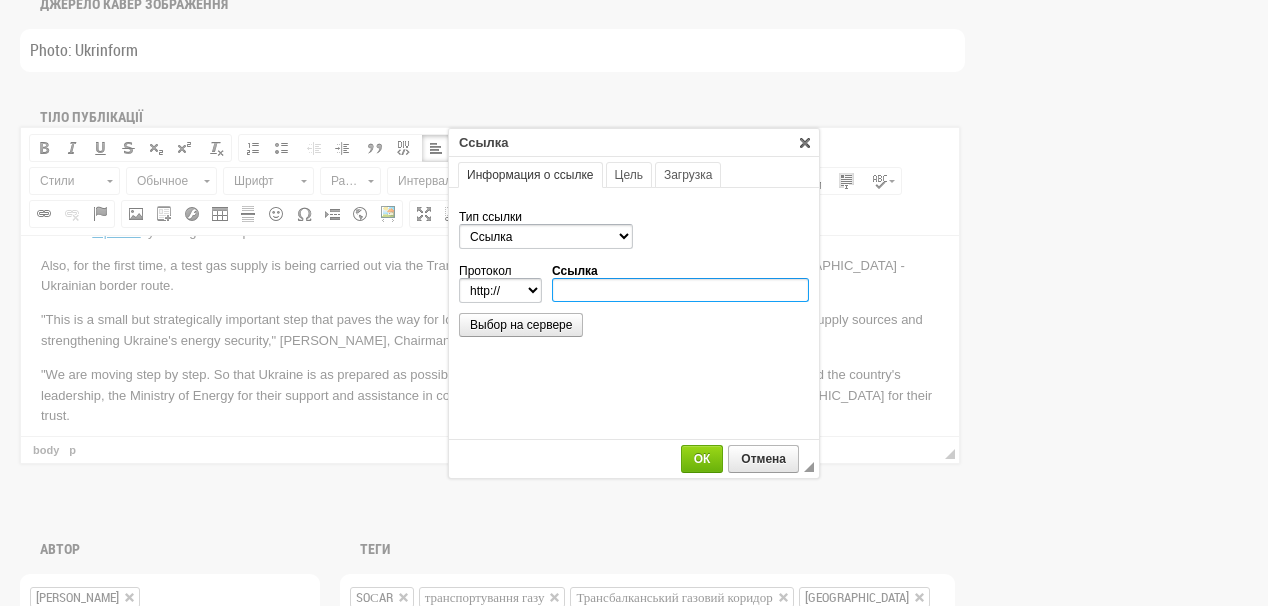 click on "Ссылка" at bounding box center [680, 290] 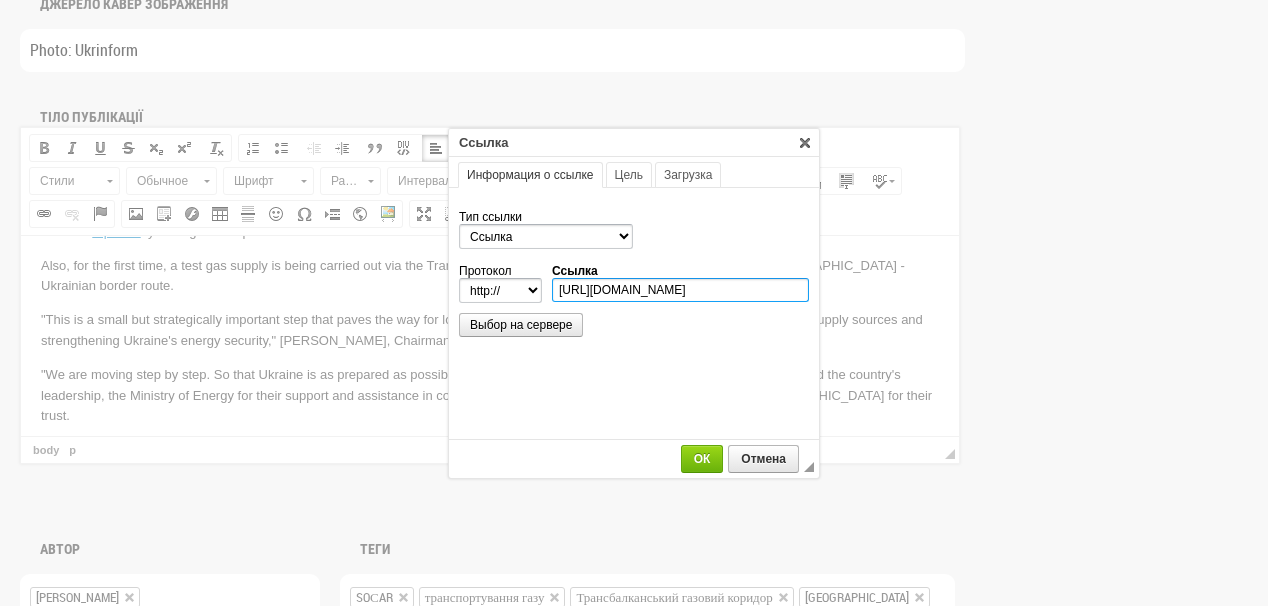 scroll, scrollTop: 0, scrollLeft: 204, axis: horizontal 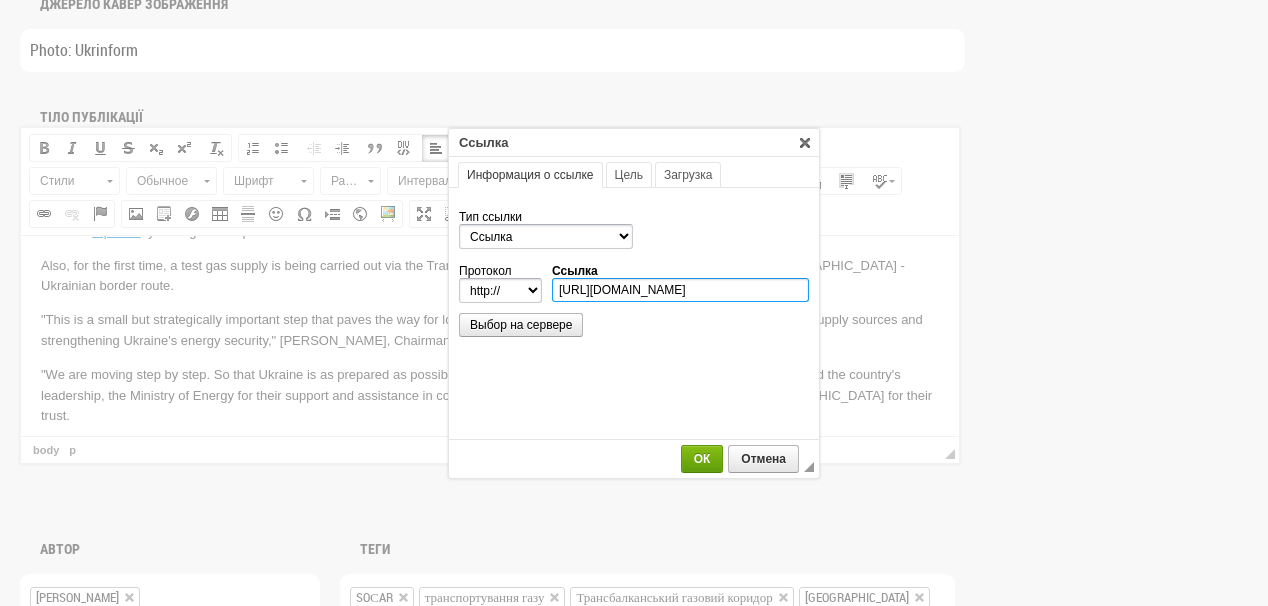type on "https://ua-energy.org/en/posts/27-05-2025-6d285ac6-79ba-4b8a-92e2-fcef79e56932" 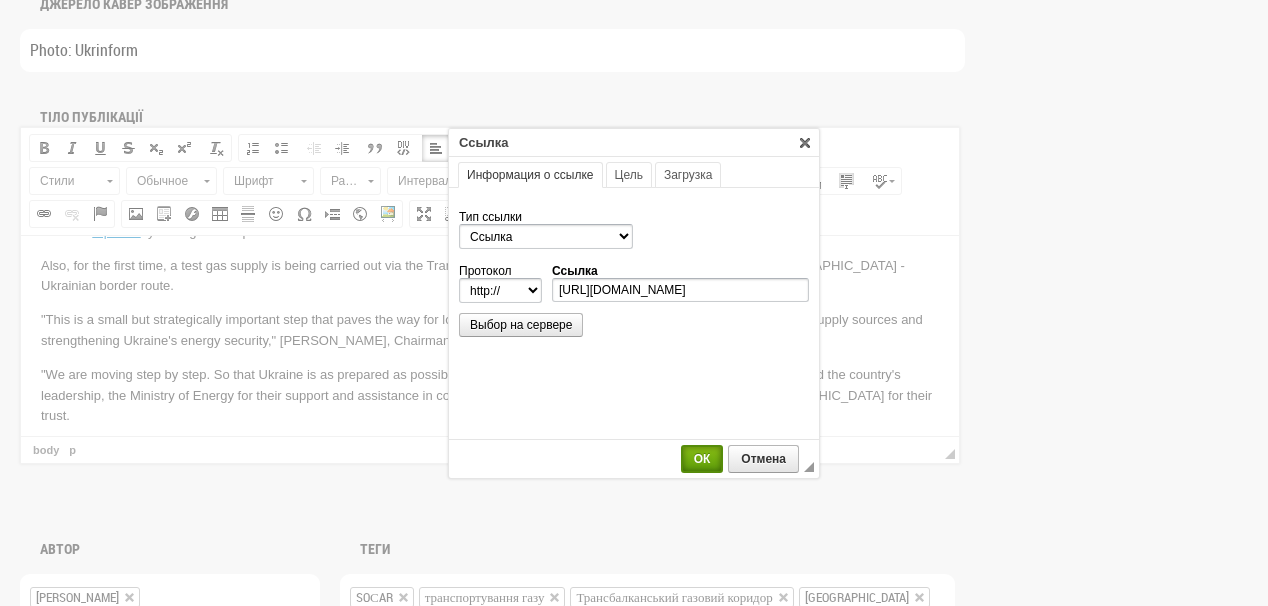 select on "https://" 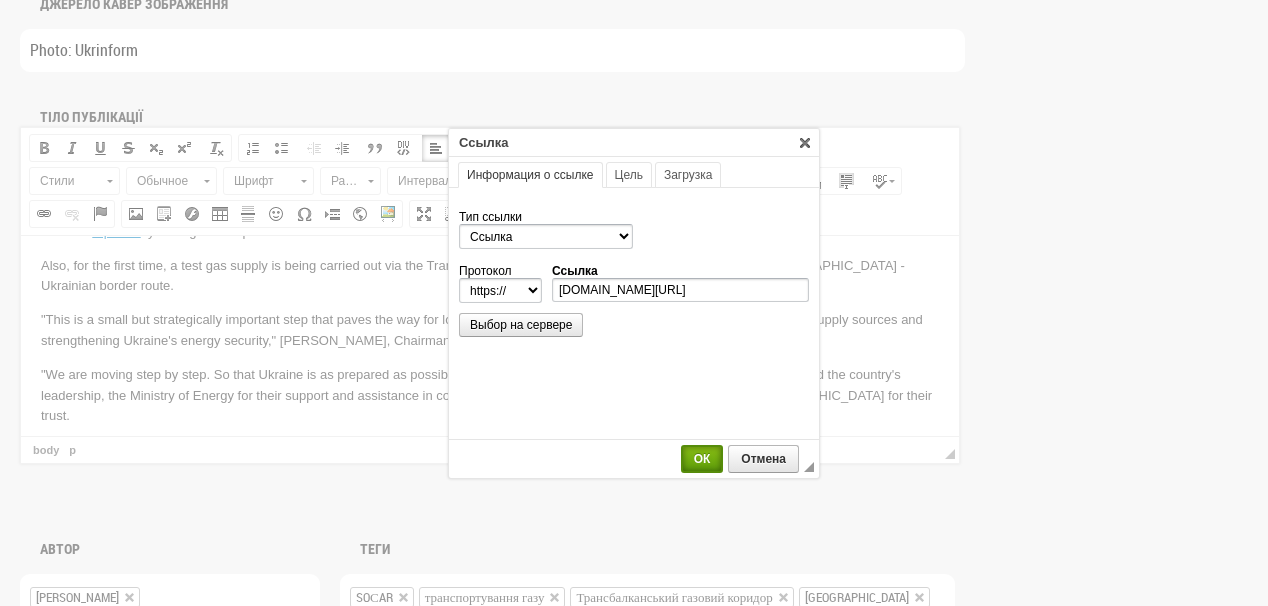 scroll, scrollTop: 0, scrollLeft: 0, axis: both 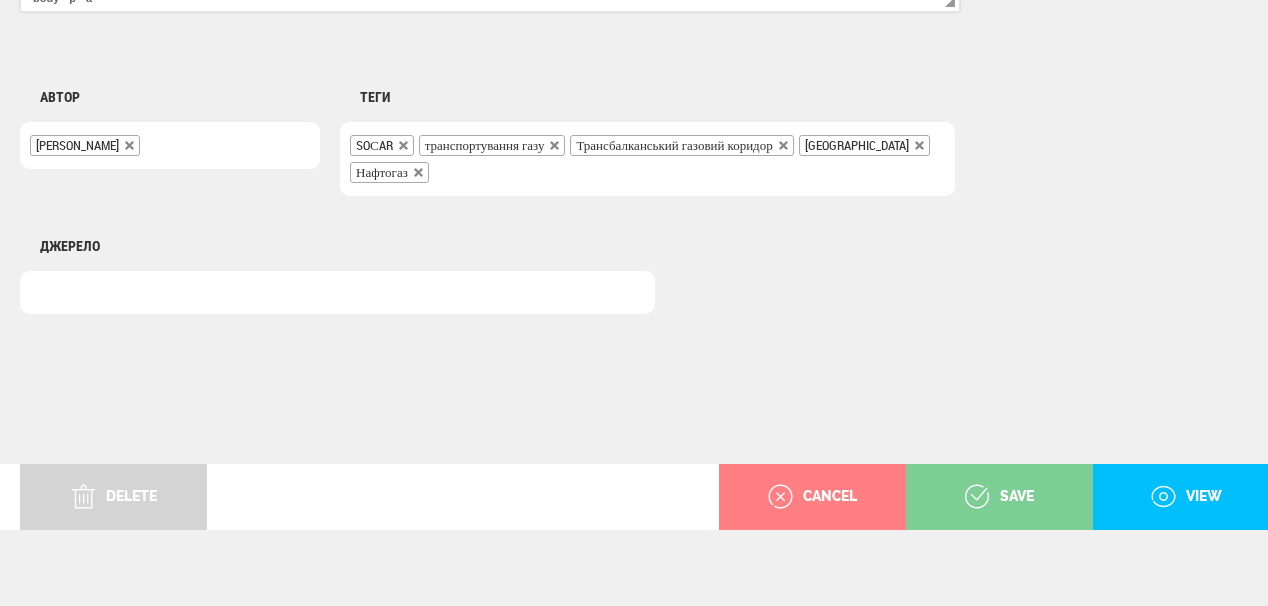 click on "save" at bounding box center [999, 497] 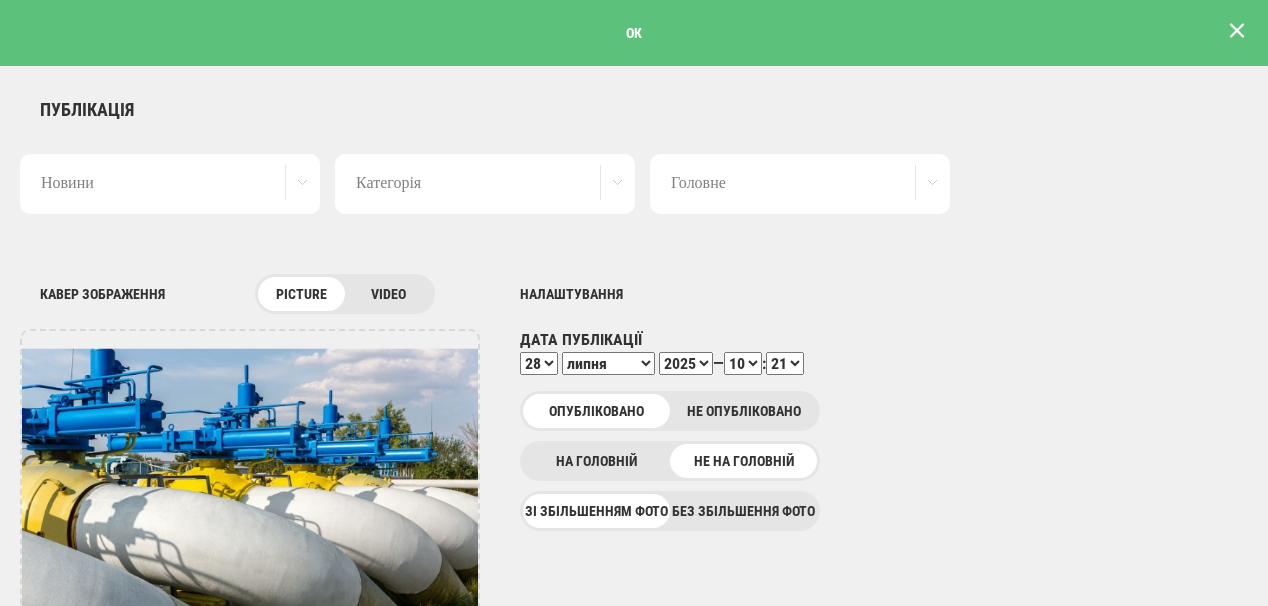 scroll, scrollTop: 0, scrollLeft: 0, axis: both 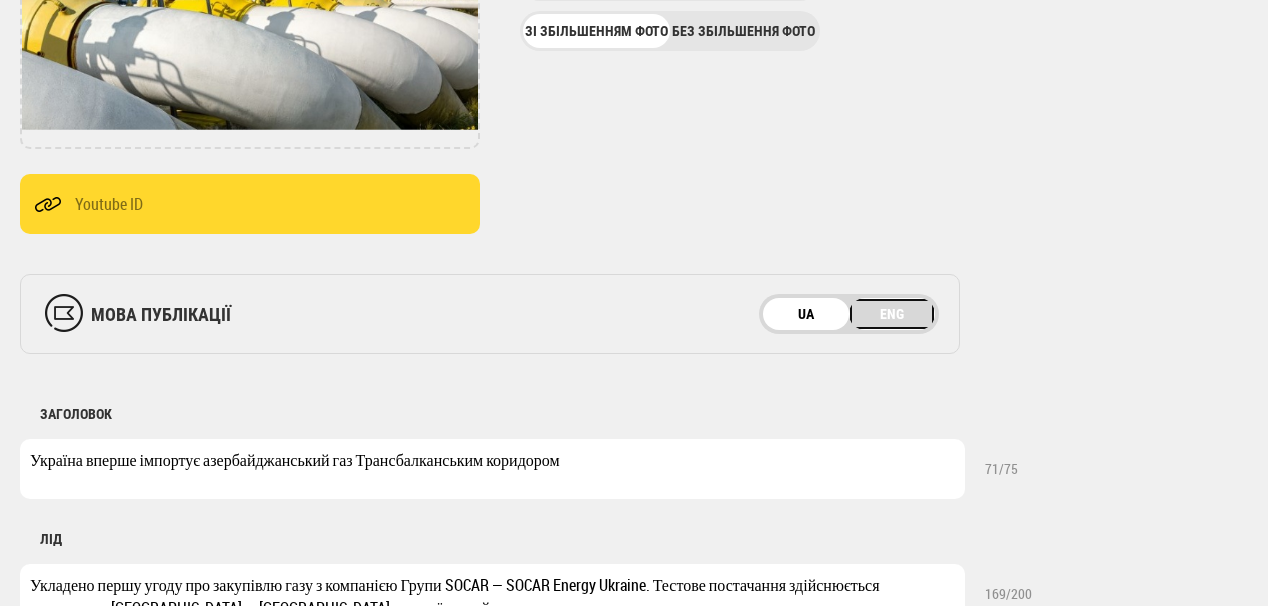drag, startPoint x: 904, startPoint y: 310, endPoint x: 1072, endPoint y: 364, distance: 176.4653 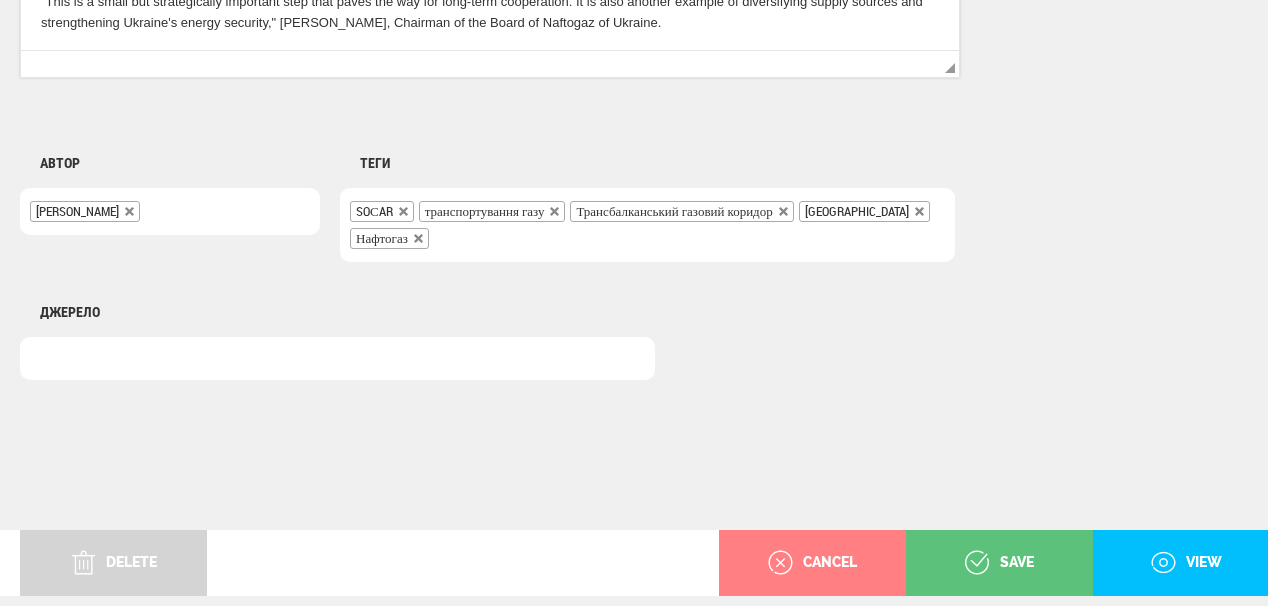 scroll, scrollTop: 1652, scrollLeft: 0, axis: vertical 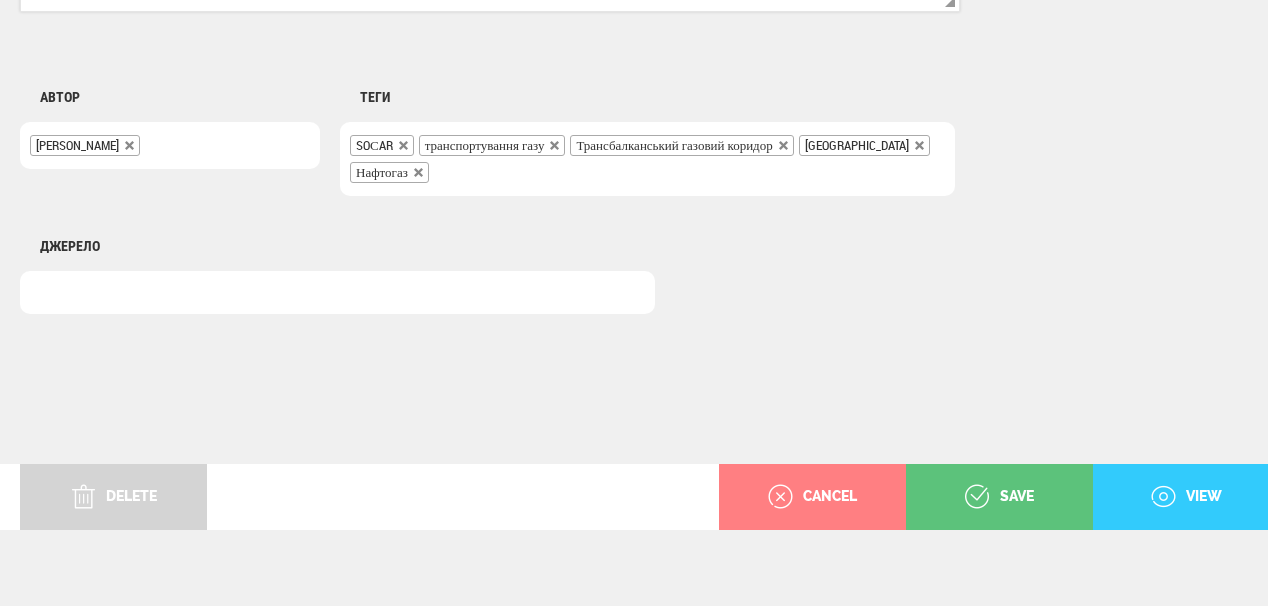 click on "view" at bounding box center (1186, 497) 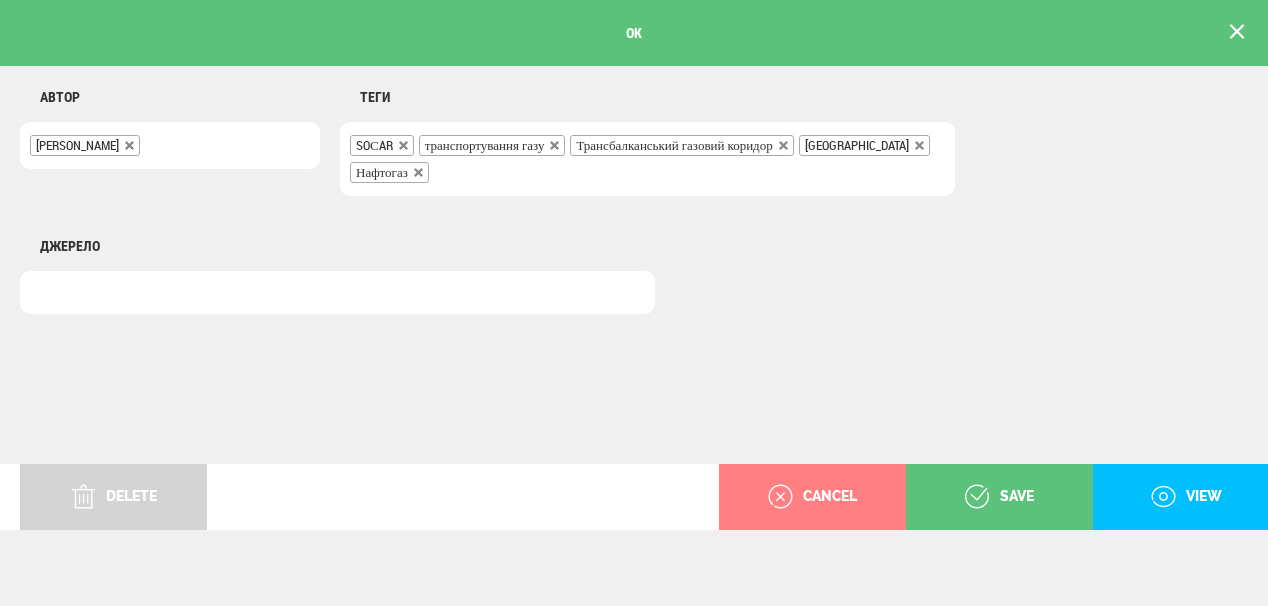 scroll, scrollTop: 0, scrollLeft: 0, axis: both 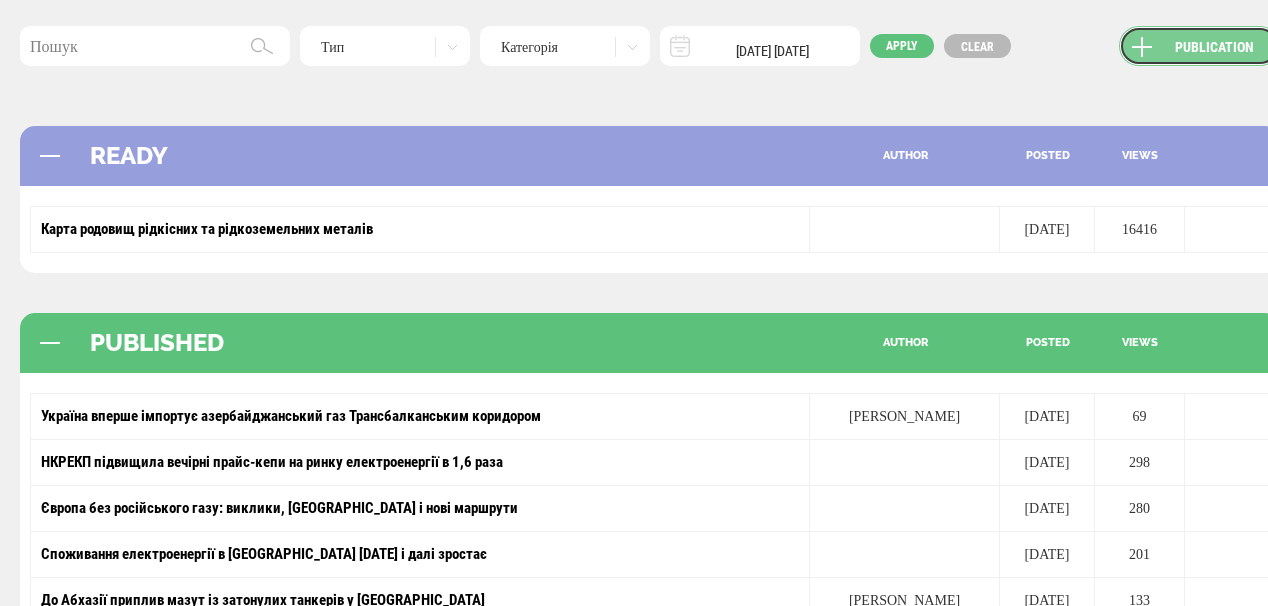click on "Publication" at bounding box center [1199, 46] 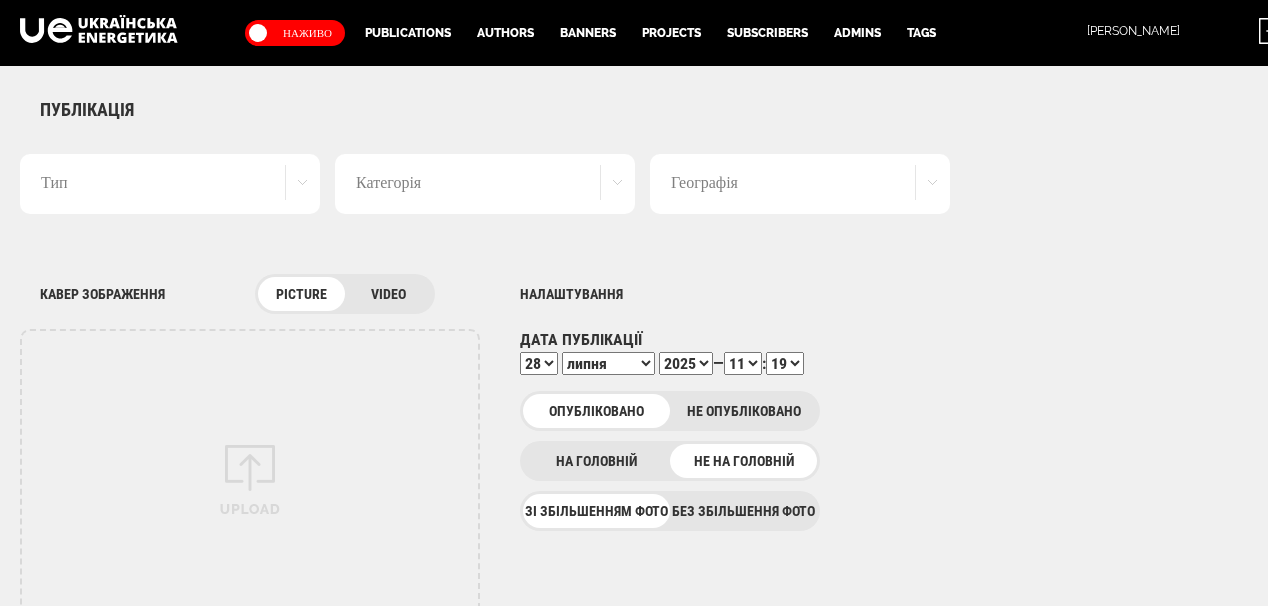 scroll, scrollTop: 0, scrollLeft: 0, axis: both 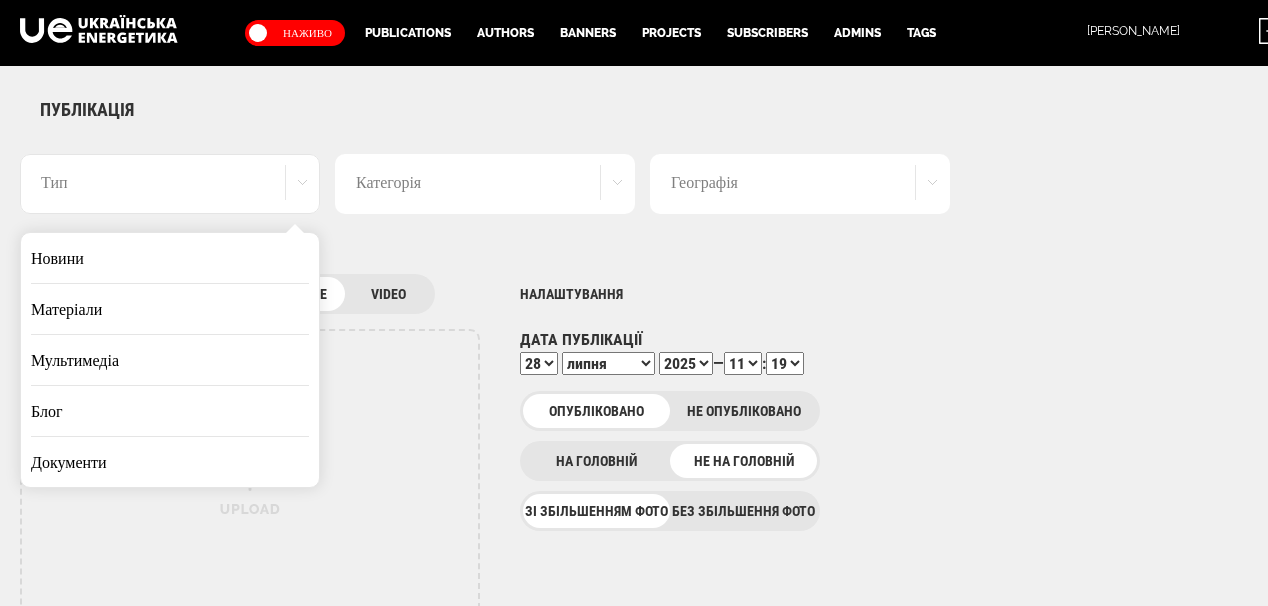 drag, startPoint x: 134, startPoint y: 260, endPoint x: 572, endPoint y: 300, distance: 439.8227 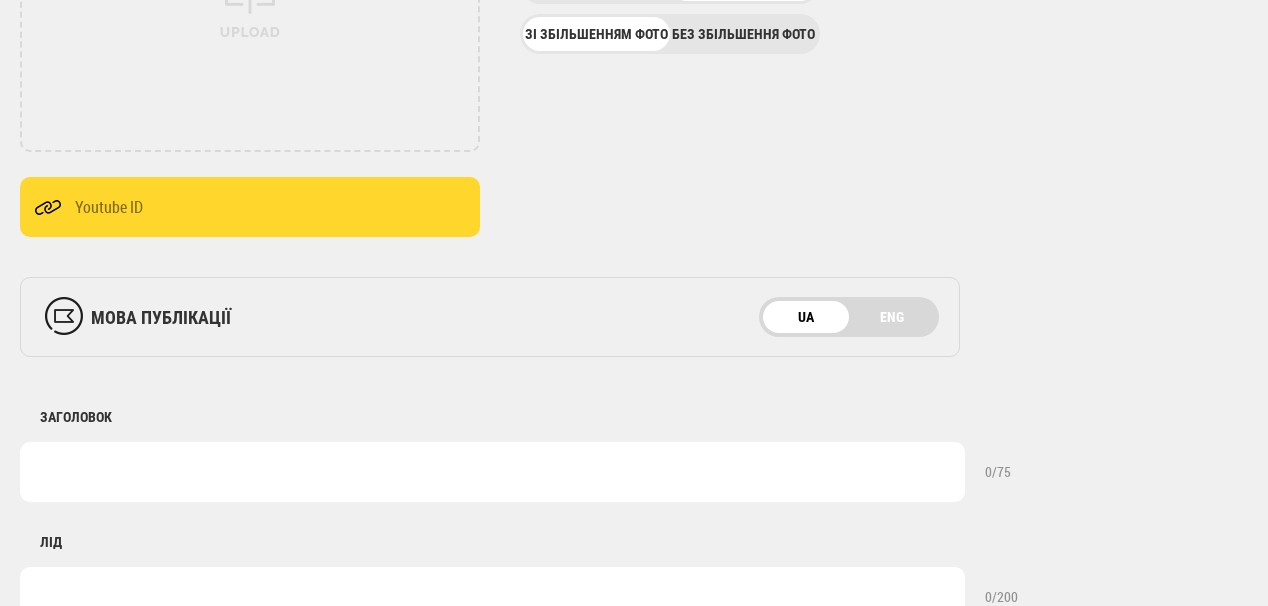 scroll, scrollTop: 560, scrollLeft: 0, axis: vertical 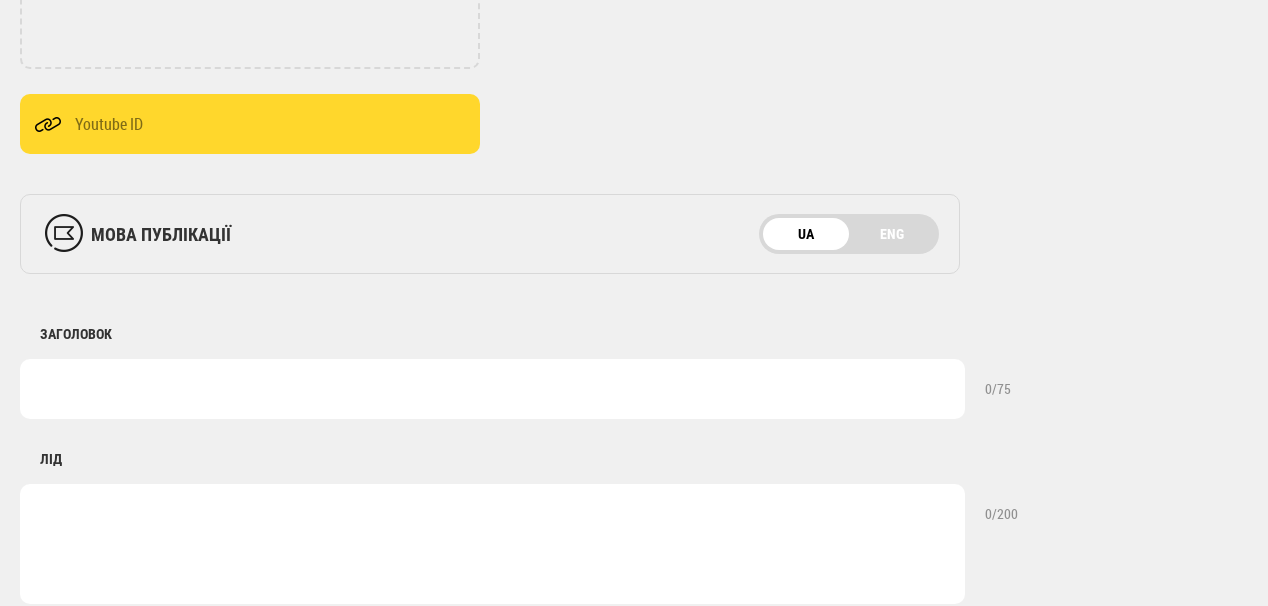 click at bounding box center [492, 389] 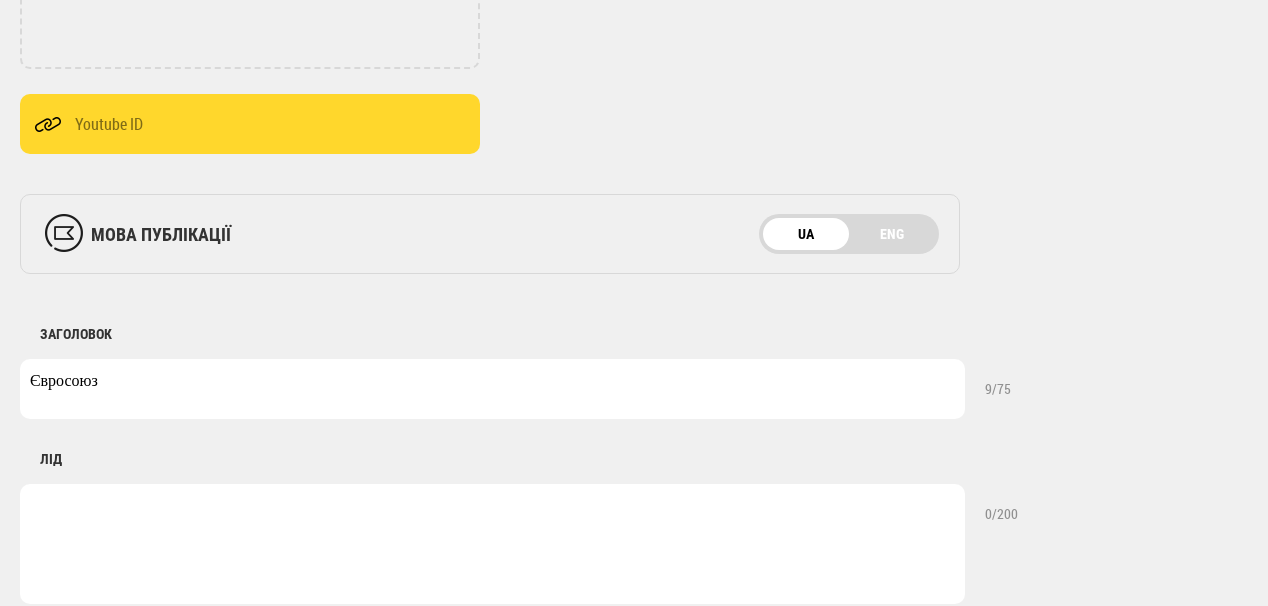 click on "Євросоюз" at bounding box center [492, 389] 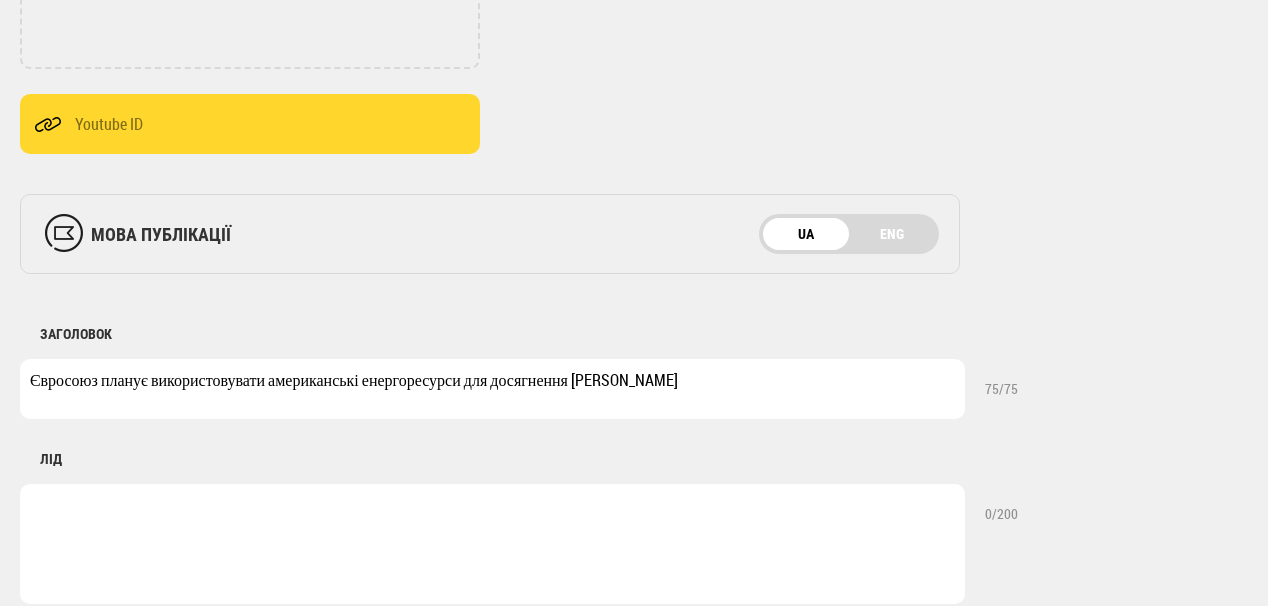 click on "Євросоюз планує використовувати американські енергоресурси для досягнення е" at bounding box center [492, 389] 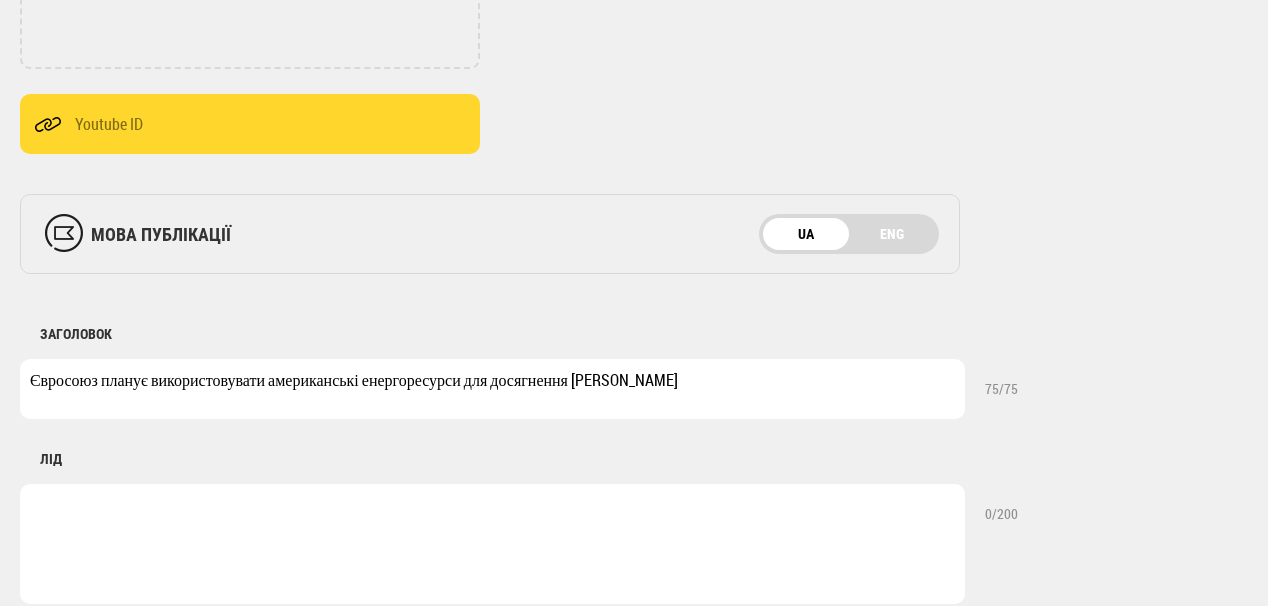 drag, startPoint x: 41, startPoint y: 380, endPoint x: 98, endPoint y: 383, distance: 57.07889 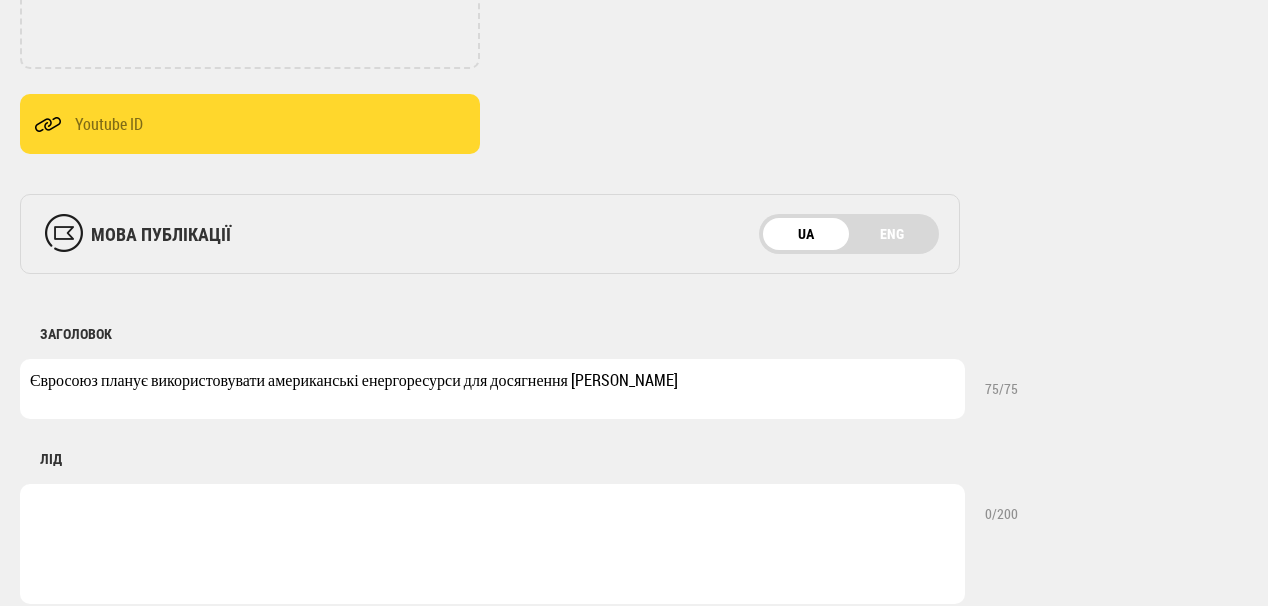 click on "Євросоюз планує використовувати американські енергоресурси для досягнення е" at bounding box center [492, 389] 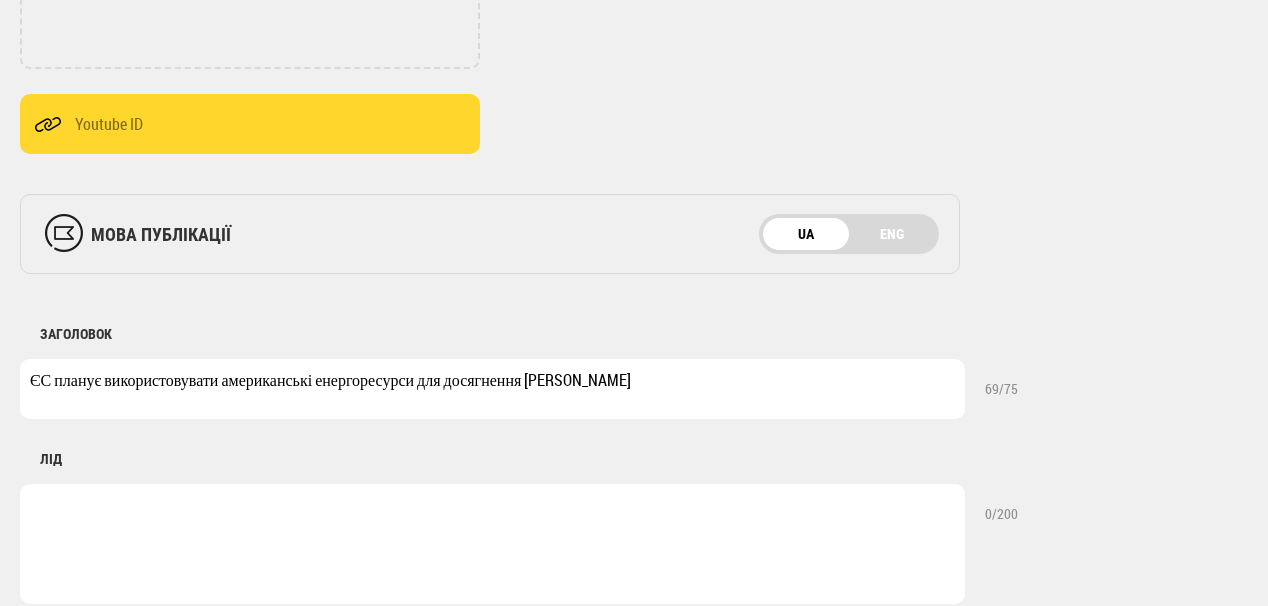 click on "ЄС планує використовувати американські енергоресурси для досягнення е" at bounding box center (492, 389) 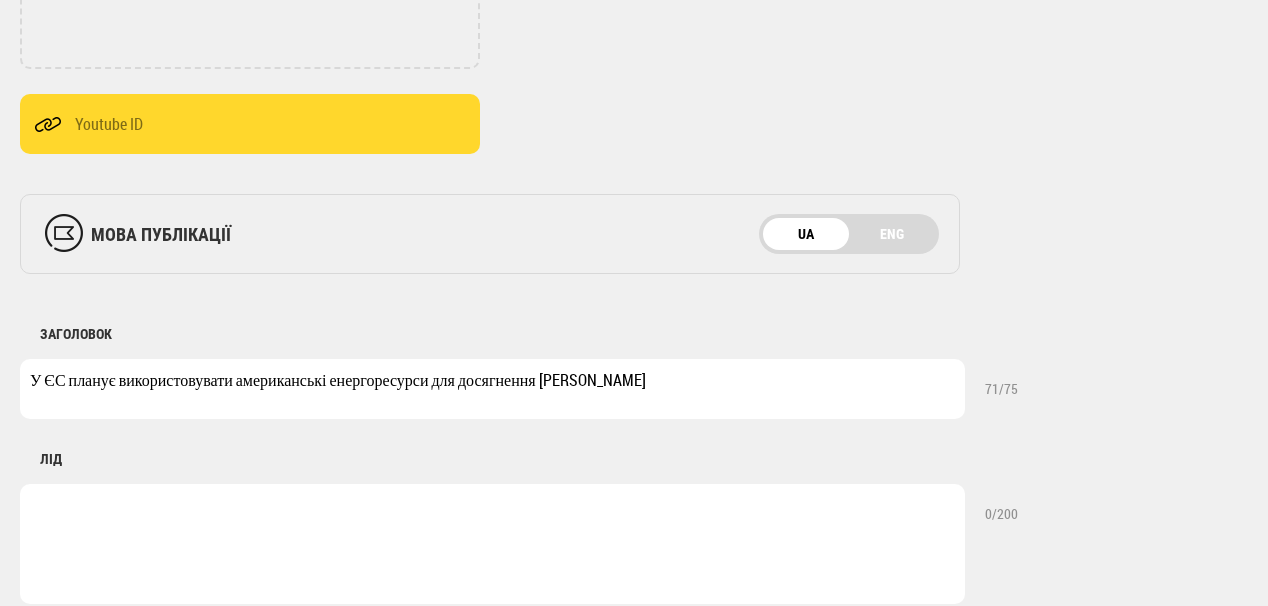 click on "У ЄС планує використовувати американські енергоресурси для досягнення е" at bounding box center [492, 389] 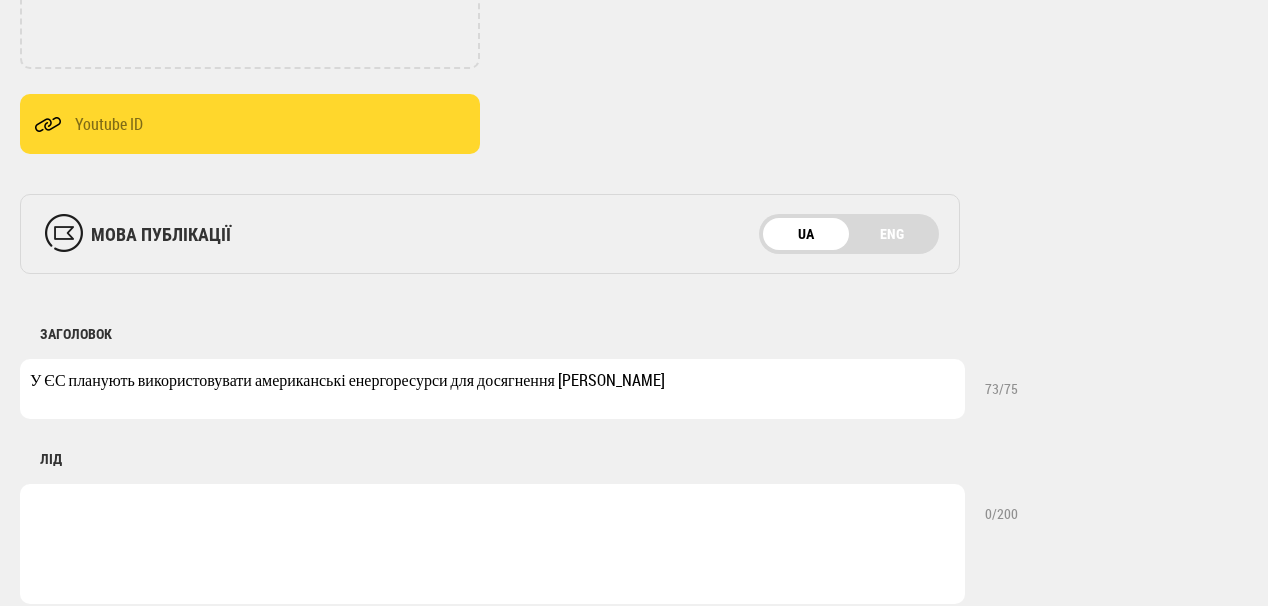 click on "У ЄС планують використовувати американські енергоресурси для досягнення е" at bounding box center (492, 389) 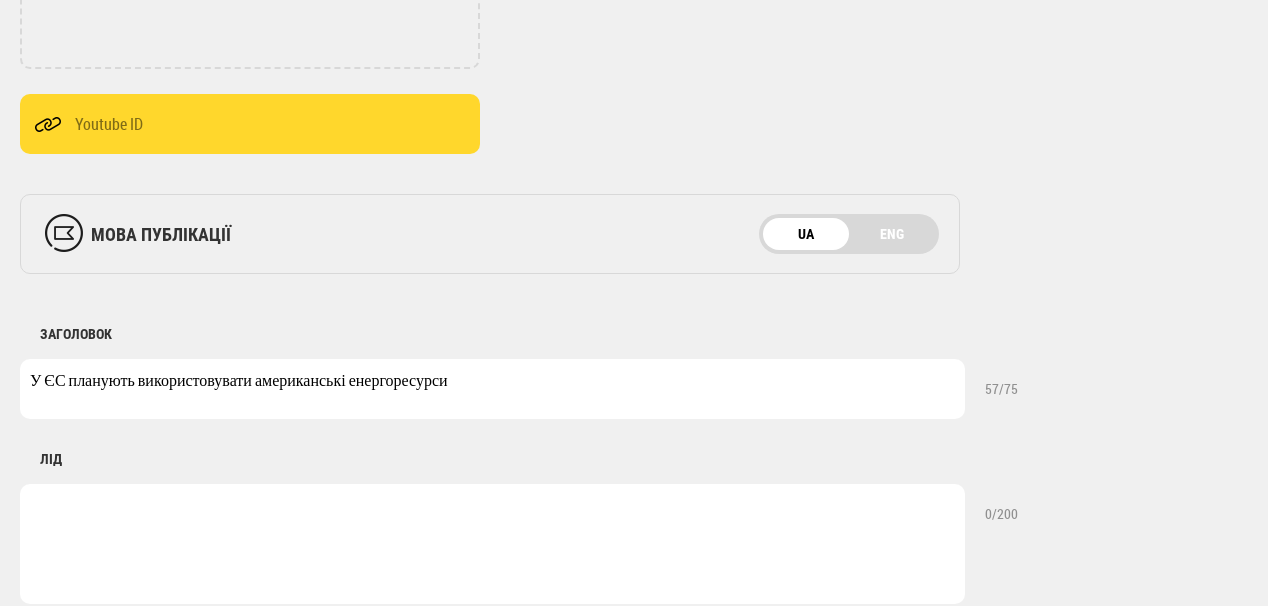 drag, startPoint x: 72, startPoint y: 380, endPoint x: 477, endPoint y: 375, distance: 405.03085 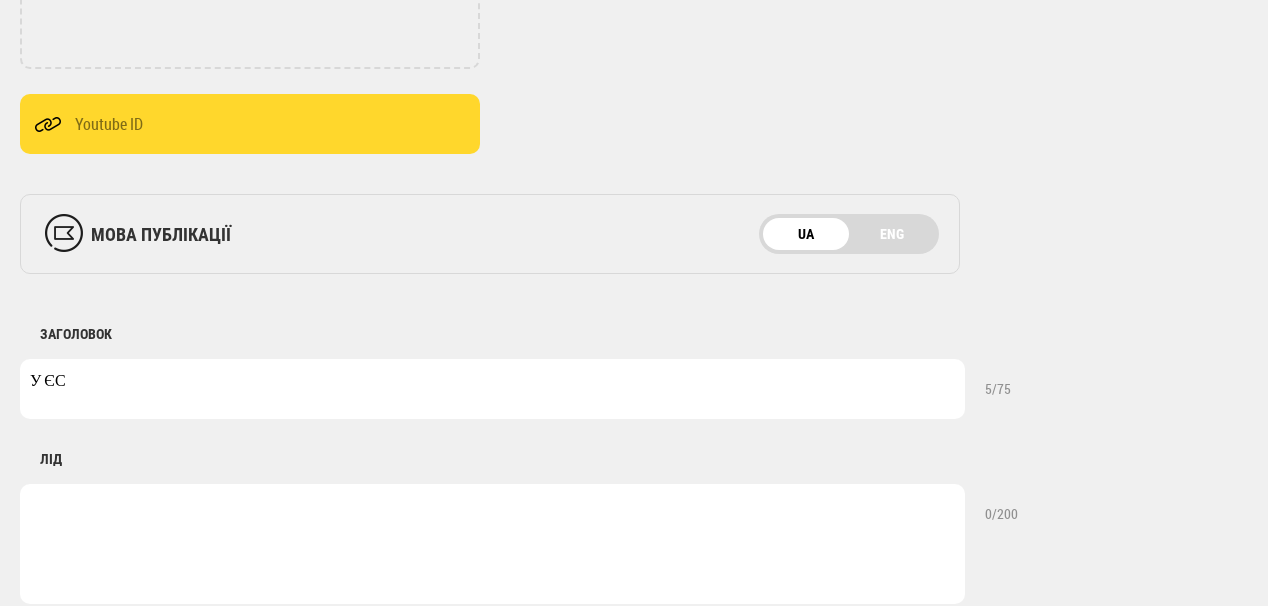 click on "У ЄС" at bounding box center (492, 389) 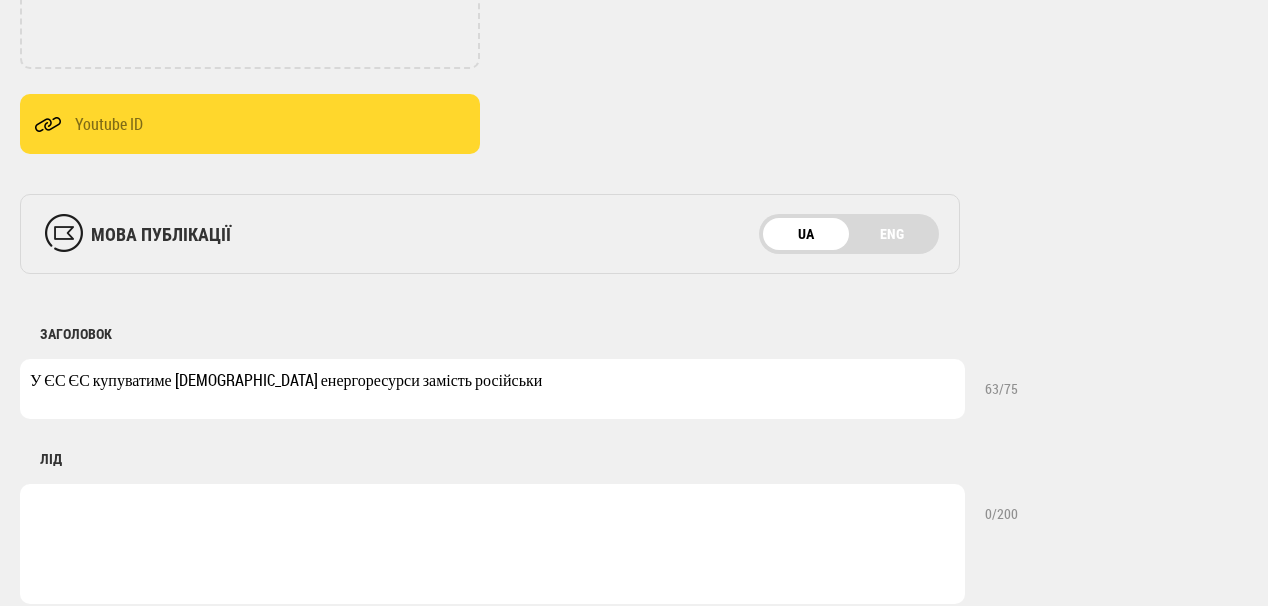click on "У ЄС ЄС купуватиме американські енергоресурси замість російськи" at bounding box center (492, 389) 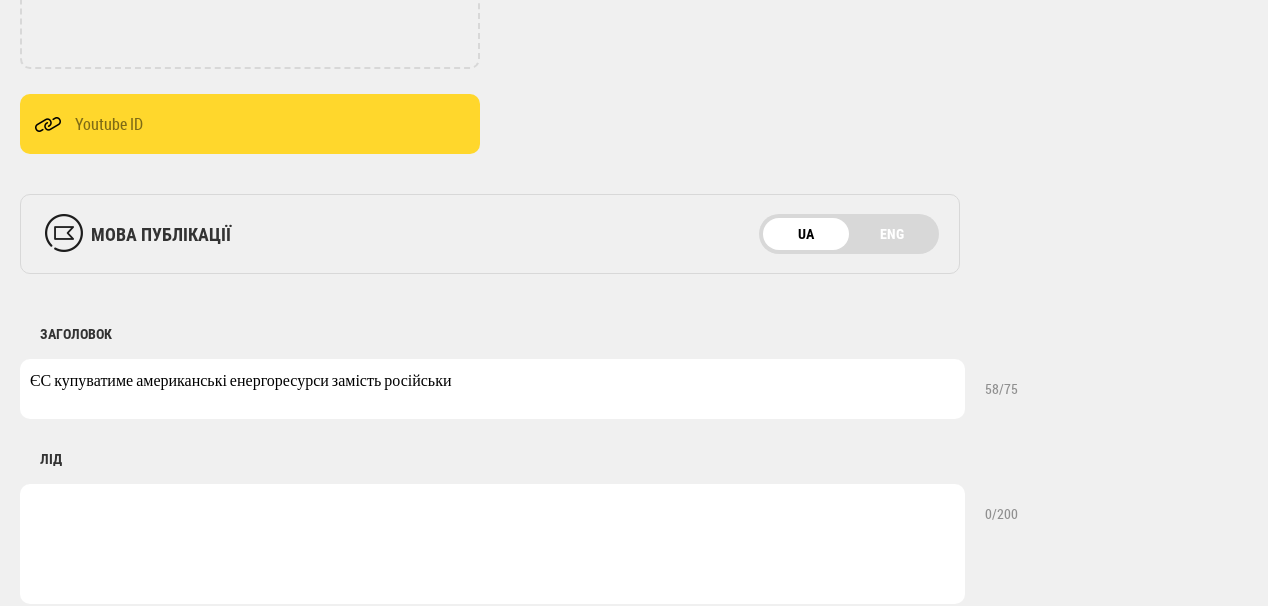 click on "ЄС купуватиме американські енергоресурси замість російськи" at bounding box center [492, 389] 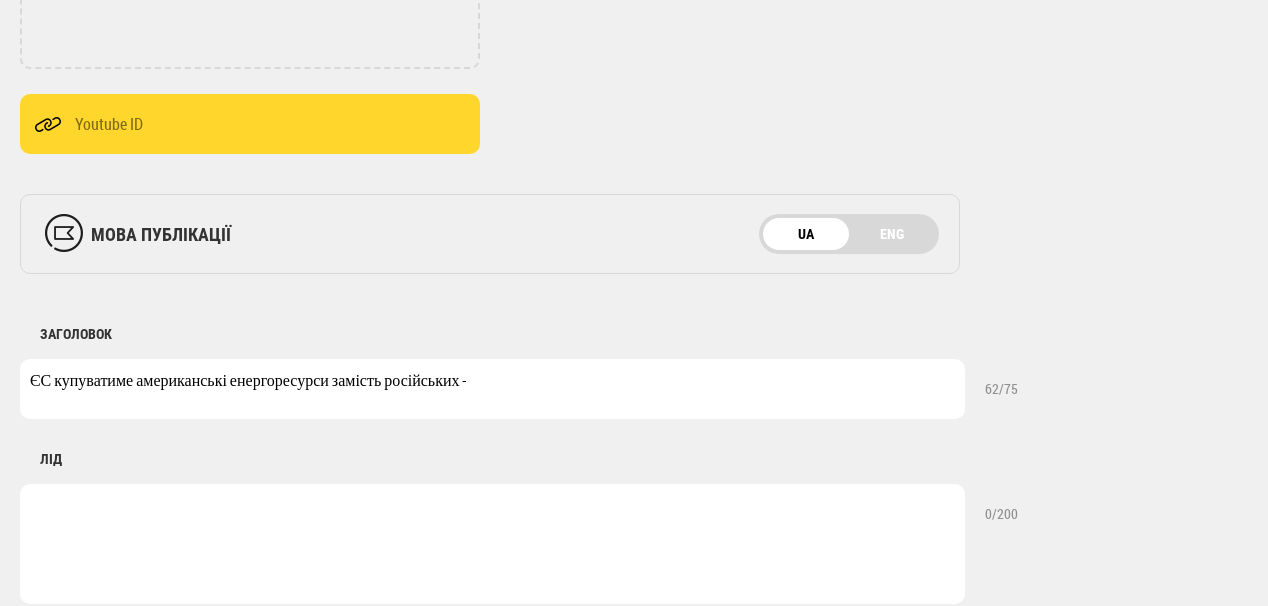 click on "ЄС купуватиме американські енергоресурси замість російських -" at bounding box center (492, 389) 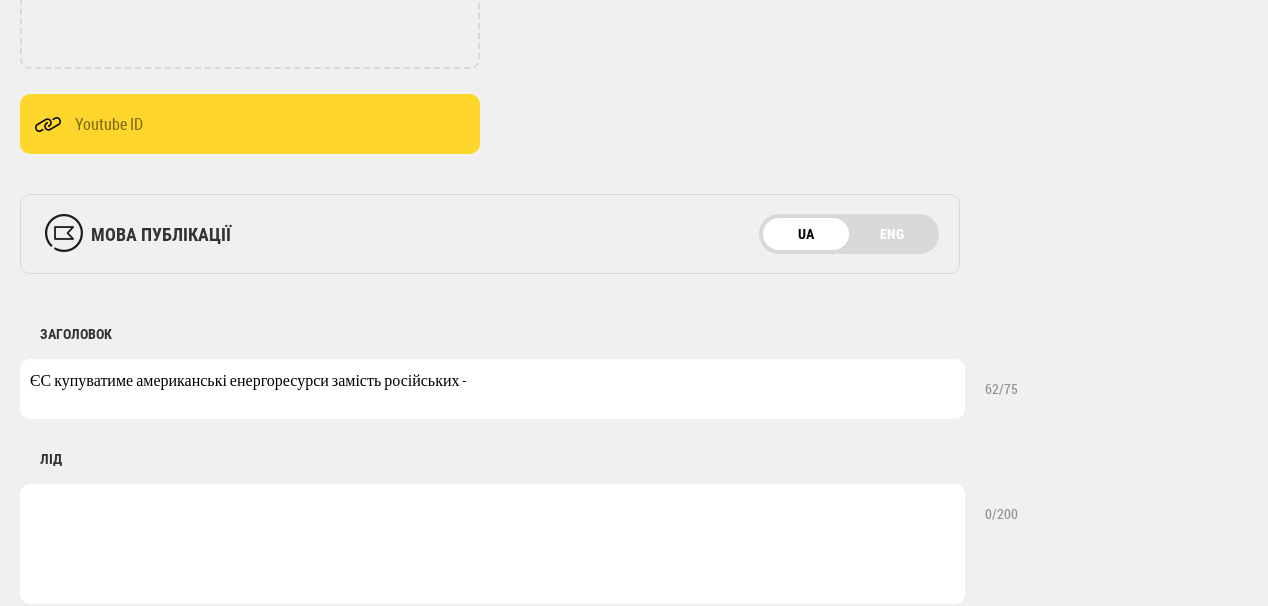 paste on "Урсула фон де" 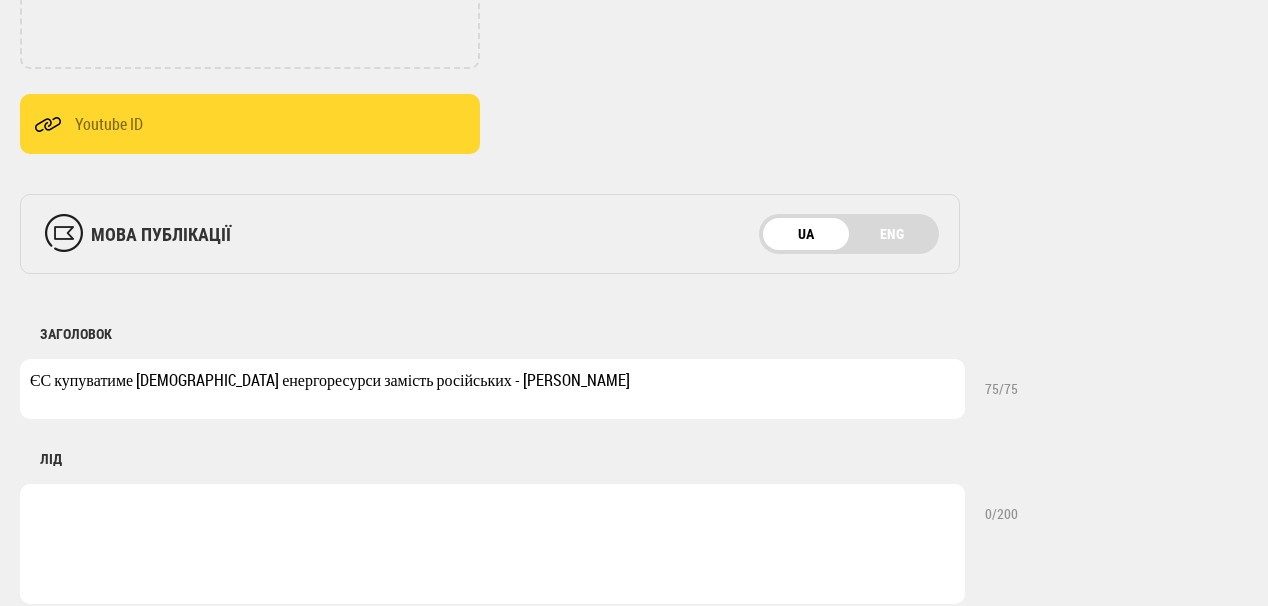 drag, startPoint x: 477, startPoint y: 379, endPoint x: 524, endPoint y: 380, distance: 47.010635 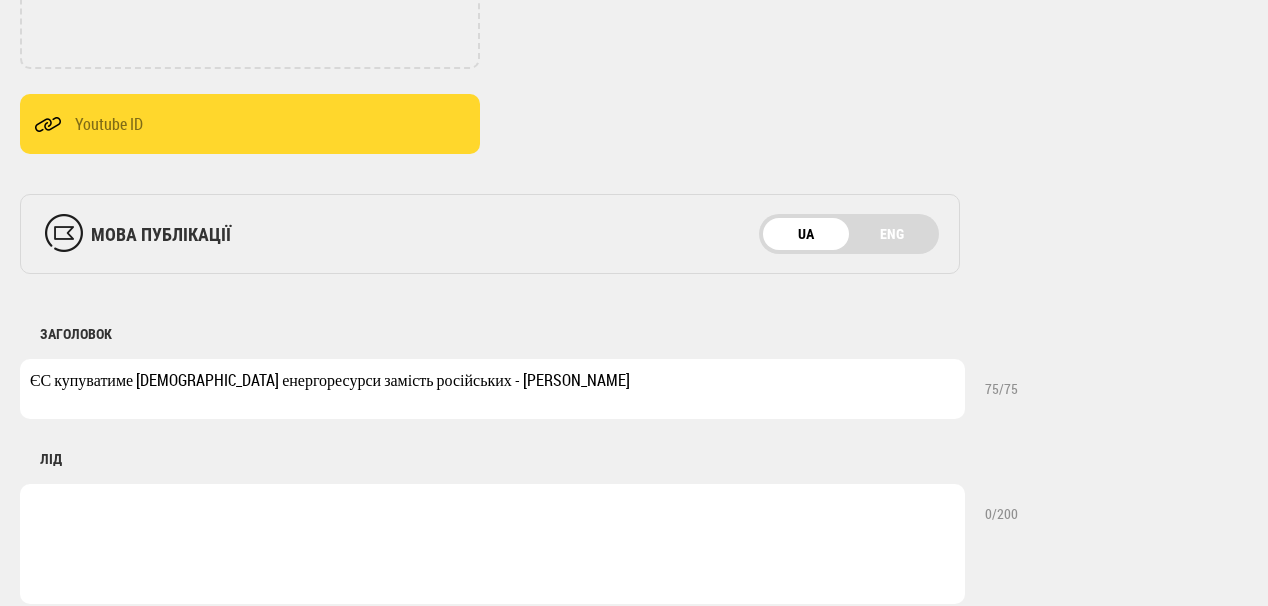 click on "ЄС купуватиме американські енергоресурси замість російських - Урсула фон де" at bounding box center [492, 389] 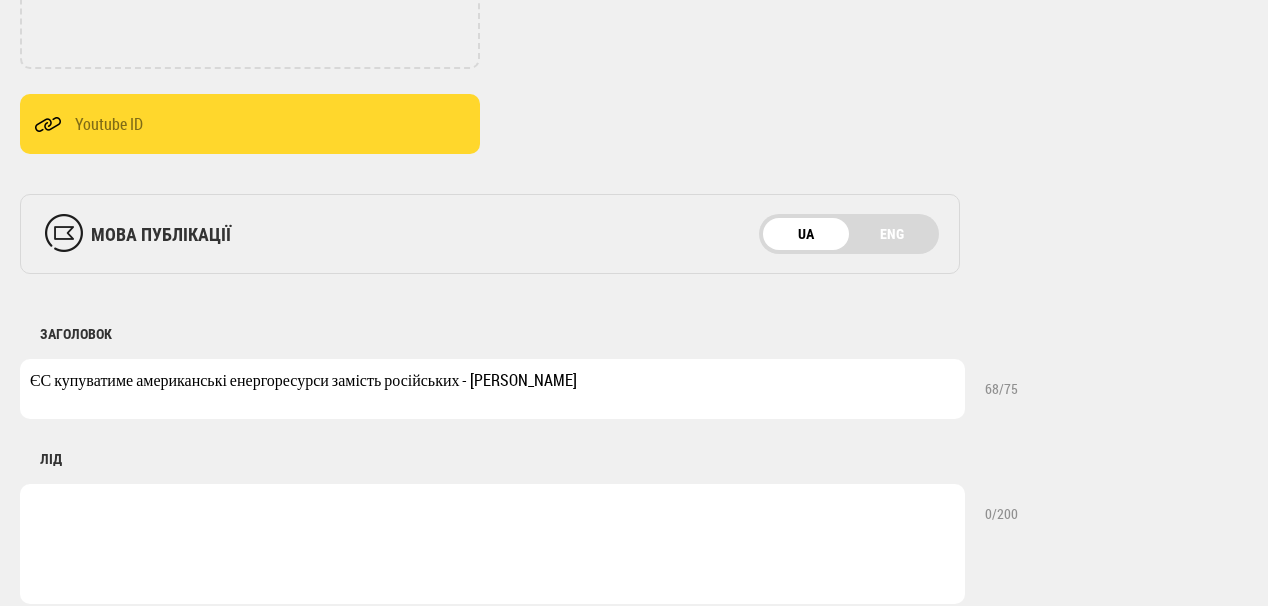 click on "ЄС купуватиме американські енергоресурси замість російських - фон де" at bounding box center [492, 389] 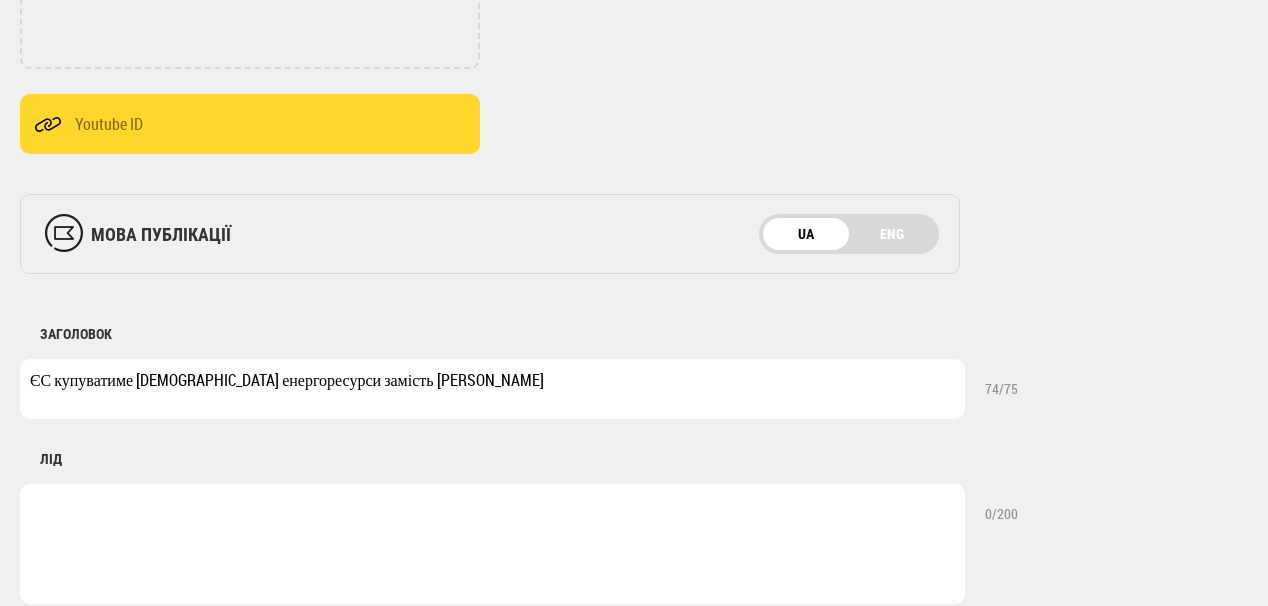 type on "ЄС купуватиме американські енергоресурси замість російських - фон дер Ляєн" 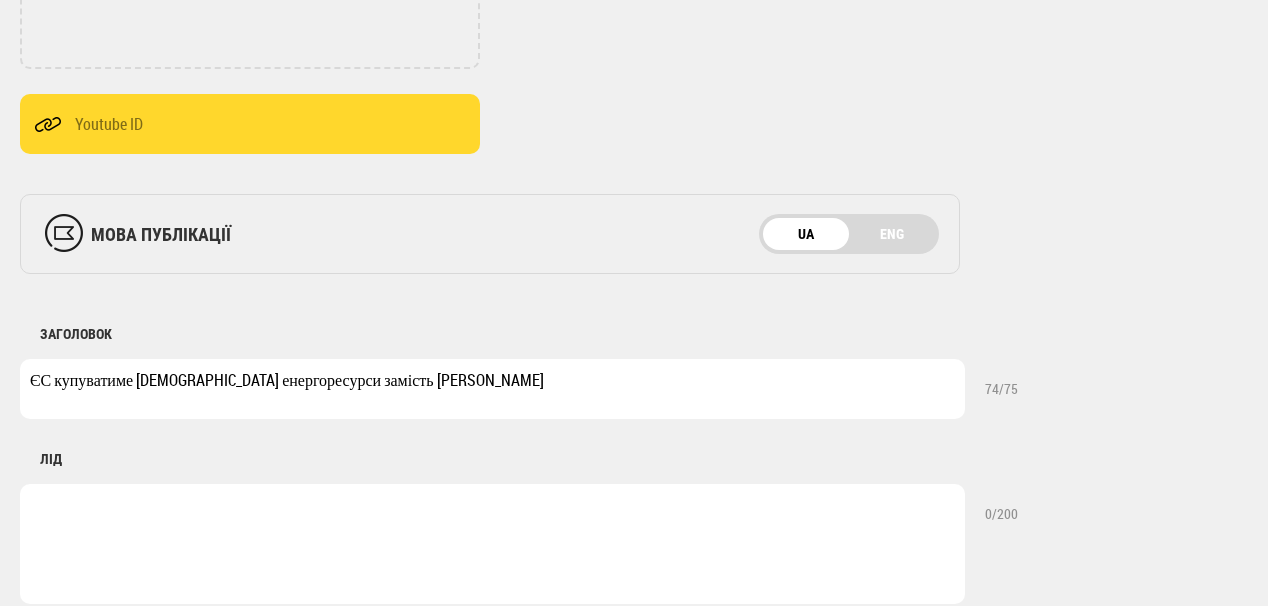 click on "ЛІД 0 /200" at bounding box center [652, 511] 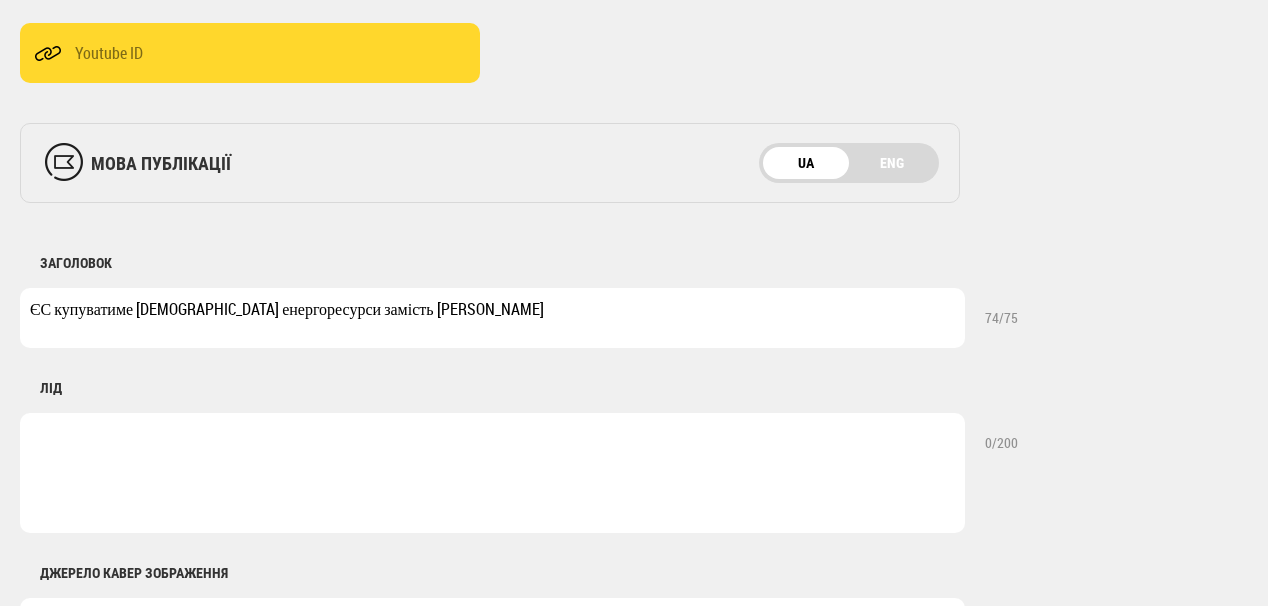scroll, scrollTop: 720, scrollLeft: 0, axis: vertical 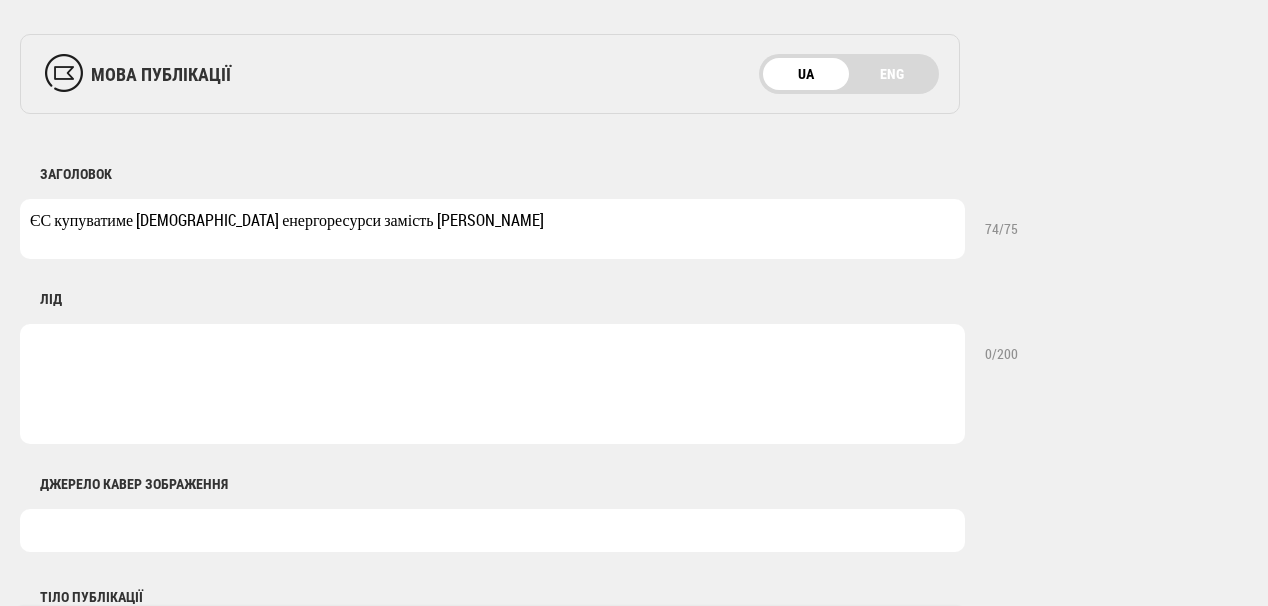 click at bounding box center (492, 384) 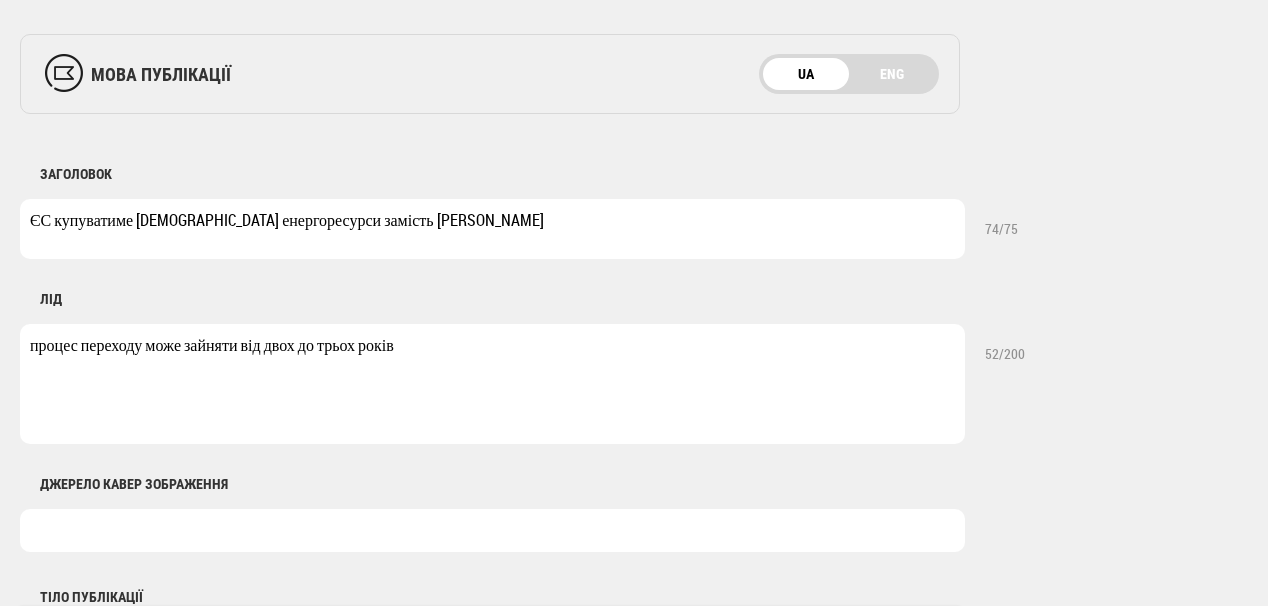 click on "процес переходу може зайняти від двох до трьох років" at bounding box center (492, 384) 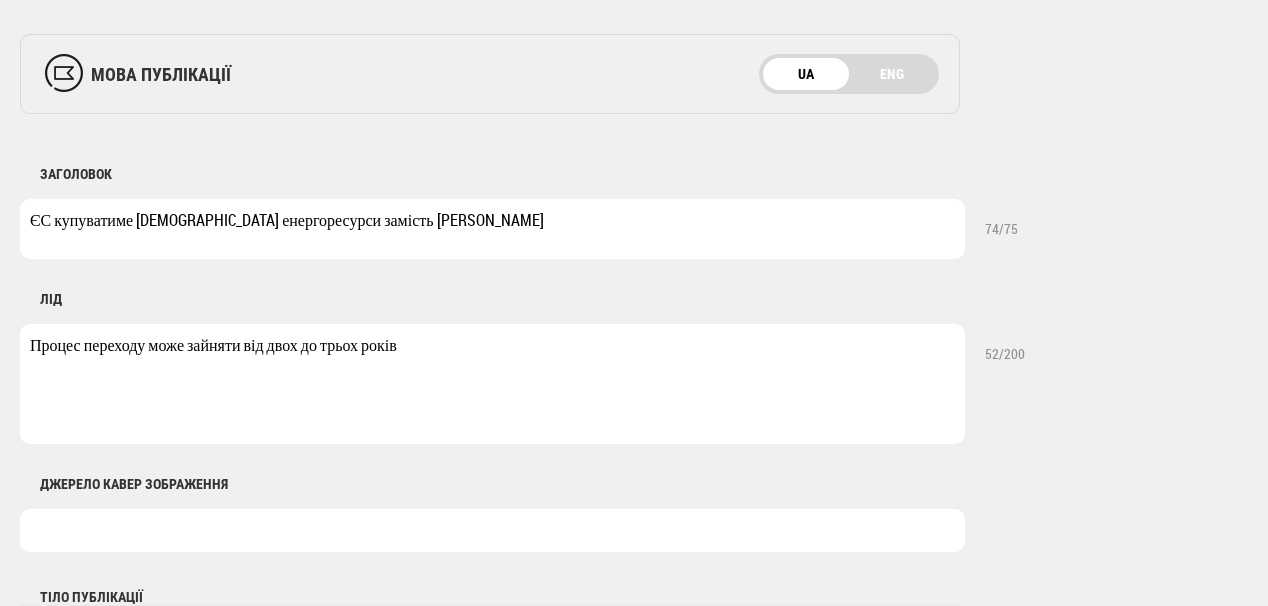type on "Процес переходу може зайняти від двох до трьох років" 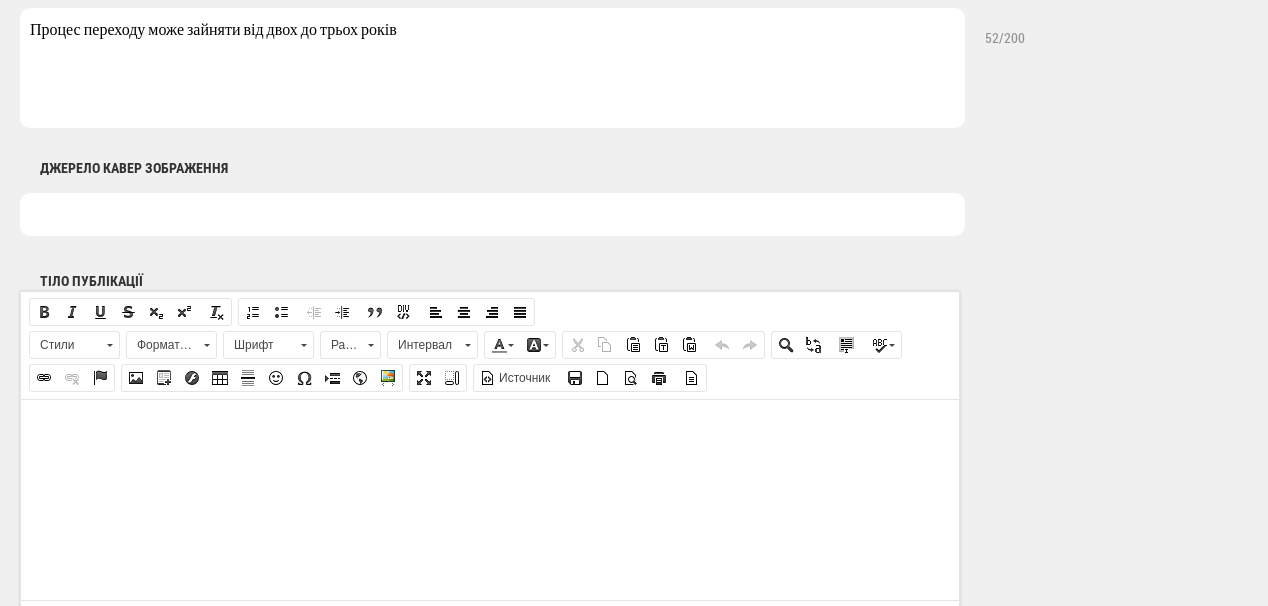 scroll, scrollTop: 1040, scrollLeft: 0, axis: vertical 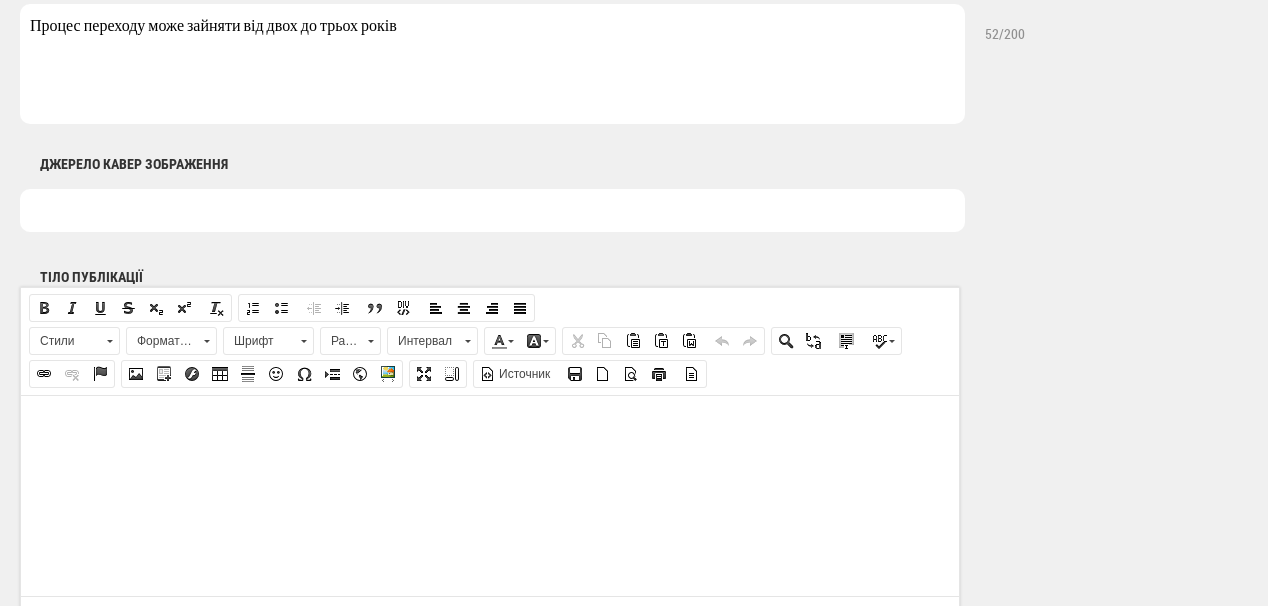 click at bounding box center (490, 425) 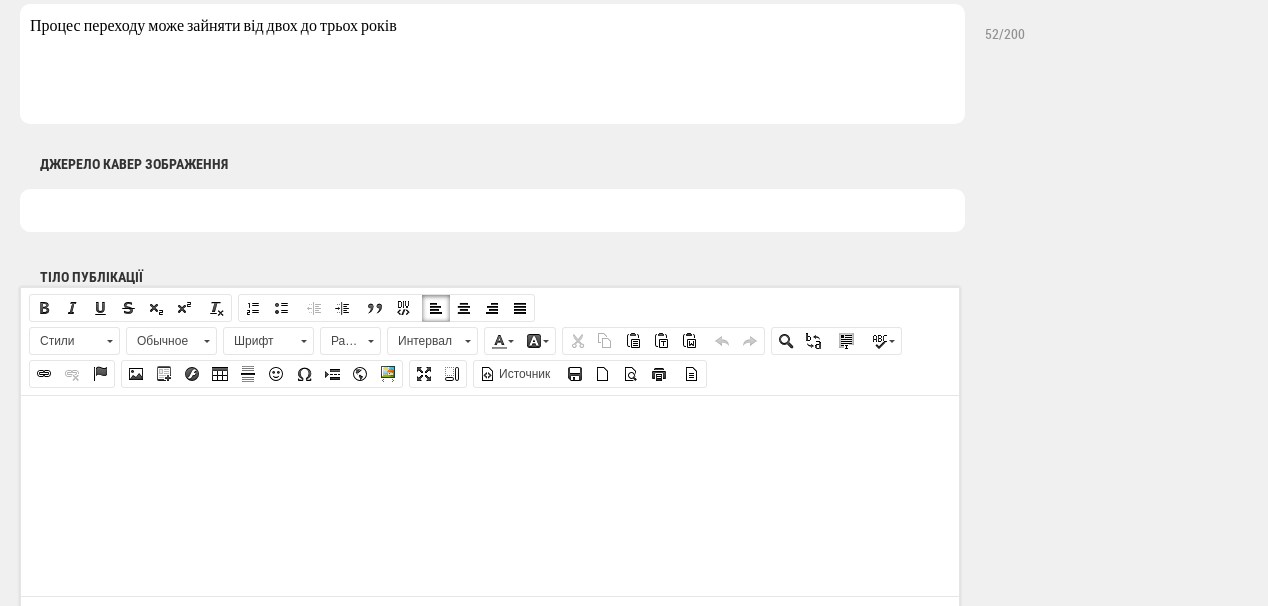 drag, startPoint x: 257, startPoint y: 411, endPoint x: 210, endPoint y: 435, distance: 52.773098 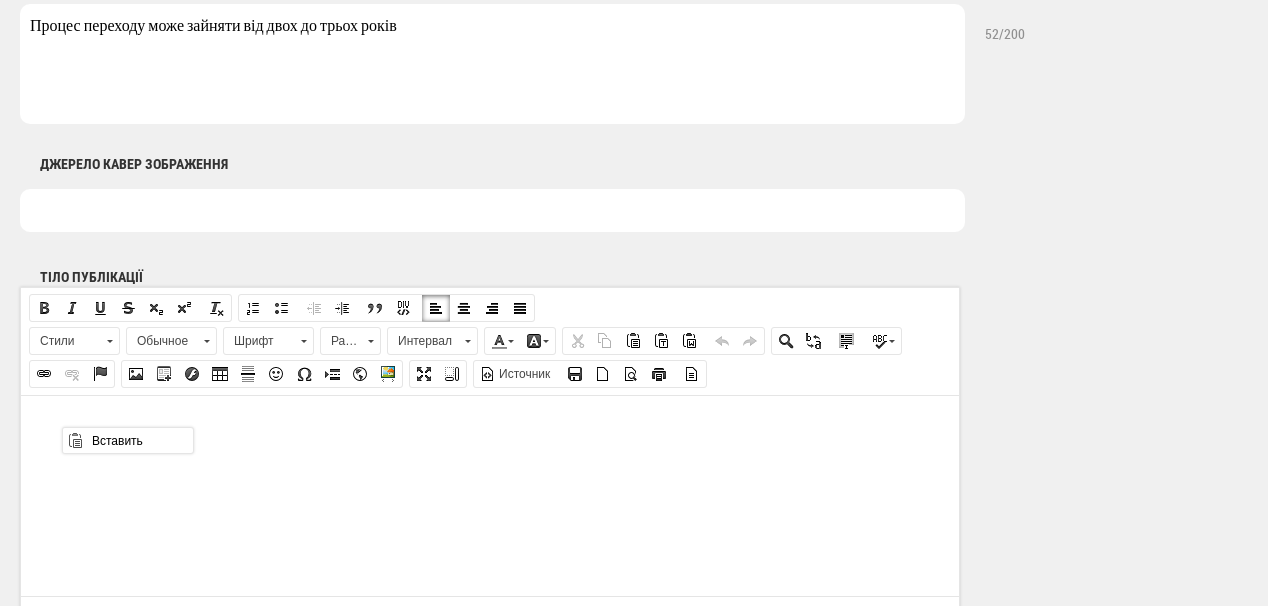 scroll, scrollTop: 0, scrollLeft: 0, axis: both 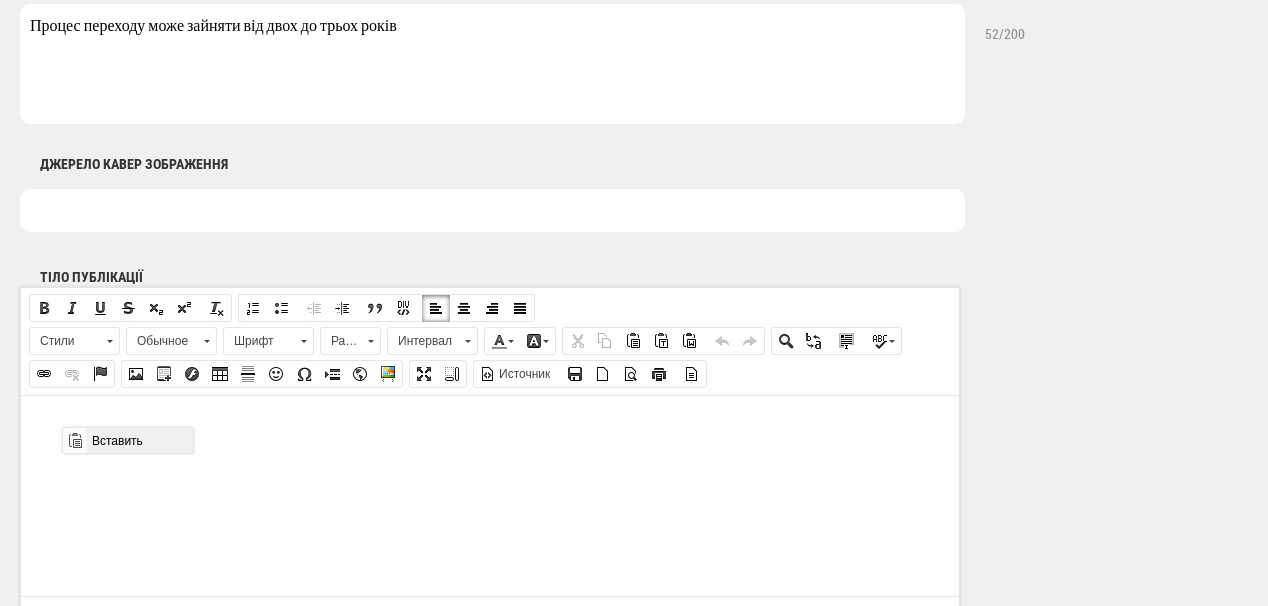 click on "Вставить" at bounding box center (139, 440) 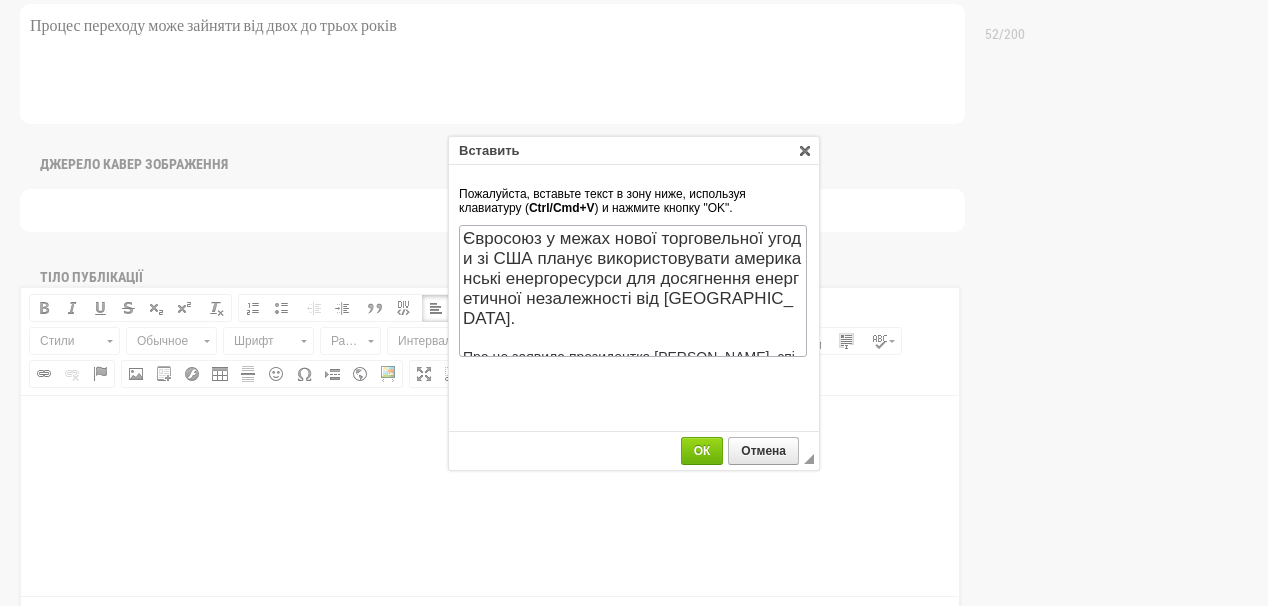 scroll, scrollTop: 334, scrollLeft: 0, axis: vertical 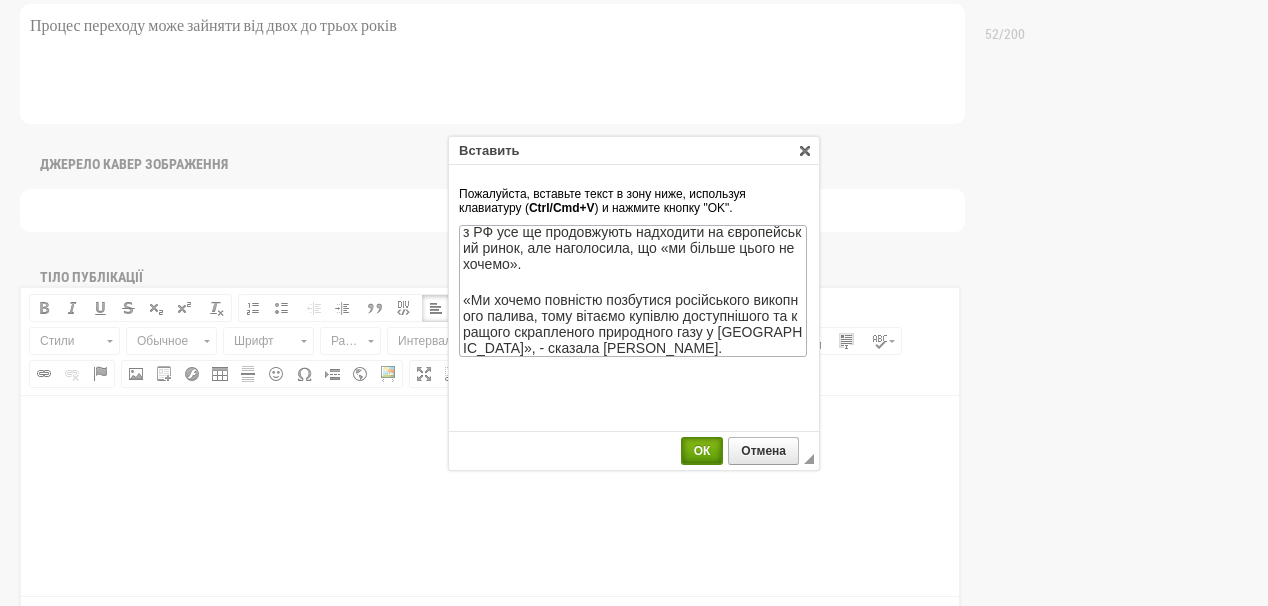 click on "ОК" at bounding box center (702, 451) 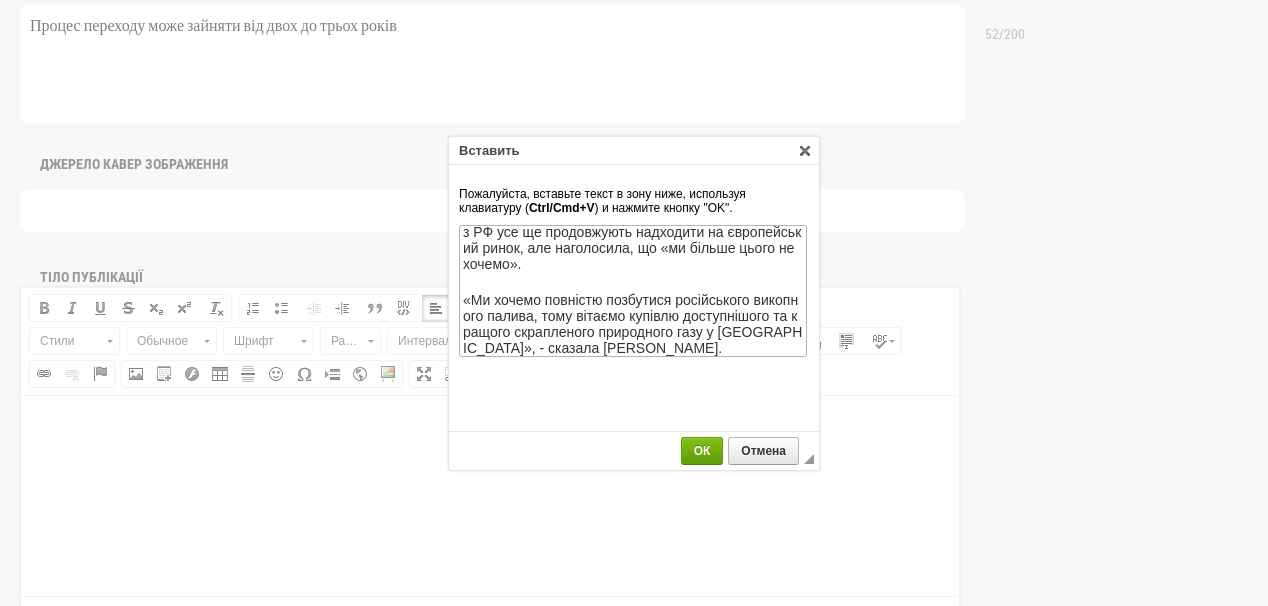 scroll, scrollTop: 76, scrollLeft: 0, axis: vertical 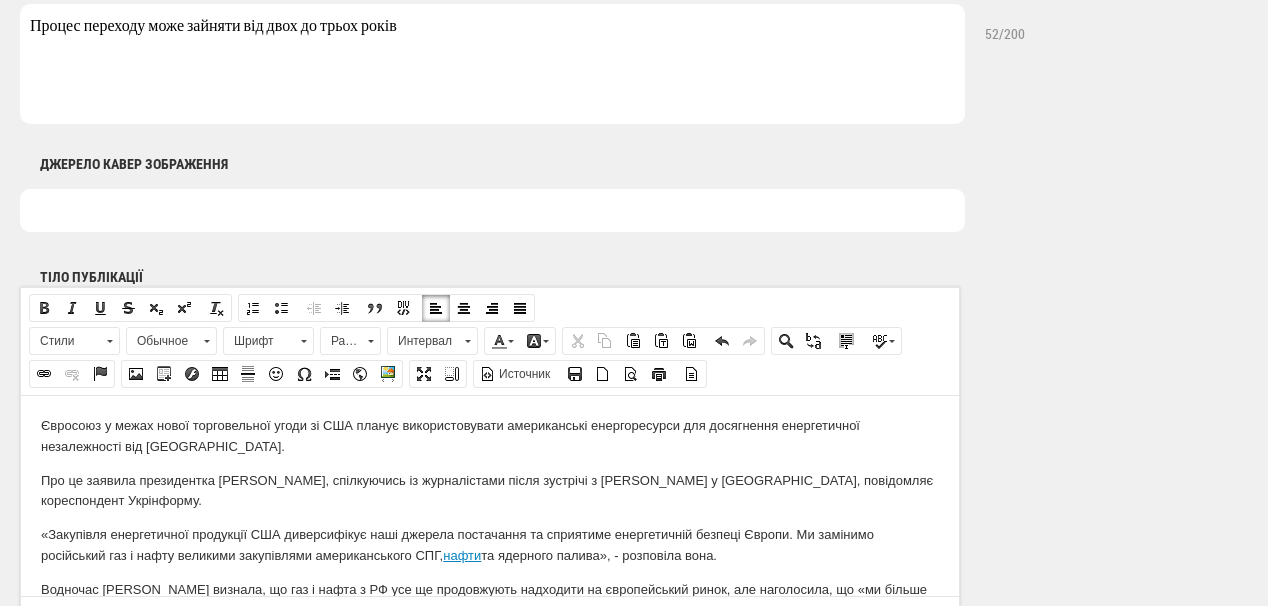 click on "Євросоюз у межах нової торговельної угоди зі США планує використовувати американські енергоресурси для досягнення енергетичної незалежності від Росії." at bounding box center (490, 436) 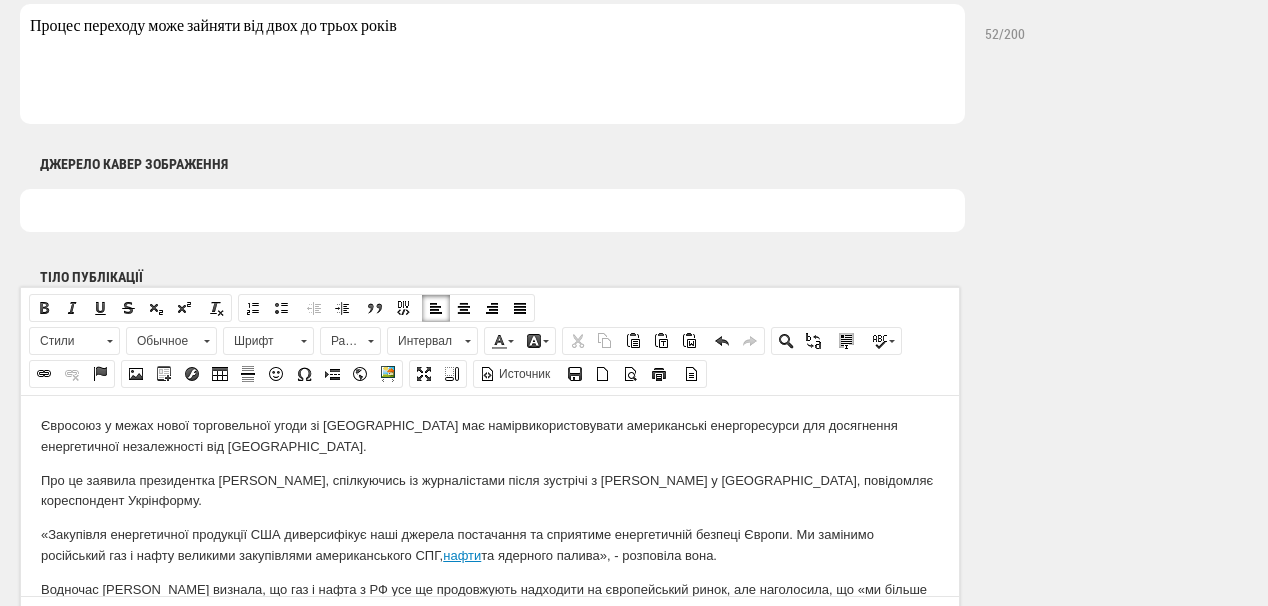 click on "Євросоюз у межах нової торговельної угоди зі США має намір  використовувати американські енергоресурси для досягнення енергетичної незалежності від Росії." at bounding box center [490, 436] 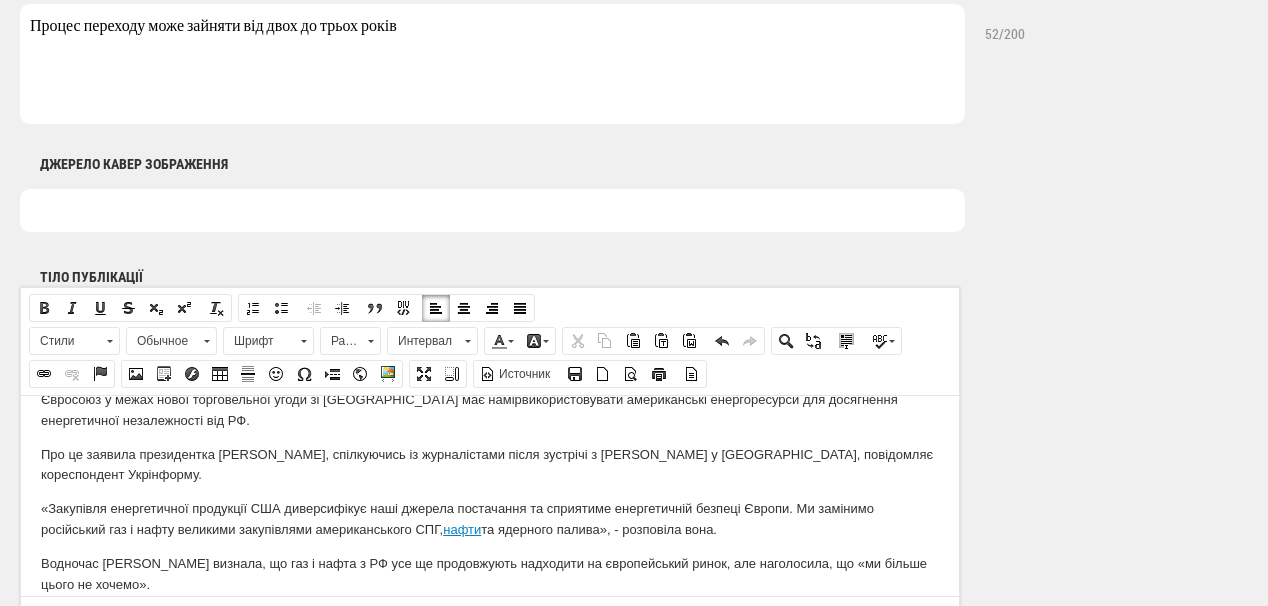 scroll, scrollTop: 0, scrollLeft: 0, axis: both 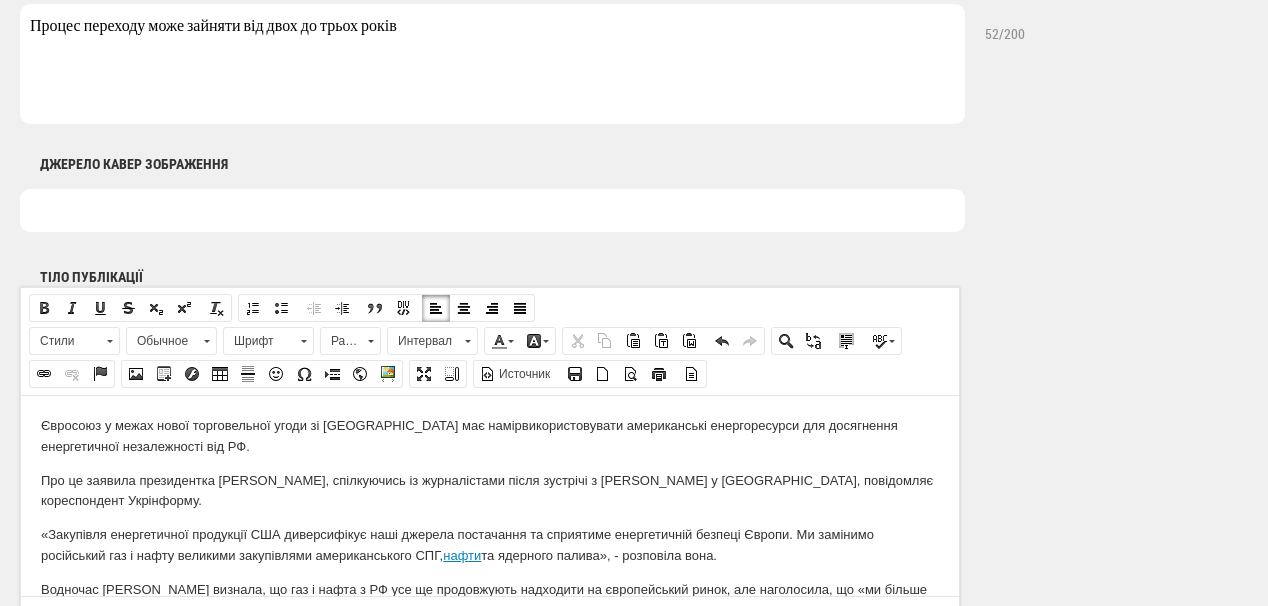 click on "Про це заявила президентка Єврокомісії Урсула фон дер Ляєн, спілкуючись із журналістами після зустрічі з Дональдом Трампом у Шотландії, повідомляє кореспондент Укрінформу." at bounding box center [490, 491] 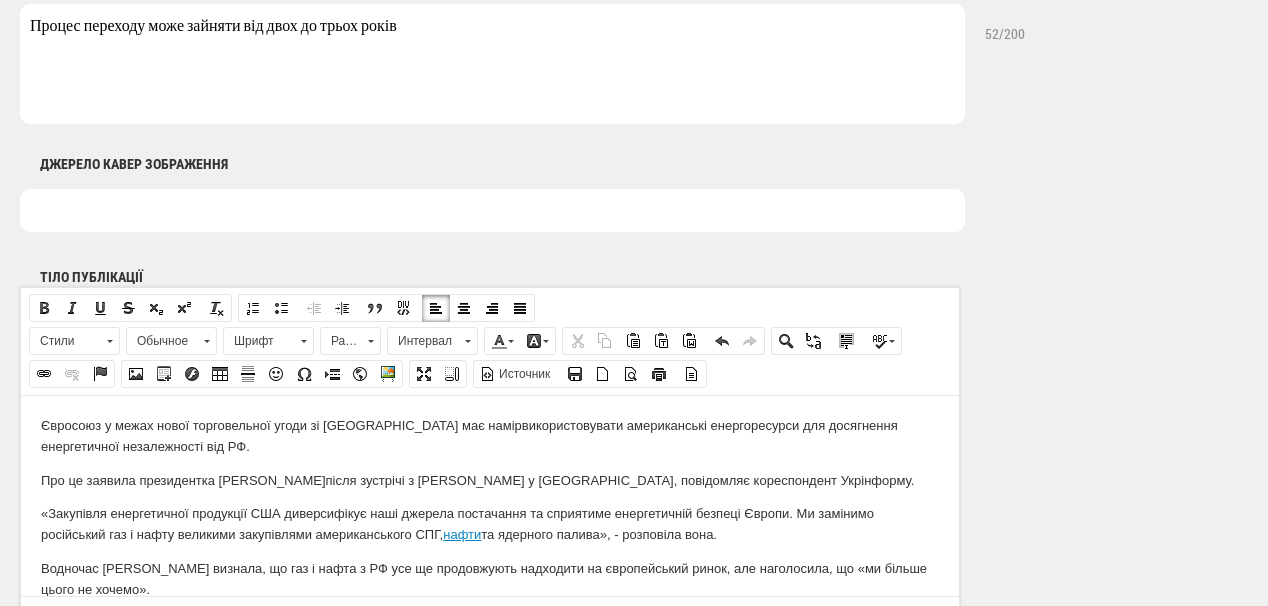 click on "Про це заявила президентка Єврокомісії Урсула фон дер Ляєн  після зустрічі з Дональдом Трампом у Шотландії, повідомляє кореспондент Укрінформу." at bounding box center [490, 480] 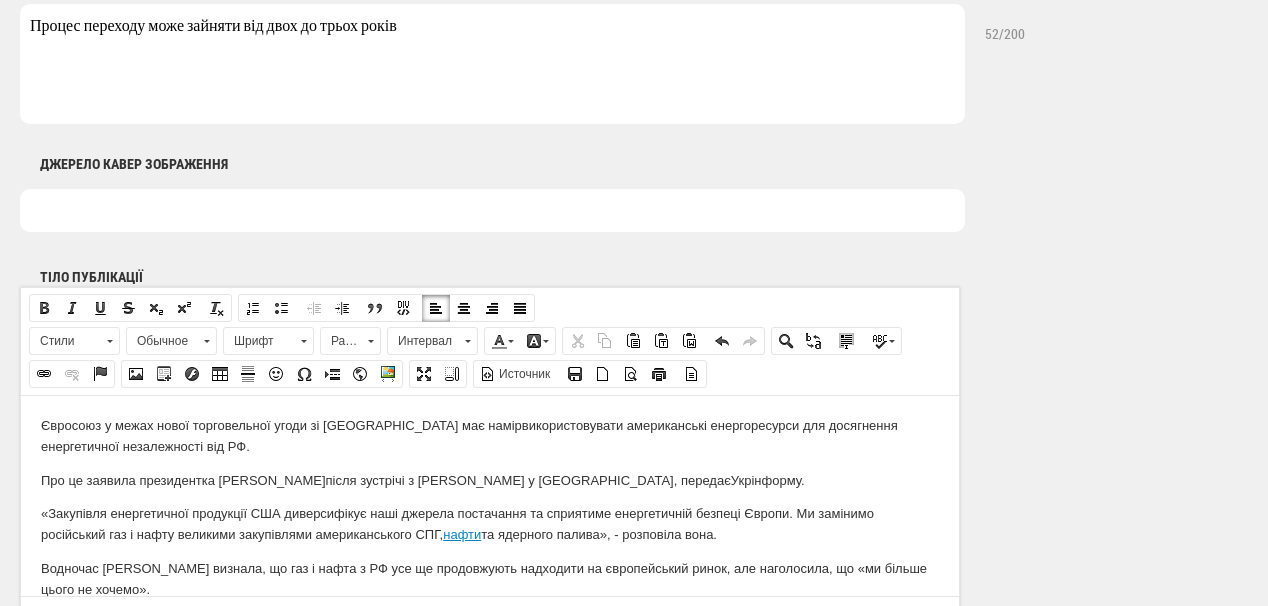 click on "Про це заявила президентка Єврокомісії Урсула фон дер Ляєн  після зустрічі з Дональдом Трампом у Шотландії, передає  Укрінформу." at bounding box center [490, 480] 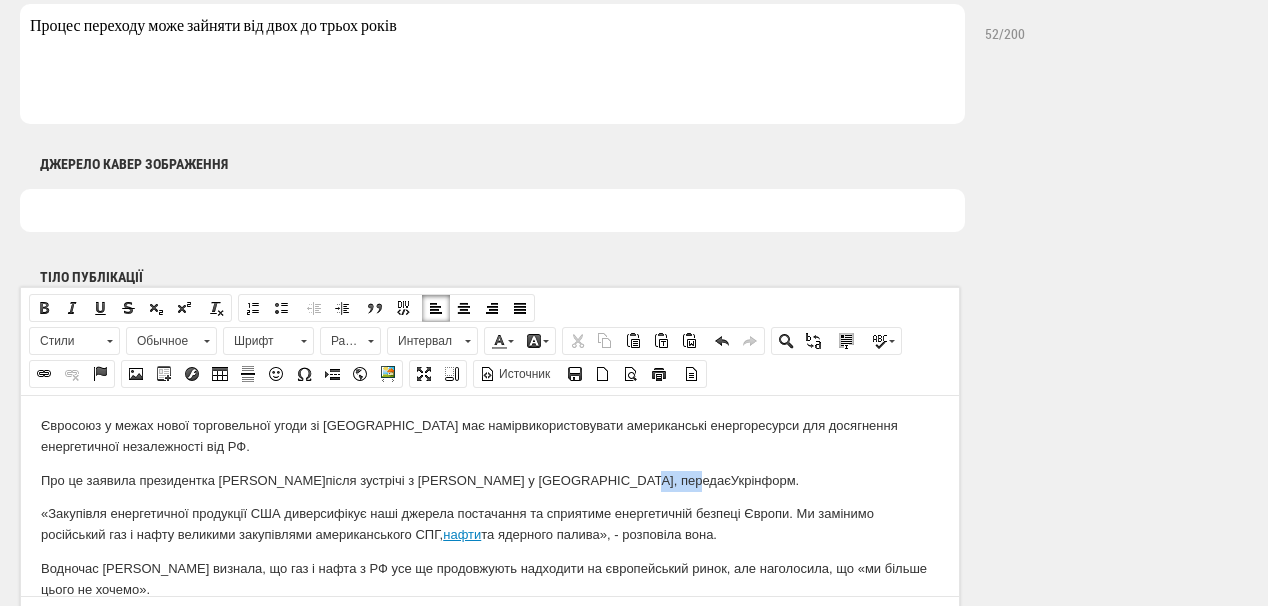 drag, startPoint x: 725, startPoint y: 479, endPoint x: 773, endPoint y: 479, distance: 48 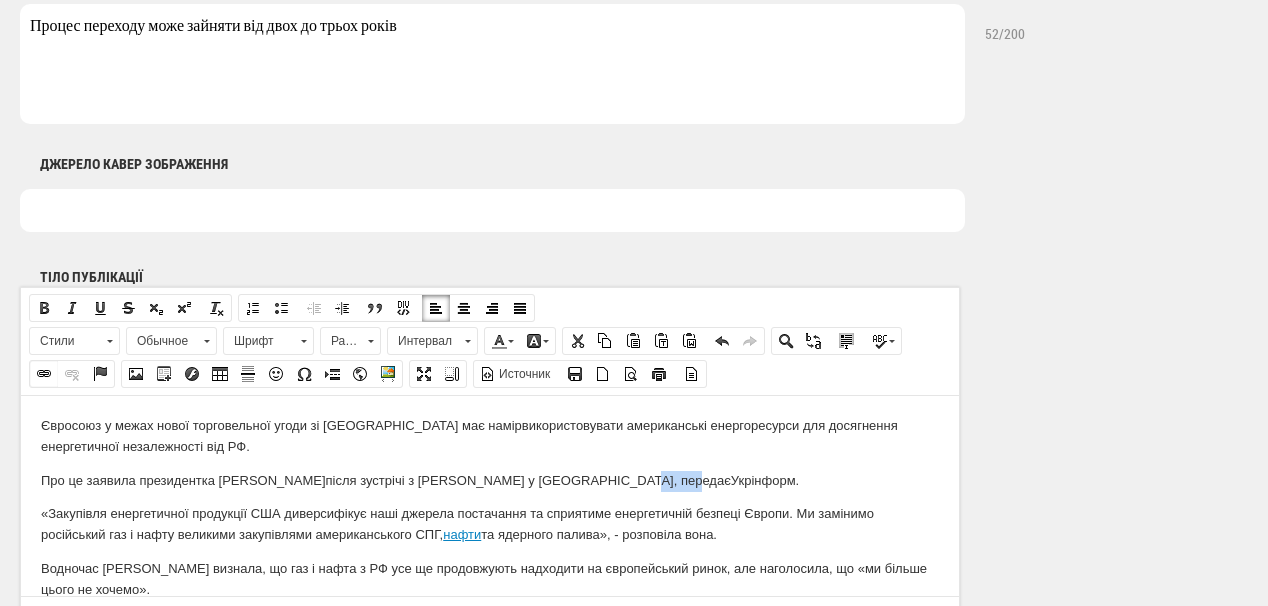 click at bounding box center (44, 374) 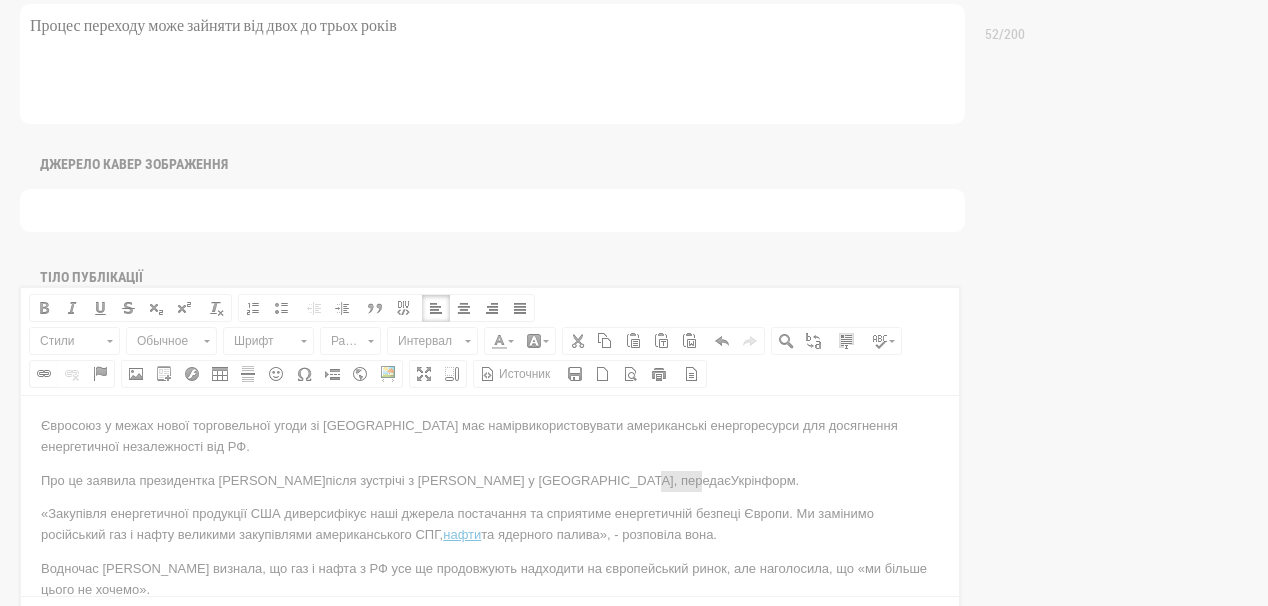 scroll, scrollTop: 0, scrollLeft: 0, axis: both 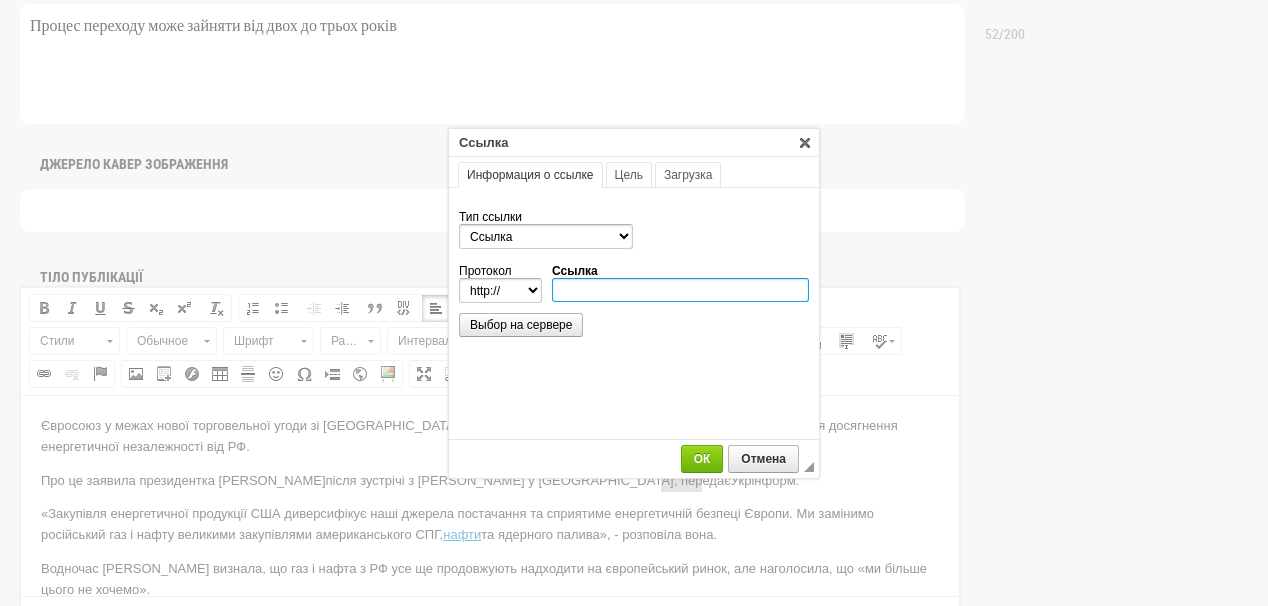 click on "Ссылка" at bounding box center (680, 290) 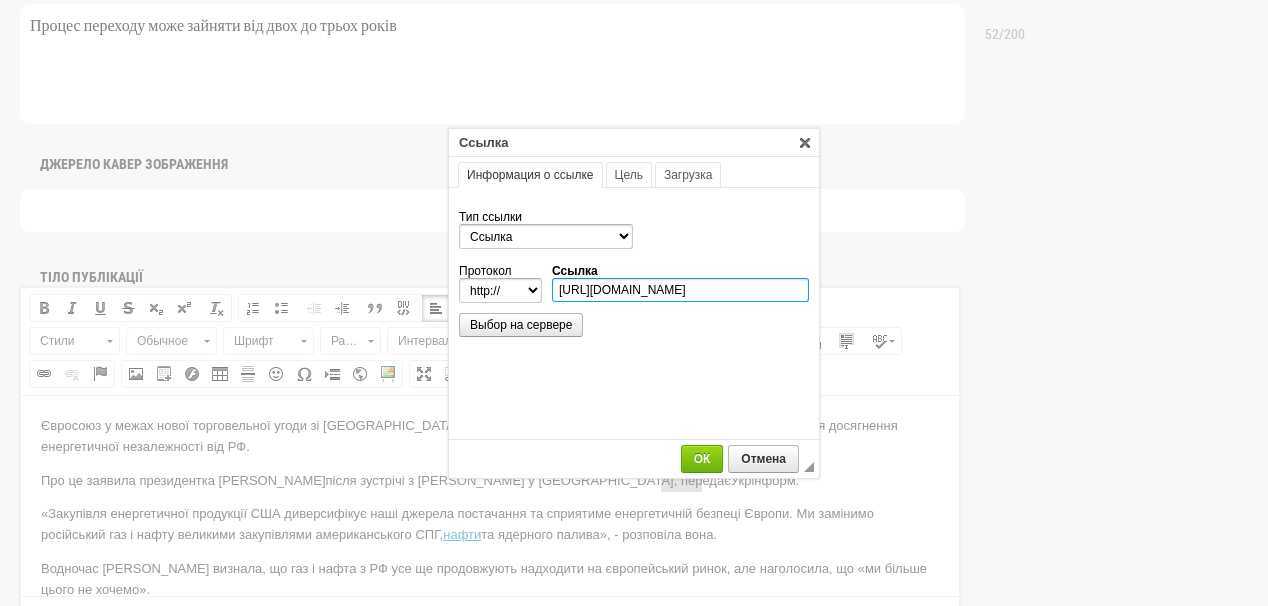 scroll, scrollTop: 0, scrollLeft: 430, axis: horizontal 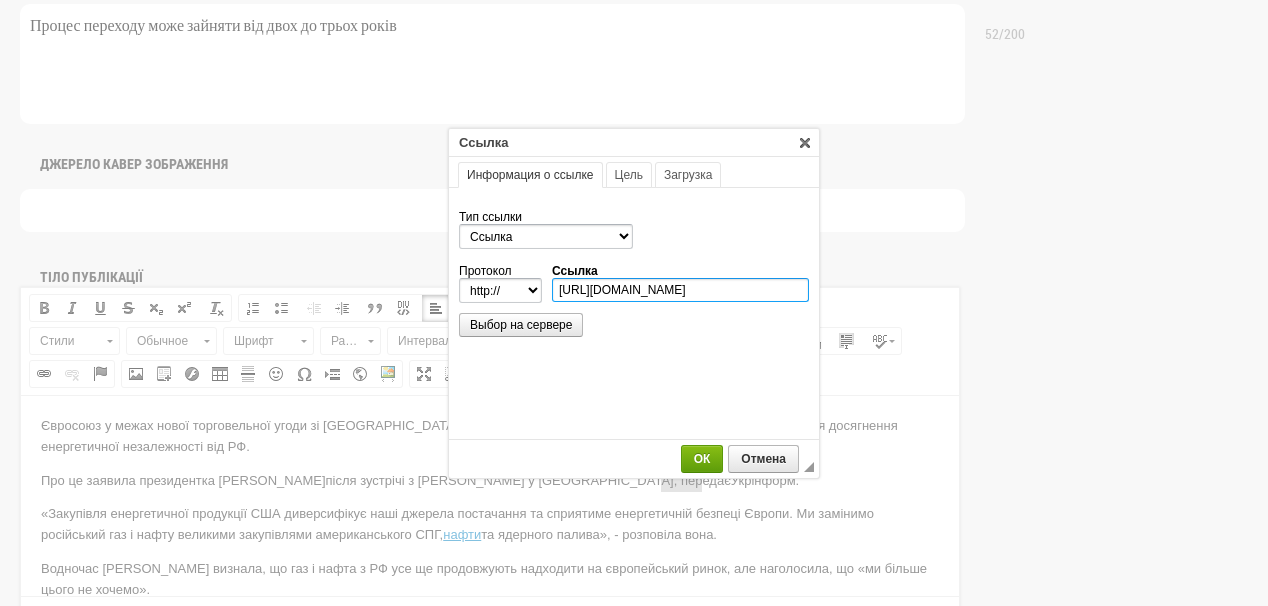 type on "https://www.ukrinform.ua/rubric-economy/4019412-es-kupuvatime-amerikanski-energoresursi-zamist-rosijskih-fon-der-laen.html" 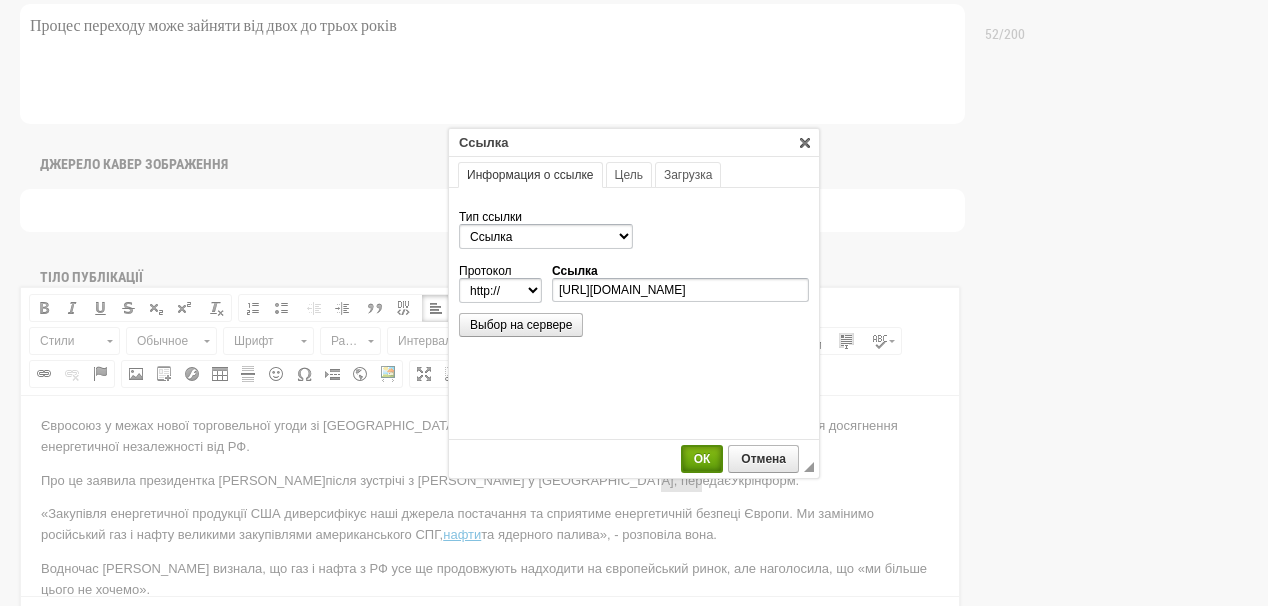 select on "https://" 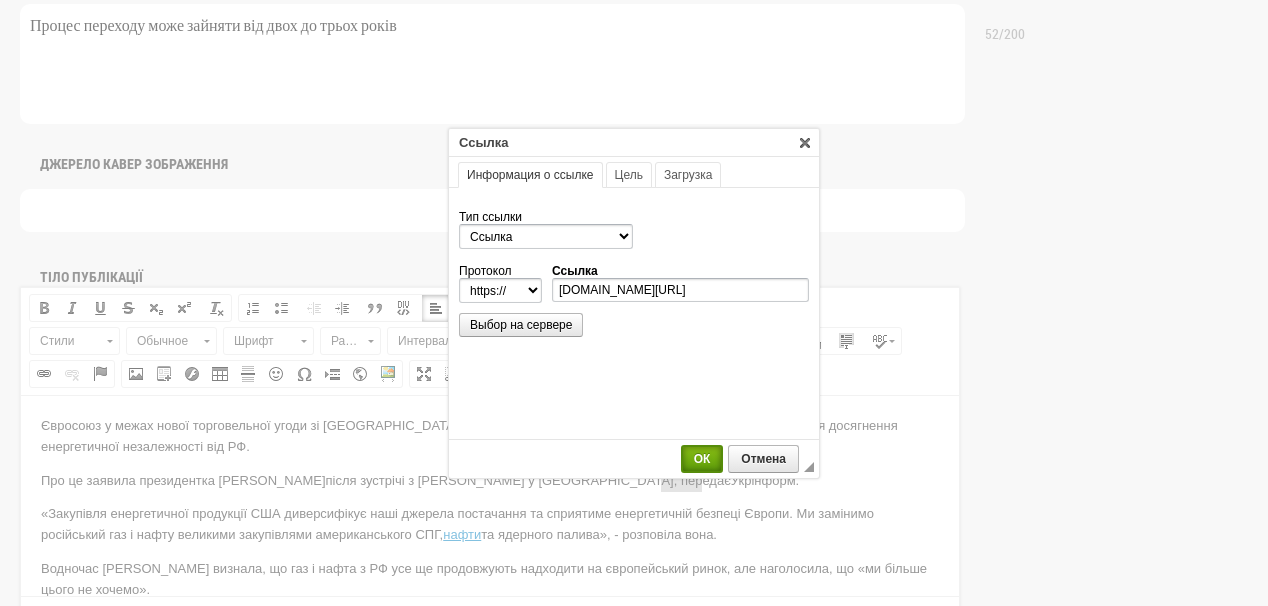 scroll, scrollTop: 0, scrollLeft: 0, axis: both 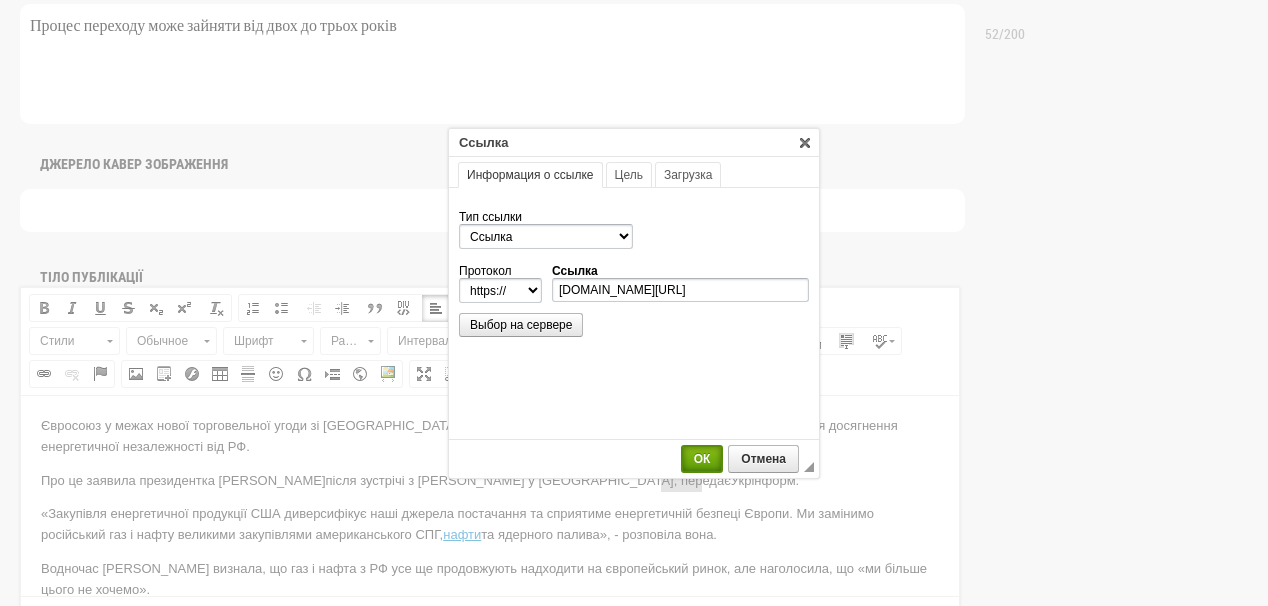drag, startPoint x: 696, startPoint y: 451, endPoint x: 680, endPoint y: 56, distance: 395.3239 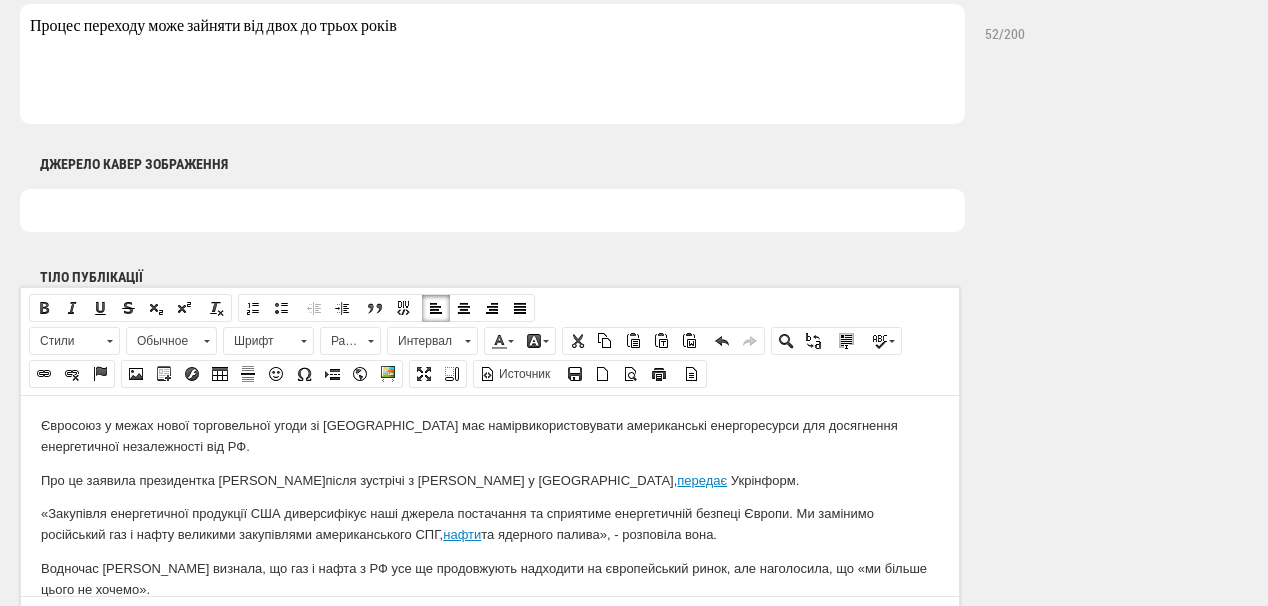 scroll, scrollTop: 79, scrollLeft: 0, axis: vertical 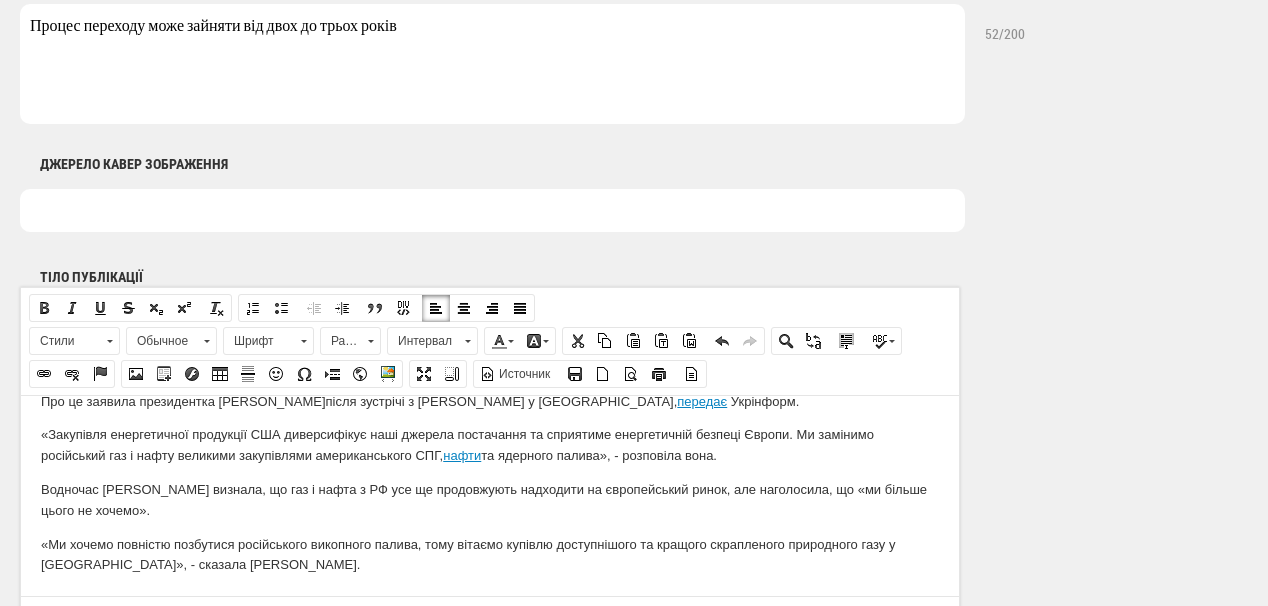 click on "«Закупівля енергетичної продукції США диверсифікує наші джерела постачання та сприятиме енергетичній безпеці Європи. Ми замінимо російський газ і нафту великими закупівлями американського СПГ,  нафти  та ядерного палива», - розповіла вона." at bounding box center (490, 445) 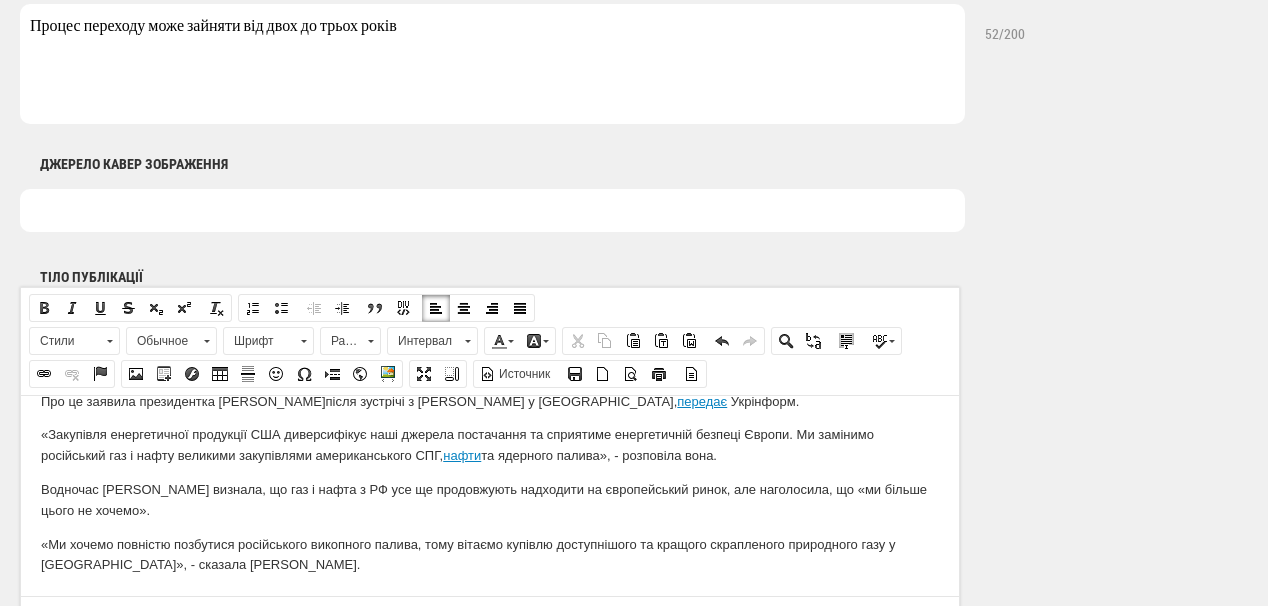 click on "«Закупівля енергетичної продукції США диверсифікує наші джерела постачання та сприятиме енергетичній безпеці Європи. Ми замінимо російський газ і нафту великими закупівлями американського СПГ,  нафти  та ядерного палива», - розповіла вона." at bounding box center (490, 445) 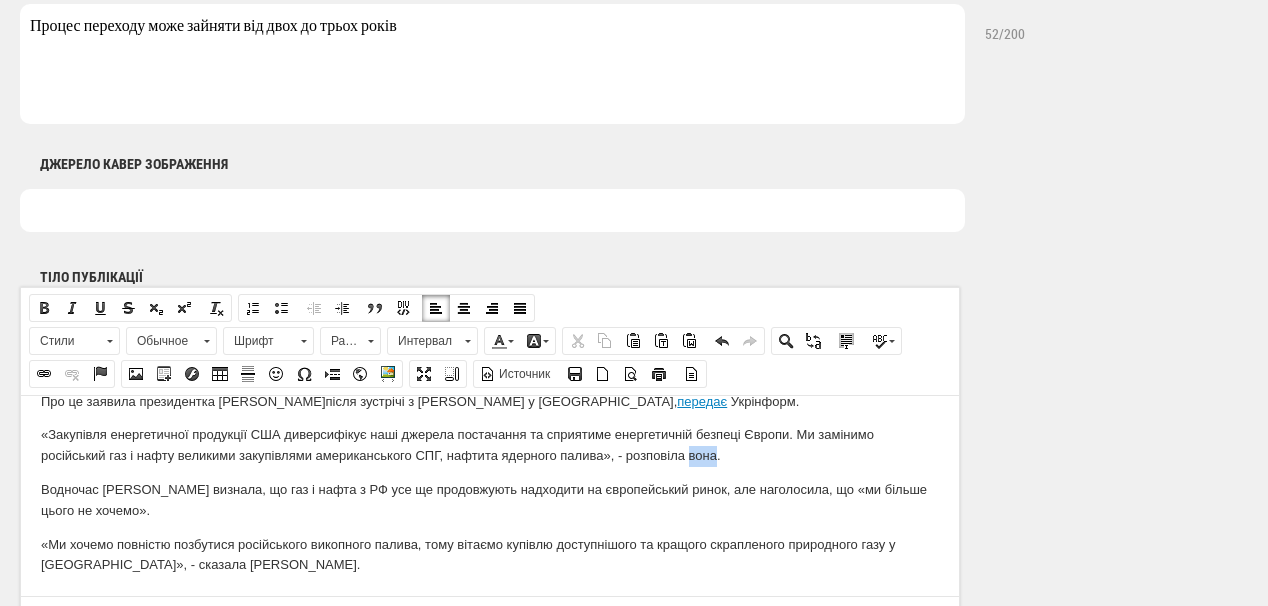 drag, startPoint x: 693, startPoint y: 457, endPoint x: 719, endPoint y: 457, distance: 26 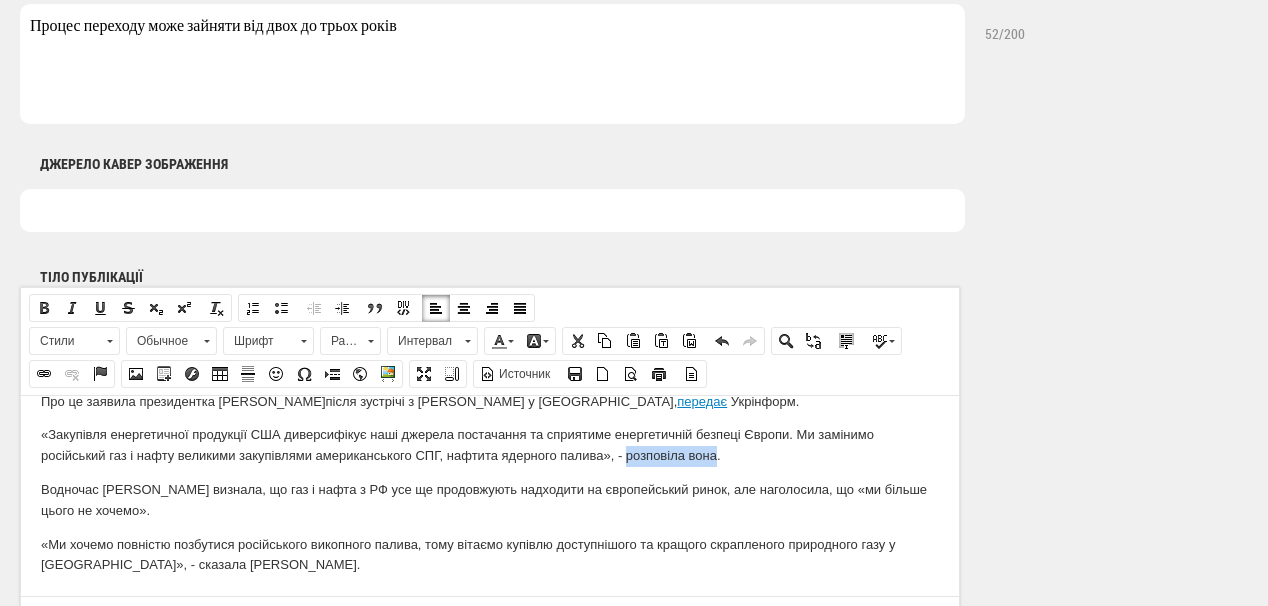 drag, startPoint x: 629, startPoint y: 455, endPoint x: 717, endPoint y: 454, distance: 88.005684 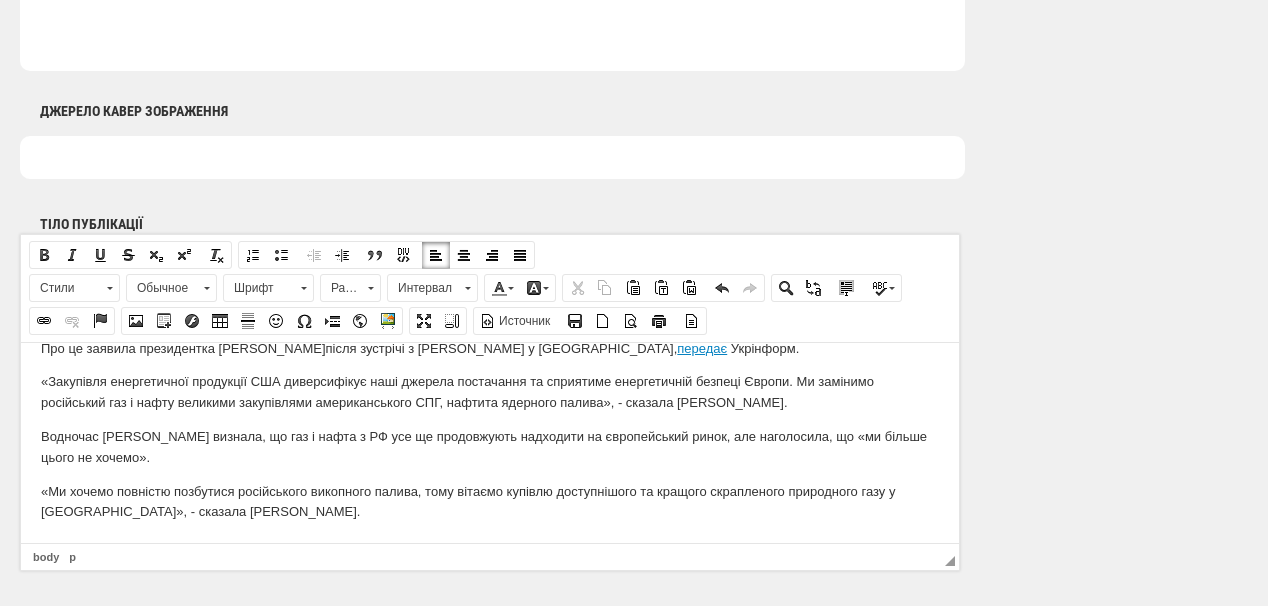 scroll, scrollTop: 1120, scrollLeft: 0, axis: vertical 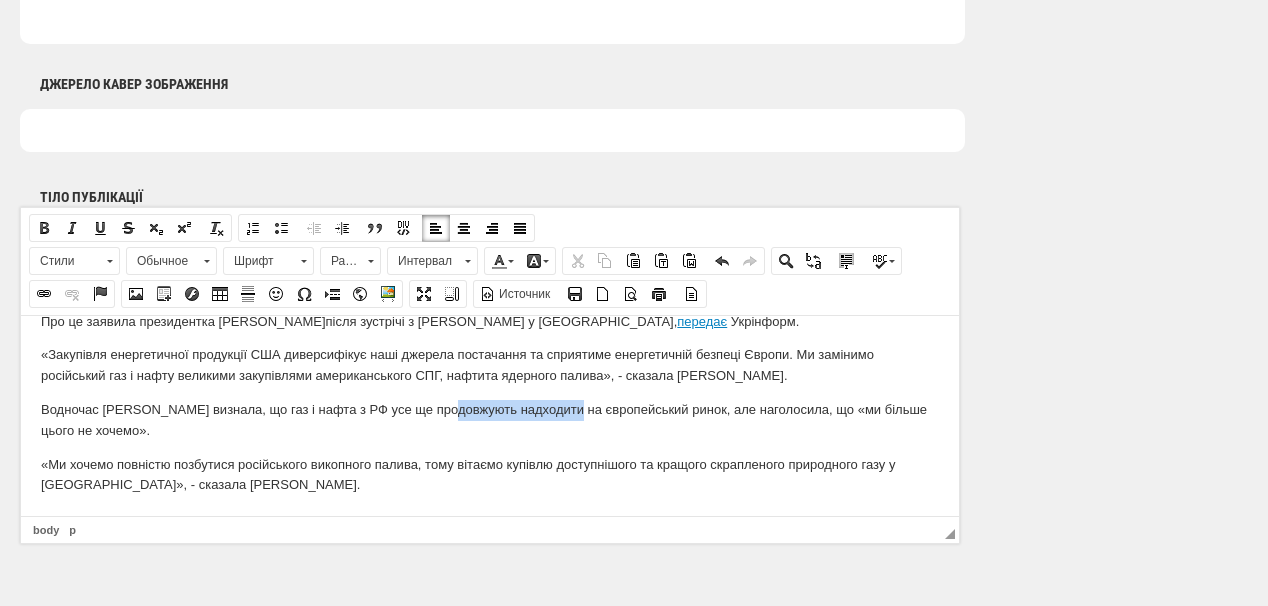 drag, startPoint x: 433, startPoint y: 409, endPoint x: 559, endPoint y: 411, distance: 126.01587 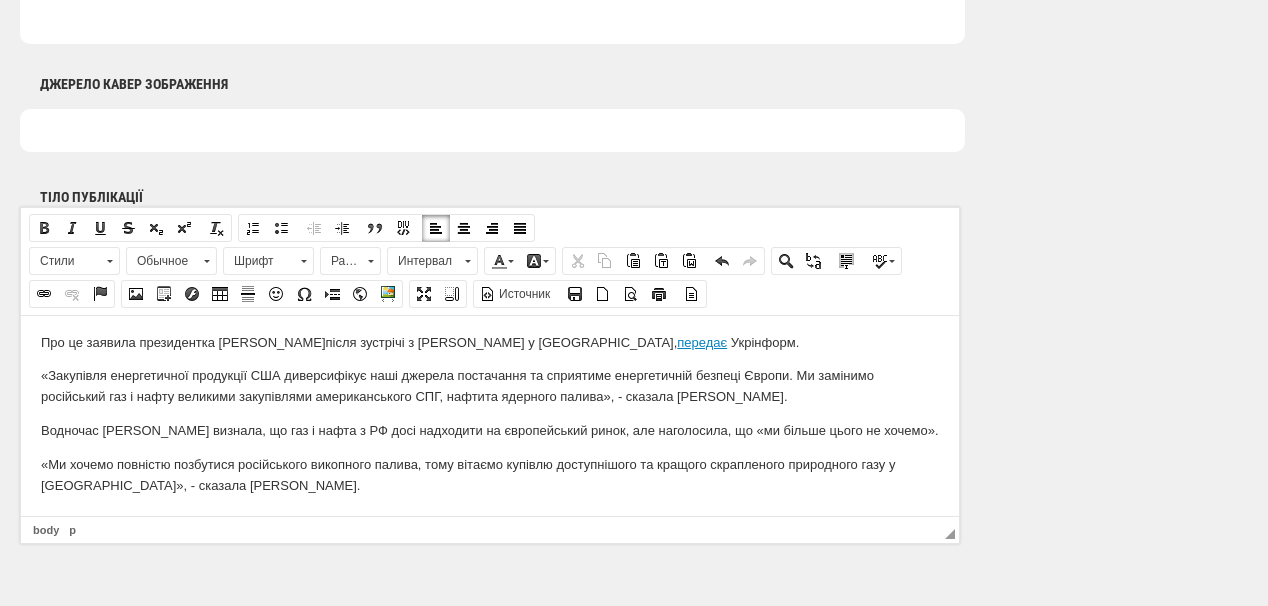 click on "Водночас президентка Єврокомісії визнала, що газ і нафта з РФ досі надходити на європейський ринок, але наголосила, що «ми більше цього не хочемо»." at bounding box center (490, 430) 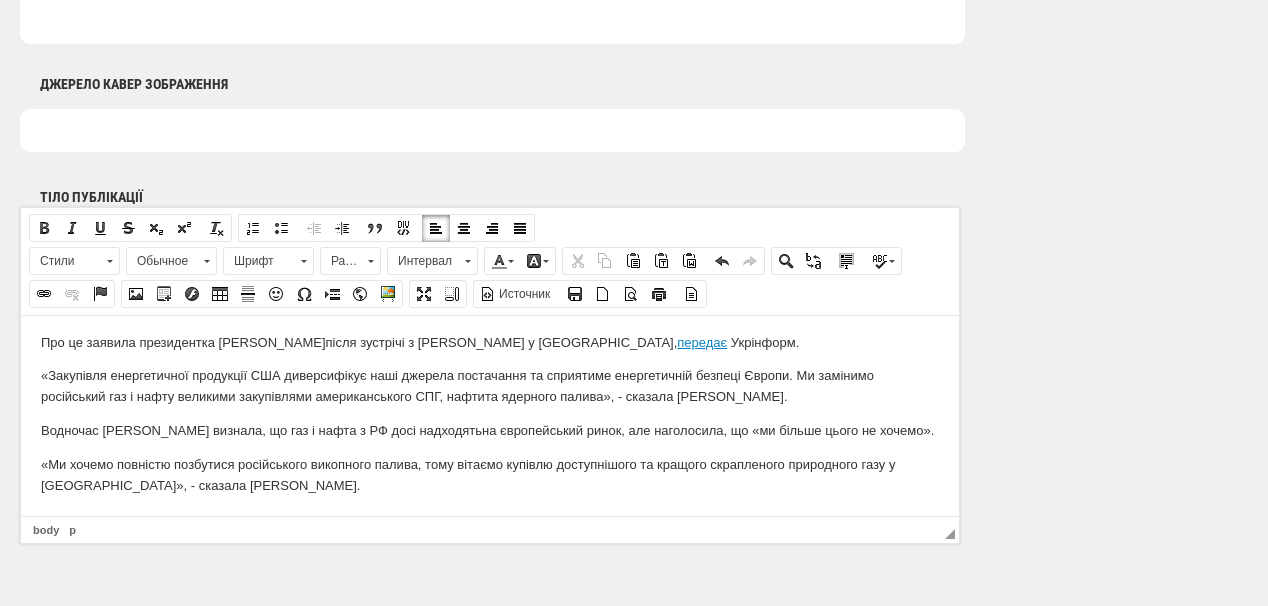 click on "Водночас президентка Єврокомісії визнала, що газ і нафта з РФ досі надходять  на європейський ринок, але наголосила, що «ми більше цього не хочемо»." at bounding box center (490, 430) 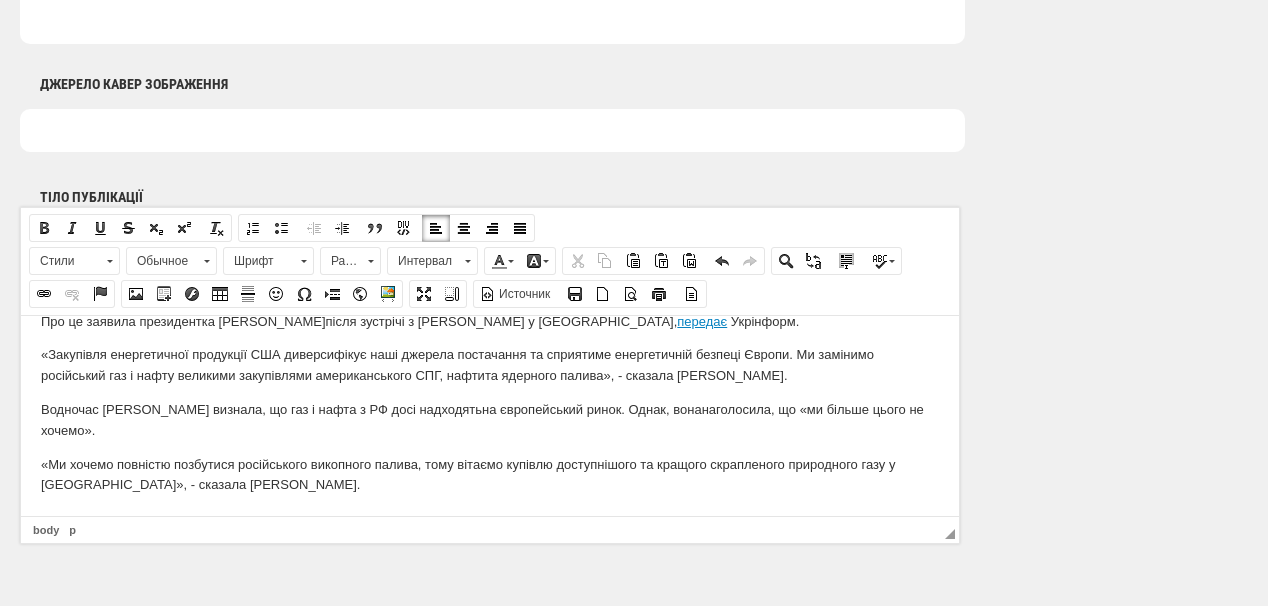 click on "Водночас президентка Єврокомісії визнала, що газ і нафта з РФ досі надходять  на європейський ринок. Однак, вона  наголосила, що «ми більше цього не хочемо»." at bounding box center [490, 420] 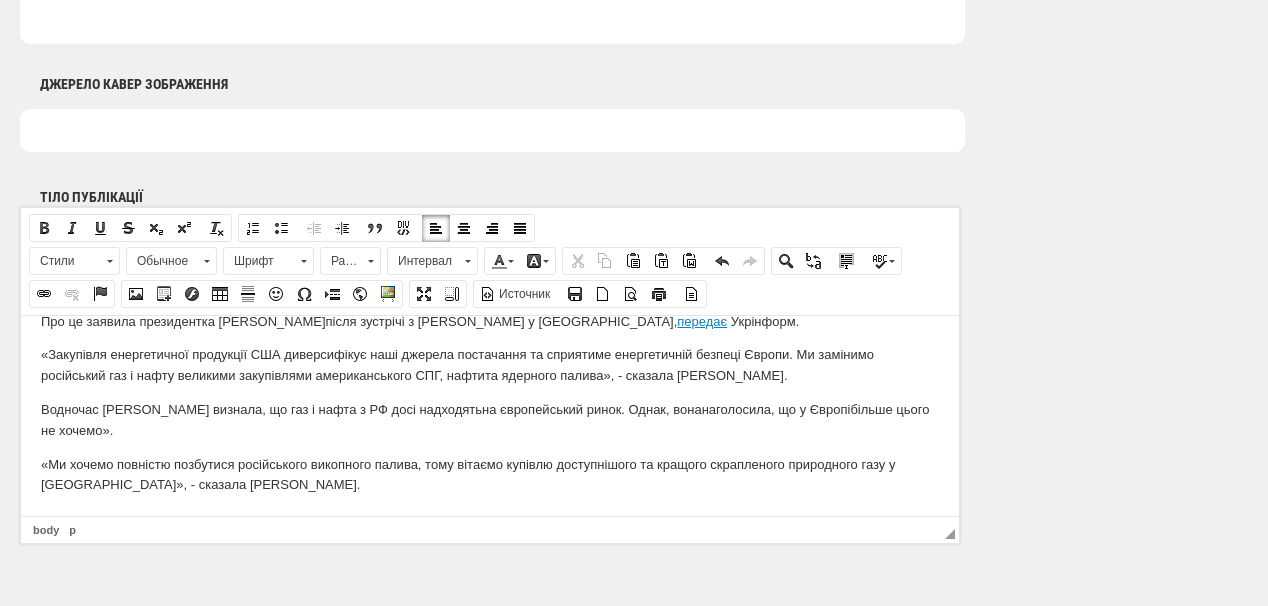 click on "Водночас президентка Єврокомісії визнала, що газ і нафта з РФ досі надходять  на європейський ринок. Однак, вона  наголосила, що у Європі   більше цього не хочемо»." at bounding box center (490, 420) 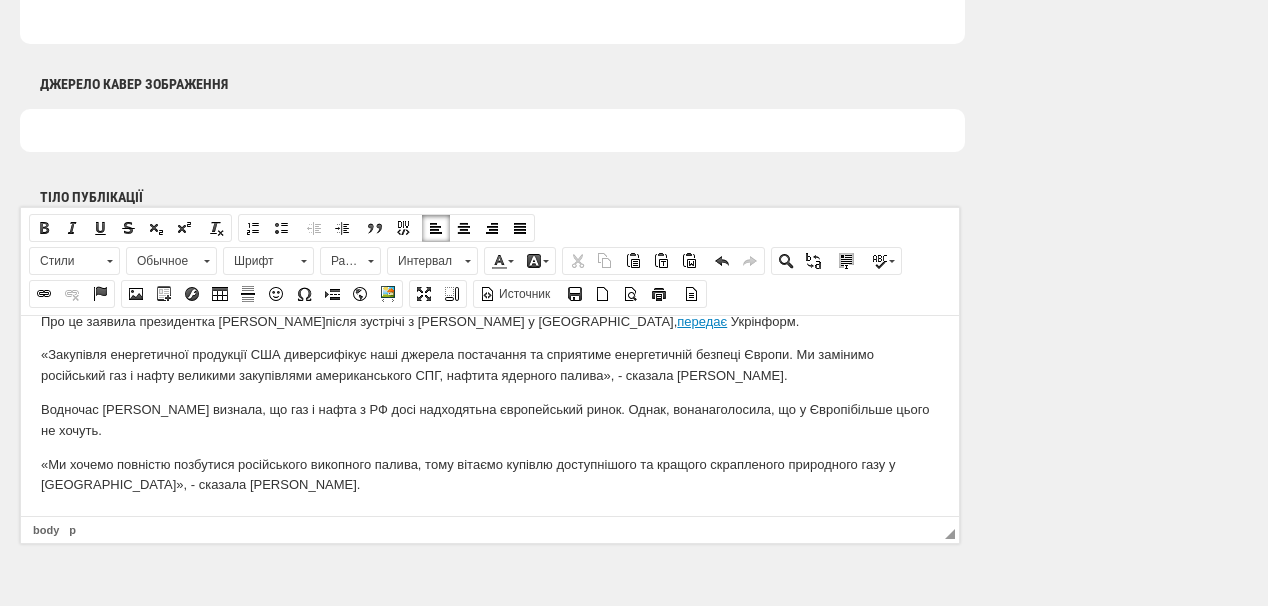 click on "«Ми хочемо повністю позбутися російського викопного палива, тому вітаємо купівлю доступнішого та кращого скрапленого природного газу у Сполучених Штатів», - сказала фон дер Ляєн." at bounding box center [490, 475] 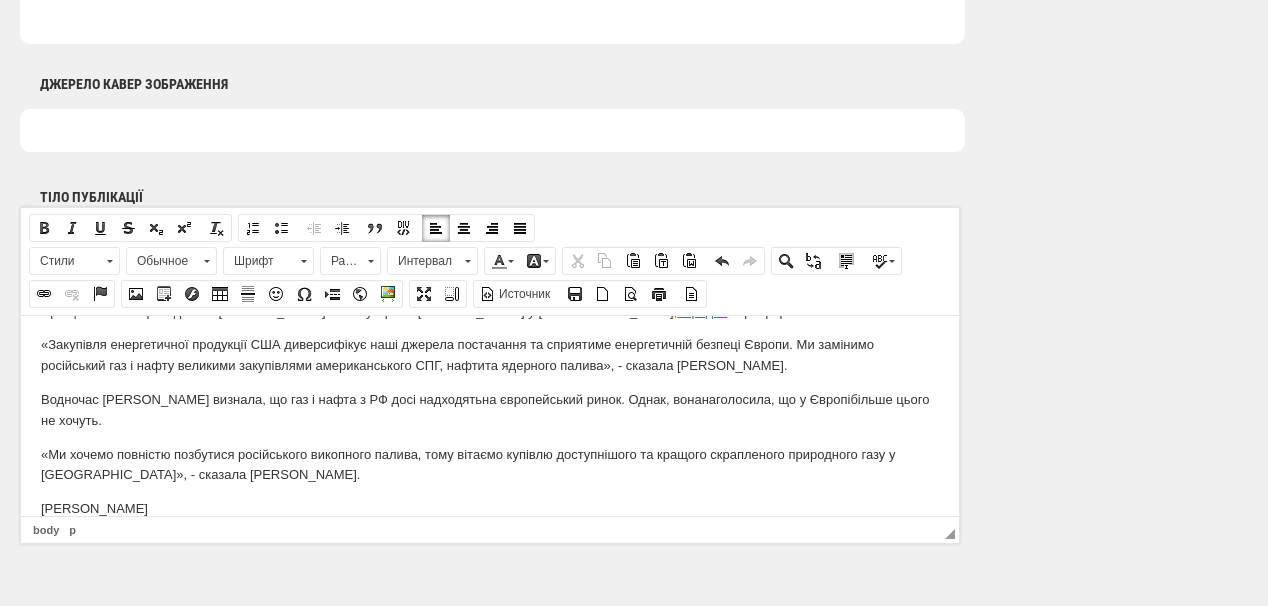 scroll, scrollTop: 90, scrollLeft: 0, axis: vertical 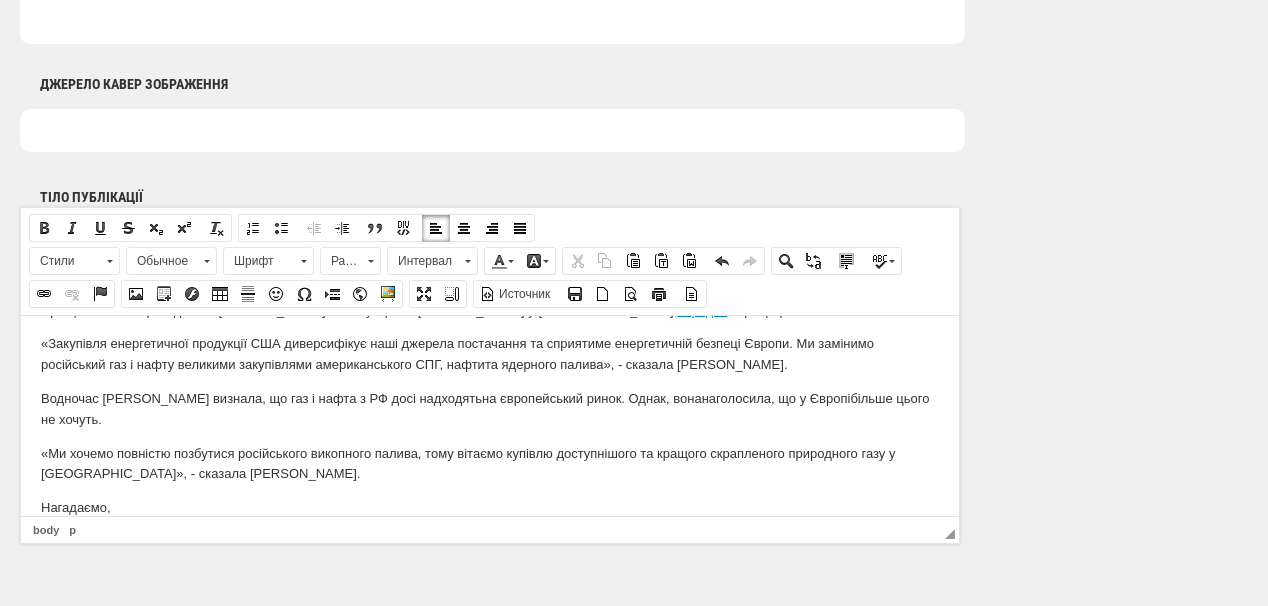 click on "«Ми хочемо повністю позбутися російського викопного палива, тому вітаємо купівлю доступнішого та кращого скрапленого природного газу у Сполучених Штатів», - сказала фон дер Ляєн." at bounding box center [490, 464] 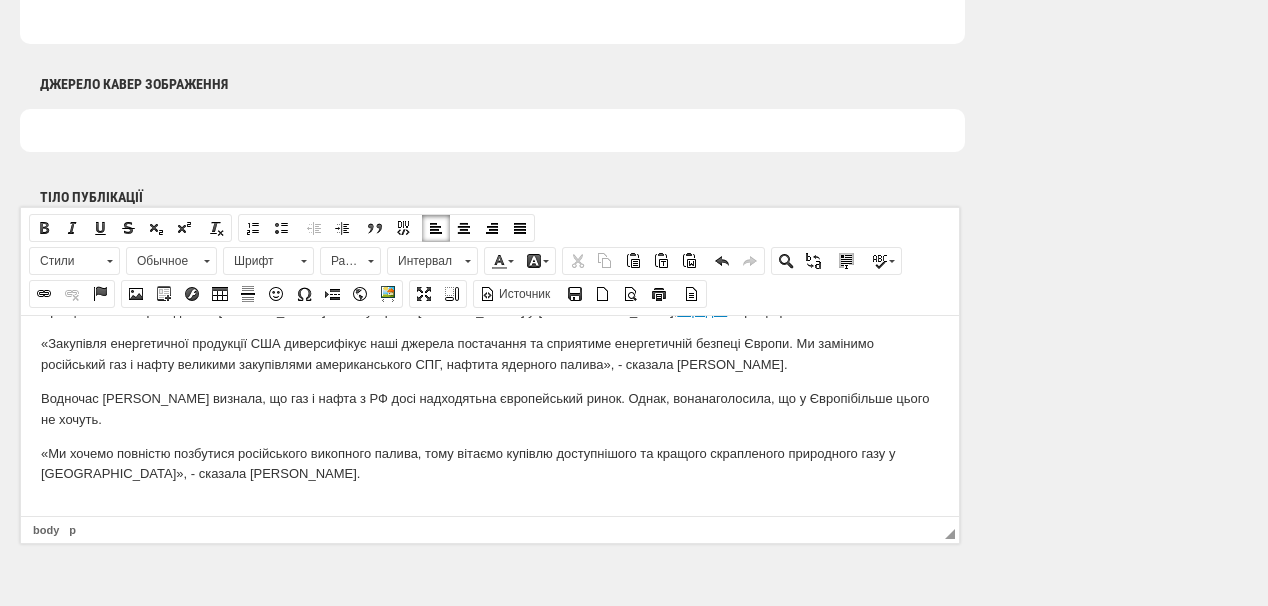 click at bounding box center [490, 507] 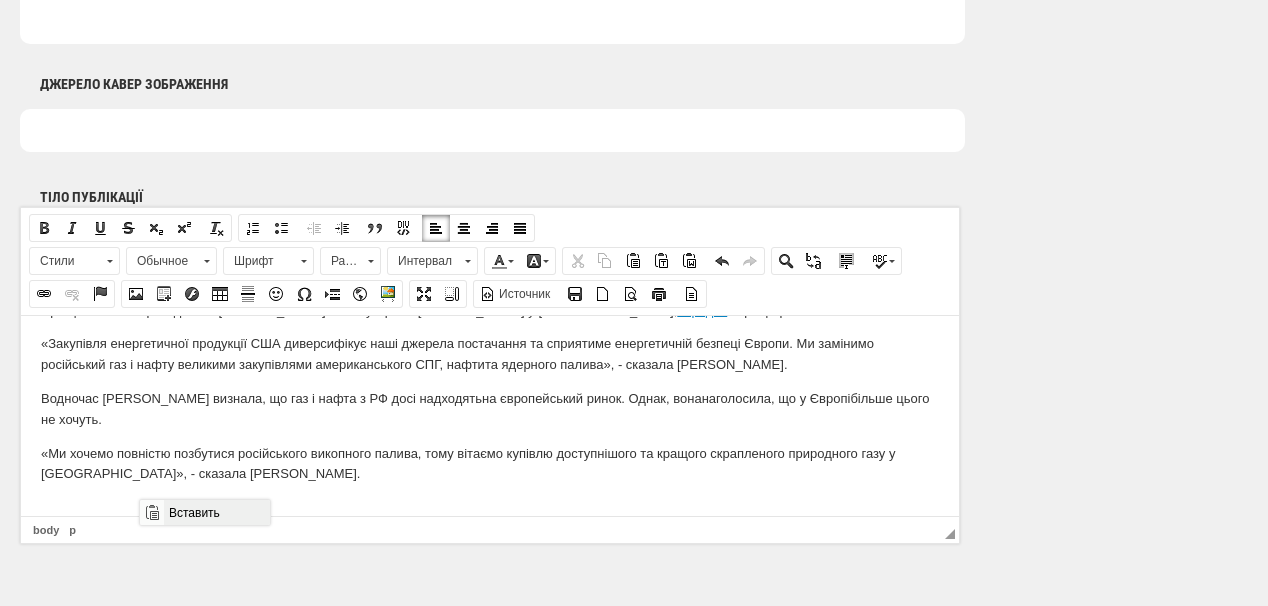 drag, startPoint x: 177, startPoint y: 506, endPoint x: 484, endPoint y: 949, distance: 538.97864 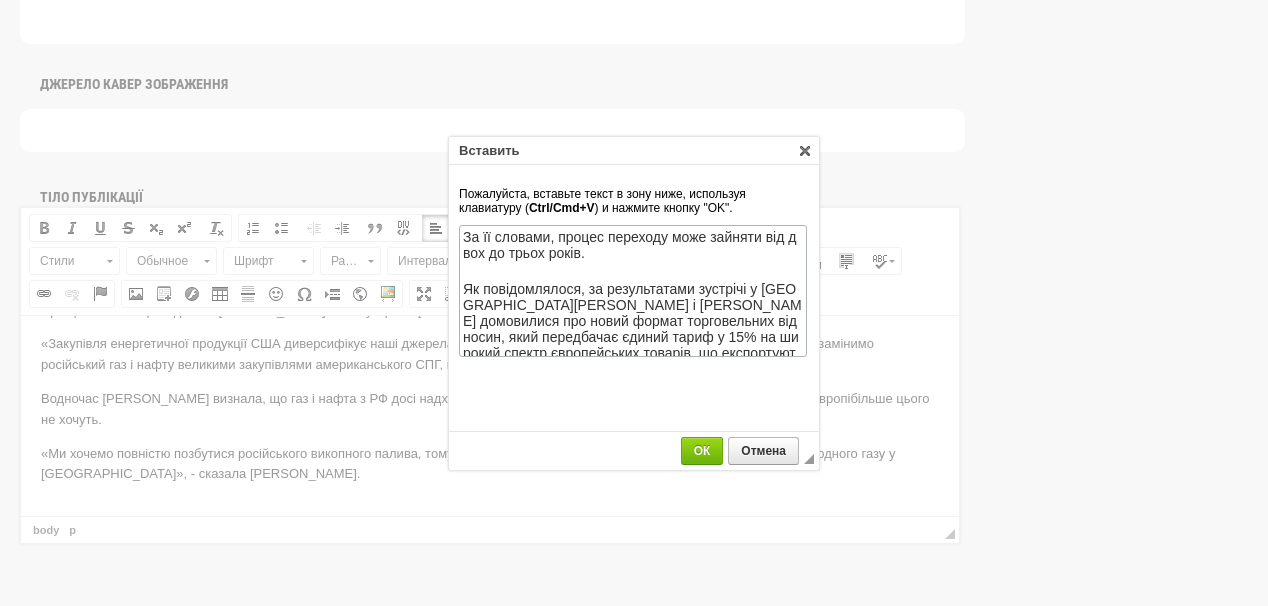 scroll, scrollTop: 26, scrollLeft: 0, axis: vertical 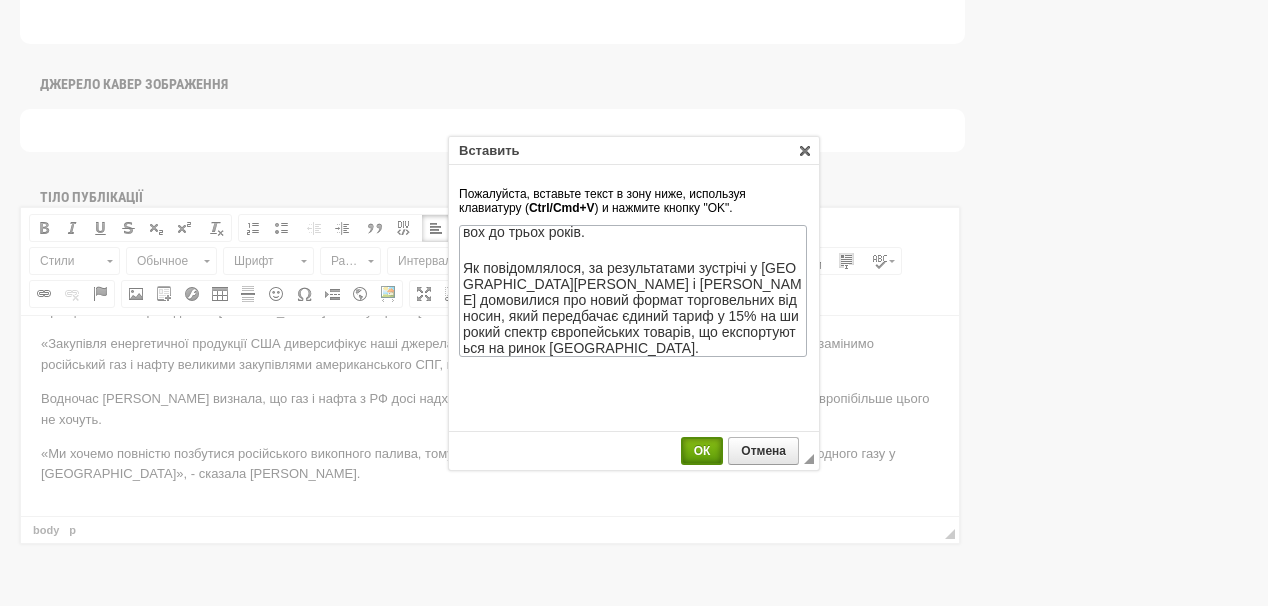 click on "ОК" at bounding box center (702, 451) 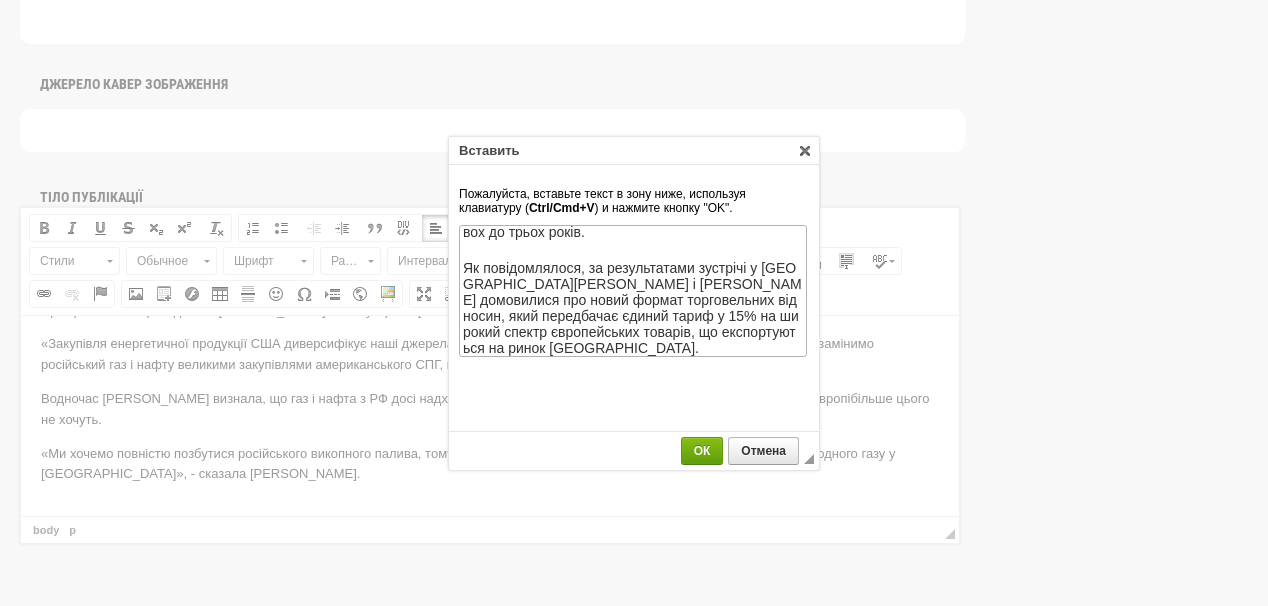 scroll, scrollTop: 144, scrollLeft: 0, axis: vertical 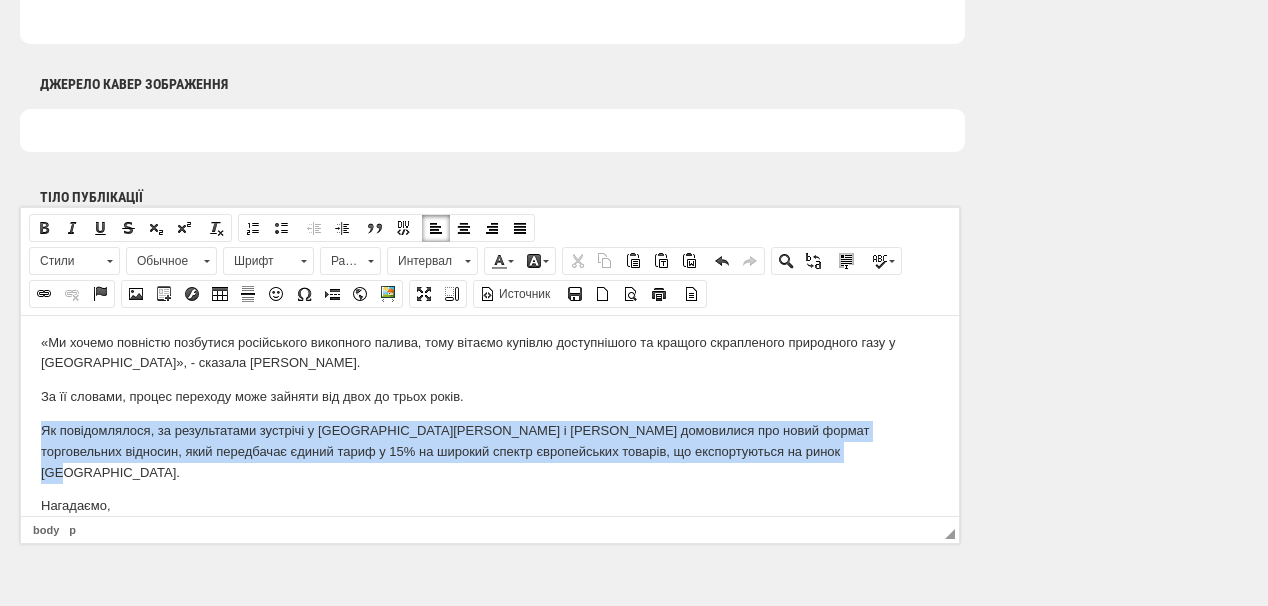 drag, startPoint x: 35, startPoint y: 429, endPoint x: 681, endPoint y: 444, distance: 646.17413 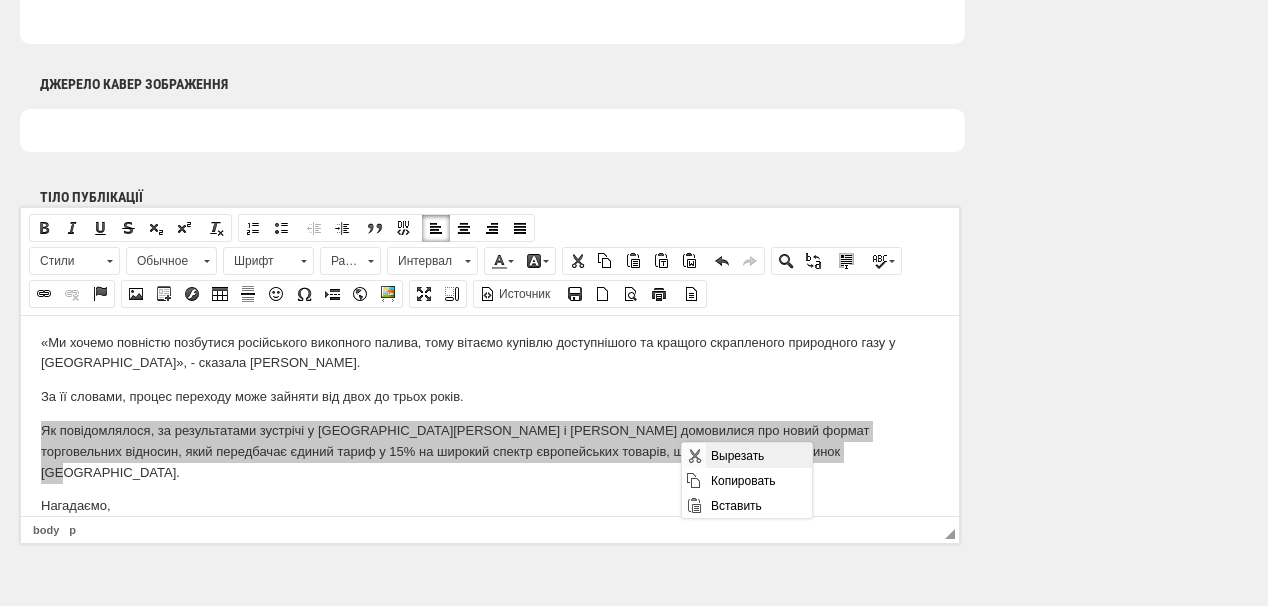 click on "Вырезать" at bounding box center (758, 455) 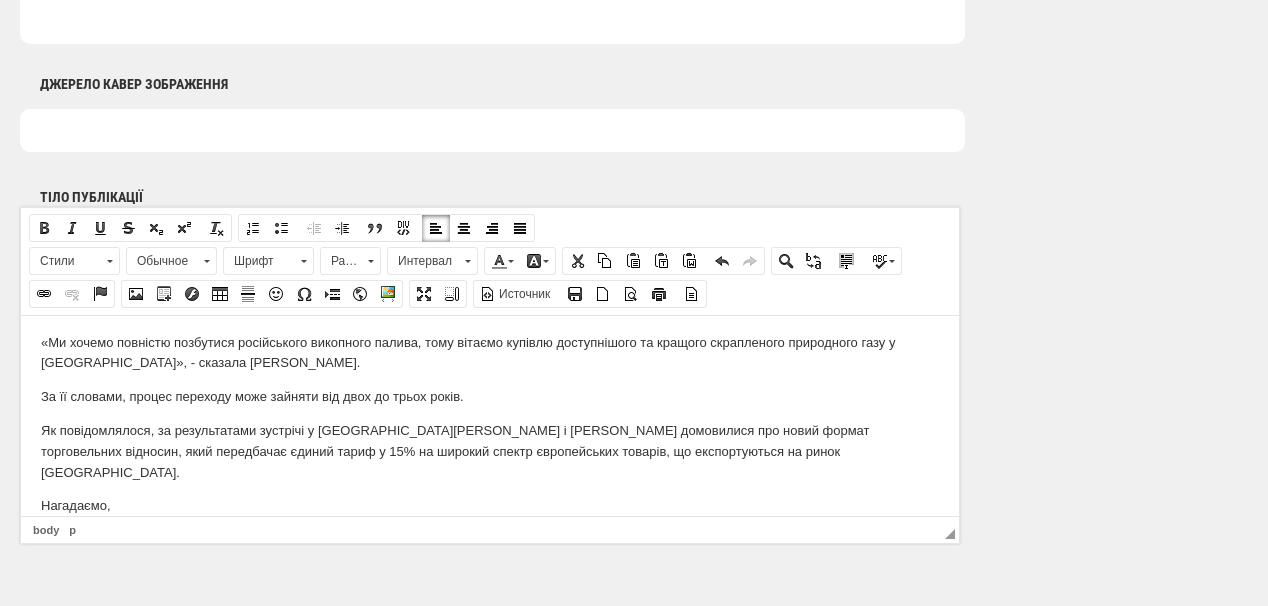 scroll, scrollTop: 180, scrollLeft: 0, axis: vertical 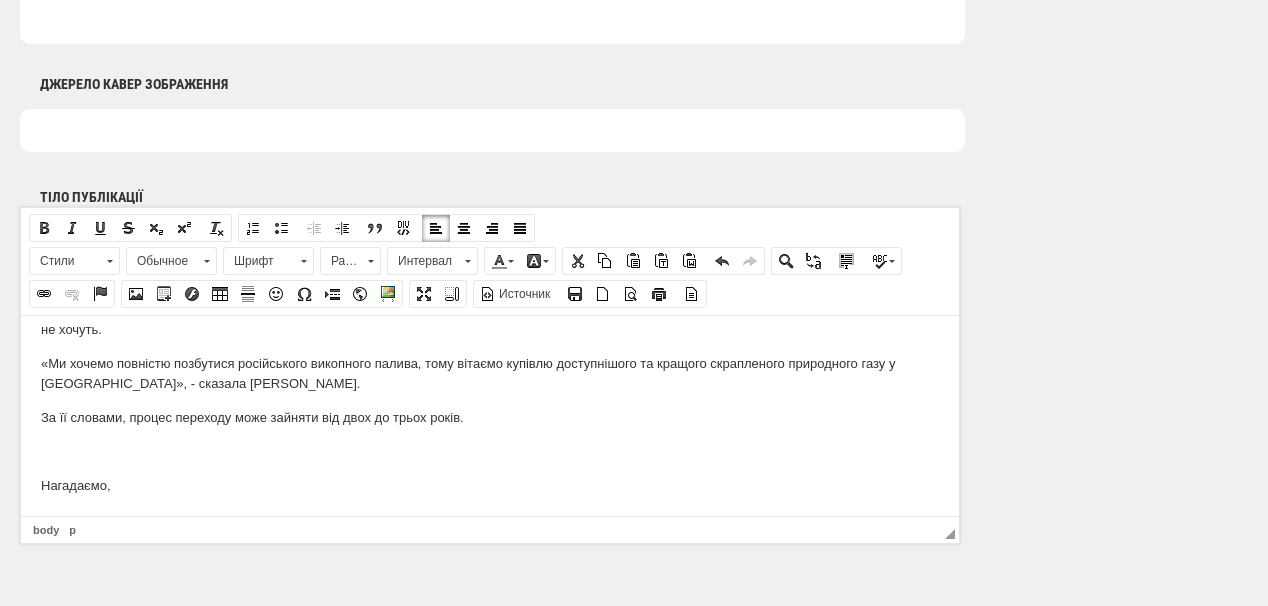 click on "Нагадаємо," at bounding box center [490, 485] 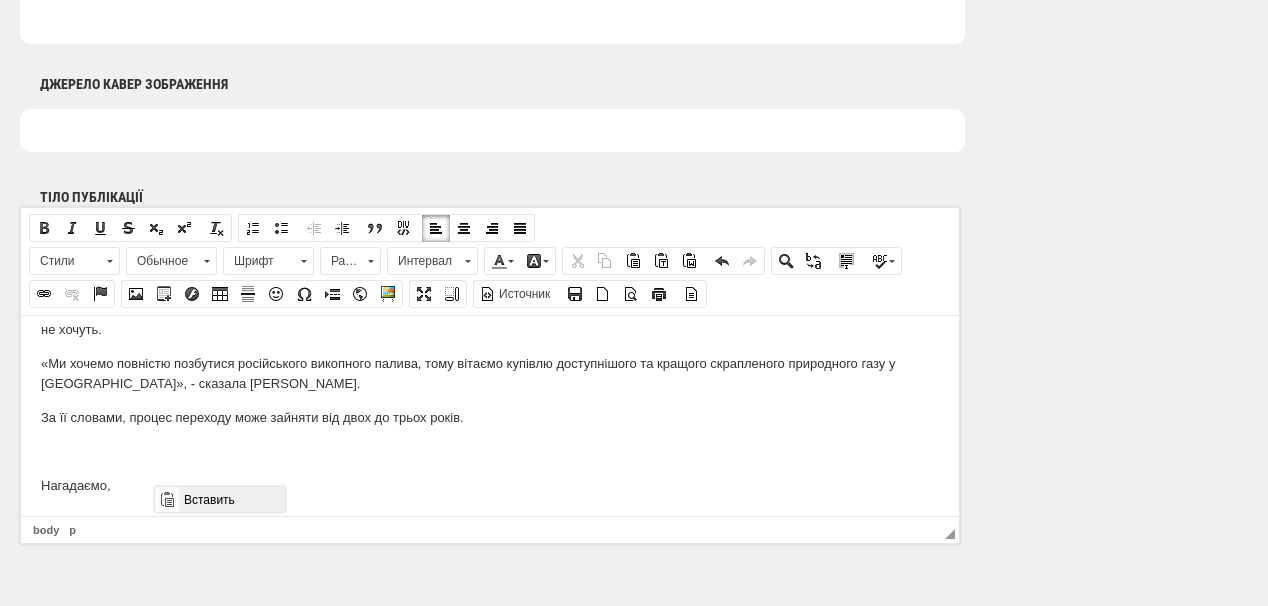 drag, startPoint x: 197, startPoint y: 500, endPoint x: 372, endPoint y: 978, distance: 509.0275 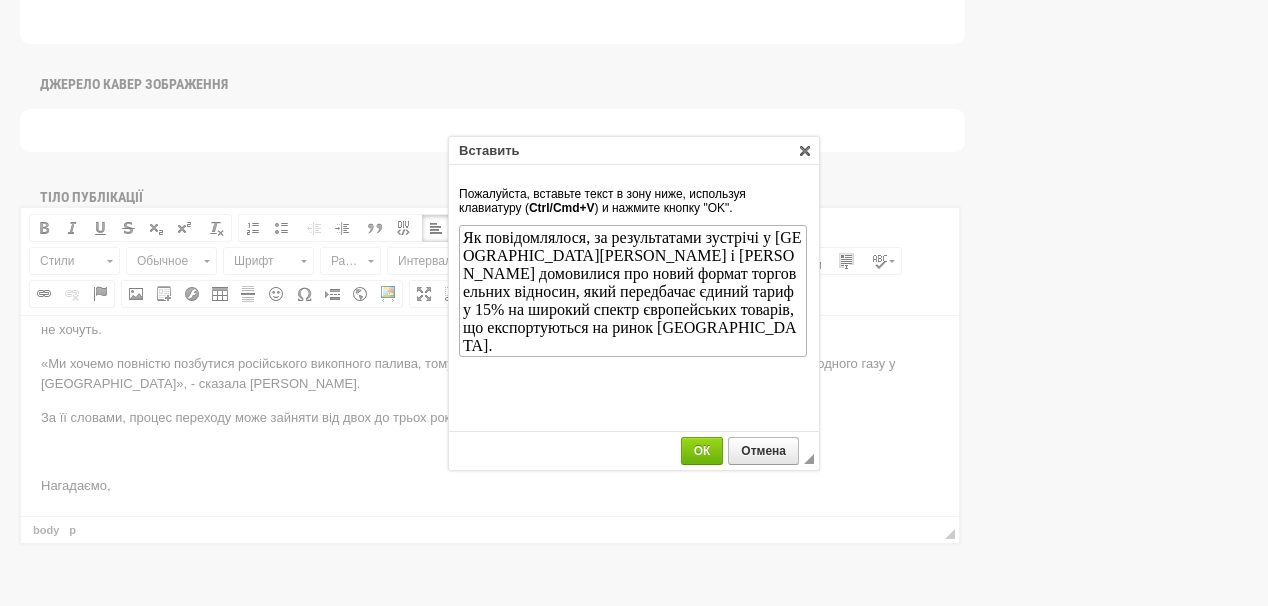 scroll, scrollTop: 0, scrollLeft: 0, axis: both 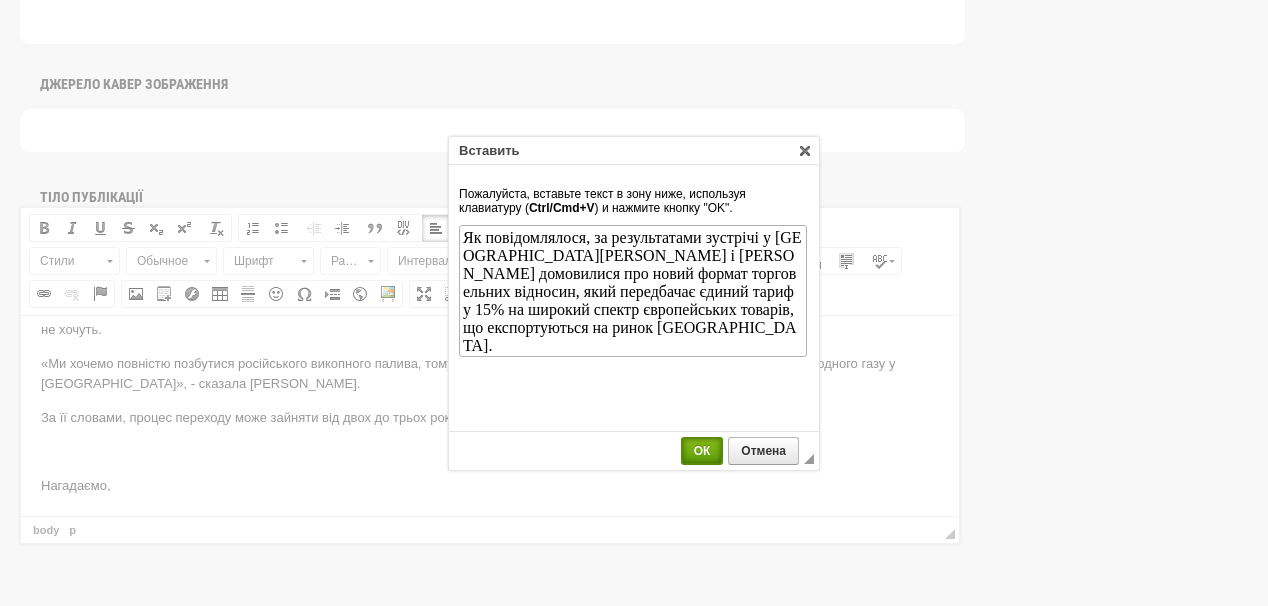 click on "ОК" at bounding box center [702, 451] 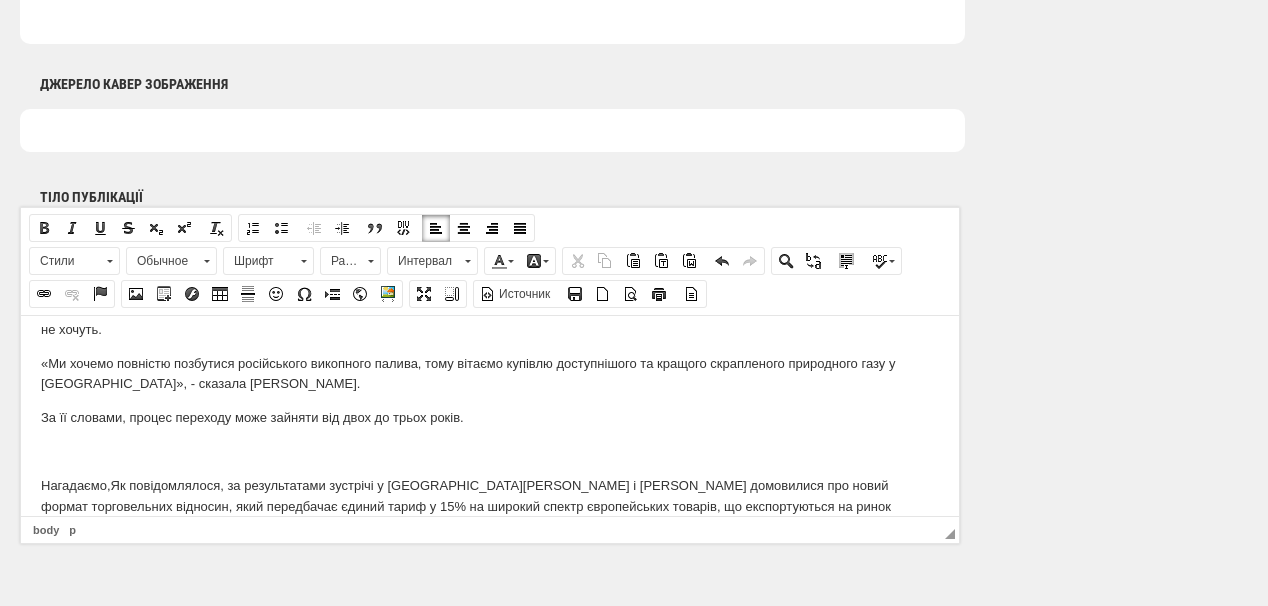 click at bounding box center [490, 451] 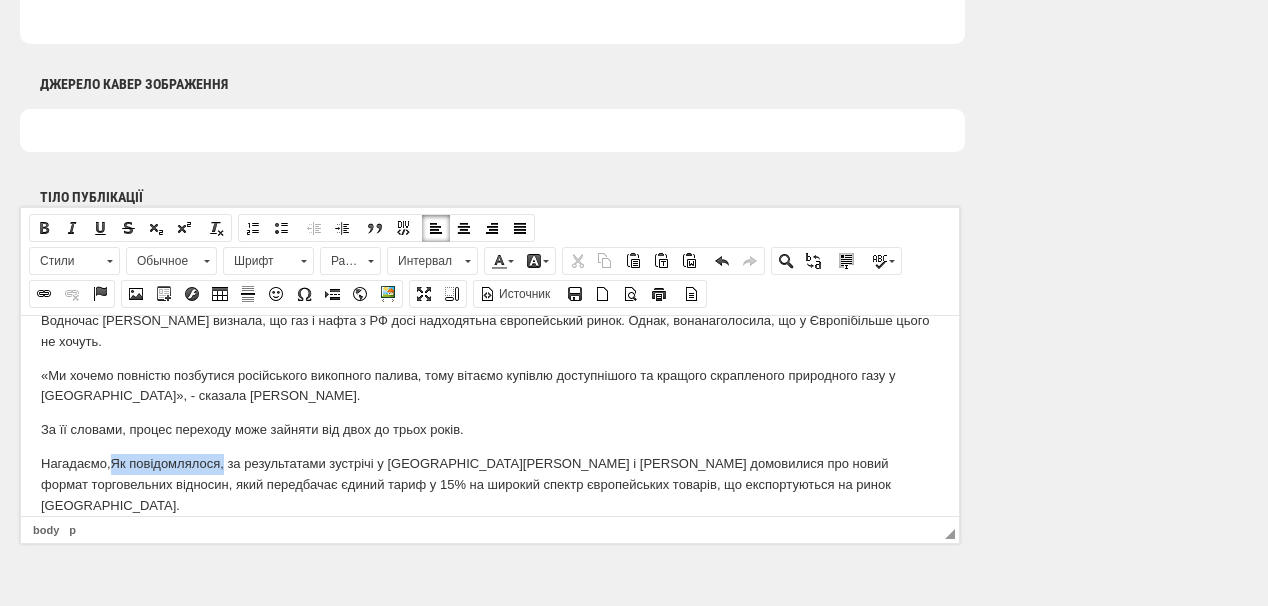 drag, startPoint x: 117, startPoint y: 458, endPoint x: 227, endPoint y: 459, distance: 110.00455 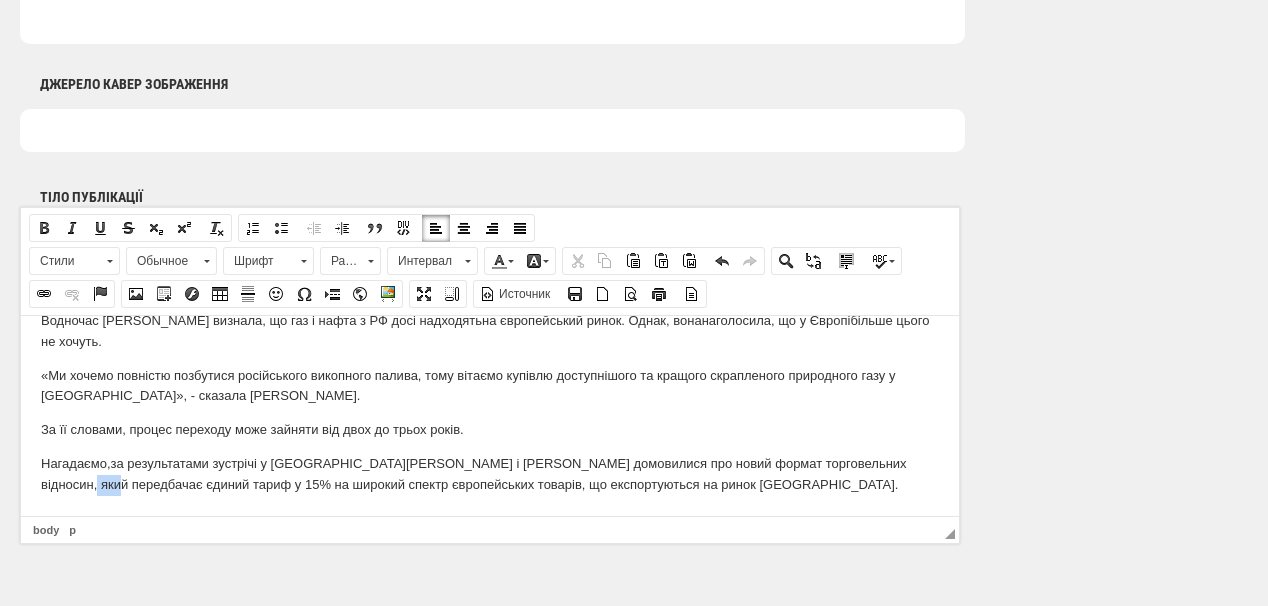 drag, startPoint x: 41, startPoint y: 486, endPoint x: 72, endPoint y: 486, distance: 31 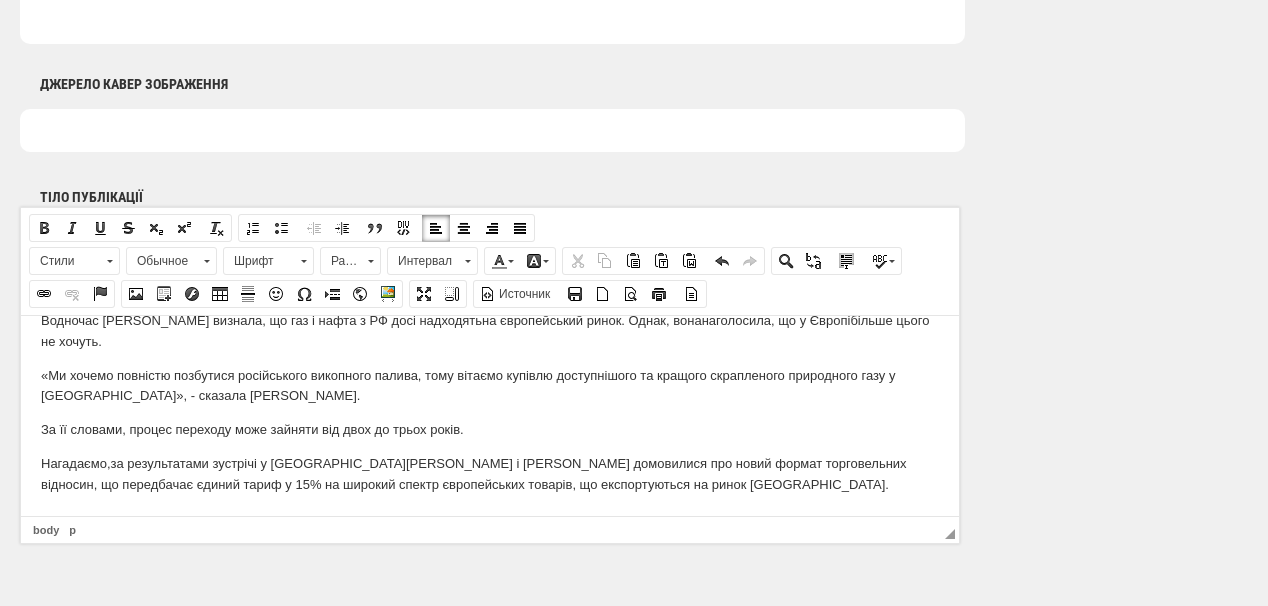 click on "Нагадаємо,  за результатами зустрічі у Шотландії Урсула фон дер Ляєн і Дональд Трамп домовилися про новий формат торговельних відносин, що передбачає єдиний тариф у 15% на широкий спектр європейських товарів, що експортуються на ринок США." at bounding box center [490, 474] 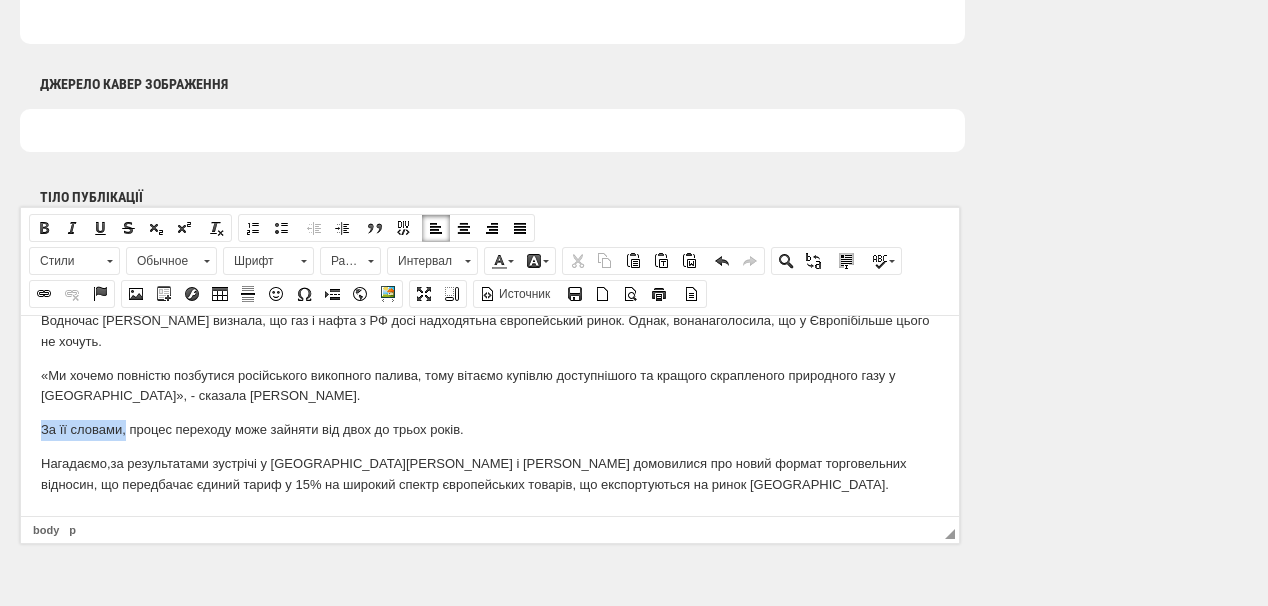 drag, startPoint x: 42, startPoint y: 429, endPoint x: 124, endPoint y: 427, distance: 82.02438 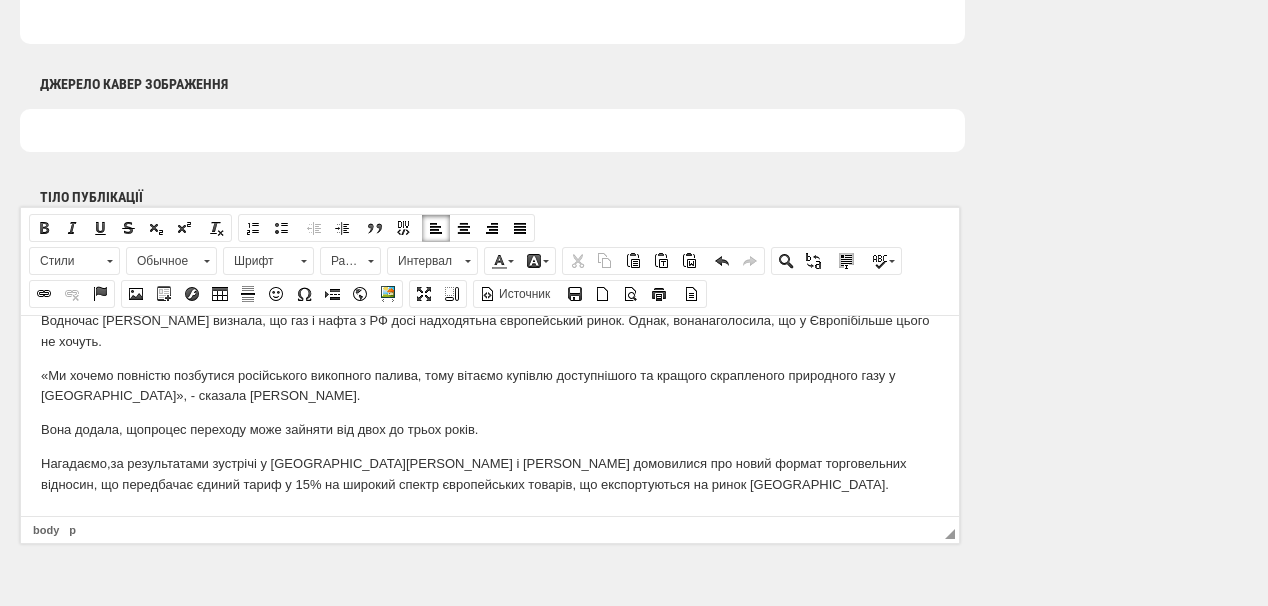 scroll, scrollTop: 1200, scrollLeft: 0, axis: vertical 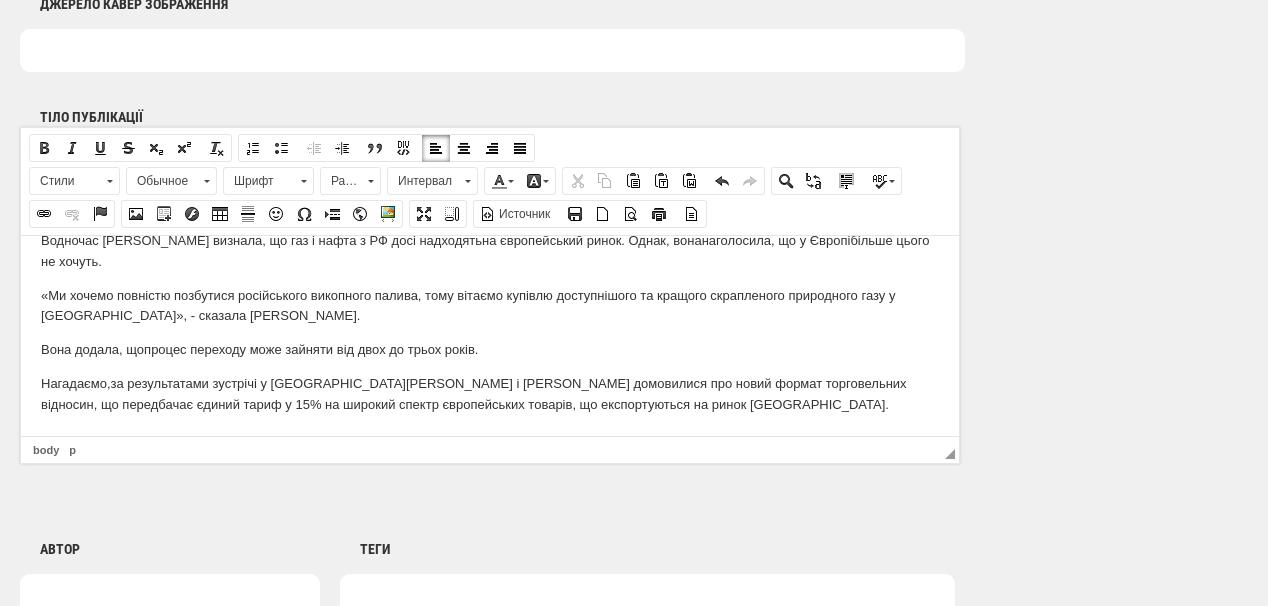 click on "Нагадаємо,  за результатами зустрічі у Шотландії Урсула фон дер Ляєн і Дональд Трамп домовилися про новий формат торговельних відносин, що передбачає єдиний тариф у 15% на широкий спектр європейських товарів, що експортуються на ринок США." at bounding box center [490, 394] 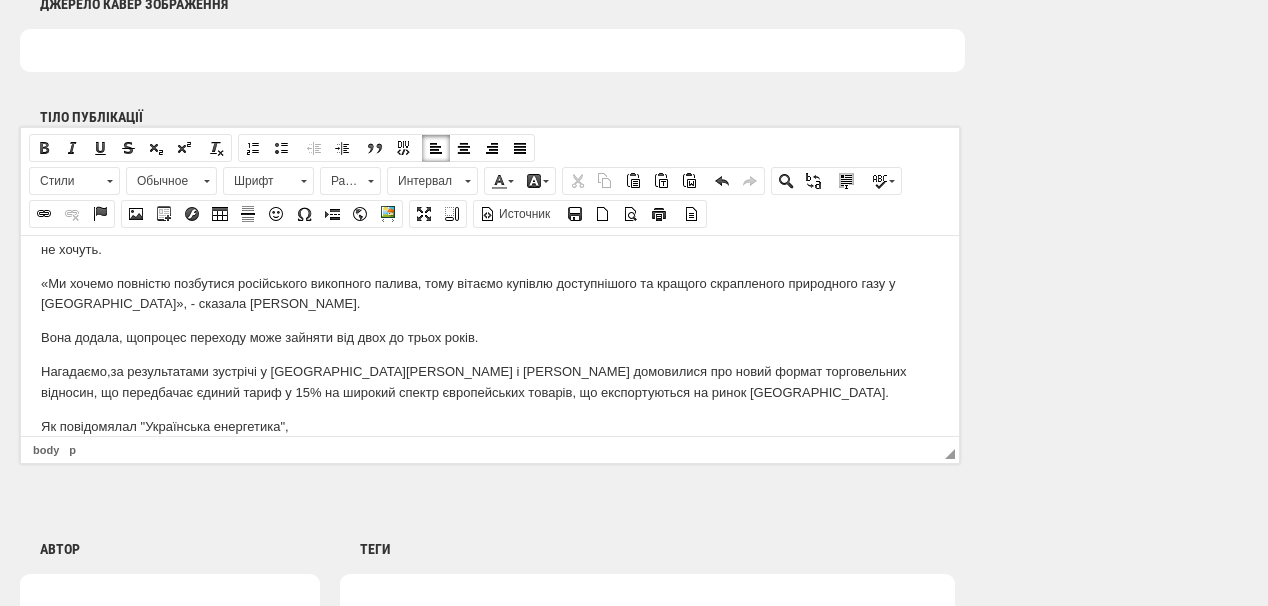click on "Нагадаємо,  за результатами зустрічі у Шотландії Урсула фон дер Ляєн і Дональд Трамп домовилися про новий формат торговельних відносин, що передбачає єдиний тариф у 15% на широкий спектр європейських товарів, що експортуються на ринок США." at bounding box center (490, 382) 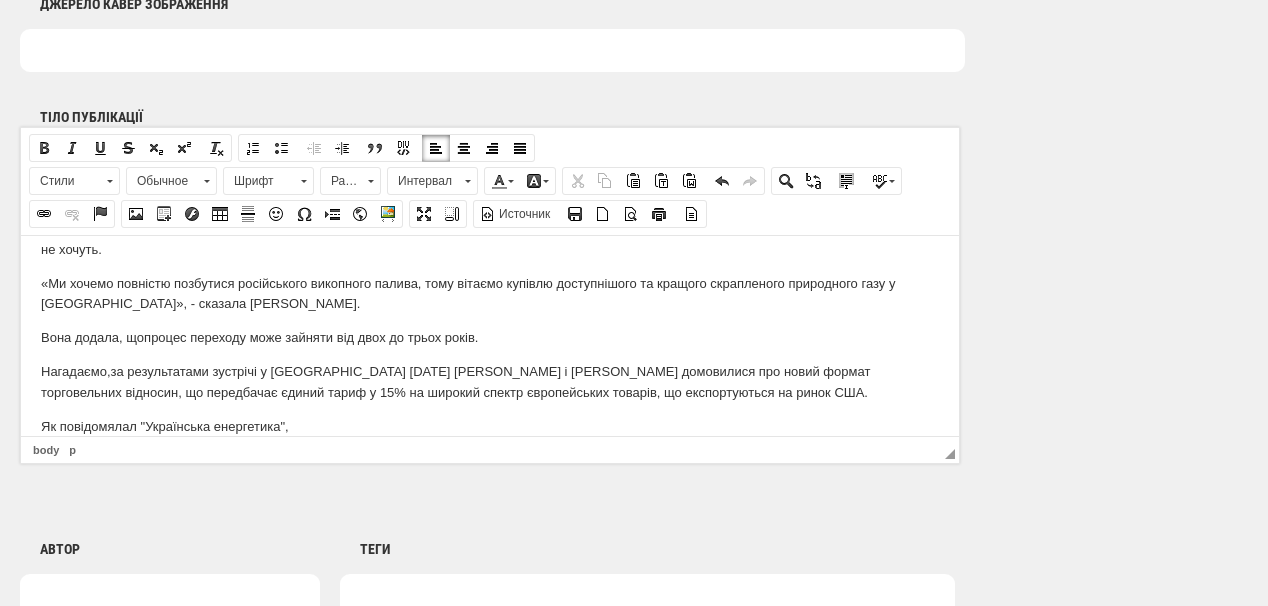 click on "Як повідомялал "Українська енергетика"," at bounding box center (490, 426) 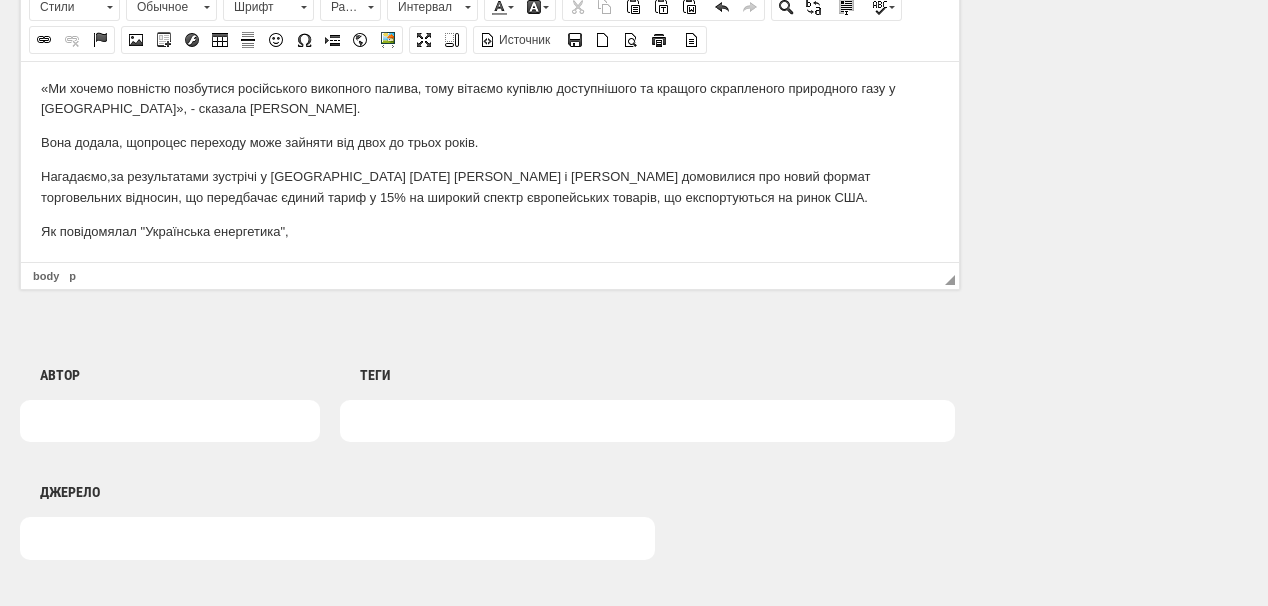 scroll, scrollTop: 1440, scrollLeft: 0, axis: vertical 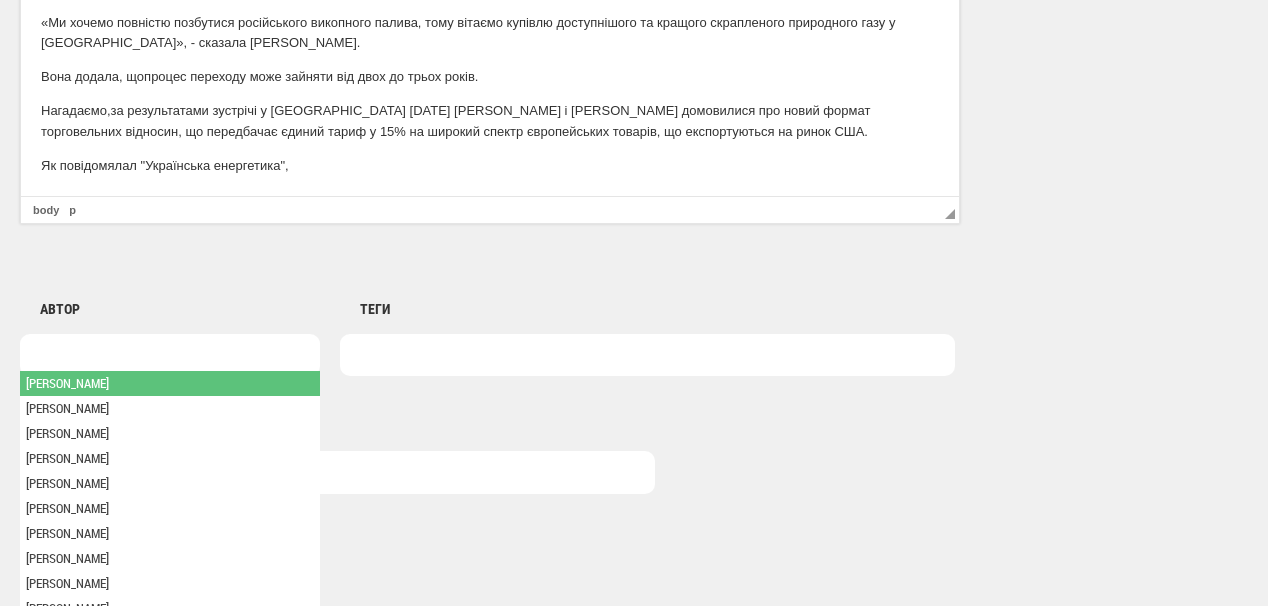 click at bounding box center (170, 355) 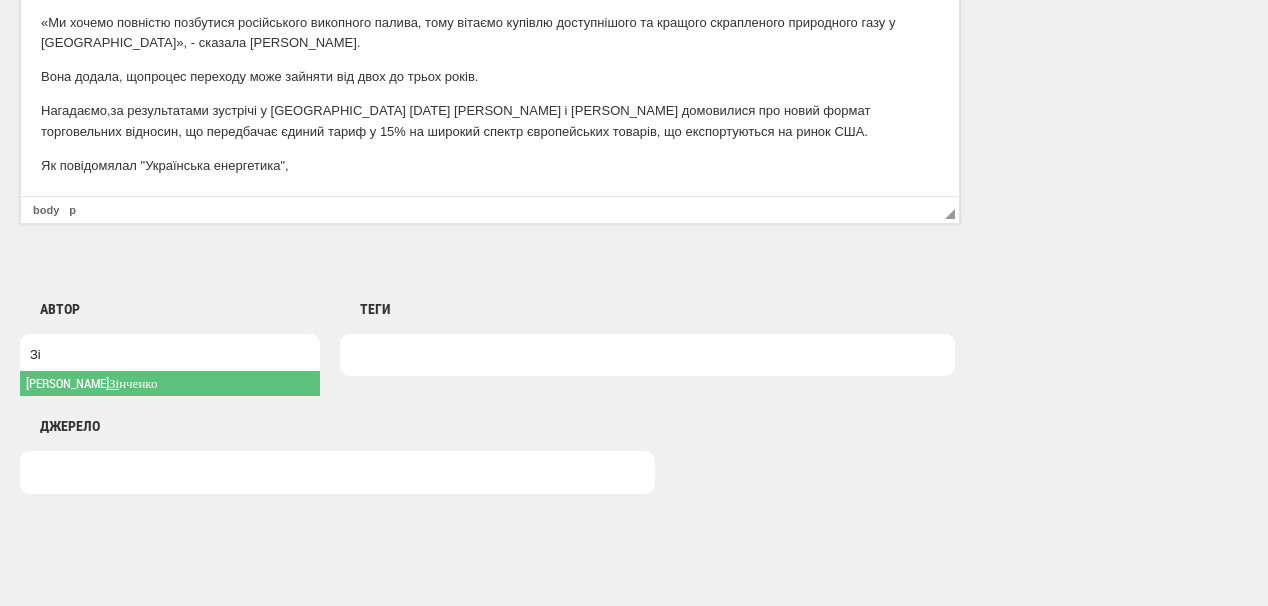 type on "Зі" 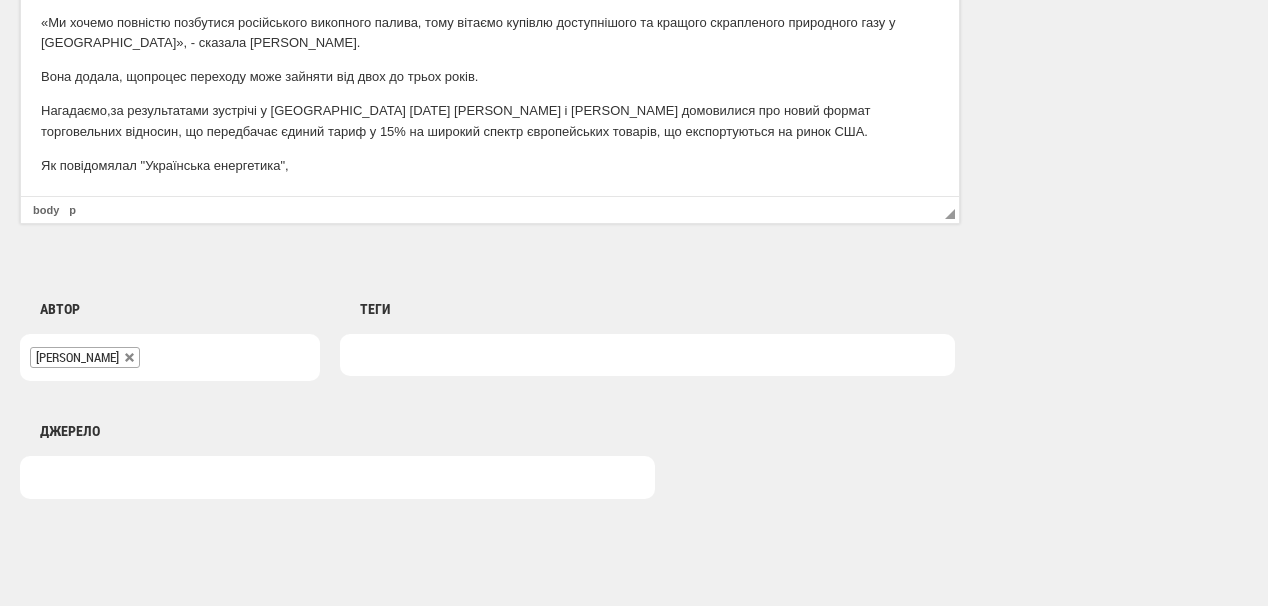 click at bounding box center (647, 355) 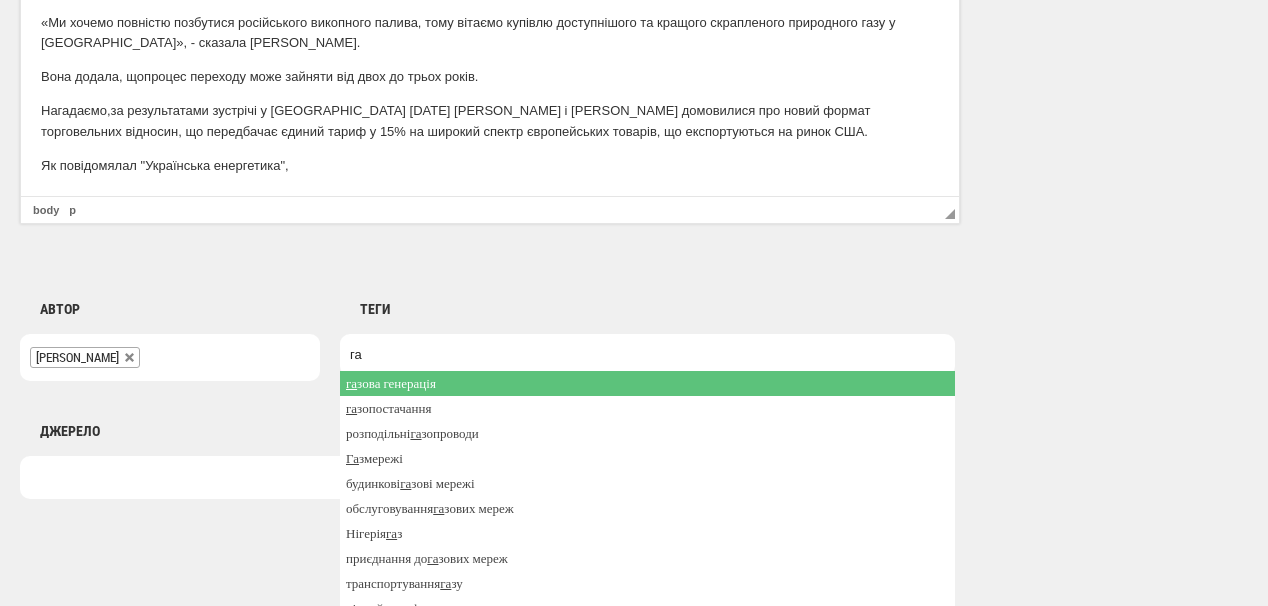 type on "г" 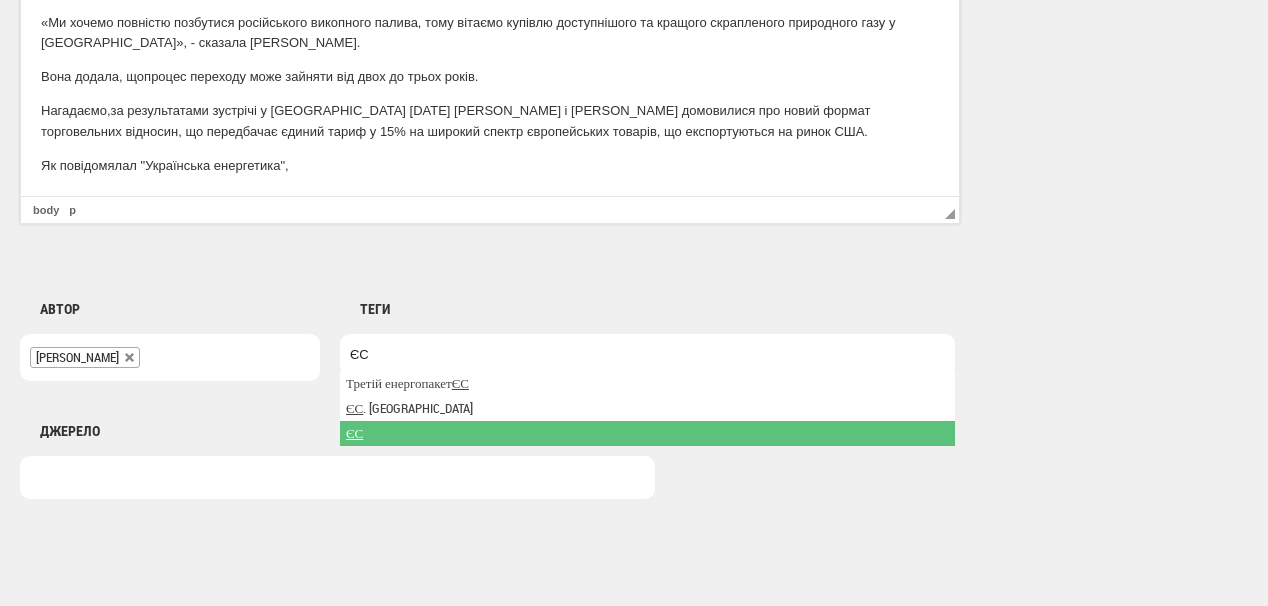 type on "ЄС" 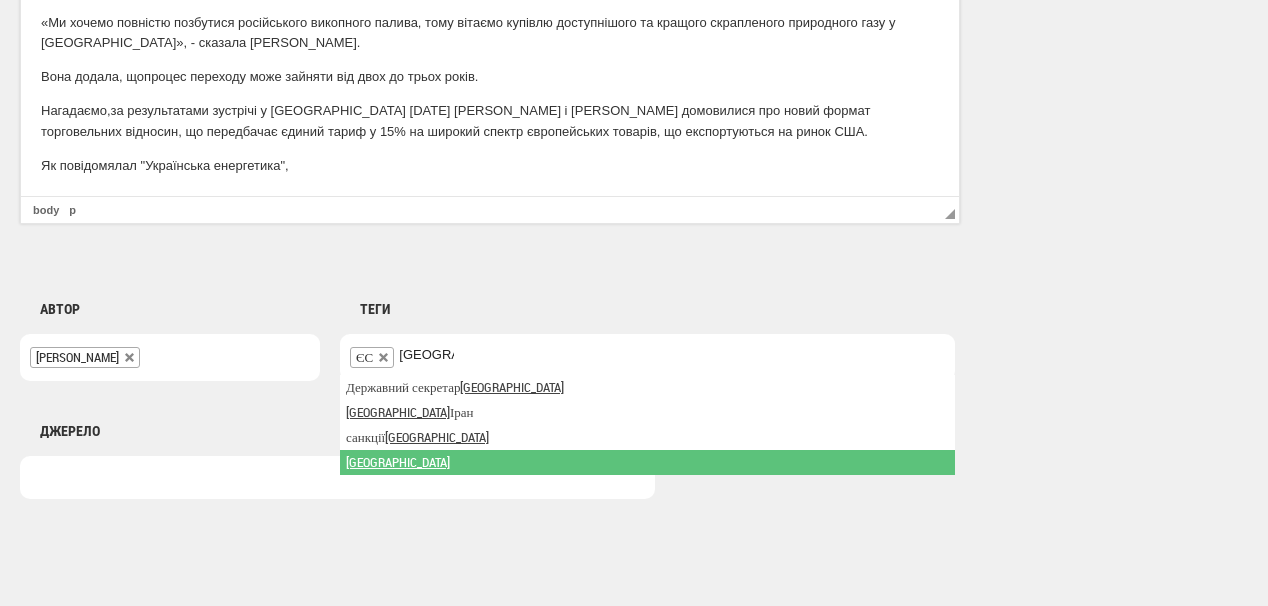 type on "[GEOGRAPHIC_DATA]" 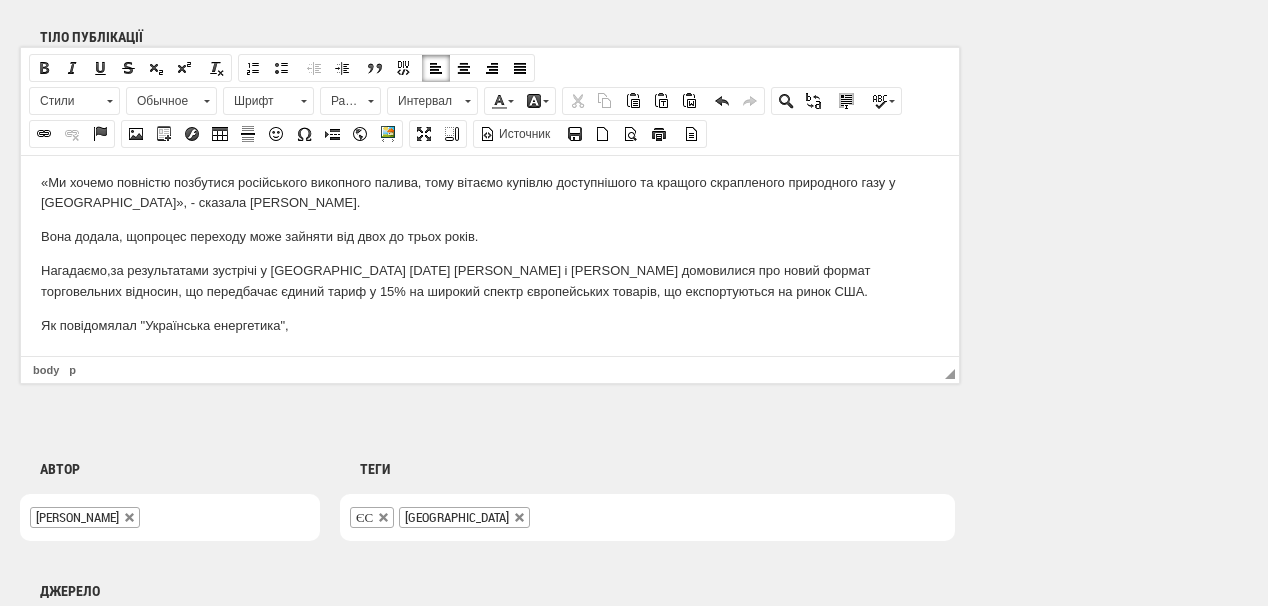 scroll, scrollTop: 121, scrollLeft: 0, axis: vertical 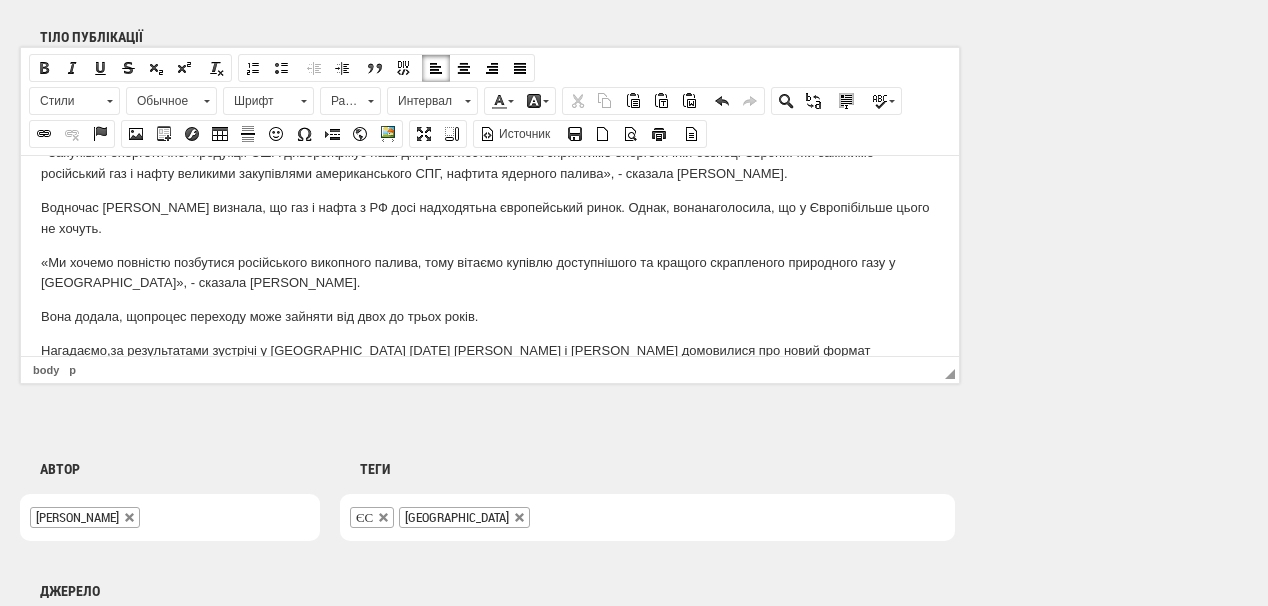 click on "ЄС США" at bounding box center [647, 517] 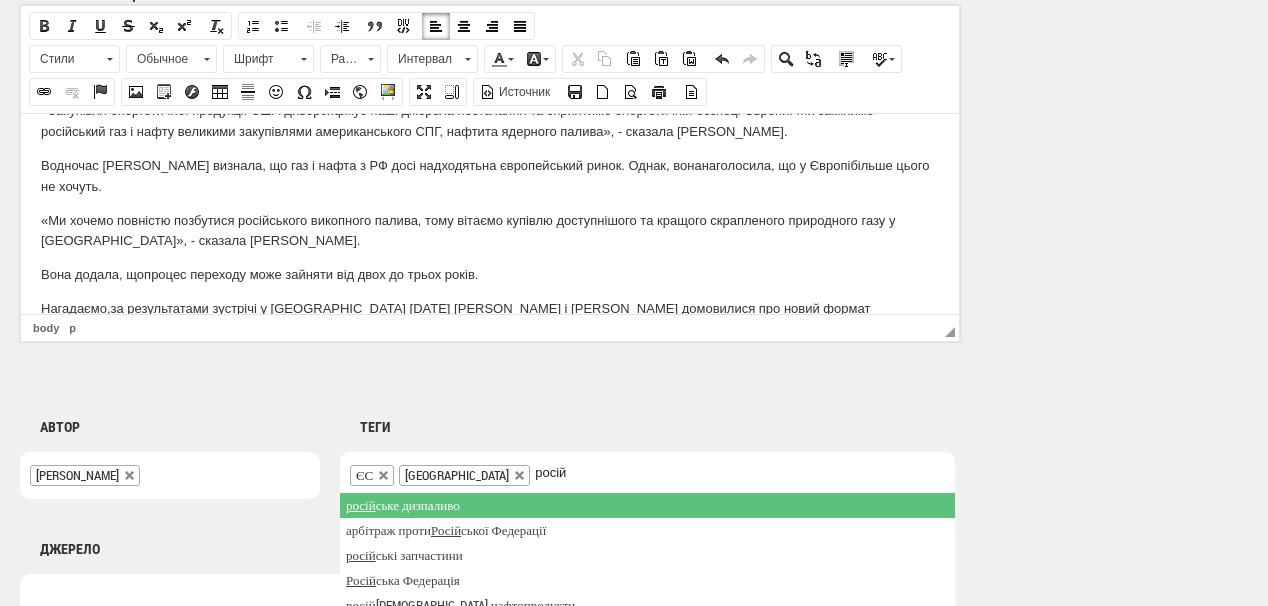 scroll, scrollTop: 1360, scrollLeft: 0, axis: vertical 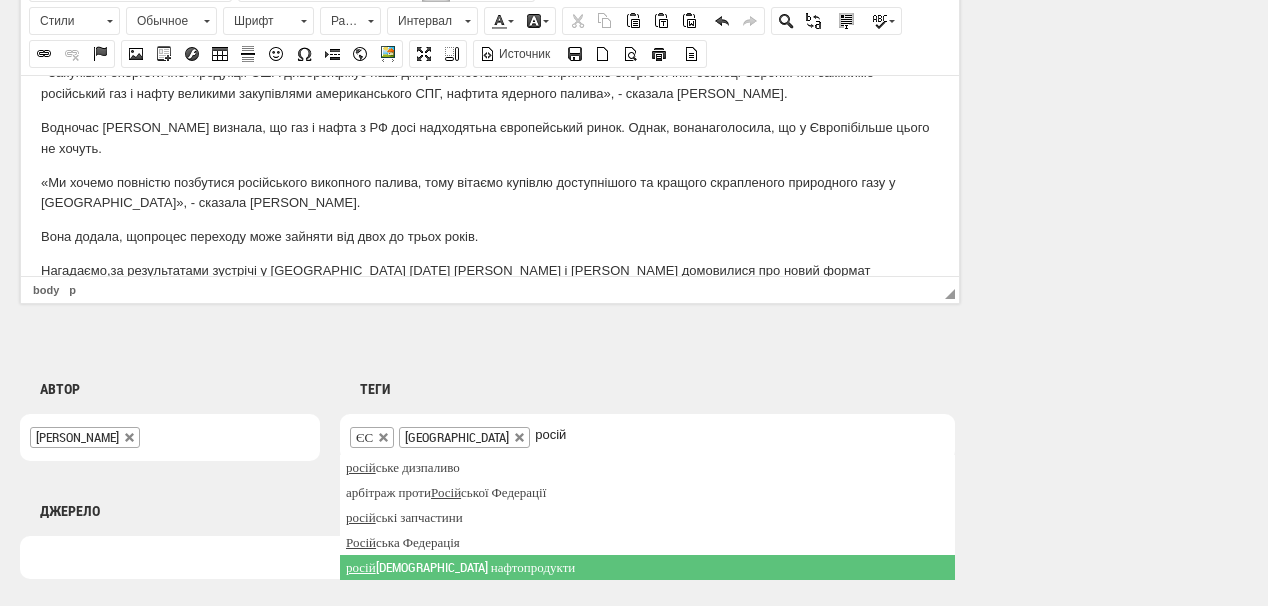 type on "росій" 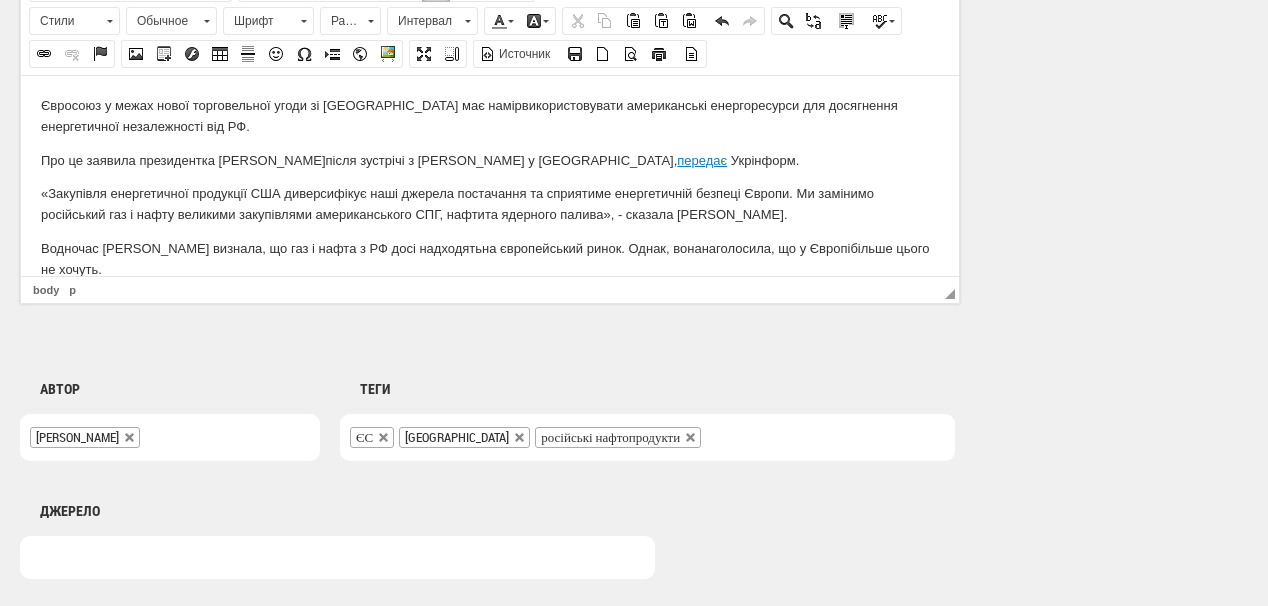 scroll, scrollTop: 1280, scrollLeft: 0, axis: vertical 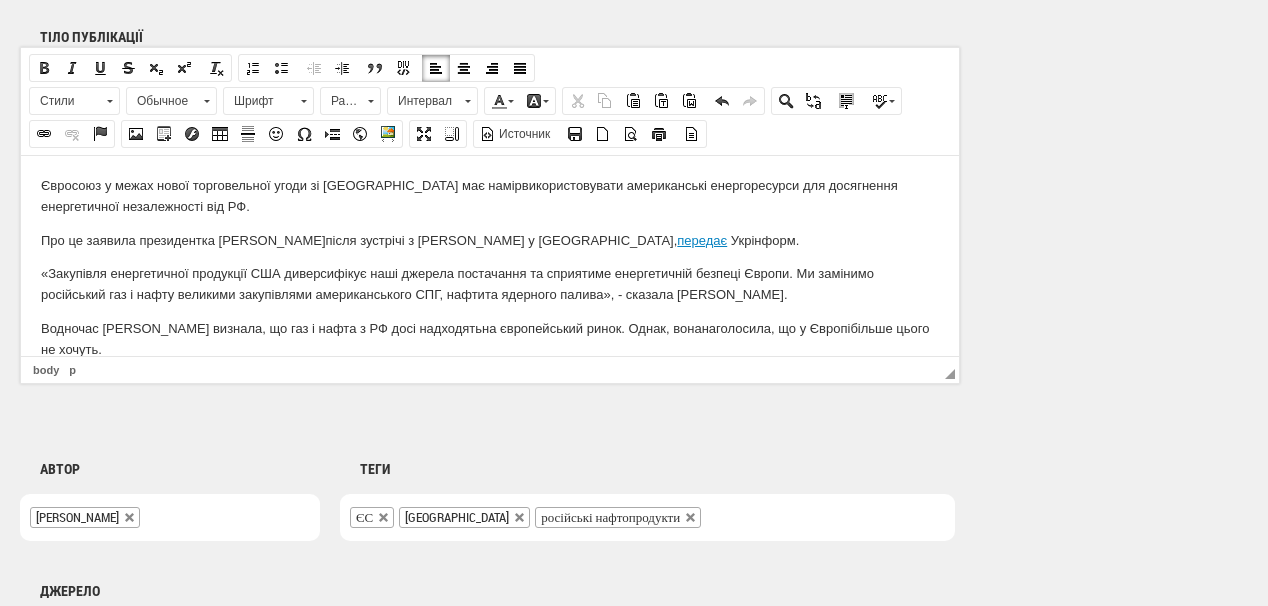 click on "ЄС США російські нафтопродукти" at bounding box center (647, 517) 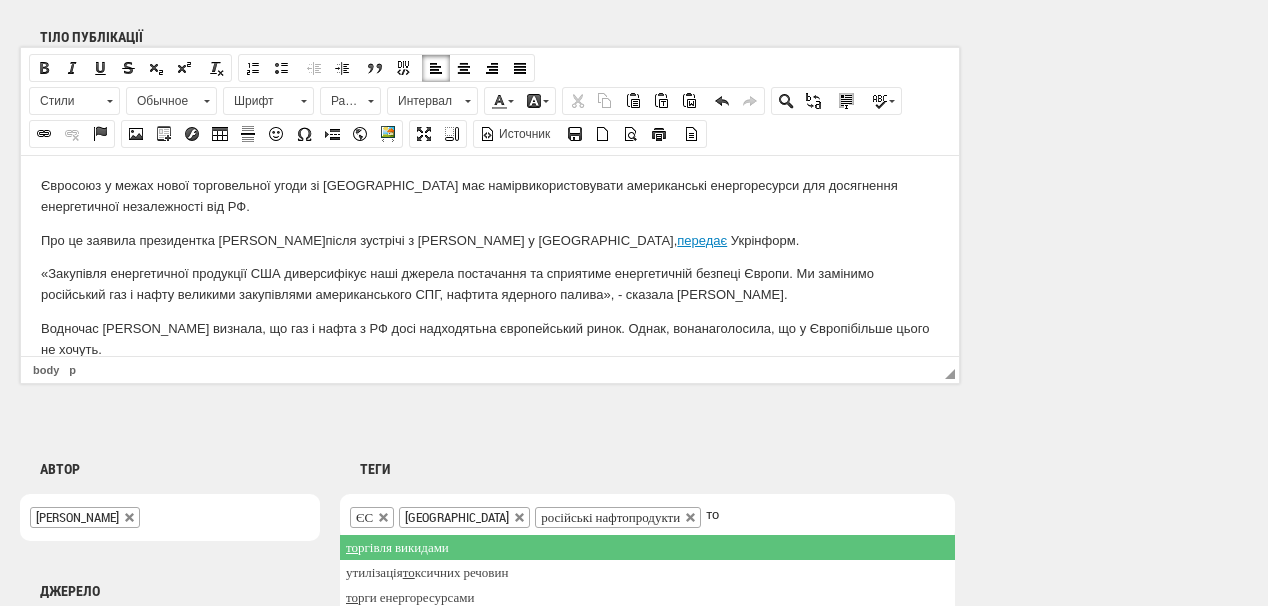type on "т" 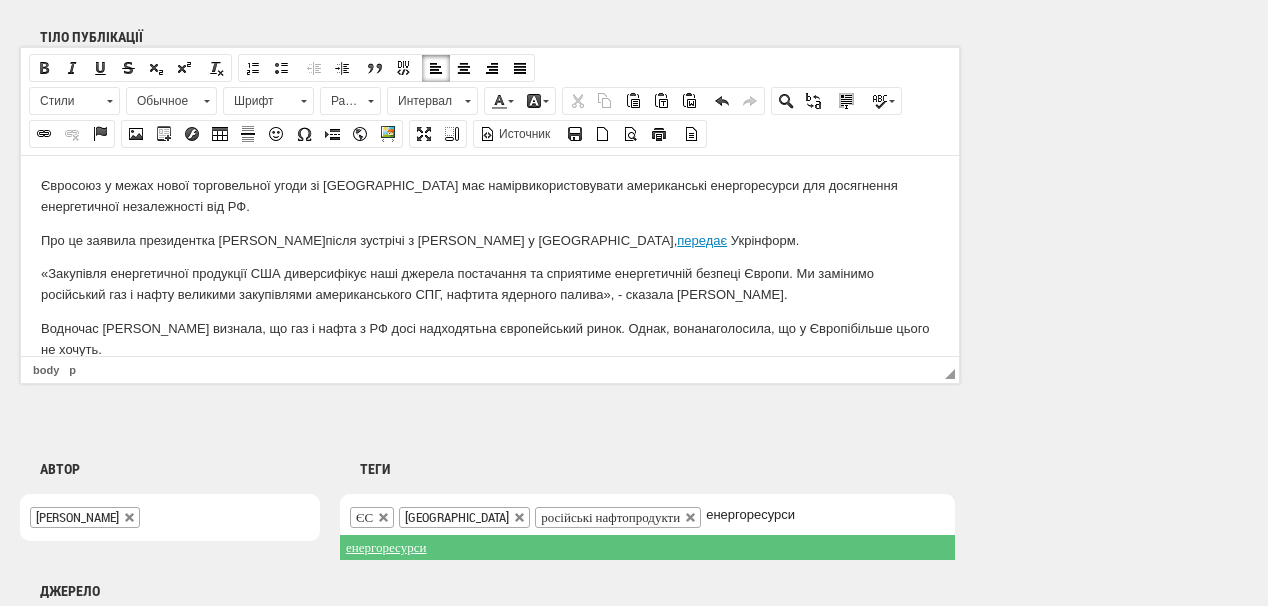 type on "енергоресурси" 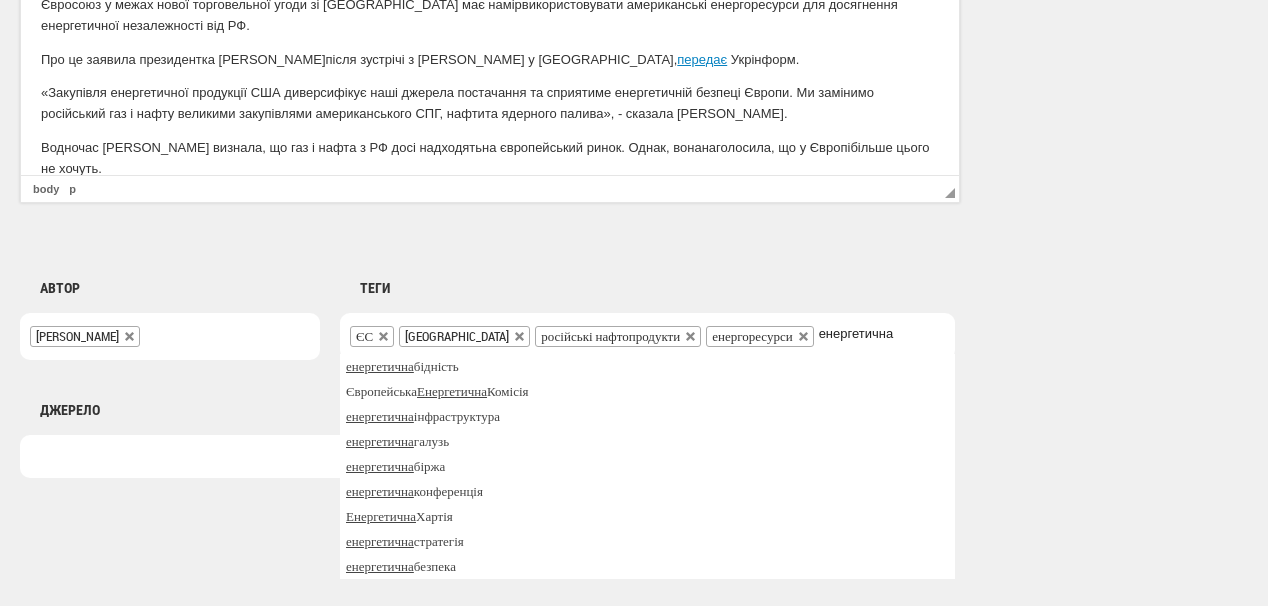 scroll, scrollTop: 1520, scrollLeft: 0, axis: vertical 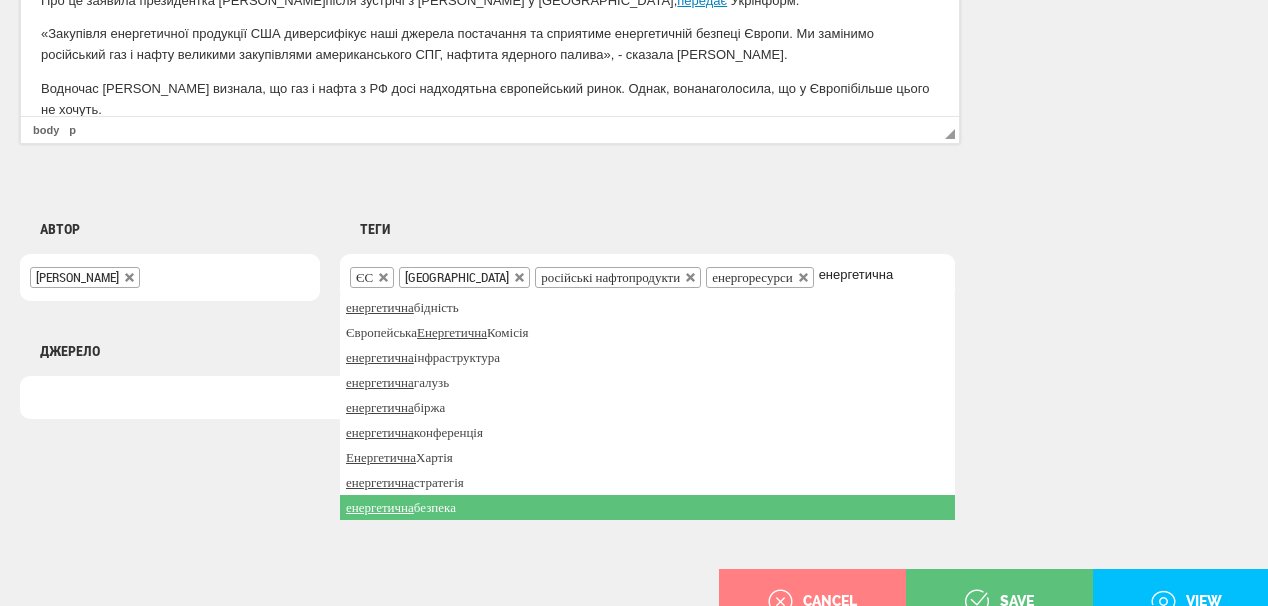 type on "енергетична" 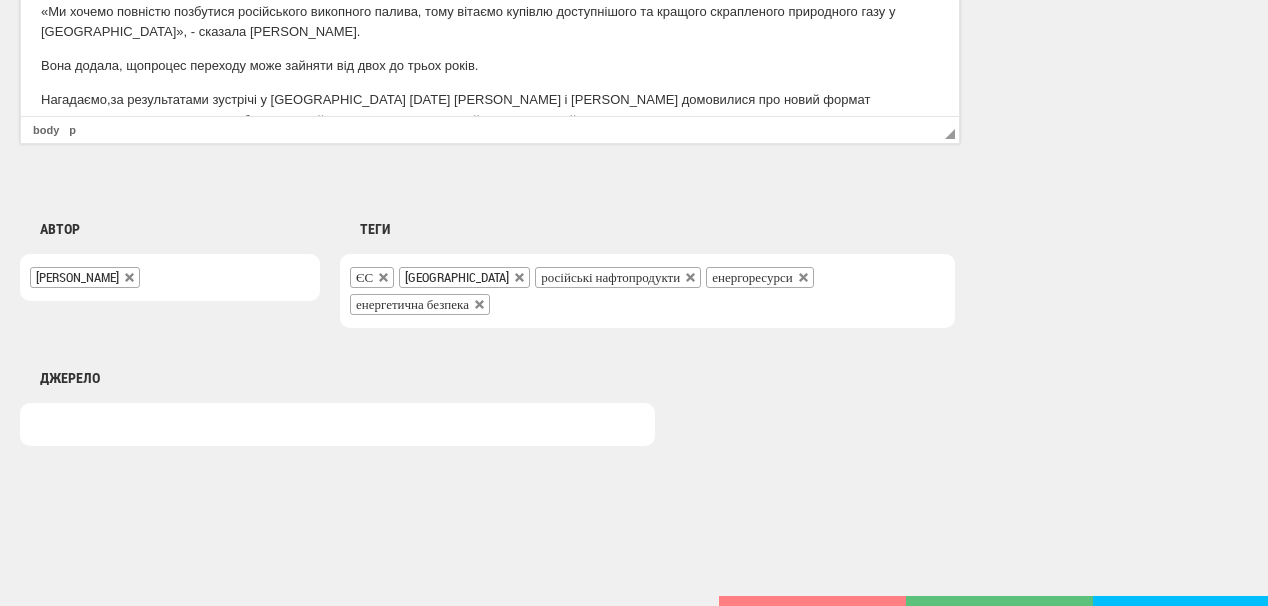 scroll, scrollTop: 160, scrollLeft: 0, axis: vertical 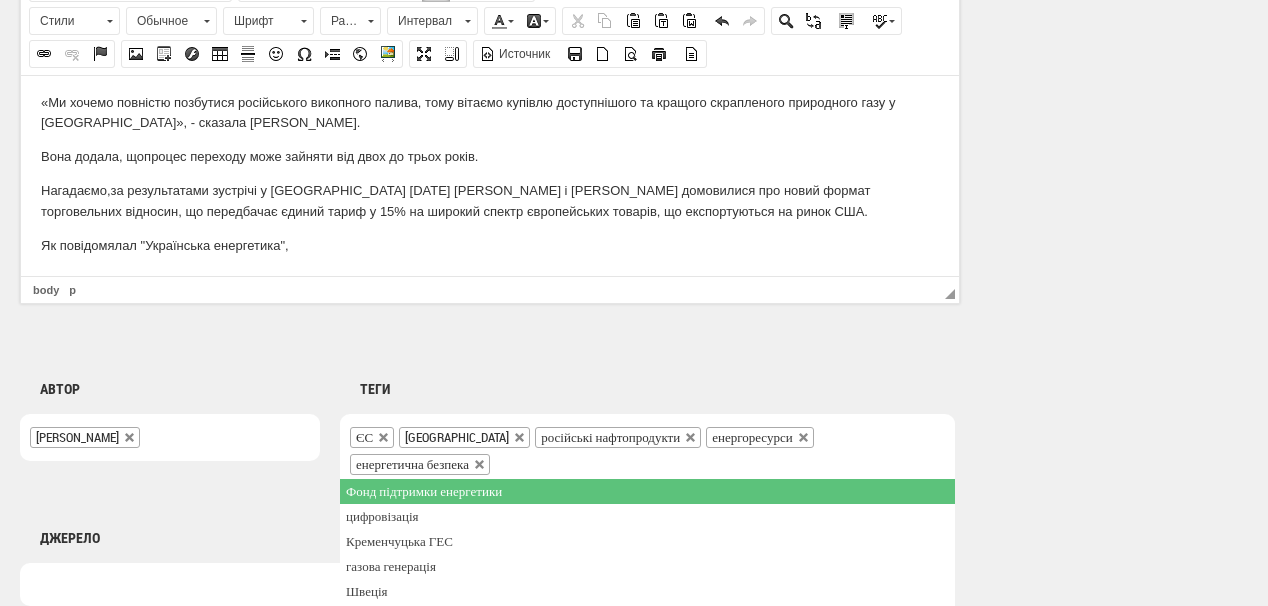 click on "Як повідомялал "Українська енергетика"," at bounding box center (490, 245) 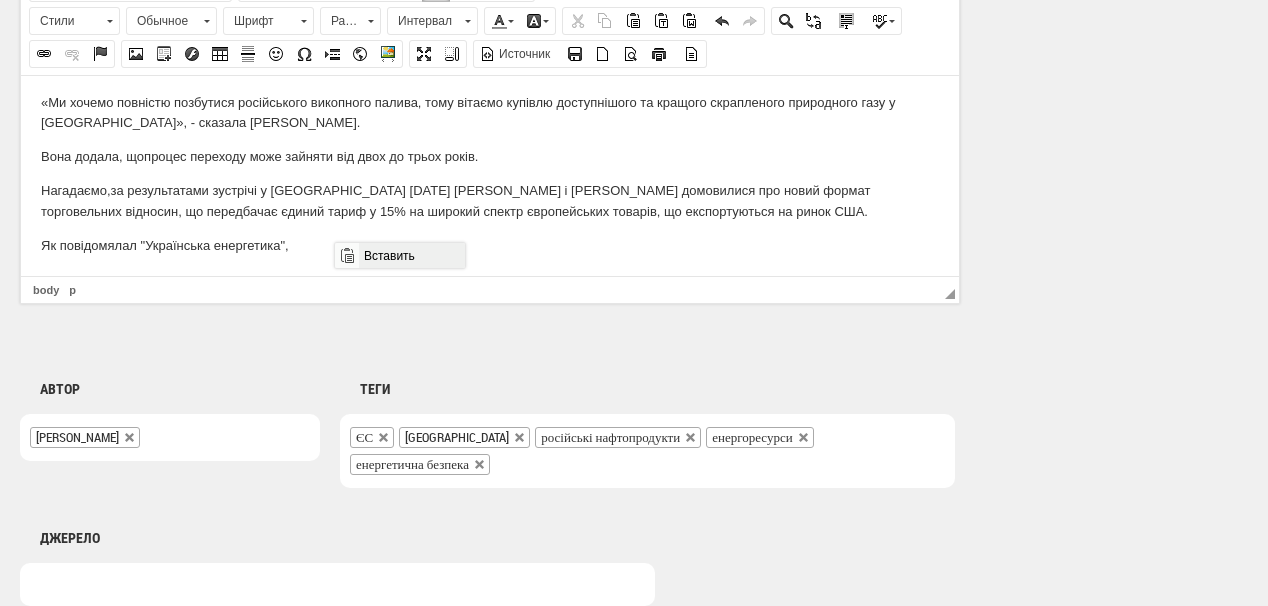 click on "Вставить" at bounding box center [411, 255] 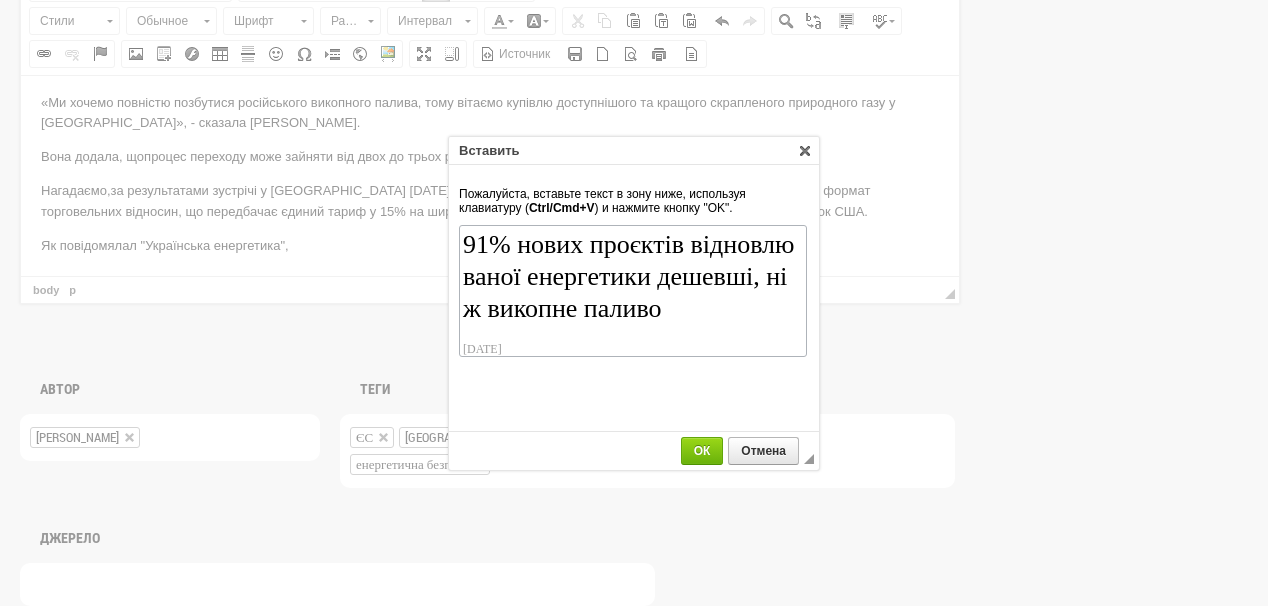 scroll, scrollTop: 110, scrollLeft: 0, axis: vertical 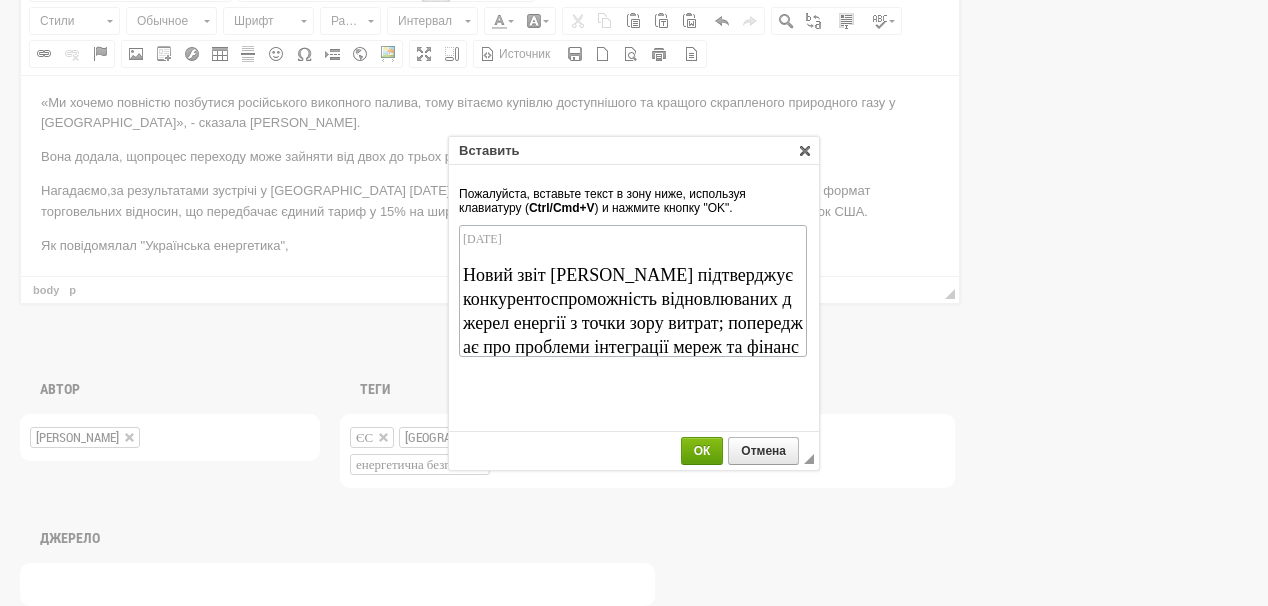 drag, startPoint x: 695, startPoint y: 449, endPoint x: 680, endPoint y: 437, distance: 19.209373 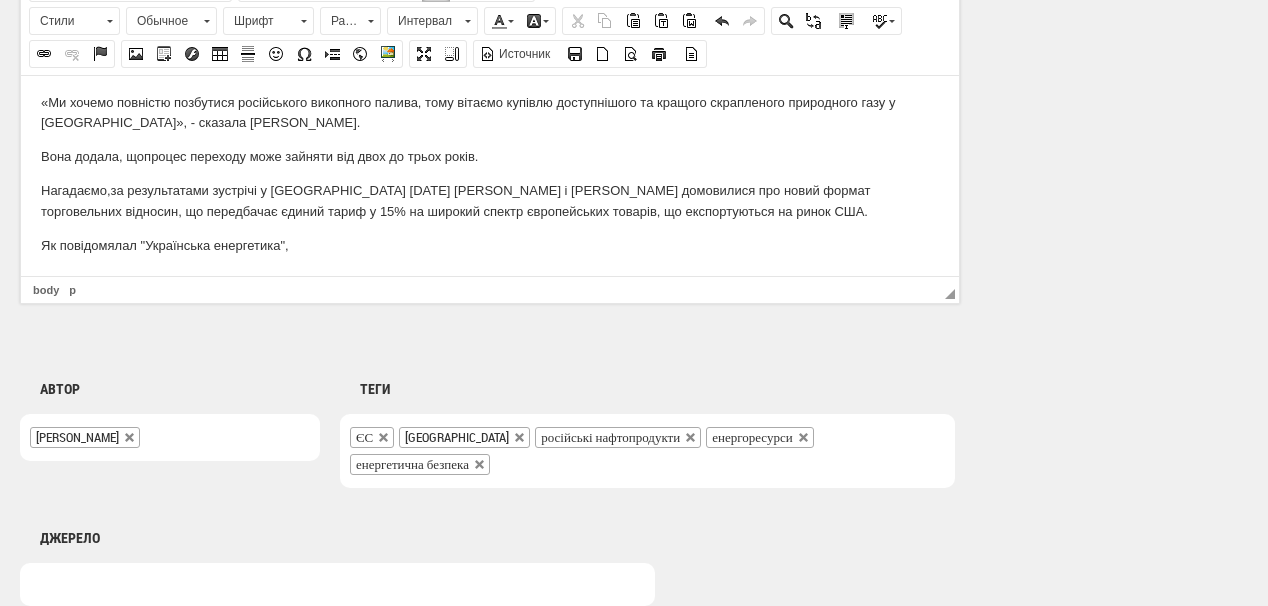 scroll, scrollTop: 350, scrollLeft: 0, axis: vertical 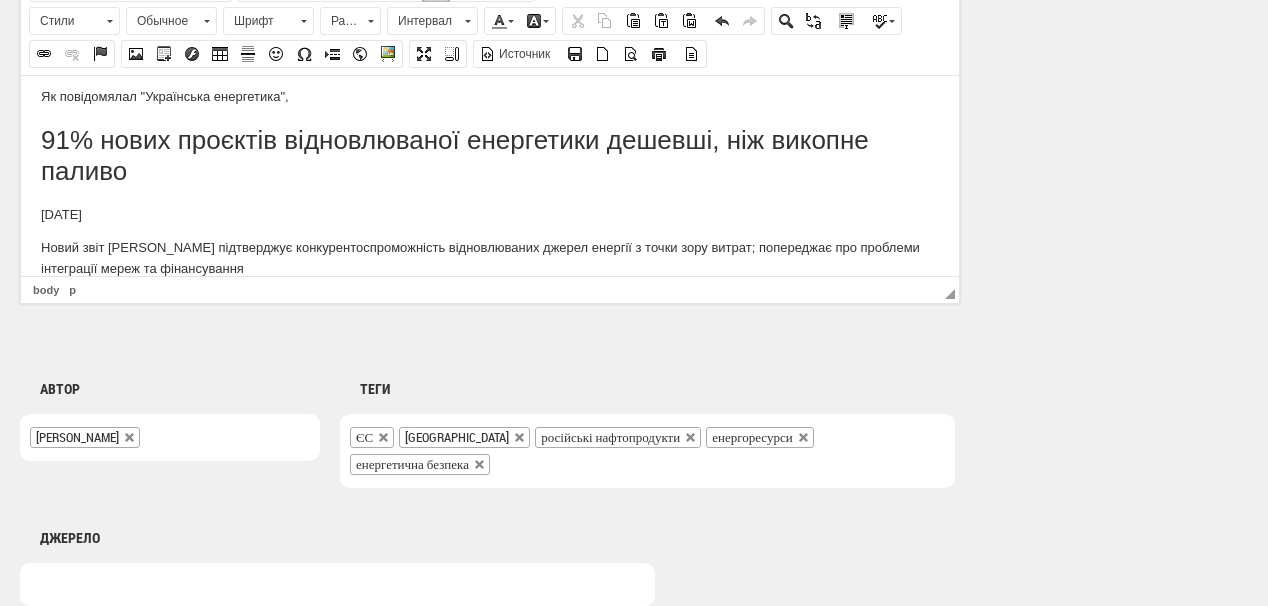 click on "Як повідомялал "Українська енергетика"," at bounding box center [490, 96] 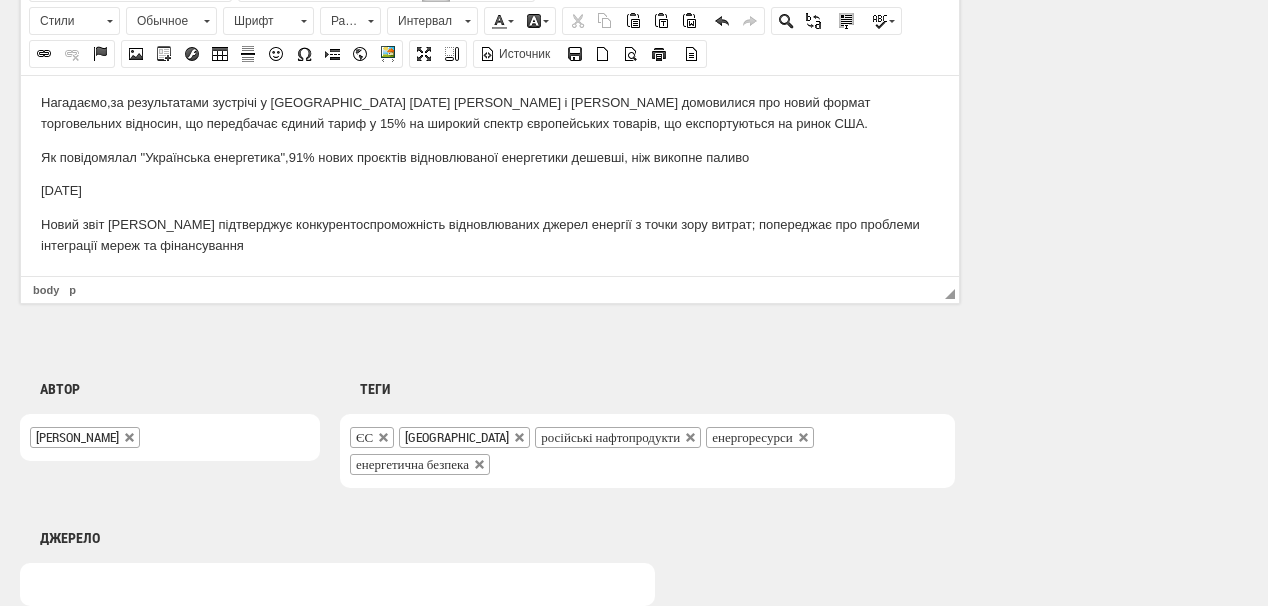 drag, startPoint x: 91, startPoint y: 185, endPoint x: 37, endPoint y: 183, distance: 54.037025 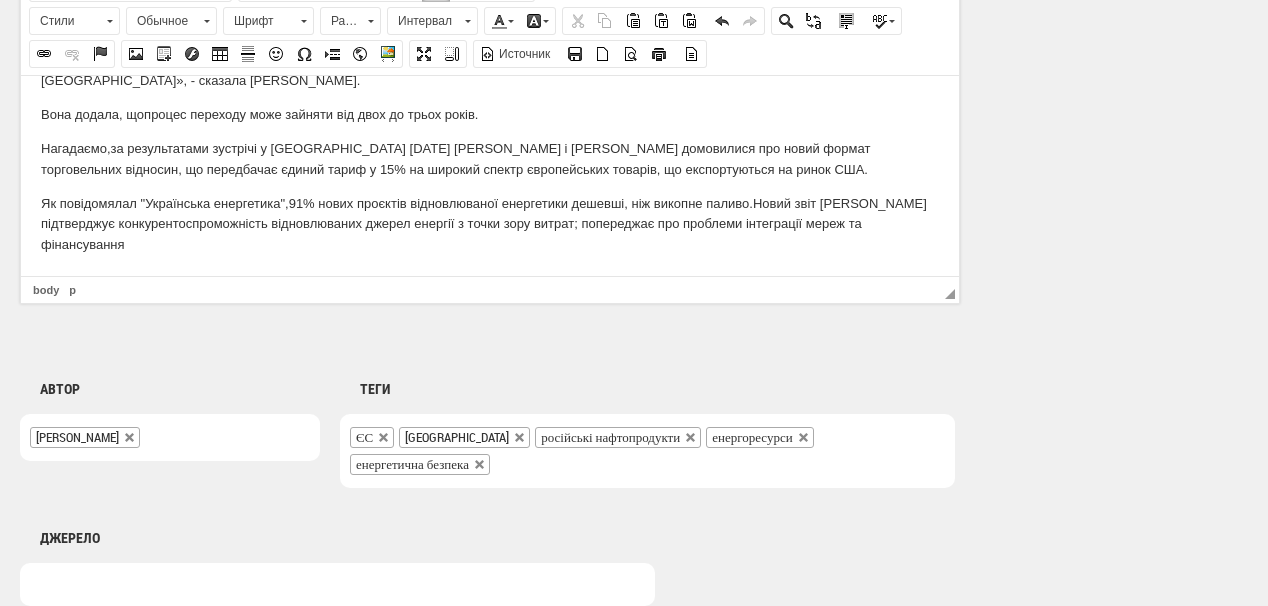 scroll, scrollTop: 243, scrollLeft: 0, axis: vertical 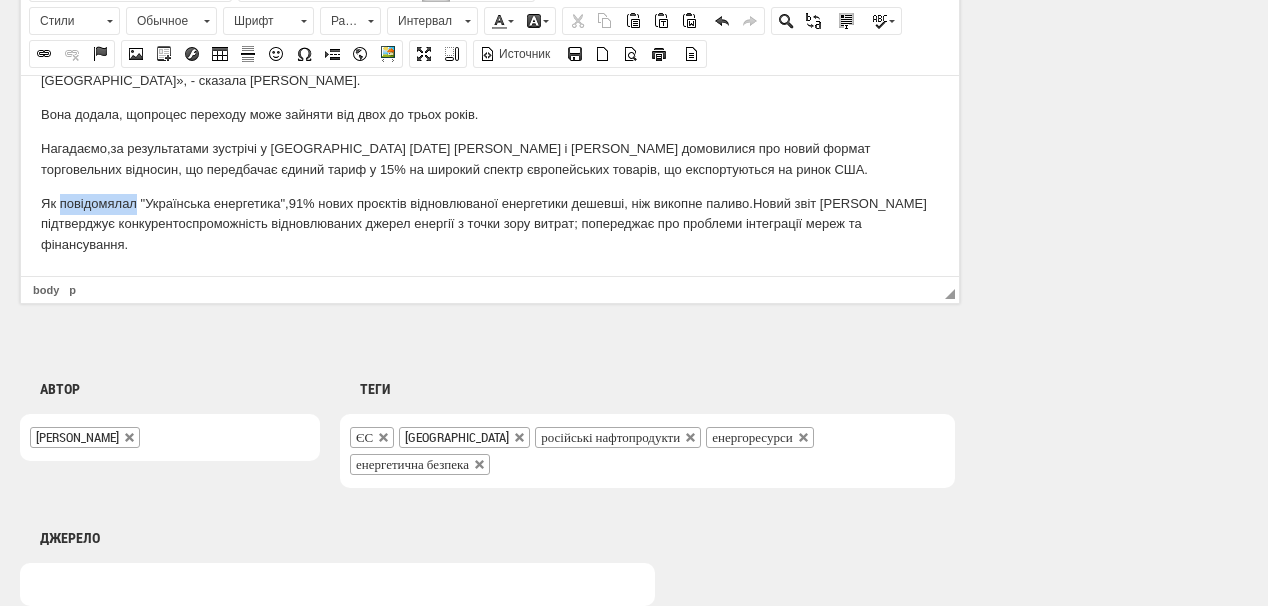 drag, startPoint x: 59, startPoint y: 200, endPoint x: 135, endPoint y: 199, distance: 76.00658 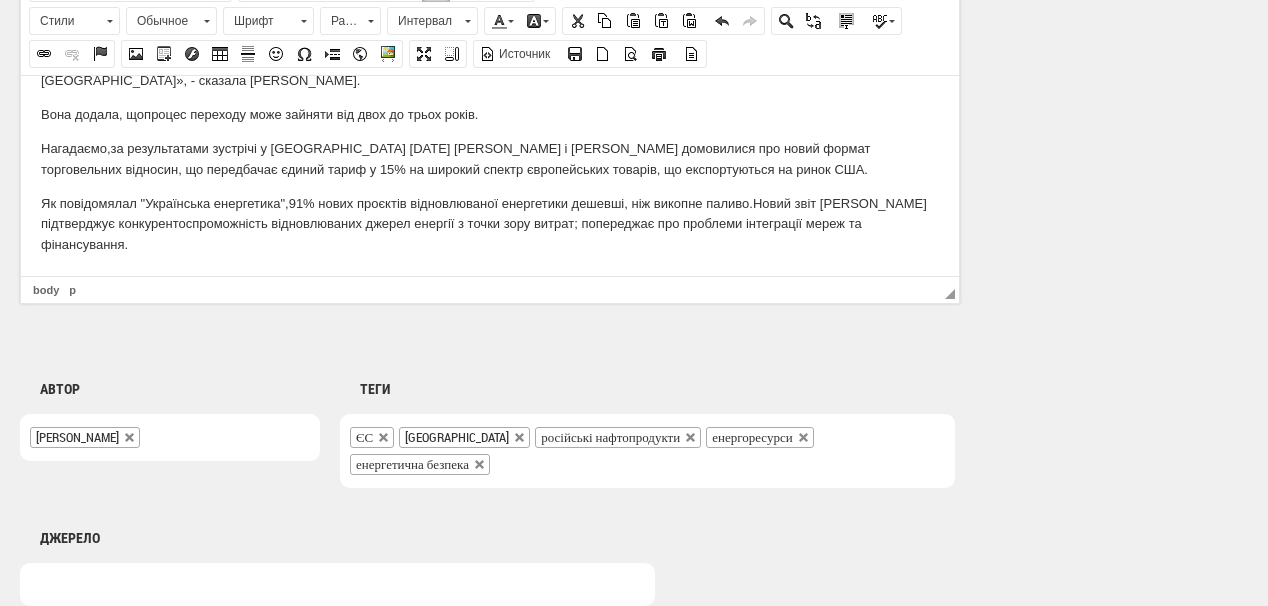 click on "Як повідомялал "Українська енергетика",  91% нових проєктів відновлюваної енергетики дешевші, ніж викопне паливо.  Новий звіт IRENA підтверджує конкурентоспроможність відновлюваних джерел енергії з точки зору витрат; попереджає про проблеми інтеграції мереж та фінансування." at bounding box center (490, 224) 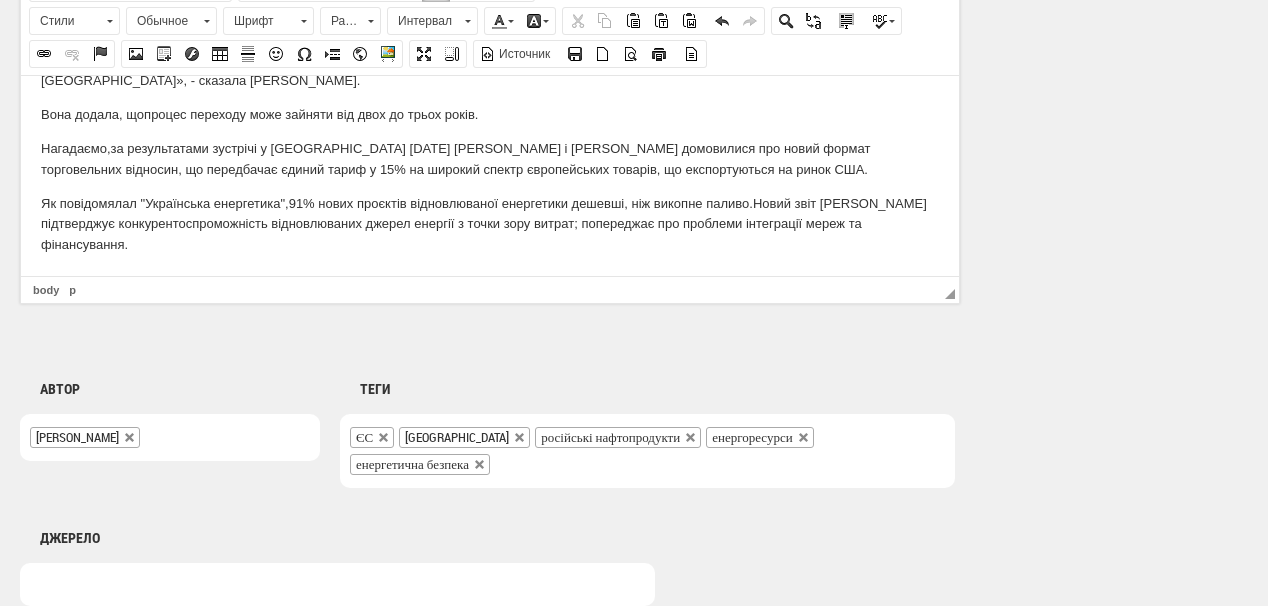 click on "Як повідомялал "Українська енергетика",  91% нових проєктів відновлюваної енергетики дешевші, ніж викопне паливо.  Новий звіт IRENA підтверджує конкурентоспроможність відновлюваних джерел енергії з точки зору витрат; попереджає про проблеми інтеграції мереж та фінансування." at bounding box center (490, 224) 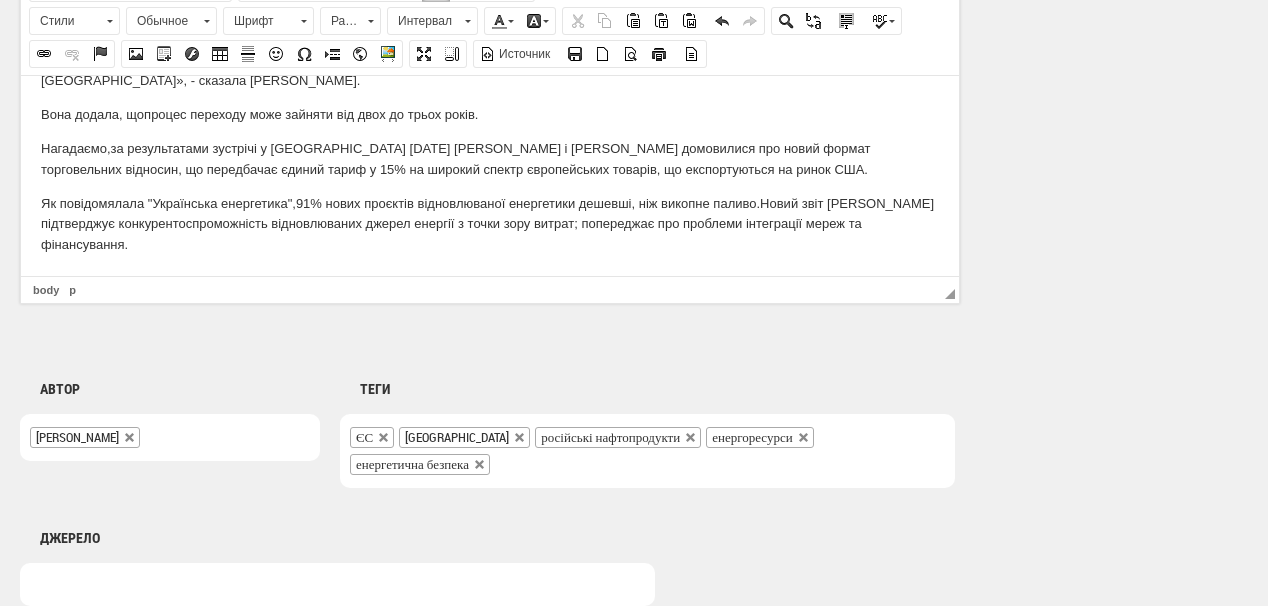 click on "Як повідомялала "Українська енергетика",  91% нових проєктів відновлюваної енергетики дешевші, ніж викопне паливо.  Новий звіт IRENA підтверджує конкурентоспроможність відновлюваних джерел енергії з точки зору витрат; попереджає про проблеми інтеграції мереж та фінансування." at bounding box center (490, 224) 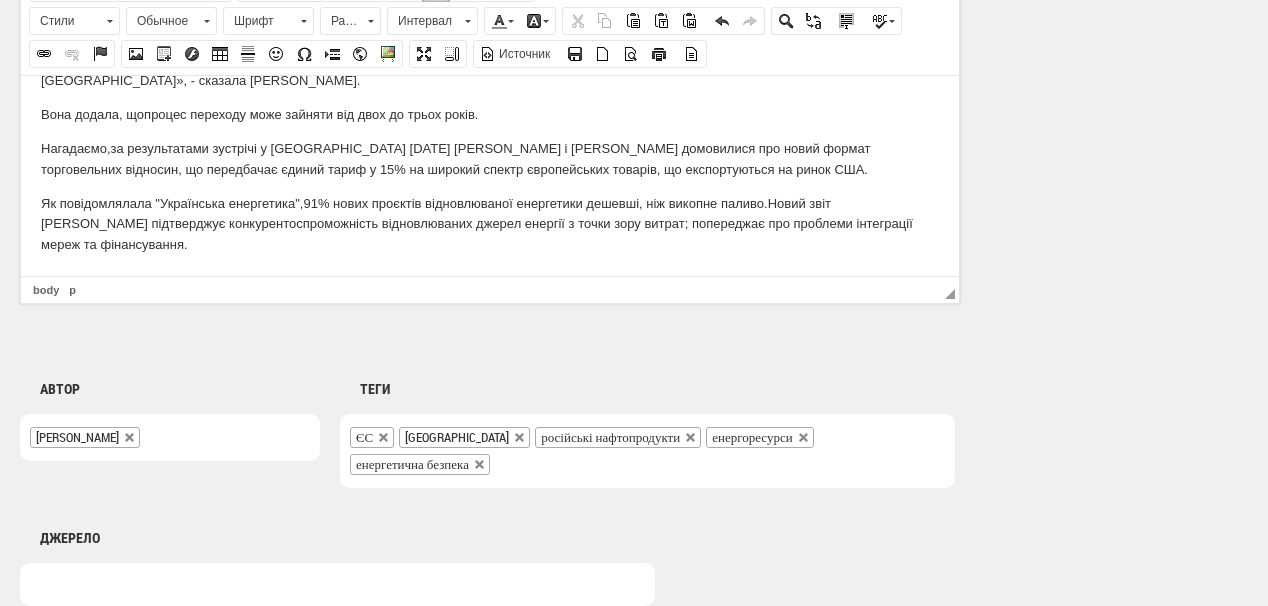 click on "Як повідомлялала "Українська енергетика",  91% нових проєктів відновлюваної енергетики дешевші, ніж викопне паливо.  Новий звіт IRENA підтверджує конкурентоспроможність відновлюваних джерел енергії з точки зору витрат; попереджає про проблеми інтеграції мереж та фінансування." at bounding box center (490, 224) 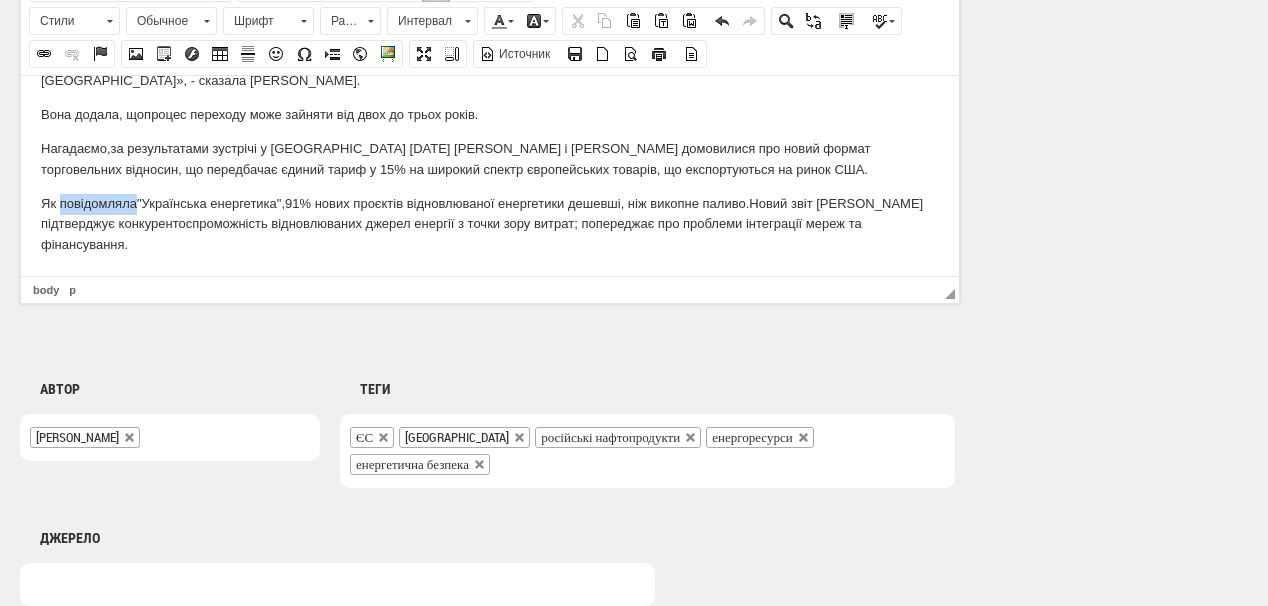 drag, startPoint x: 59, startPoint y: 203, endPoint x: 135, endPoint y: 204, distance: 76.00658 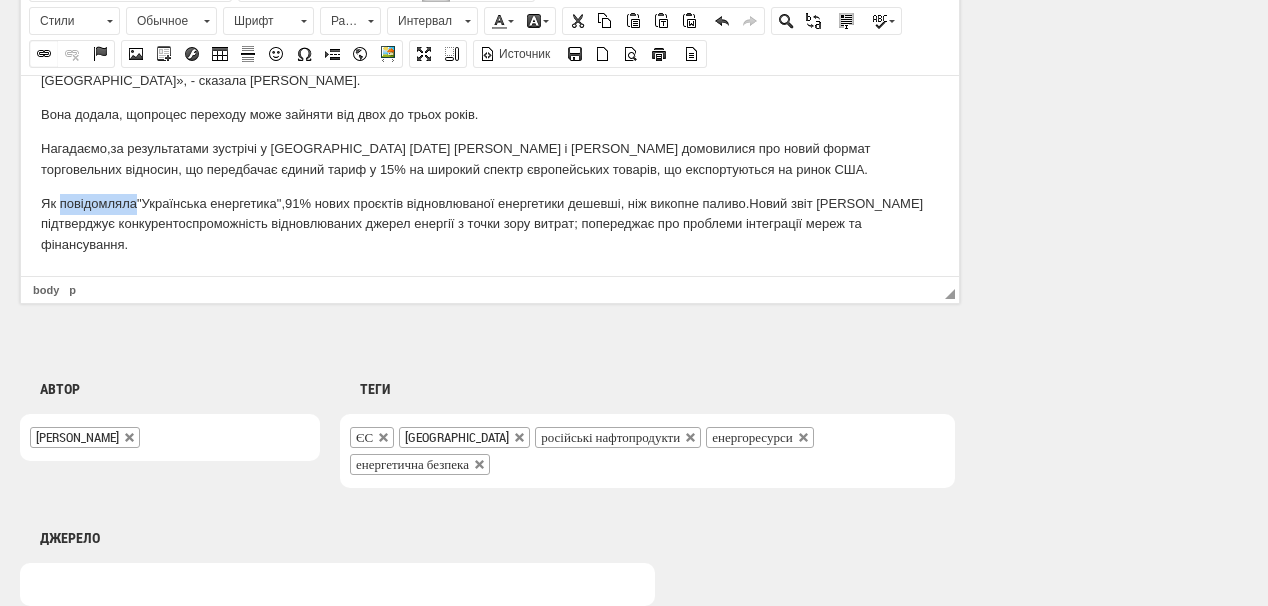 click at bounding box center [44, 54] 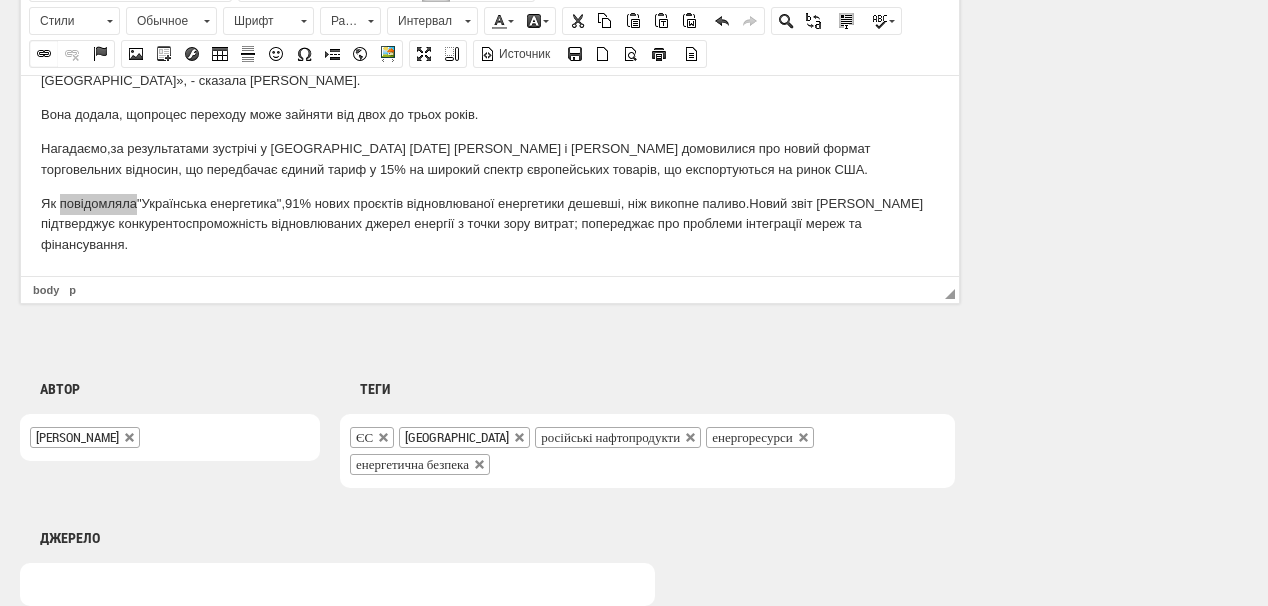 select on "http://" 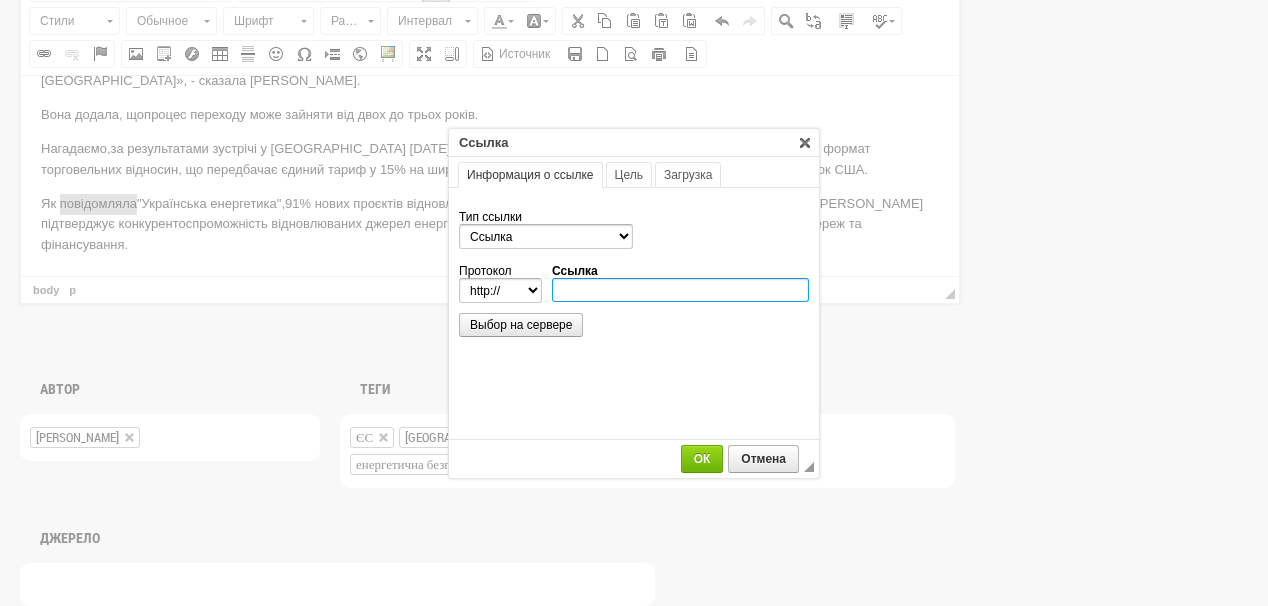 click on "Ссылка" at bounding box center [680, 290] 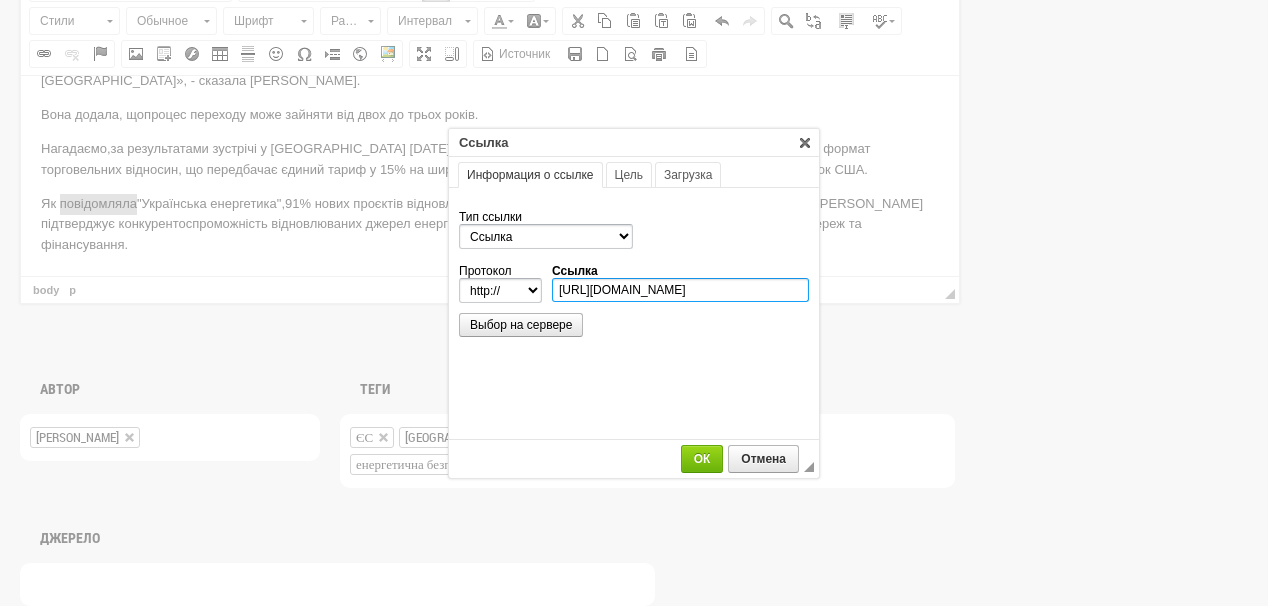 scroll, scrollTop: 0, scrollLeft: 333, axis: horizontal 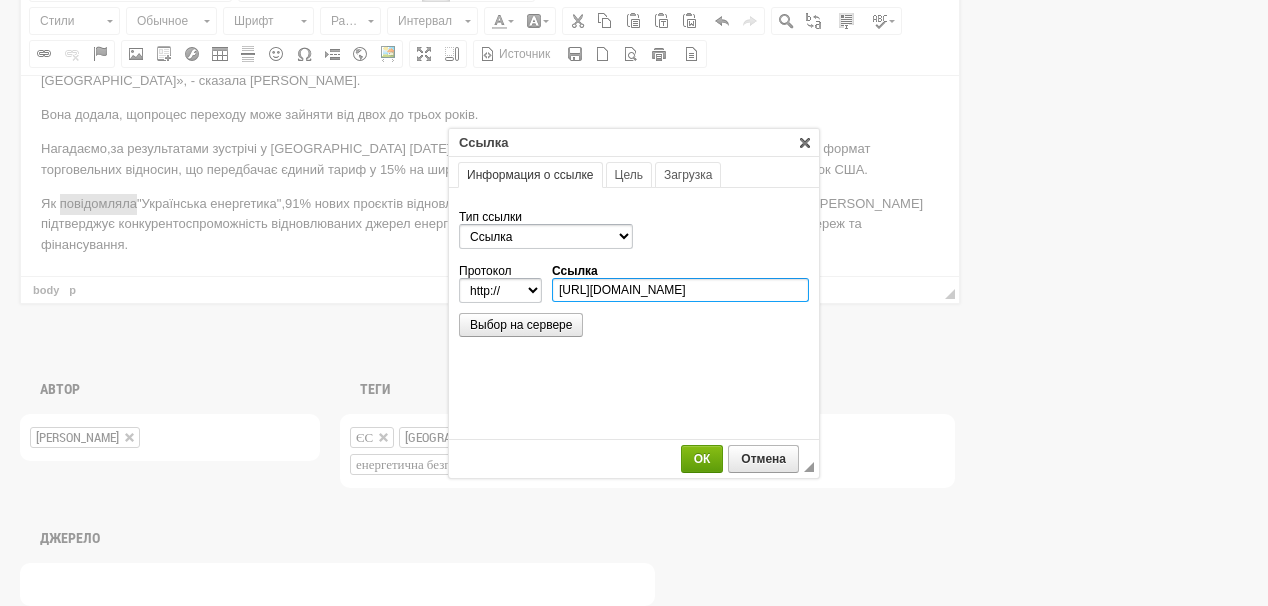 type on "https://ua-energy.org/uk/posts/91-novykh-proiektiv-vidnovliuvanoi-enerhetyky-deshevshi-nizh-vykopne-palyvo" 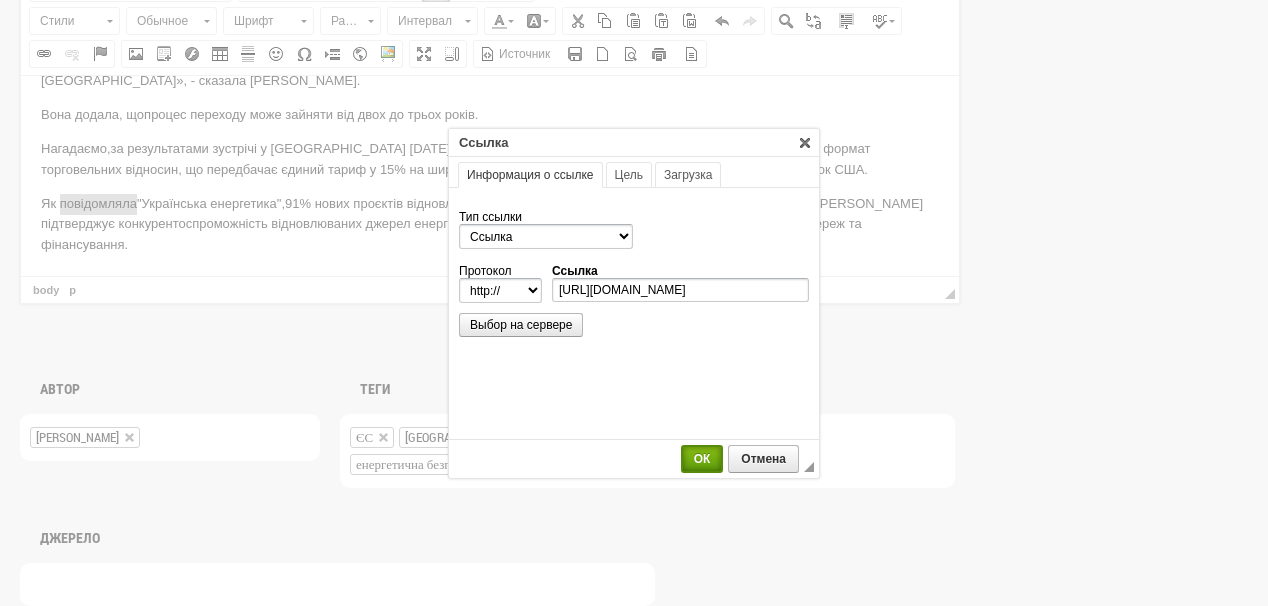select on "https://" 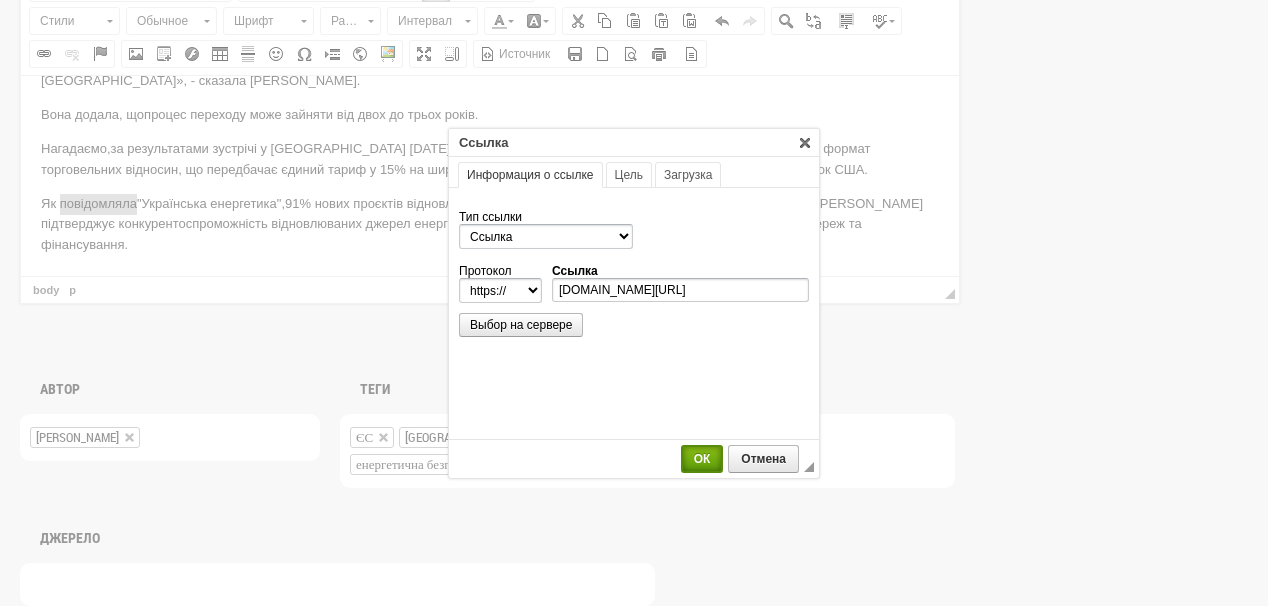 scroll, scrollTop: 0, scrollLeft: 0, axis: both 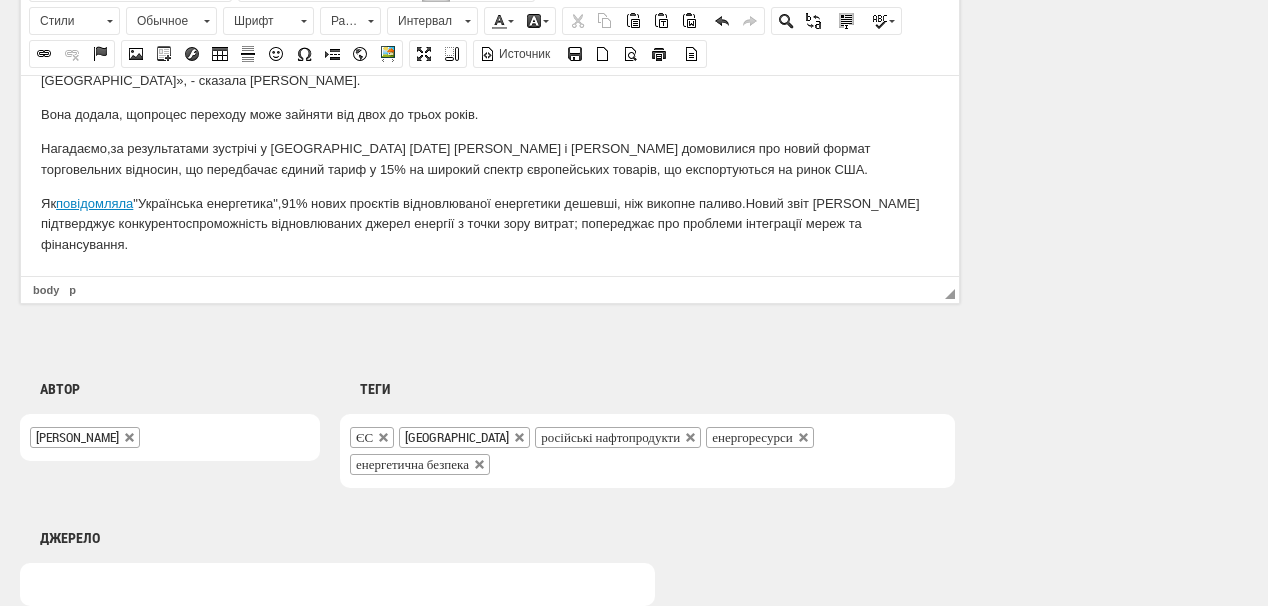 click on "Євросоюз у межах нової торговельної угоди зі США має намір  використовувати американські енергоресурси для досягнення енергетичної незалежності від РФ . Про це заявила президентка Єврокомісії Урсула фон дер Ляєн  після зустрічі з Дональдом Трампом у Шотландії,  передає   Укрінформ . «Закупівля енергетичної продукції США диверсифікує наші джерела постачання та сприятиме енергетичній безпеці Європи. Ми замінимо російський газ і нафту великими закупівлями американського СПГ, нафти  та ядерного палива», - сказала Урсула фон дер Ляєн. . Вона додала, що  Як" at bounding box center [490, 53] 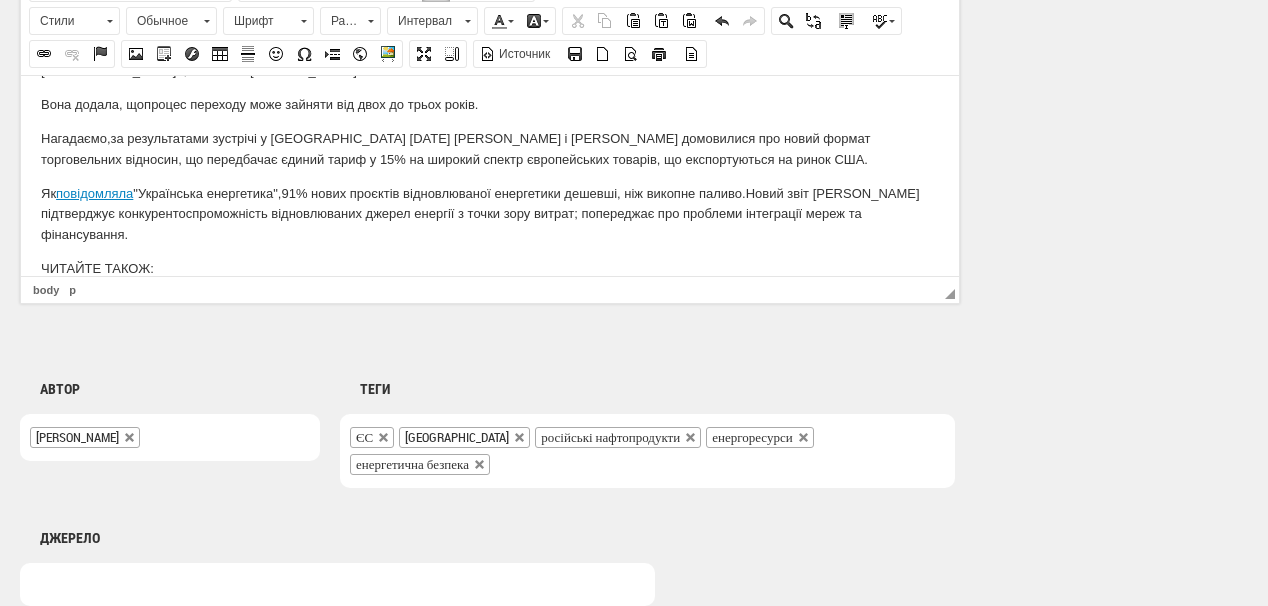 click on "ЧИТАЙТЕ ТАКОЖ:" at bounding box center (490, 268) 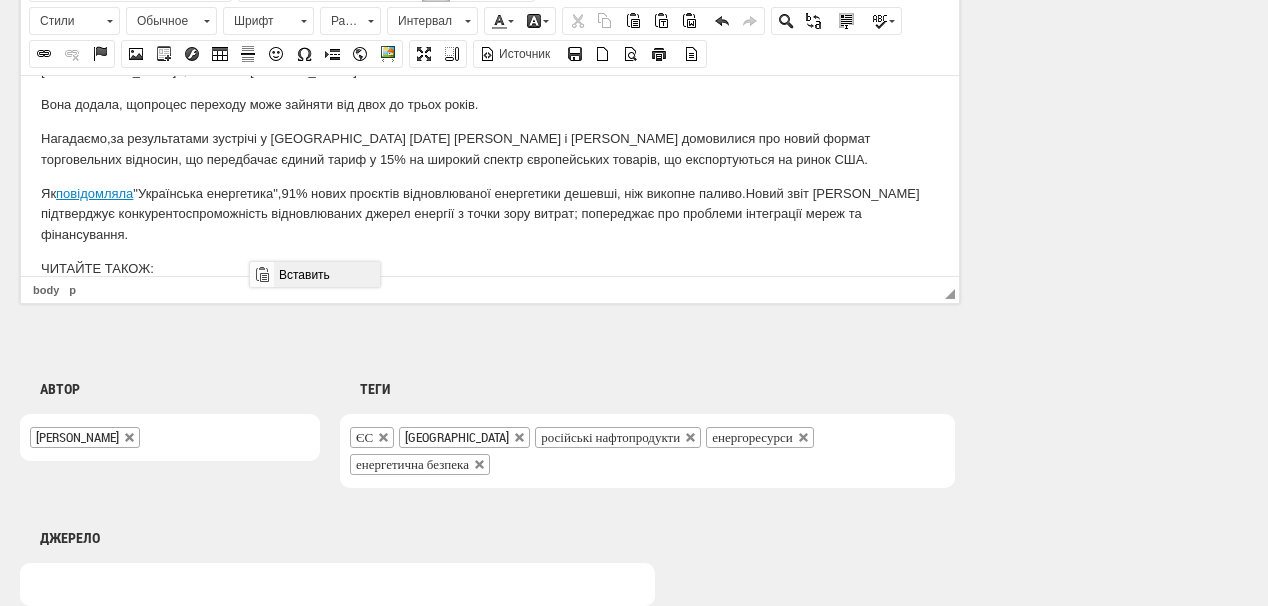 click on "Вставить" at bounding box center (326, 274) 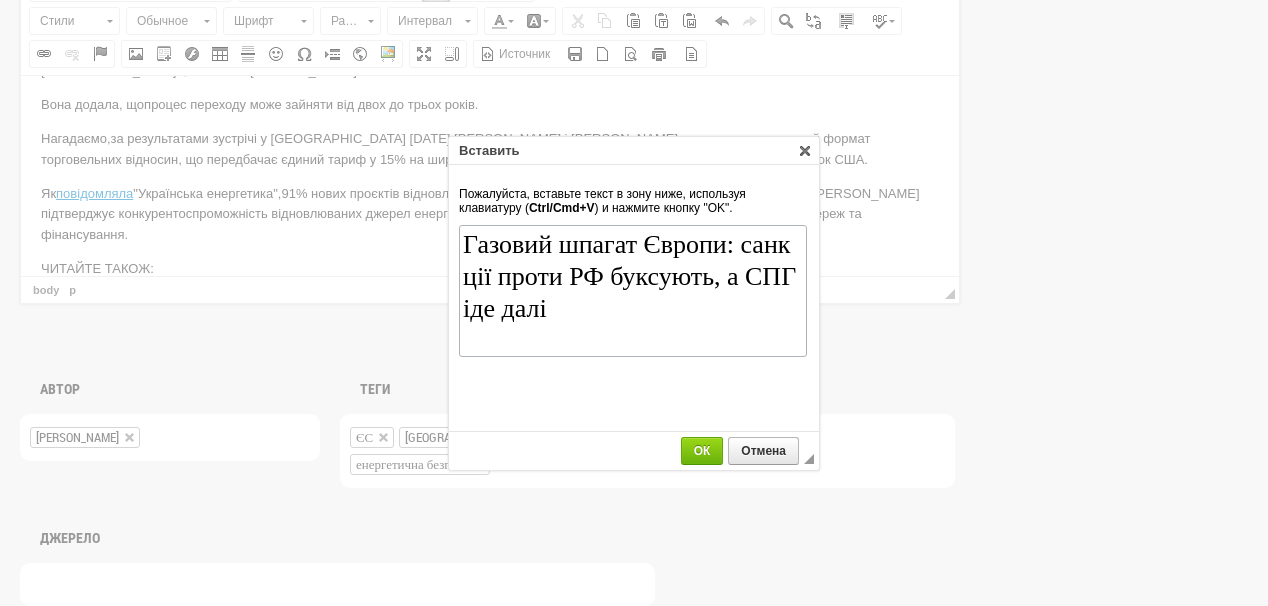 scroll, scrollTop: 0, scrollLeft: 0, axis: both 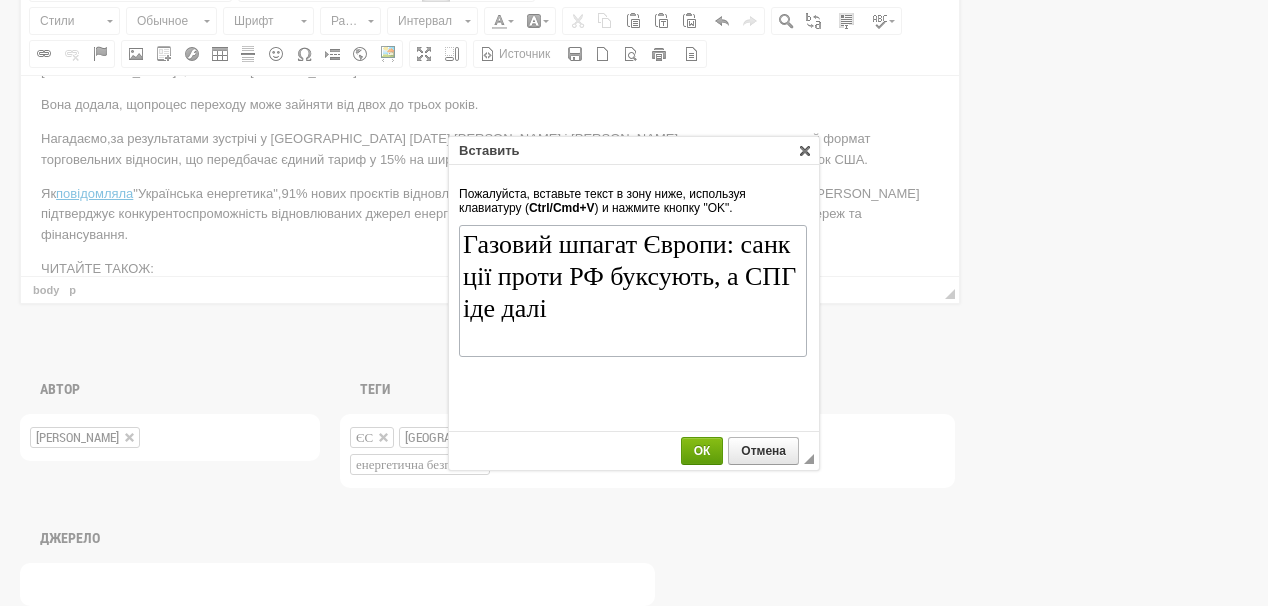 click on "ОК" at bounding box center [702, 451] 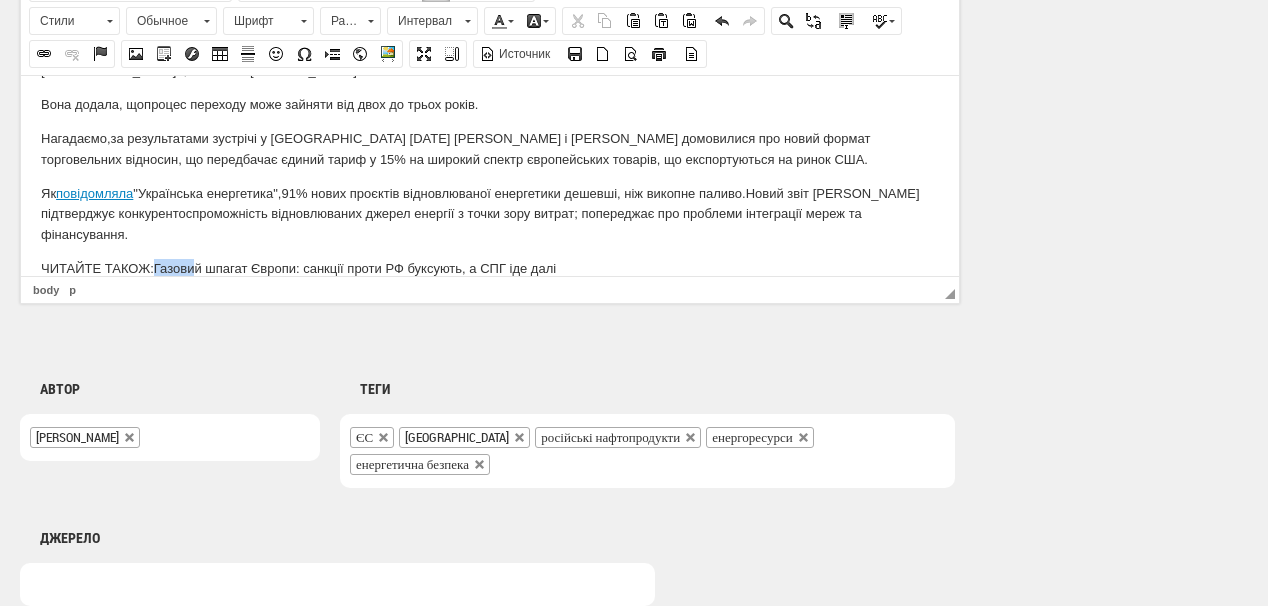 scroll, scrollTop: 276, scrollLeft: 0, axis: vertical 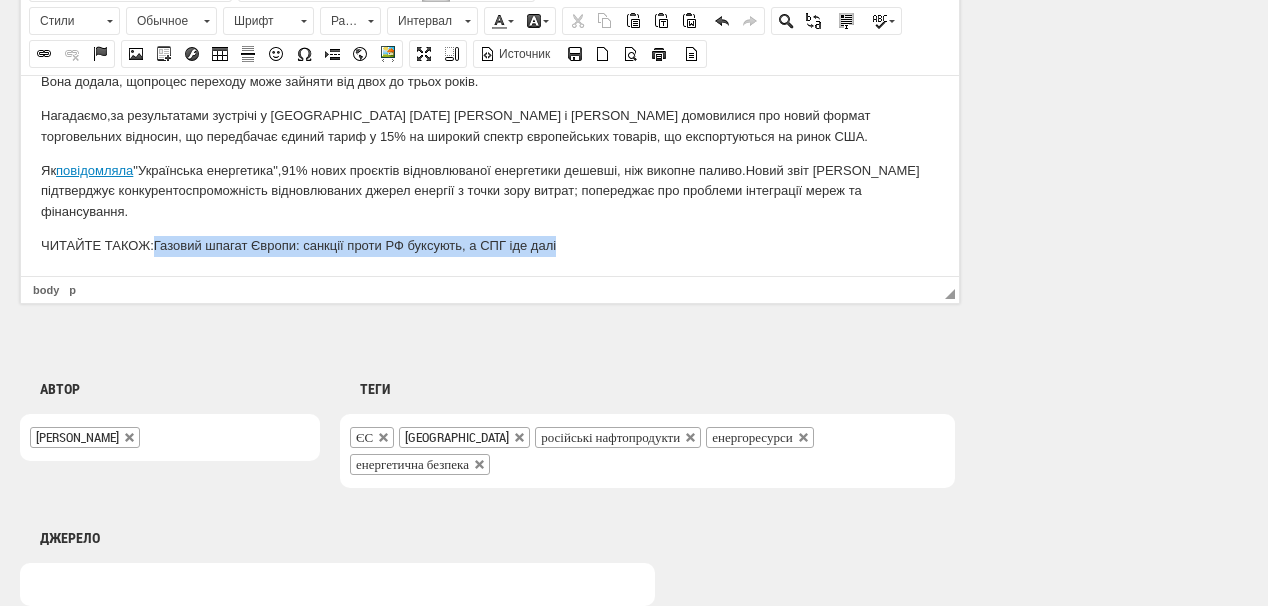 drag, startPoint x: 157, startPoint y: 267, endPoint x: 563, endPoint y: 255, distance: 406.1773 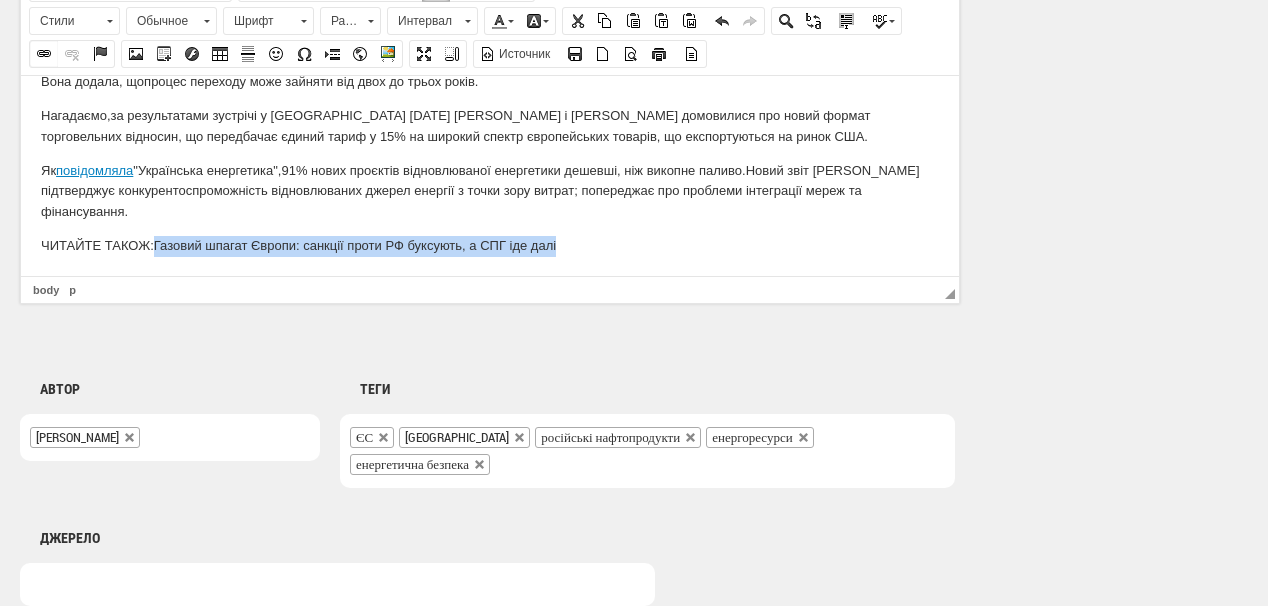 click at bounding box center (44, 54) 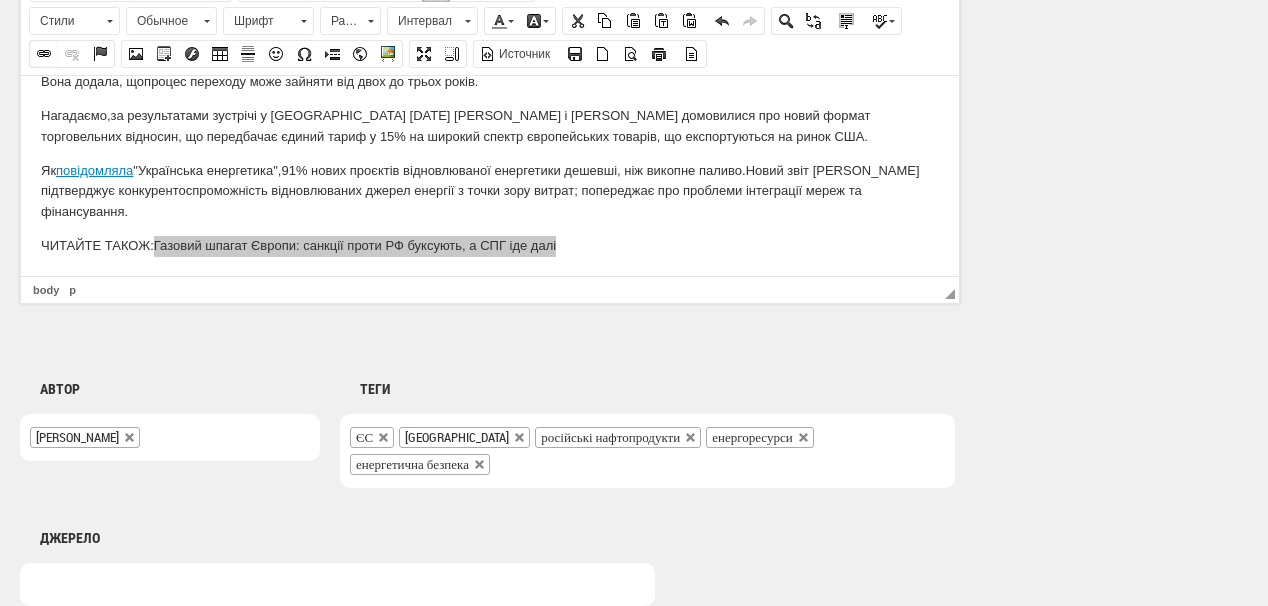 select on "http://" 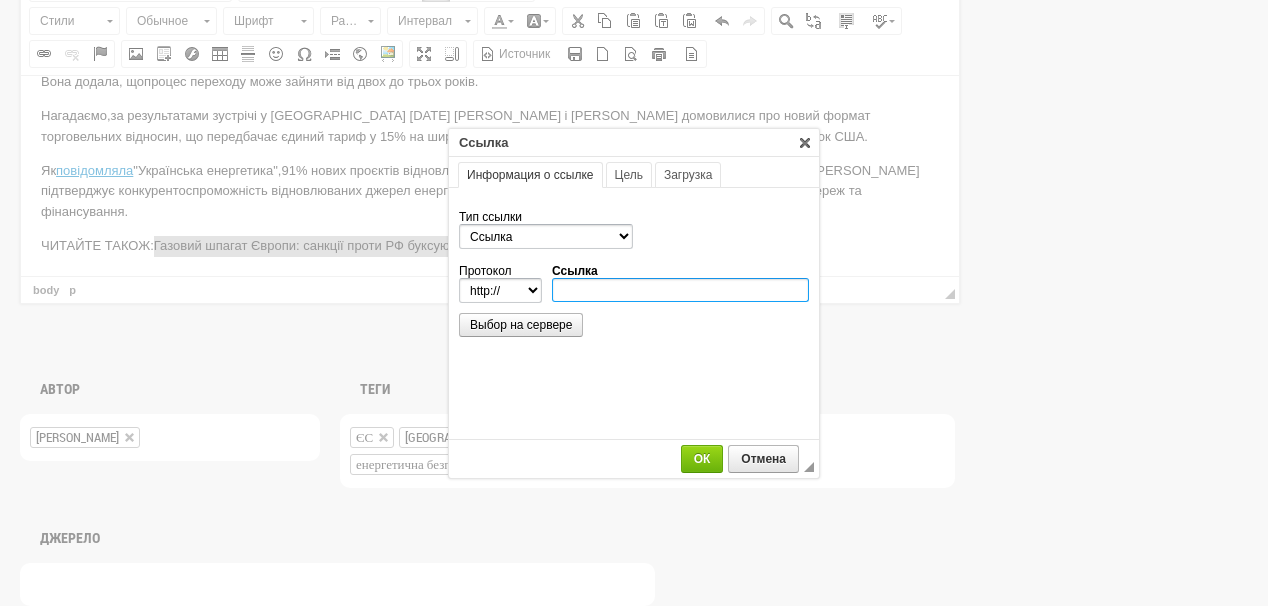 click on "Ссылка" at bounding box center [680, 290] 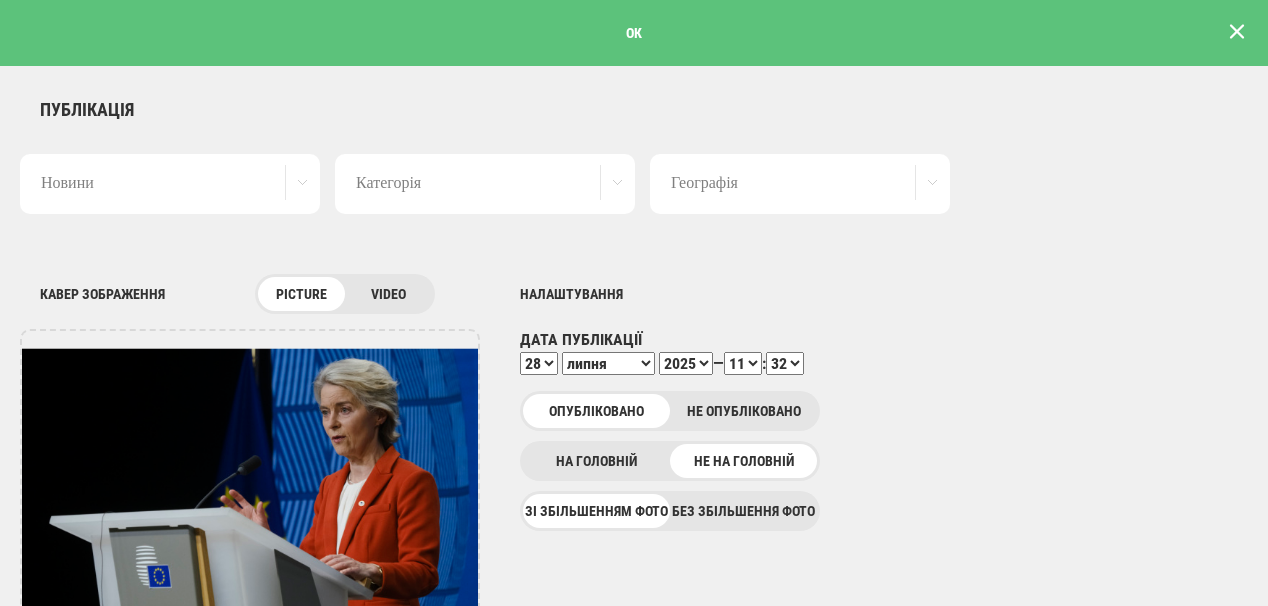 scroll, scrollTop: 0, scrollLeft: 0, axis: both 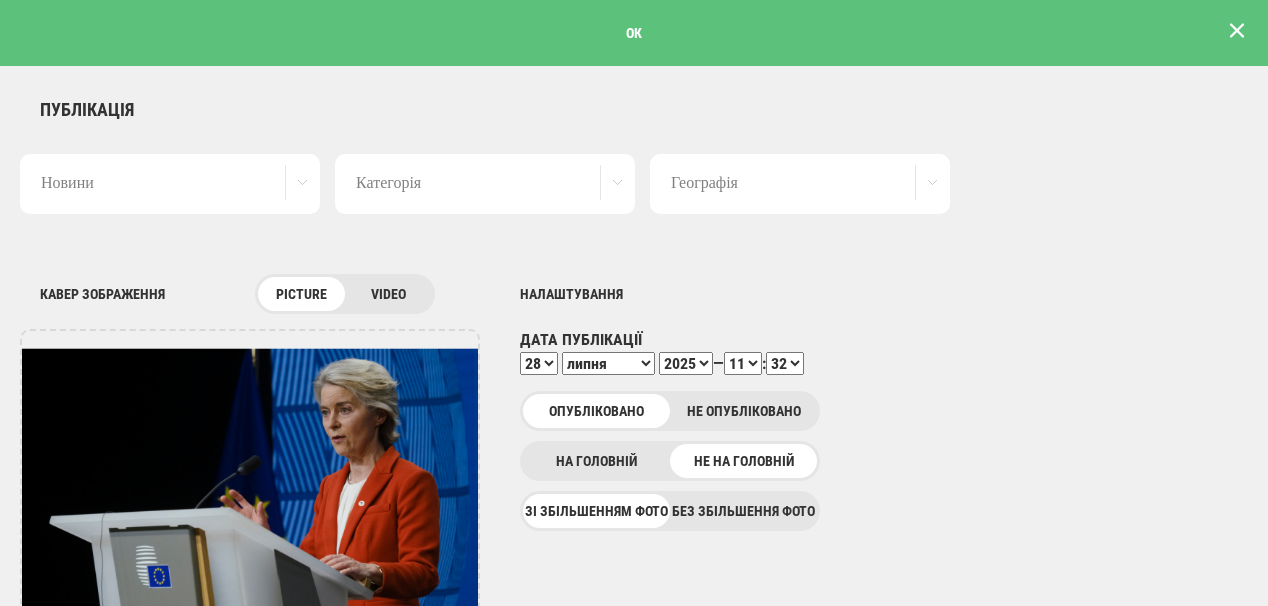 click at bounding box center [1237, 31] 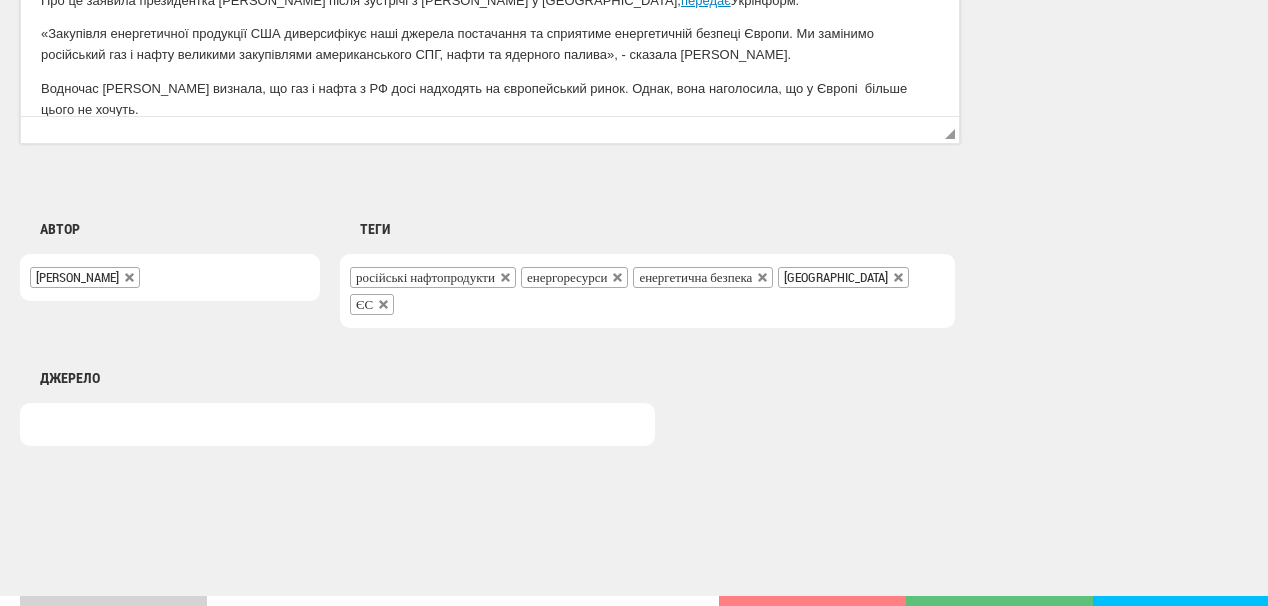 scroll, scrollTop: 1545, scrollLeft: 0, axis: vertical 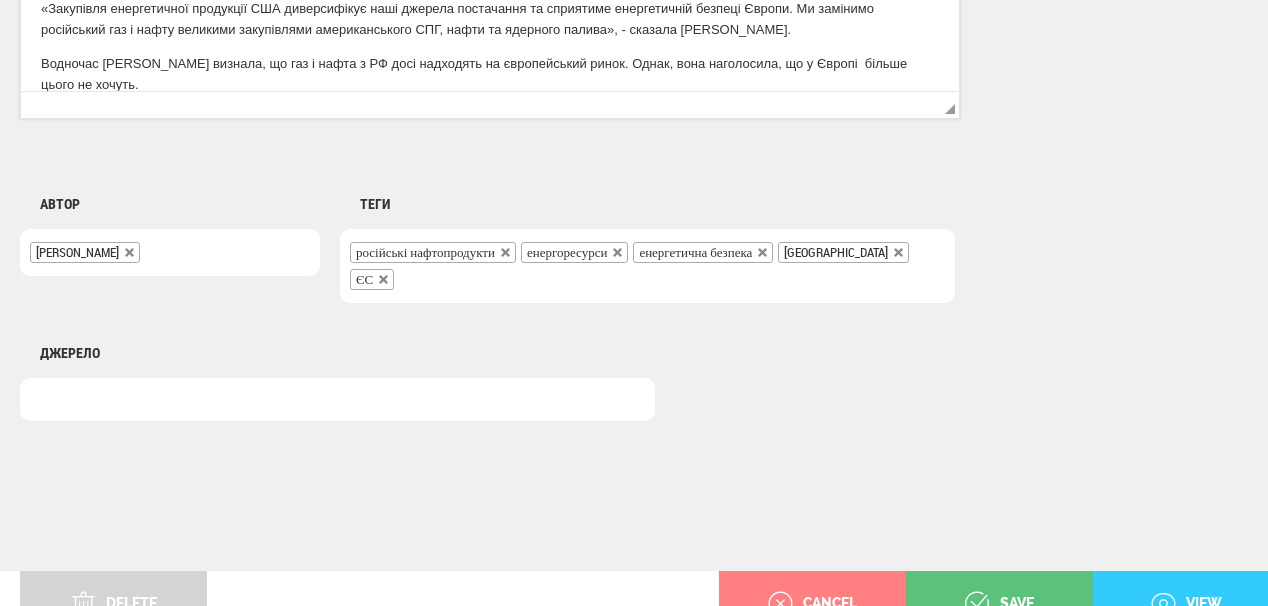 click on "view" at bounding box center (1186, 604) 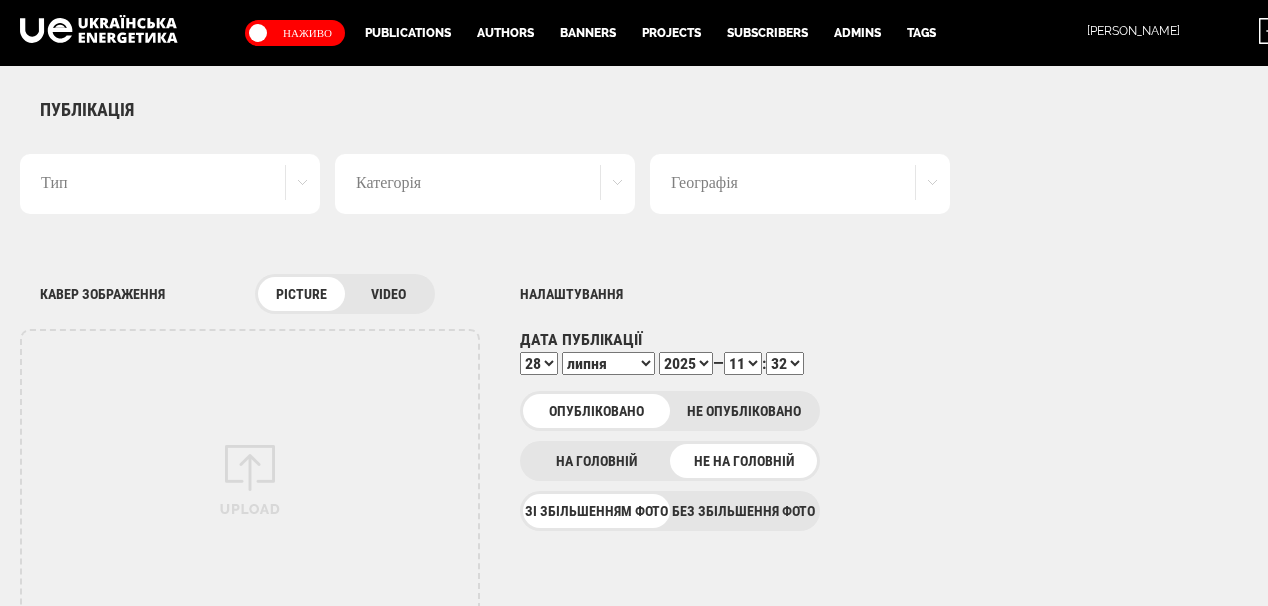 select on "32" 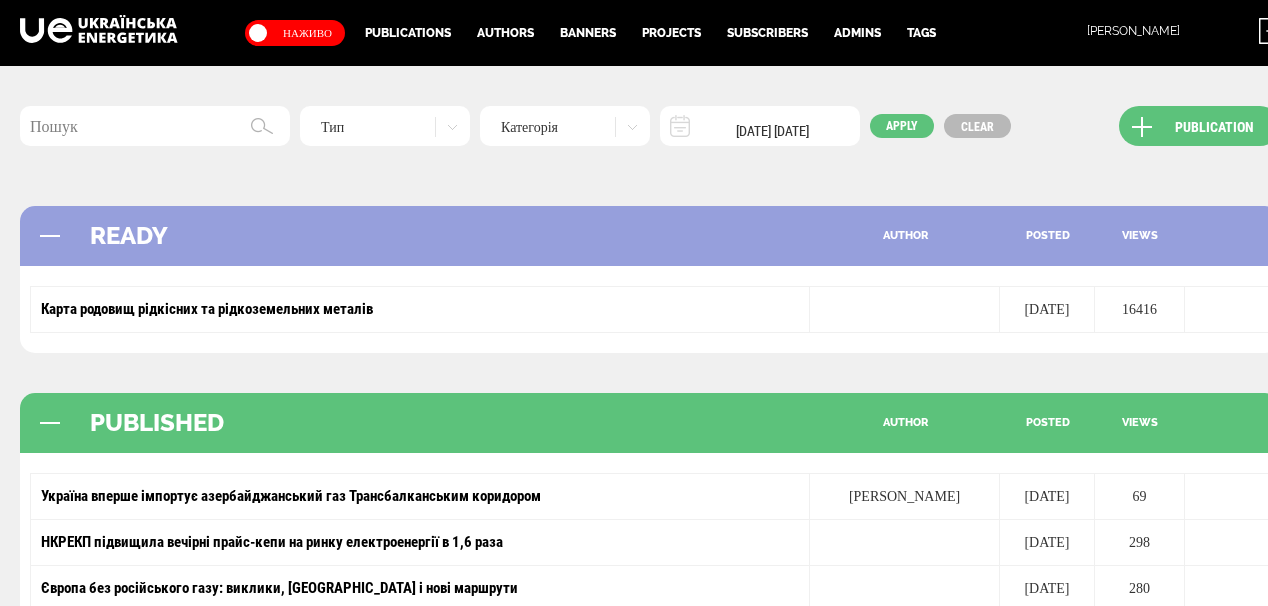 scroll, scrollTop: 80, scrollLeft: 0, axis: vertical 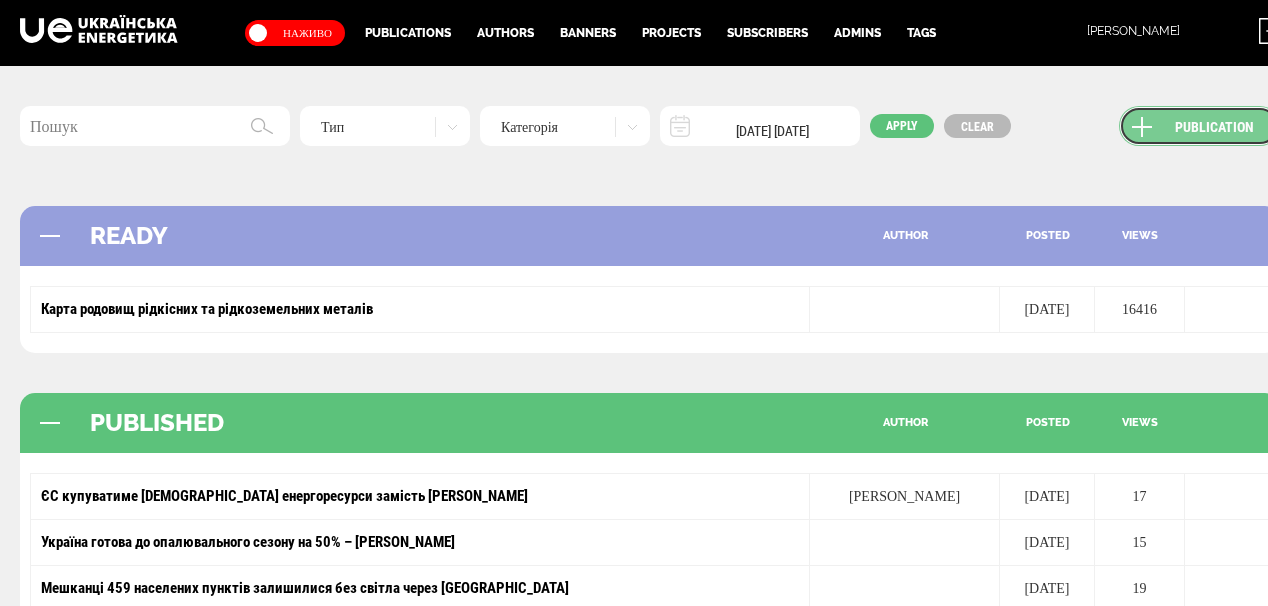 click on "Publication" at bounding box center (1199, 126) 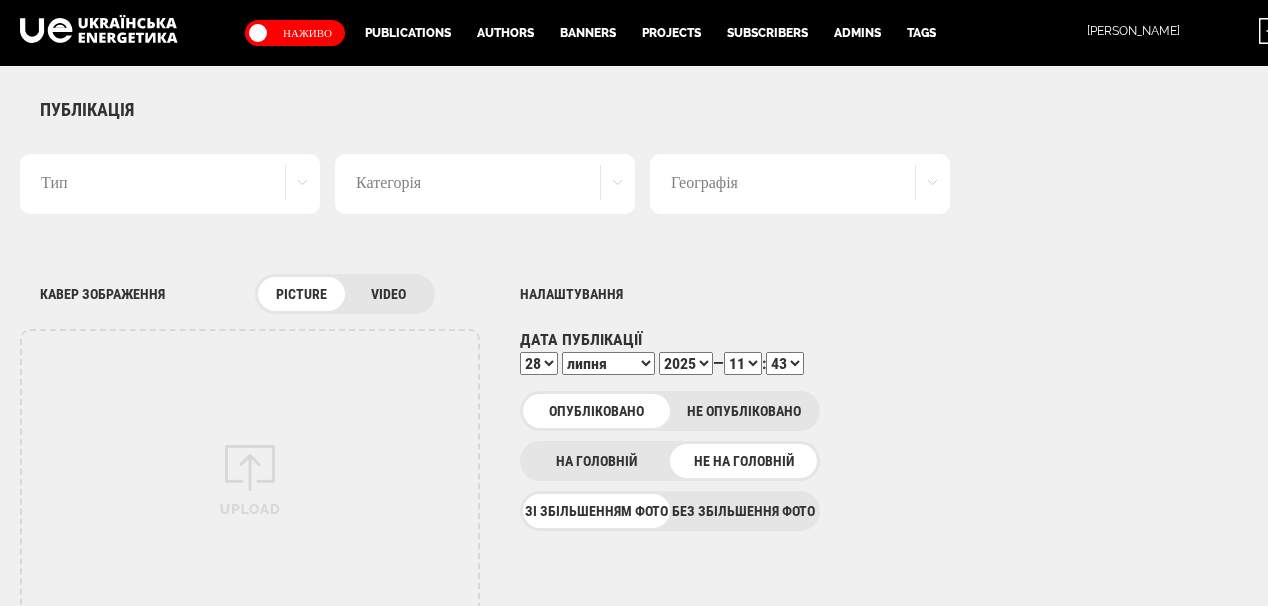 scroll, scrollTop: 0, scrollLeft: 0, axis: both 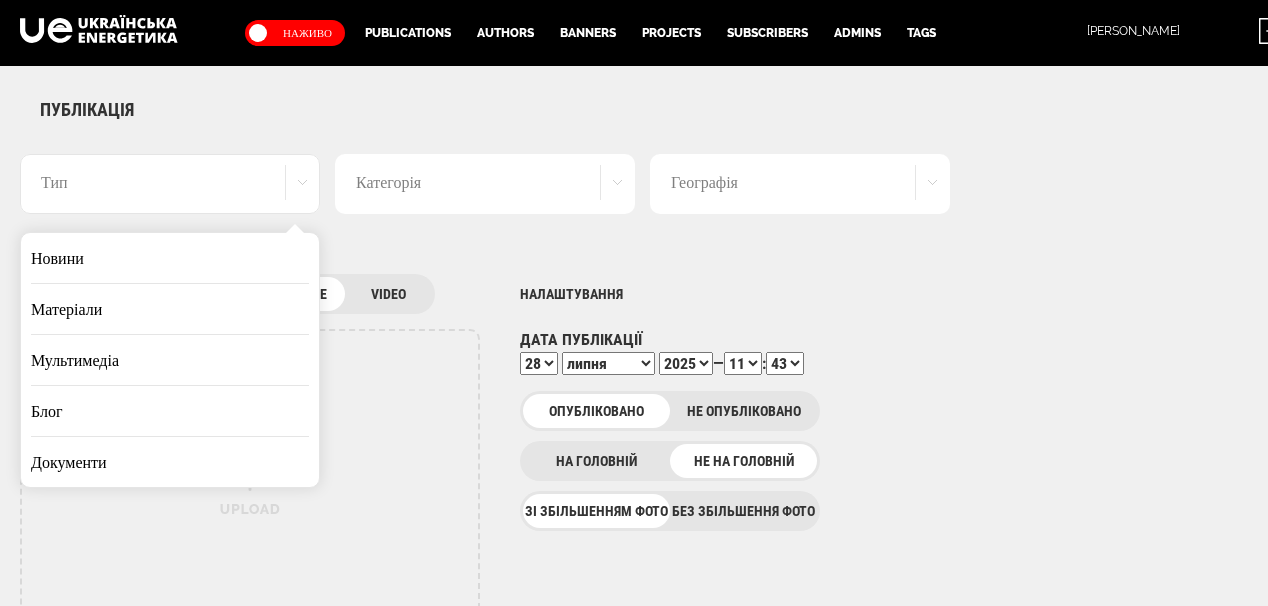 click on "Новини" at bounding box center (170, 258) 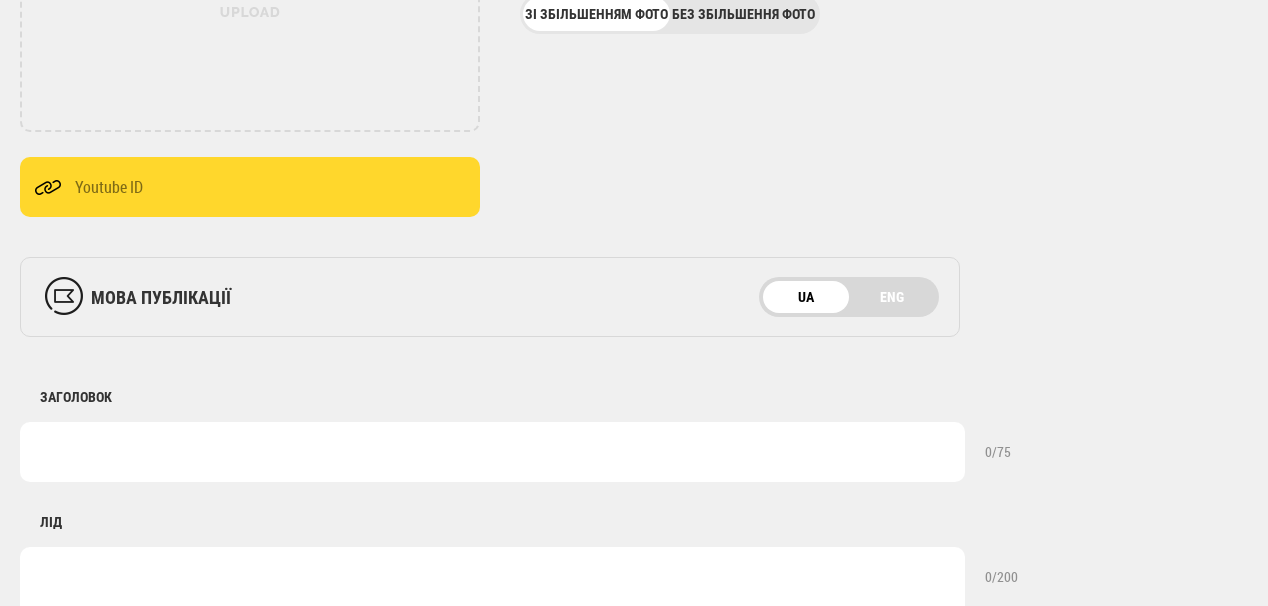 scroll, scrollTop: 640, scrollLeft: 0, axis: vertical 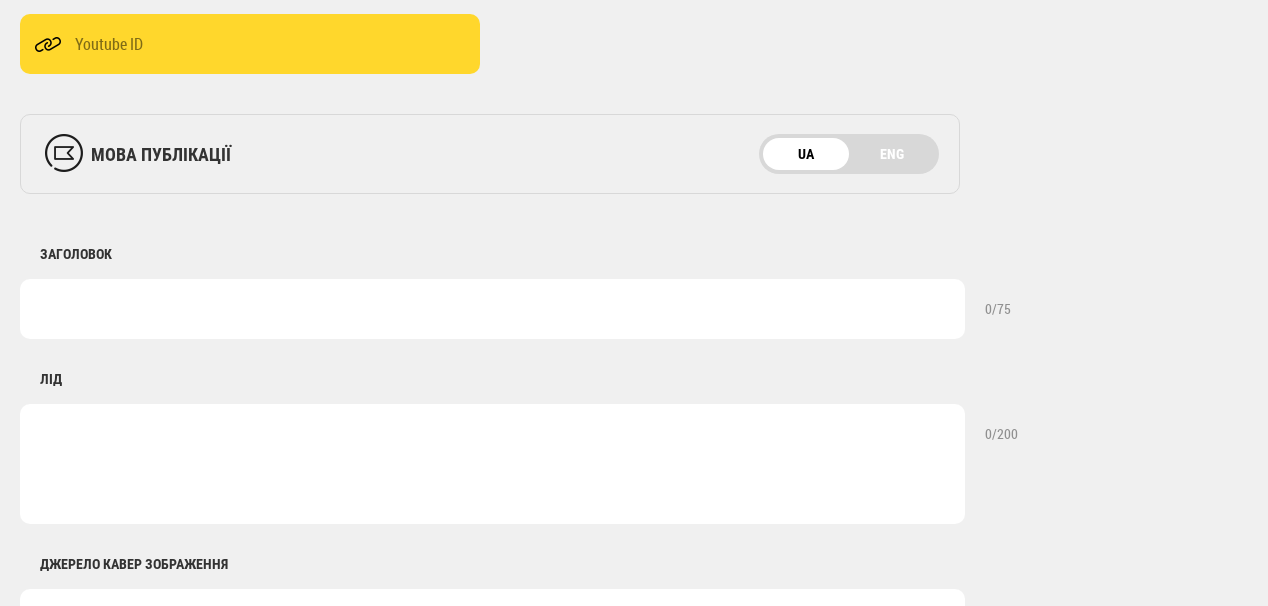 click at bounding box center (492, 309) 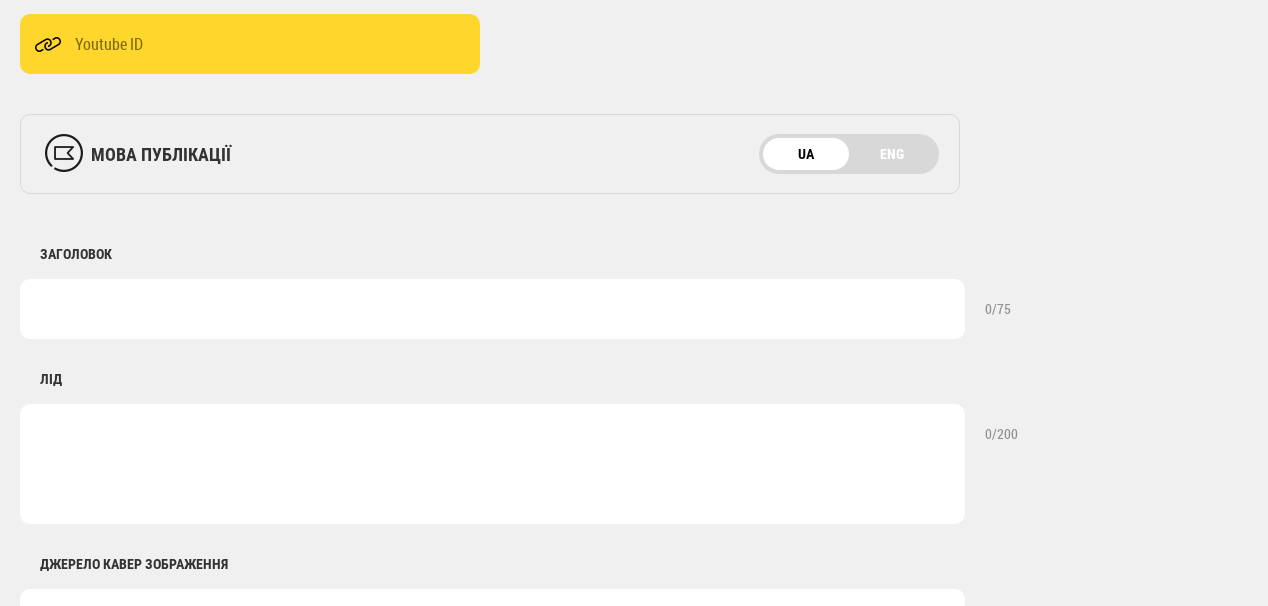 paste on "У Сумах зупинять один із водозаборів для ремонту після російських ударів" 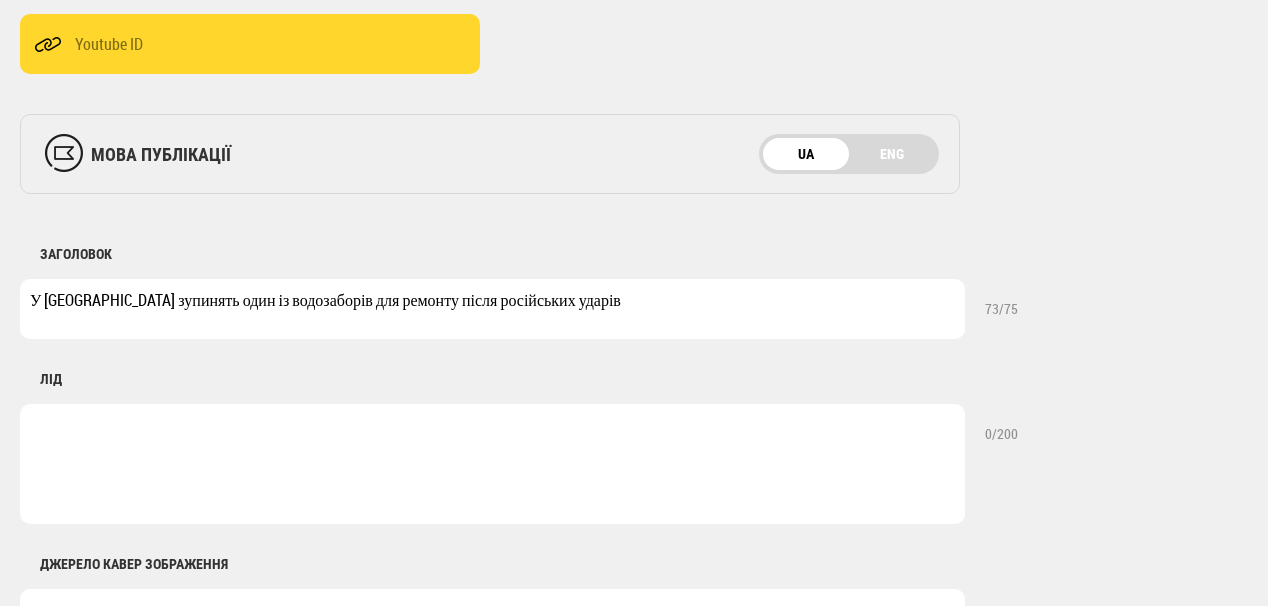 click on "ЛІД" at bounding box center [492, 379] 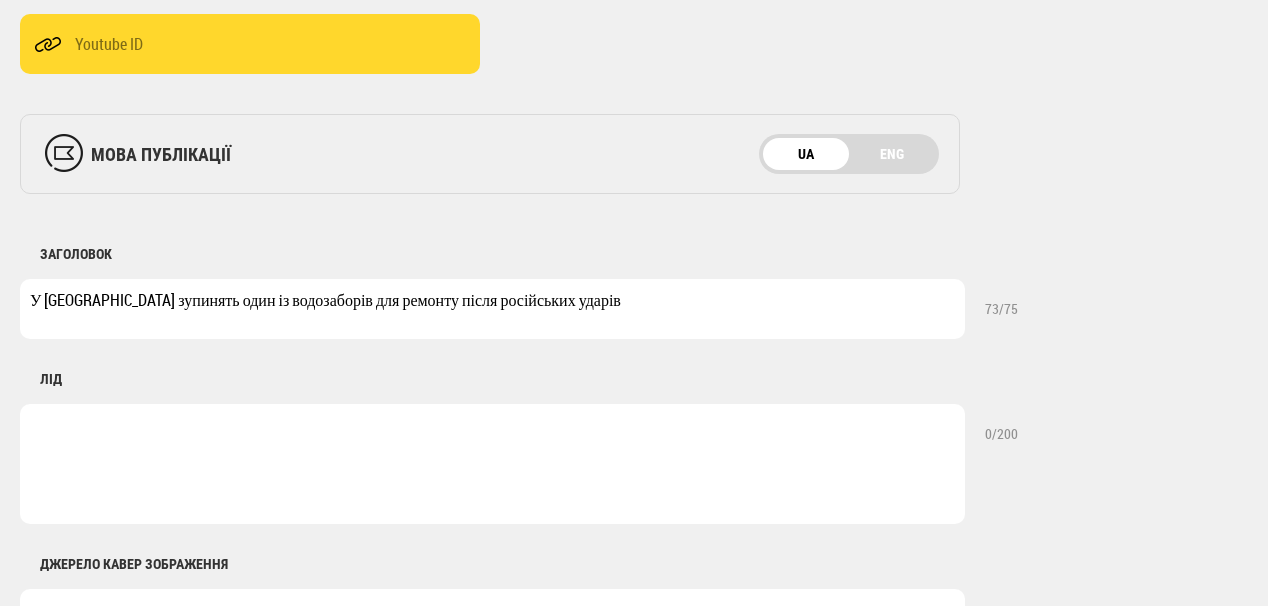 drag, startPoint x: 90, startPoint y: 299, endPoint x: 149, endPoint y: 306, distance: 59.413803 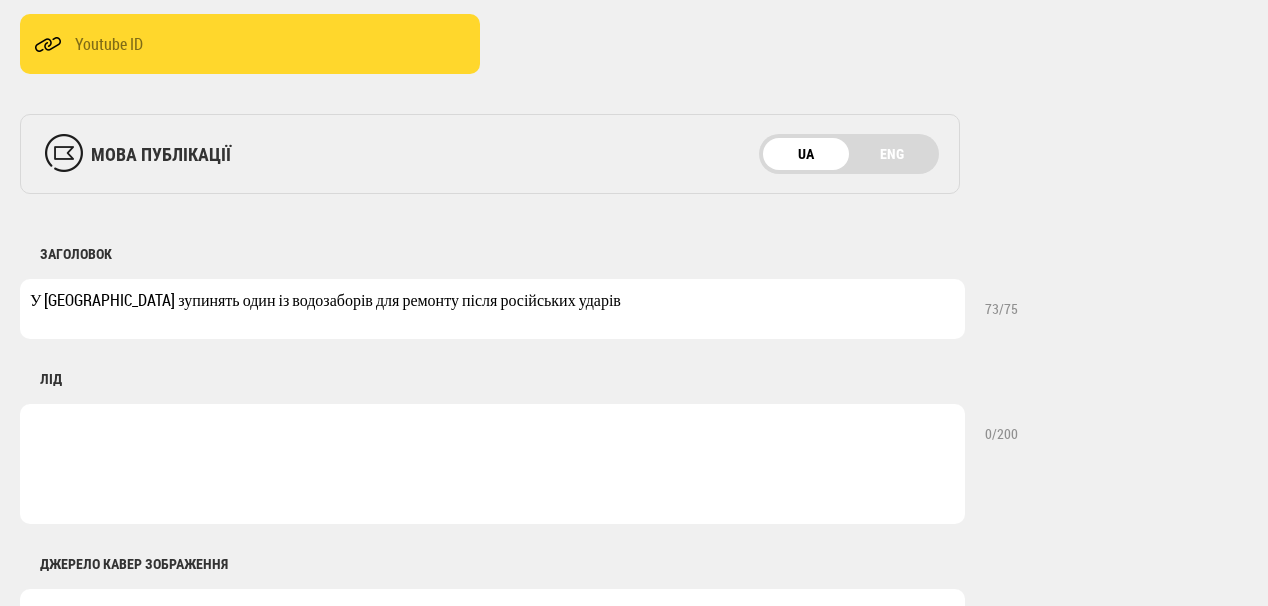 click on "У Сумах зупинять один із водозаборів для ремонту після російських ударів" at bounding box center [492, 309] 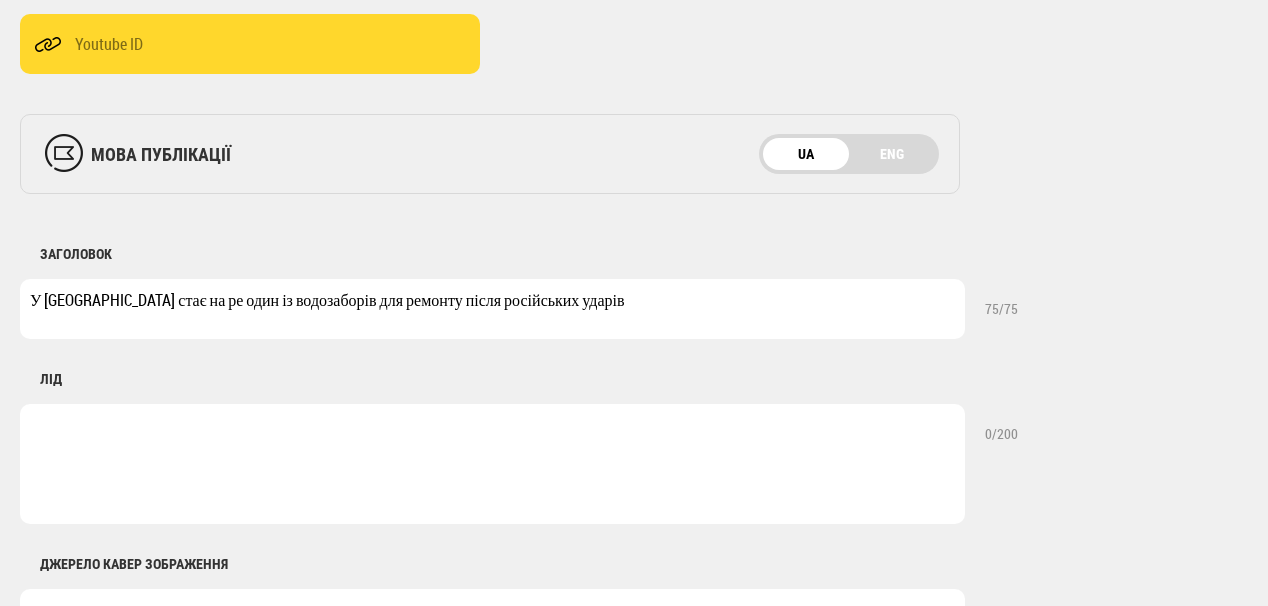drag, startPoint x: 296, startPoint y: 296, endPoint x: 377, endPoint y: 295, distance: 81.00617 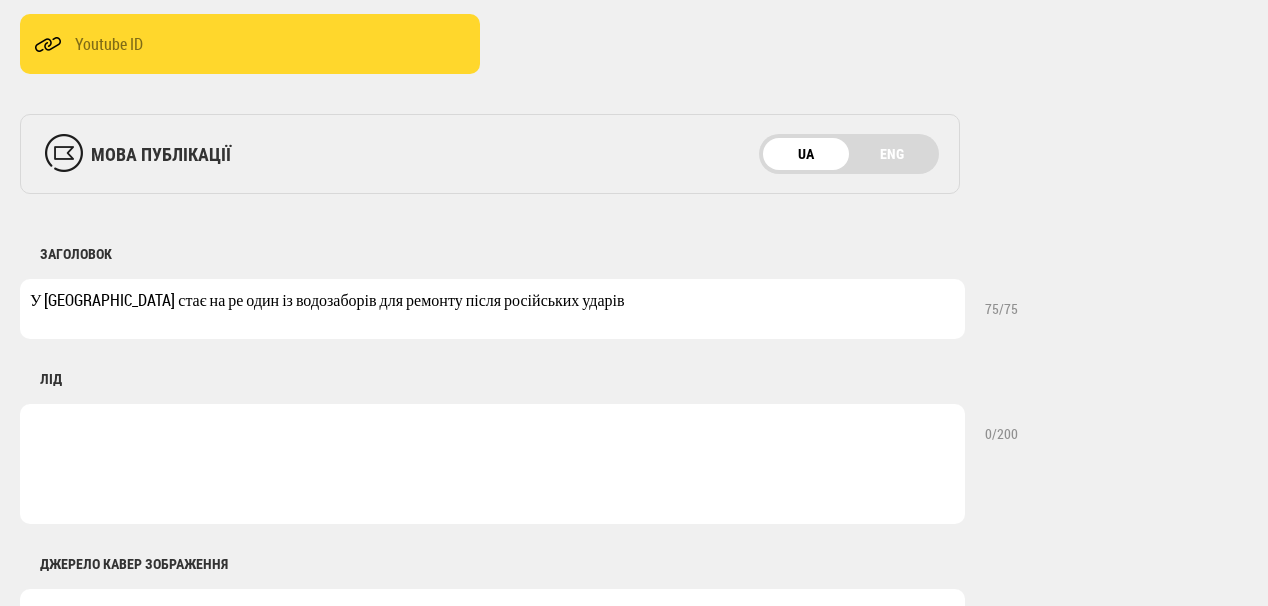 click on "У Сумах стає на ре один із водозаборів для ремонту після російських ударів" at bounding box center (492, 309) 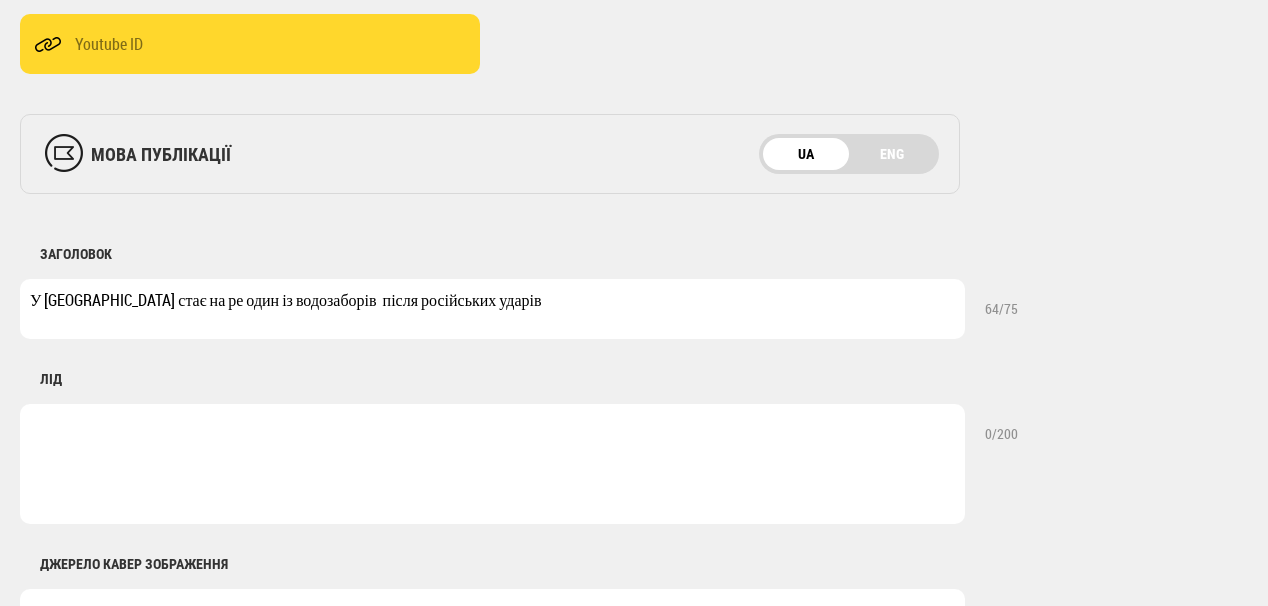 drag, startPoint x: 300, startPoint y: 300, endPoint x: 419, endPoint y: 297, distance: 119.03781 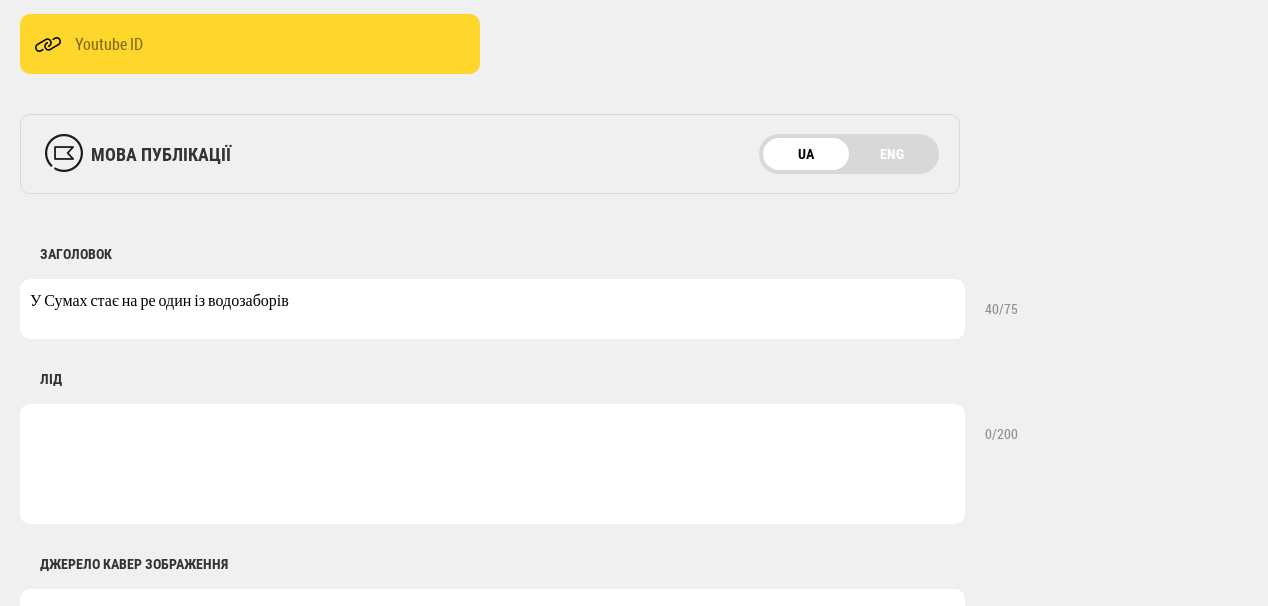 click on "У Сумах стає на ре один із водозаборів" at bounding box center [492, 309] 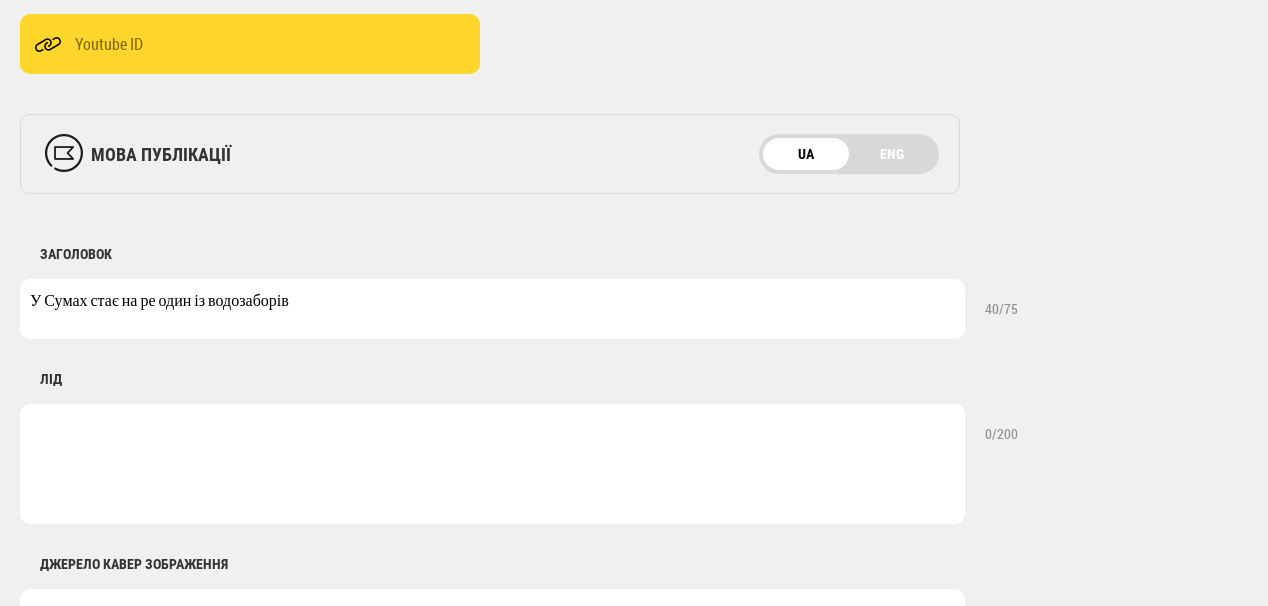 paste on "після російських ударів" 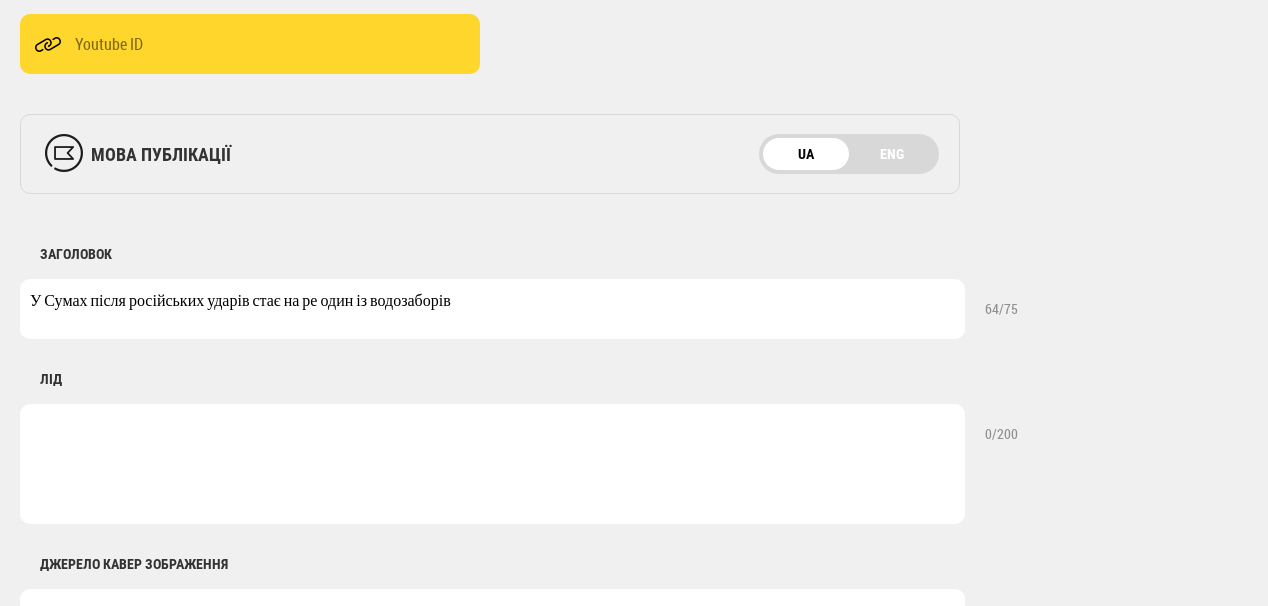 click on "У Сумах після російських ударів стає на ре один із водозаборів" at bounding box center [492, 309] 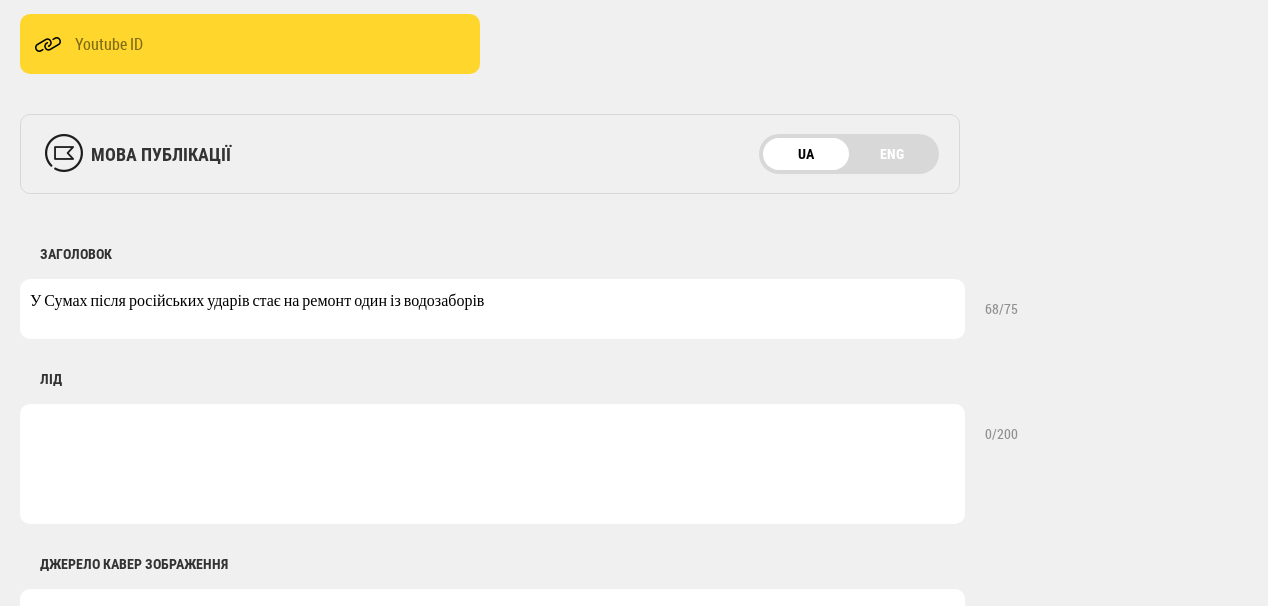 click on "У Сумах після російських ударів стає на ремонт один із водозаборів" at bounding box center (492, 309) 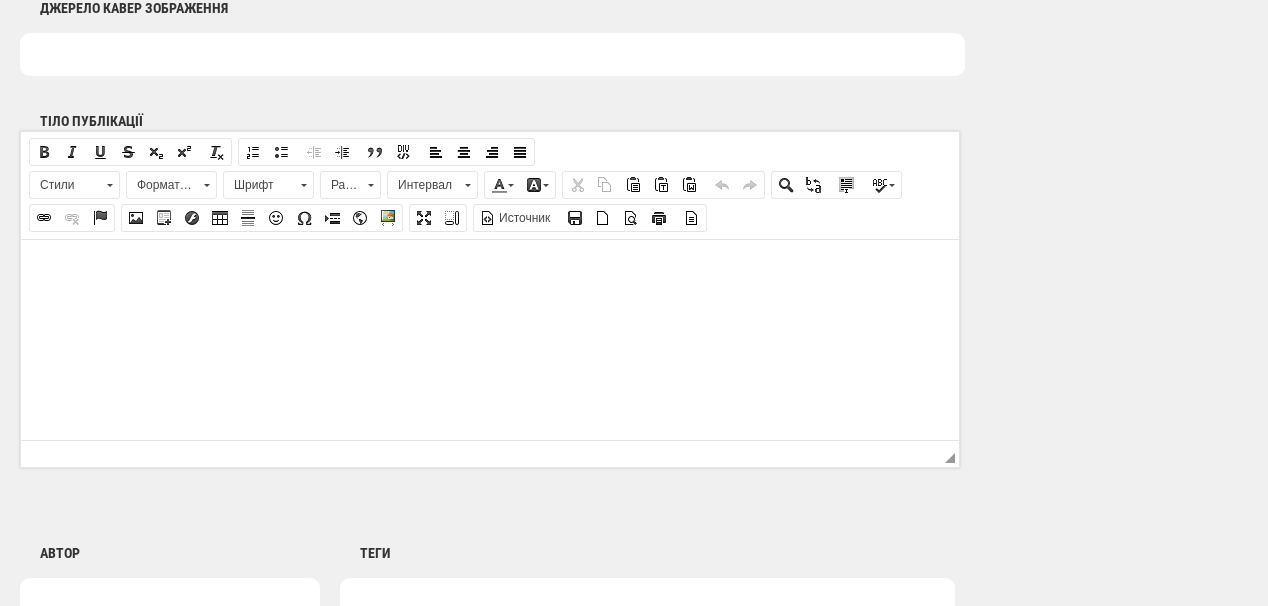 scroll, scrollTop: 1200, scrollLeft: 0, axis: vertical 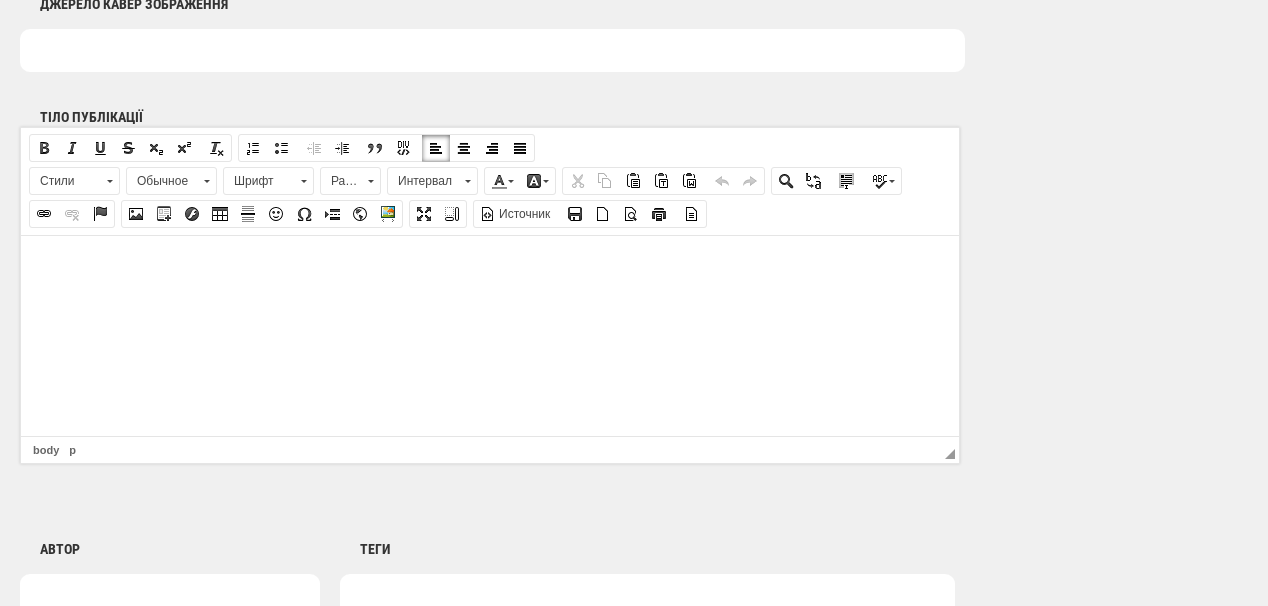 click at bounding box center [490, 265] 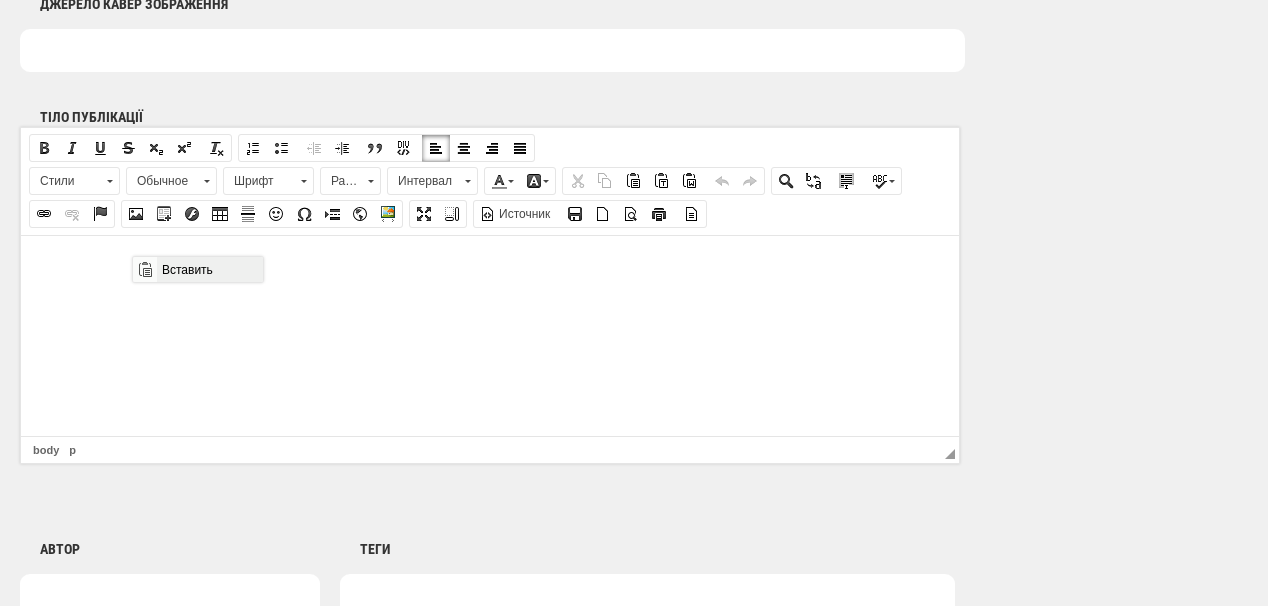 click on "Вставить" at bounding box center [209, 269] 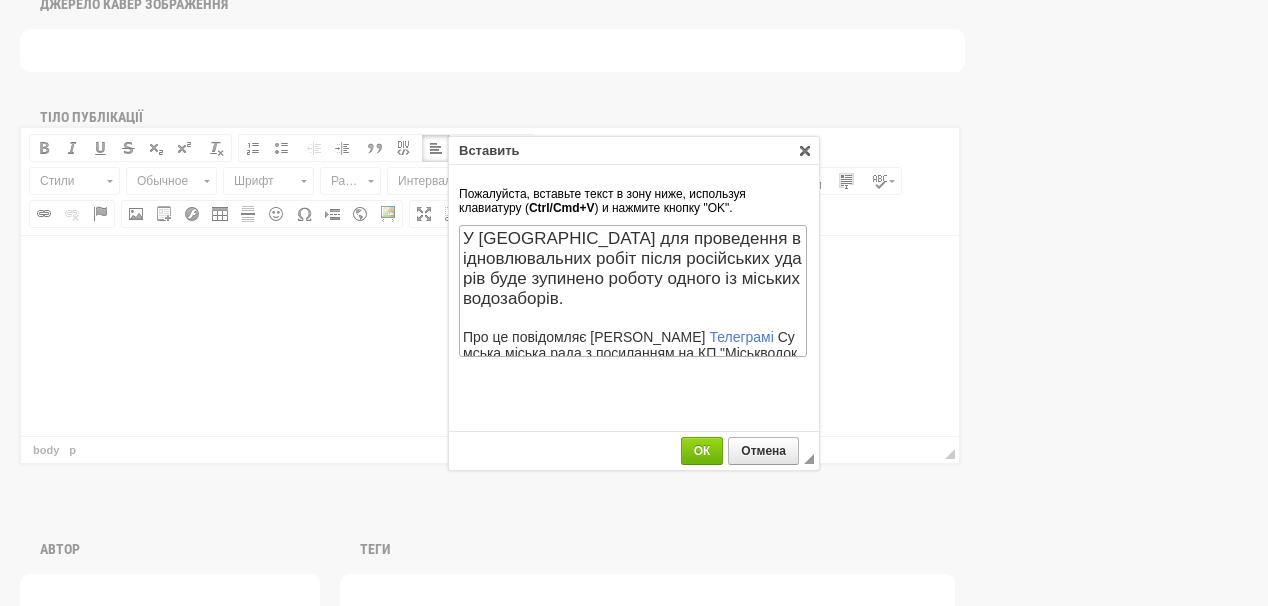 scroll, scrollTop: 22, scrollLeft: 0, axis: vertical 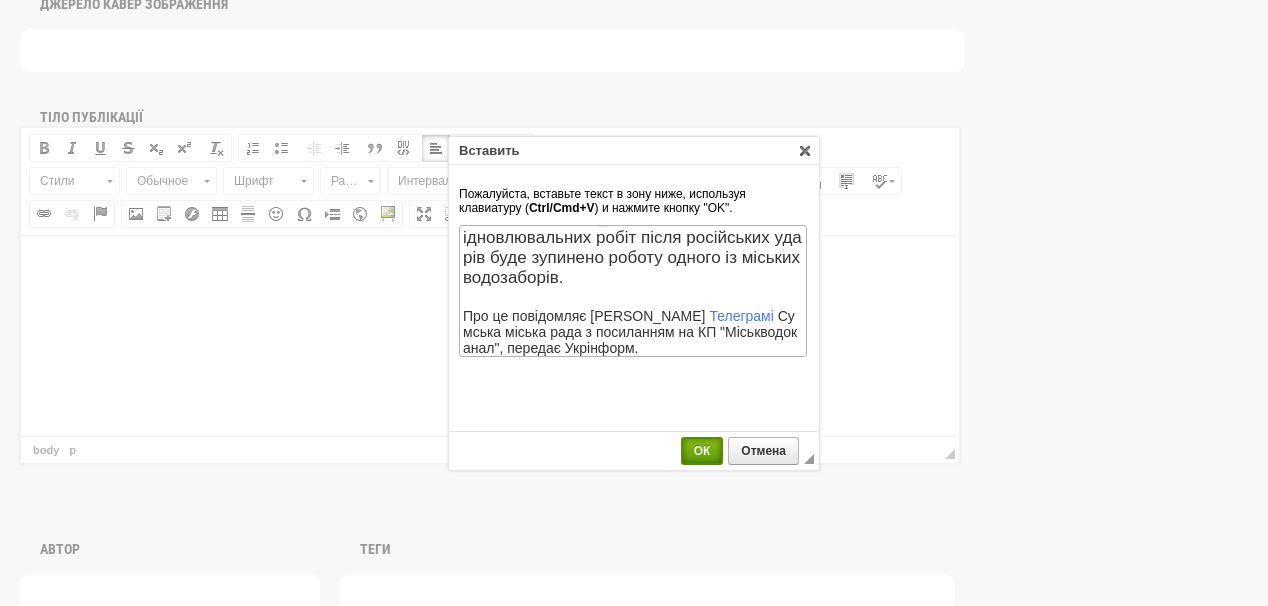 click on "ОК" at bounding box center [702, 451] 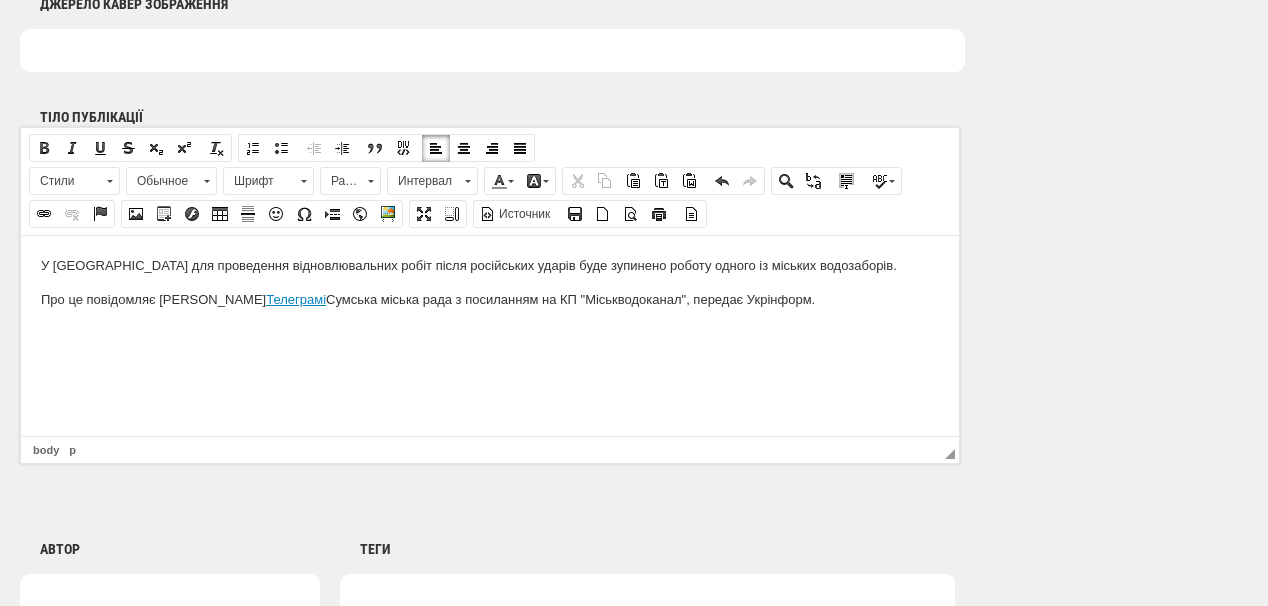 scroll, scrollTop: 0, scrollLeft: 0, axis: both 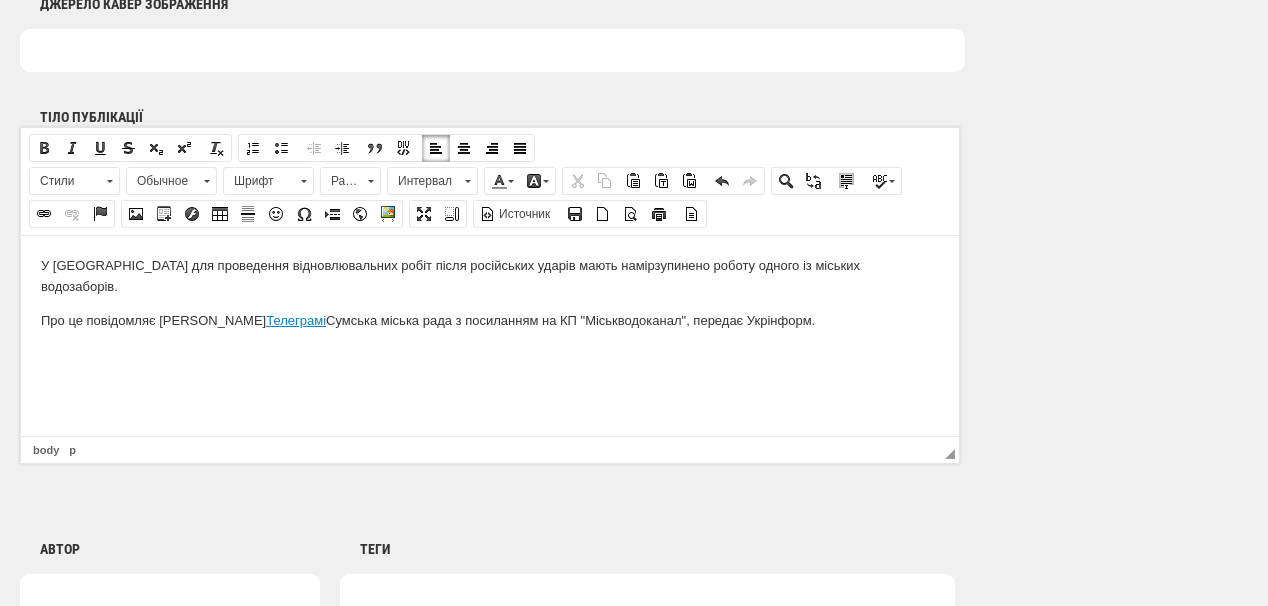 click on "У Сумах для проведення відновлювальних робіт після російських ударів мають намір  зупинено роботу одного із міських водозаборів." at bounding box center [490, 276] 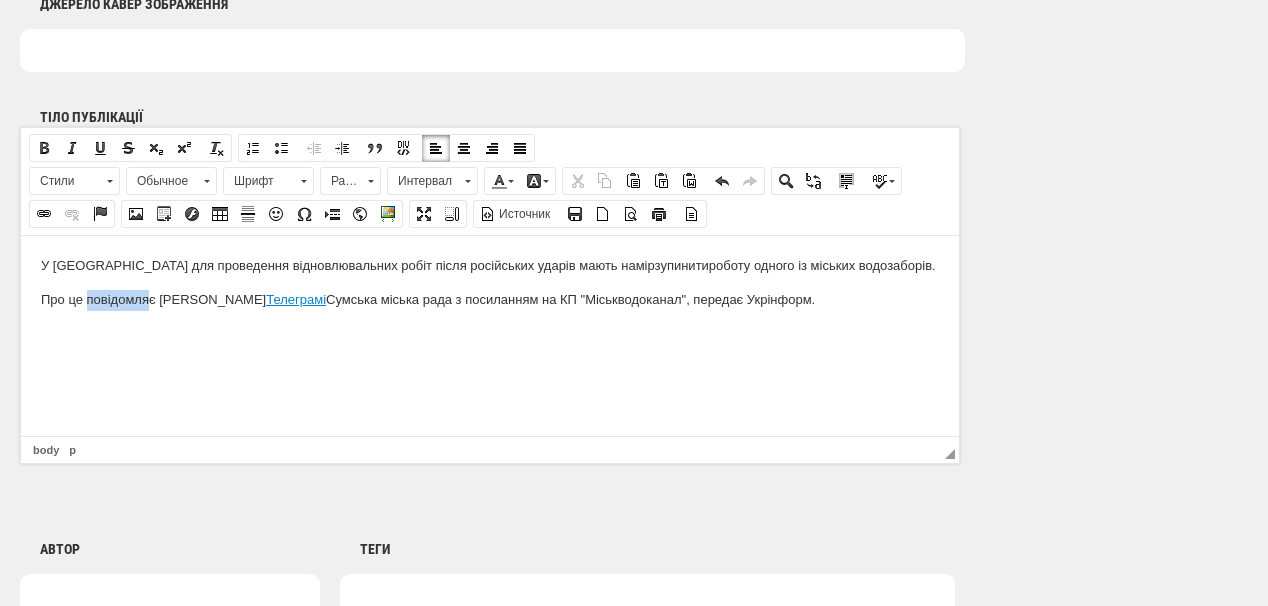 drag, startPoint x: 86, startPoint y: 296, endPoint x: 152, endPoint y: 292, distance: 66.1211 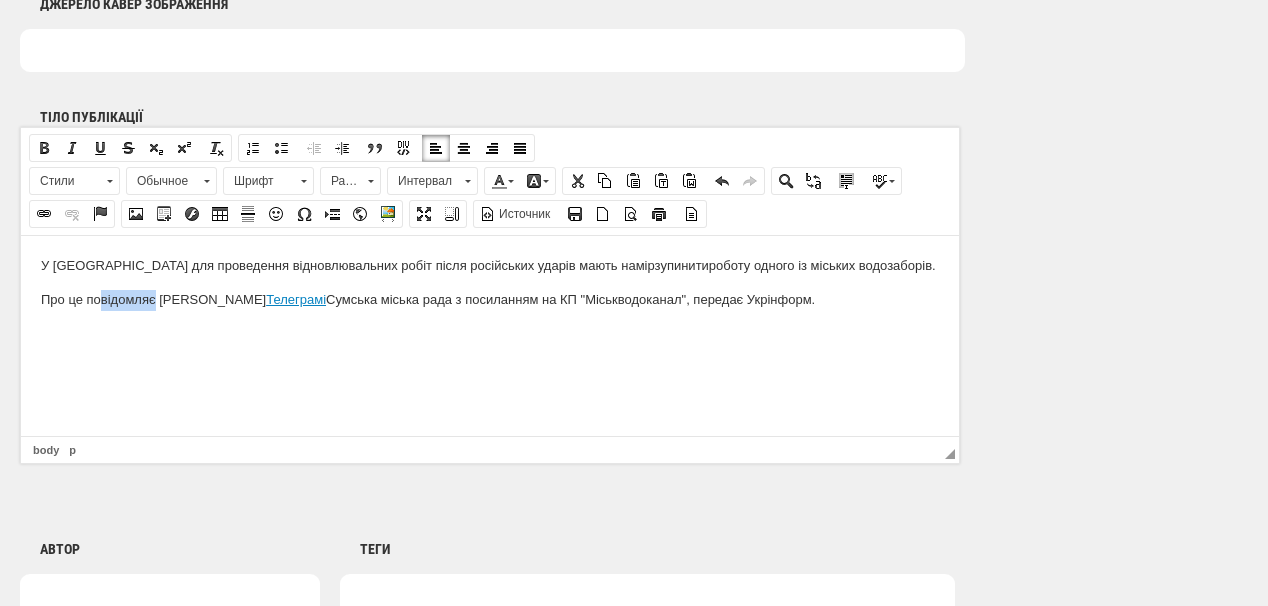 drag, startPoint x: 153, startPoint y: 295, endPoint x: 97, endPoint y: 285, distance: 56.88585 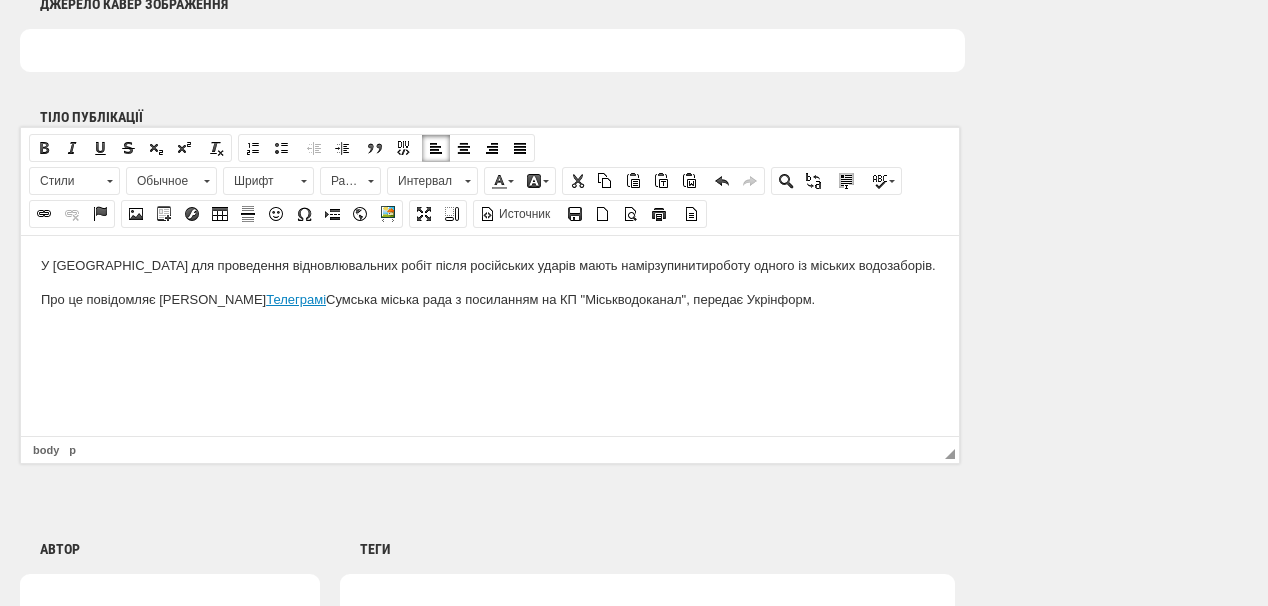 click on "У Сумах для проведення відновлювальних робіт після російських ударів мають намір  зупинити  роботу одного із міських водозаборів. Про це повідомляє в  Телеграмі  Сумська міська рада з посиланням на КП "Міськводоканал", передає Укрінформ." at bounding box center [490, 282] 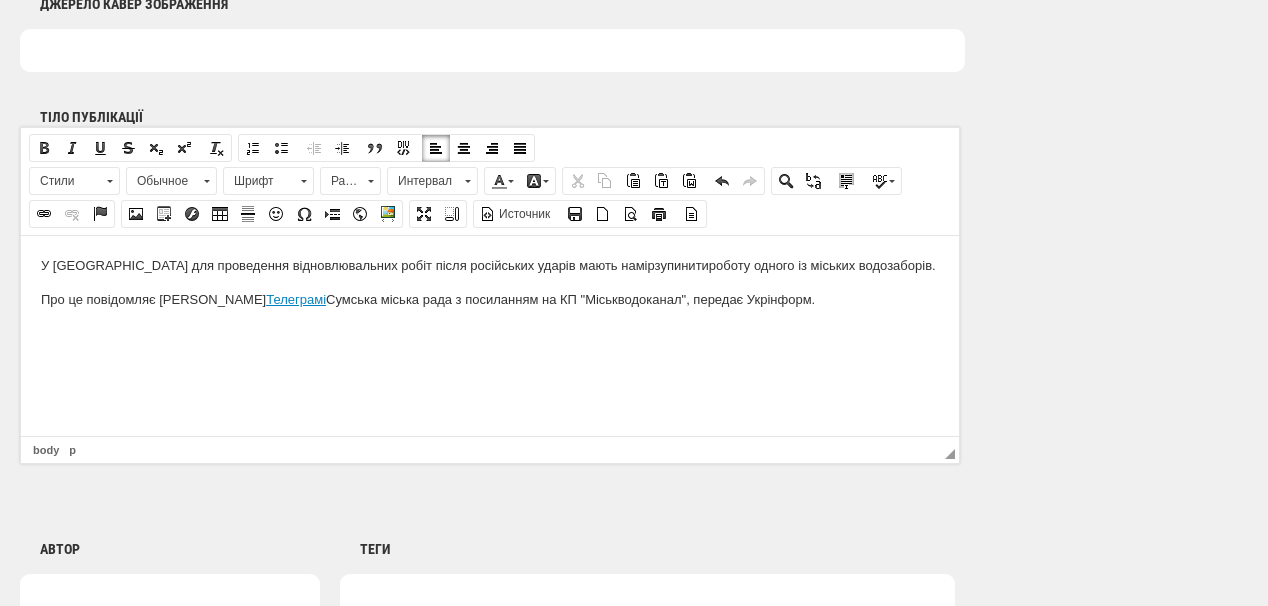 click on "Про це повідомляє в  Телеграмі  Сумська міська рада з посиланням на КП "Міськводоканал", передає Укрінформ." at bounding box center [490, 299] 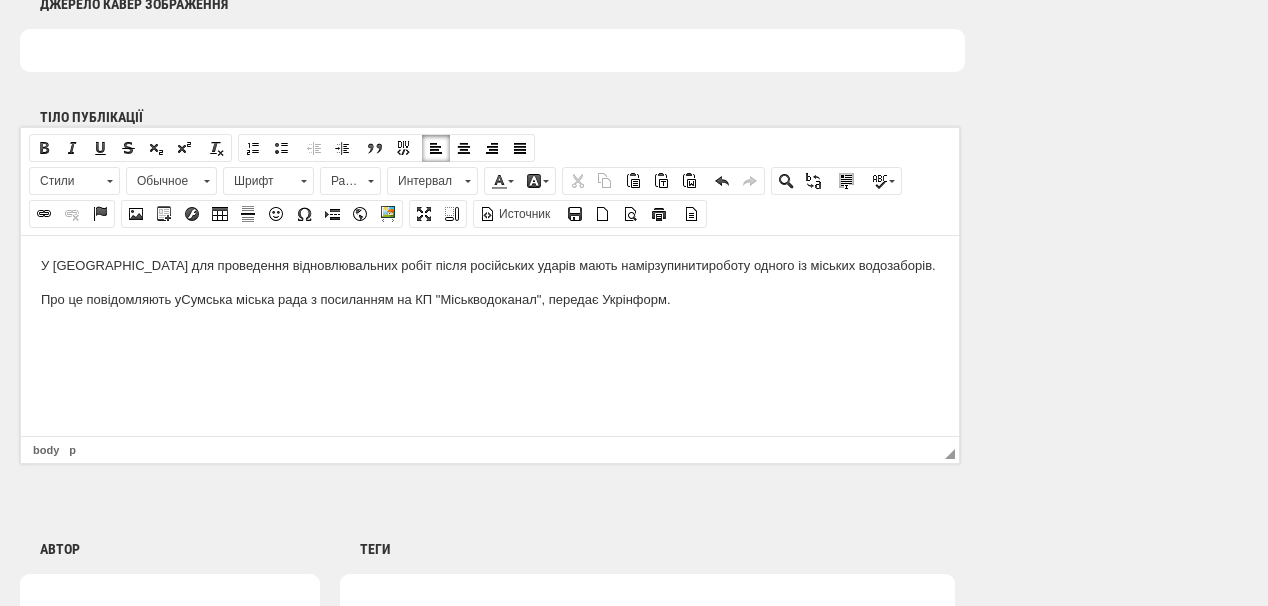 click on "Про це повідомляють у  Сумська міська рада з посиланням на КП "Міськводоканал", передає Укрінформ." at bounding box center [490, 299] 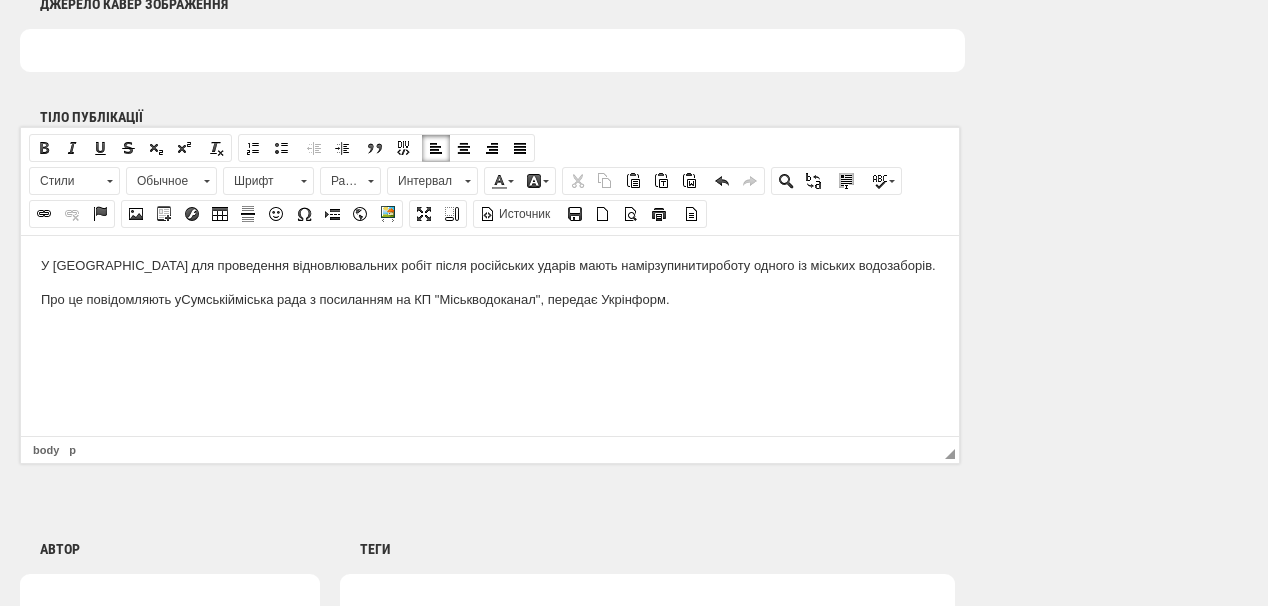 click on "Про це повідомляють у  Сумській  міська рада з посиланням на КП "Міськводоканал", передає Укрінформ." at bounding box center (490, 299) 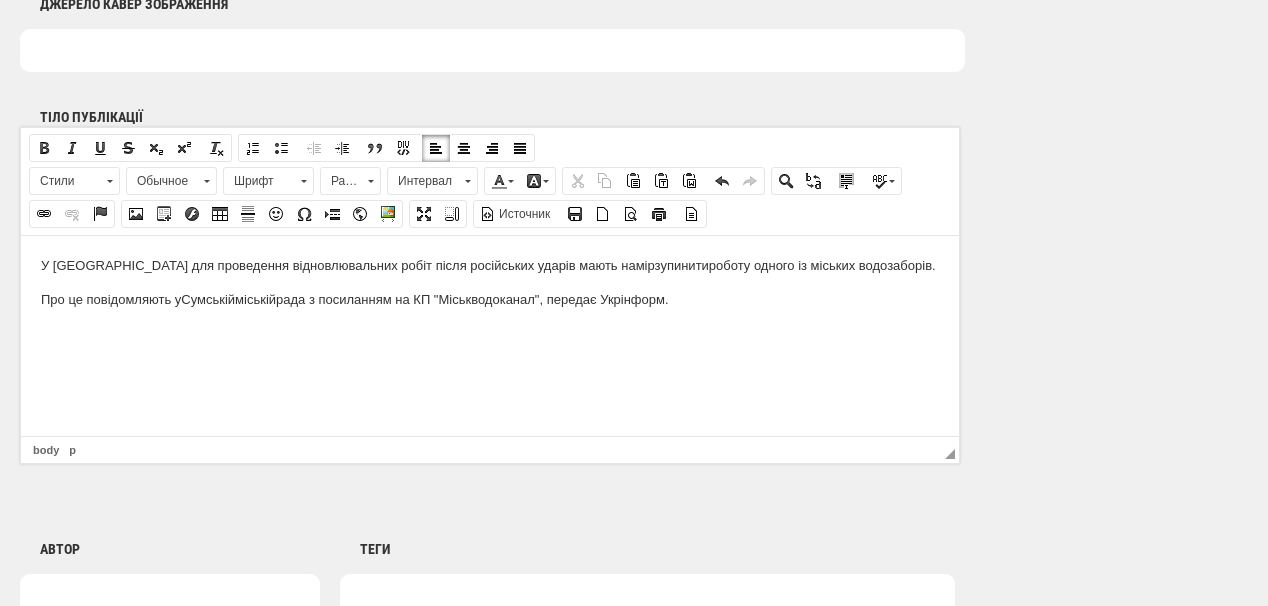 click on "Про це повідомляють у  Сумській  міській  рада з посиланням на КП "Міськводоканал", передає Укрінформ." at bounding box center [490, 299] 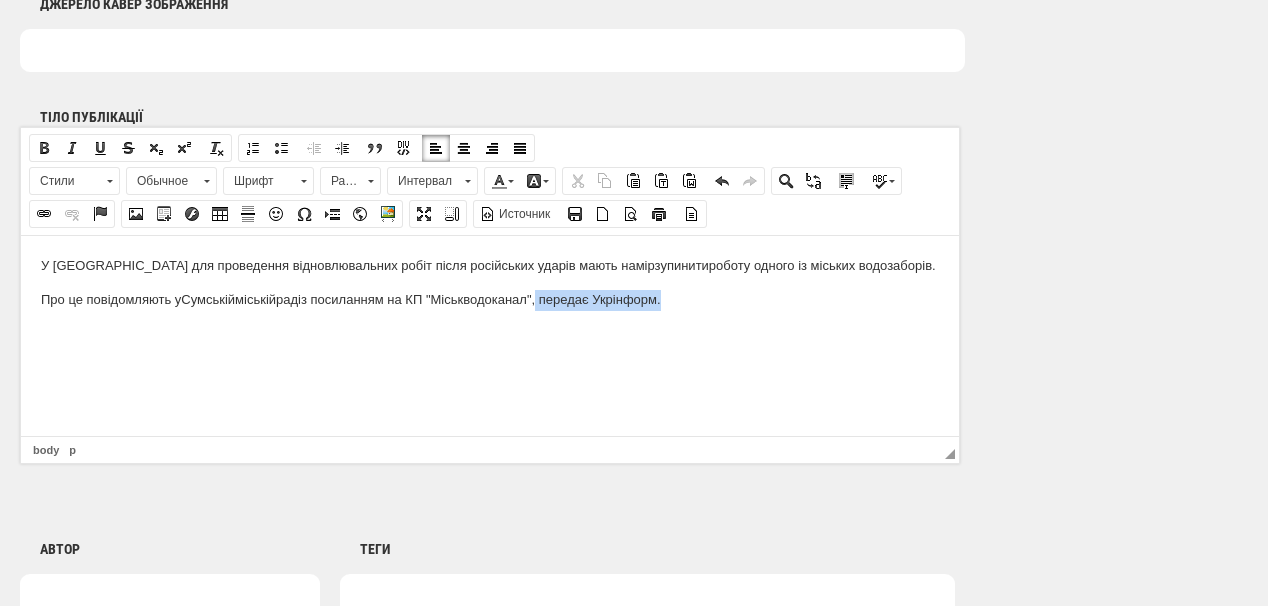 drag, startPoint x: 672, startPoint y: 304, endPoint x: 550, endPoint y: 296, distance: 122.26202 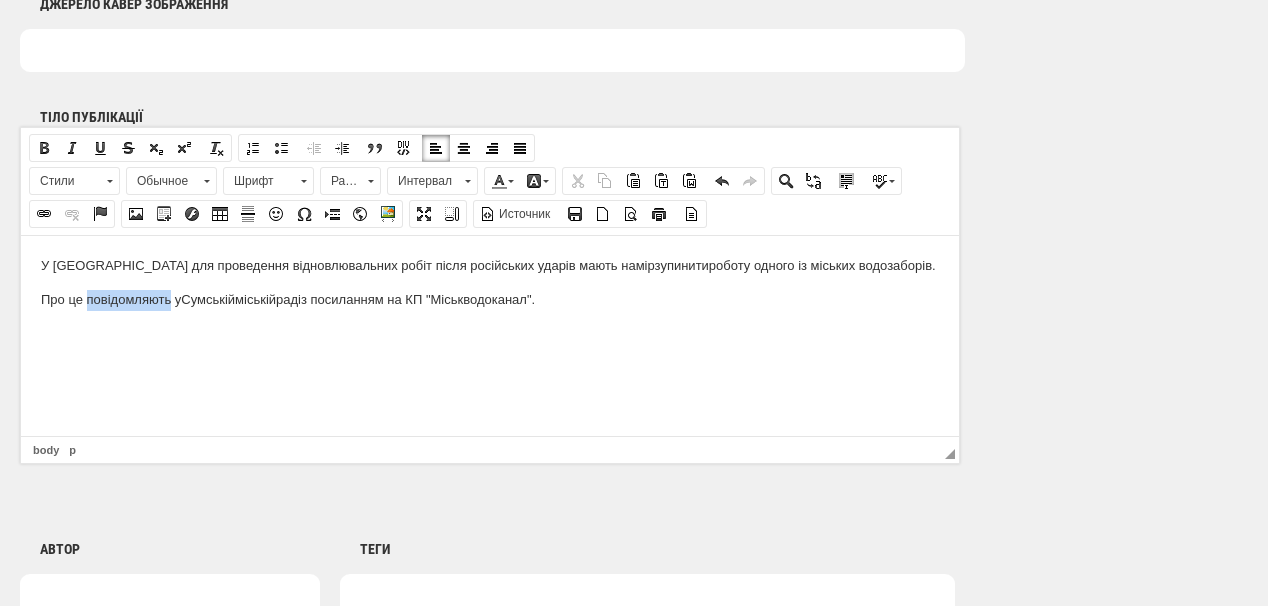 drag, startPoint x: 85, startPoint y: 296, endPoint x: 100, endPoint y: 260, distance: 39 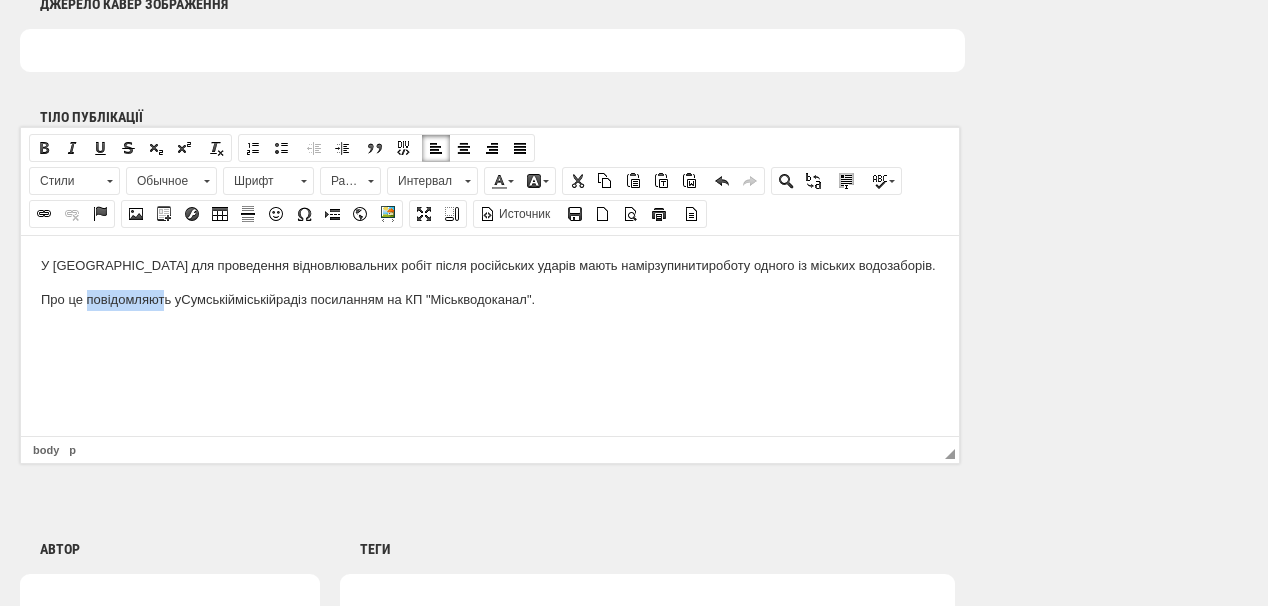 click at bounding box center (44, 214) 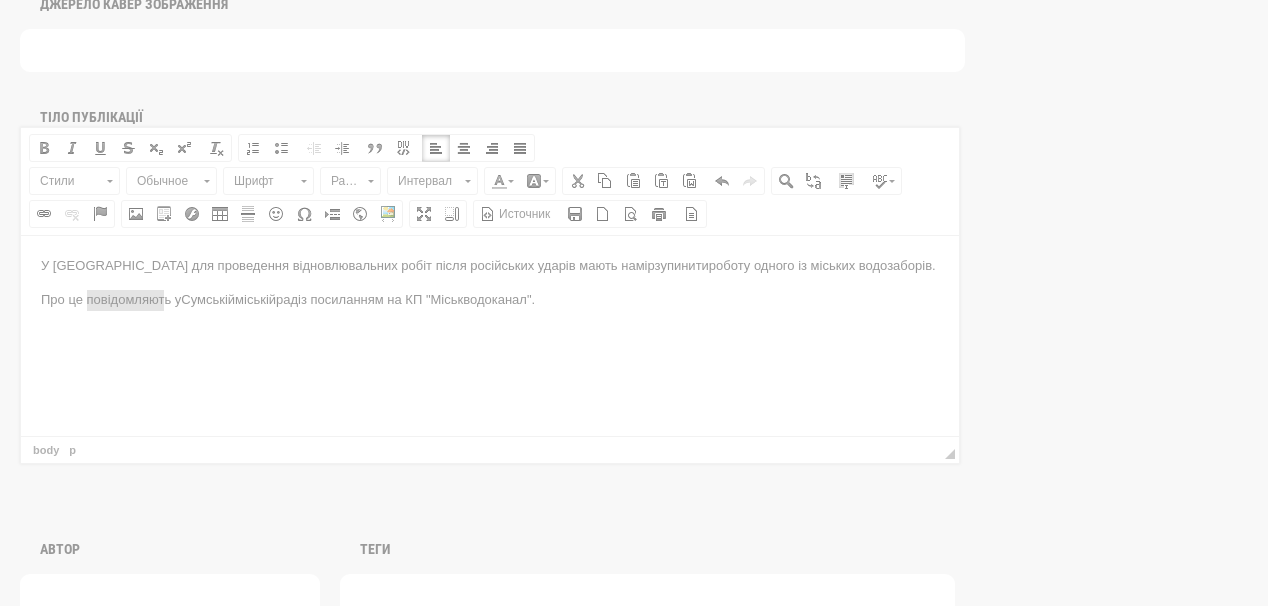 scroll, scrollTop: 0, scrollLeft: 0, axis: both 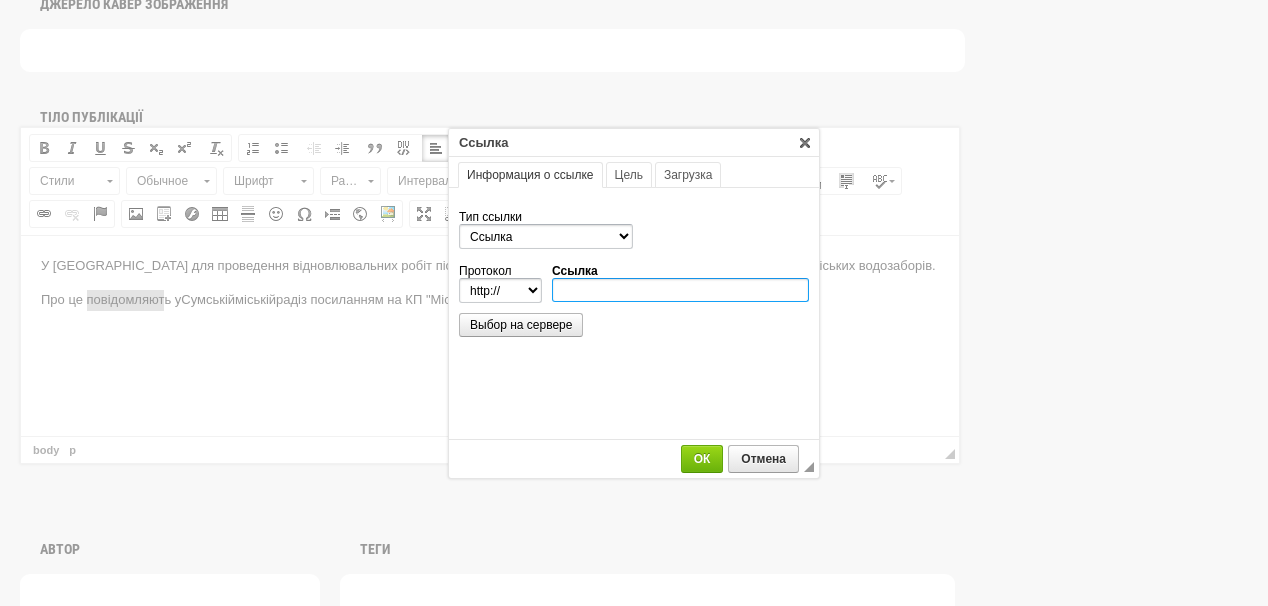 click on "Ссылка" at bounding box center [680, 290] 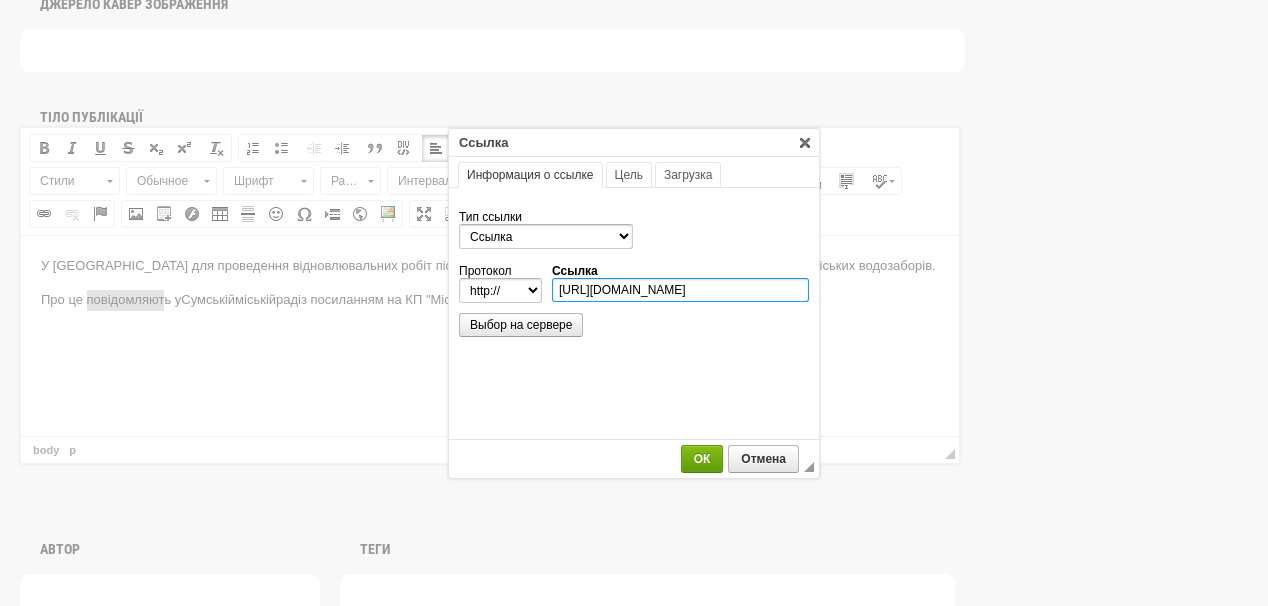 type on "https://t.me/sumskamiskarada/40010" 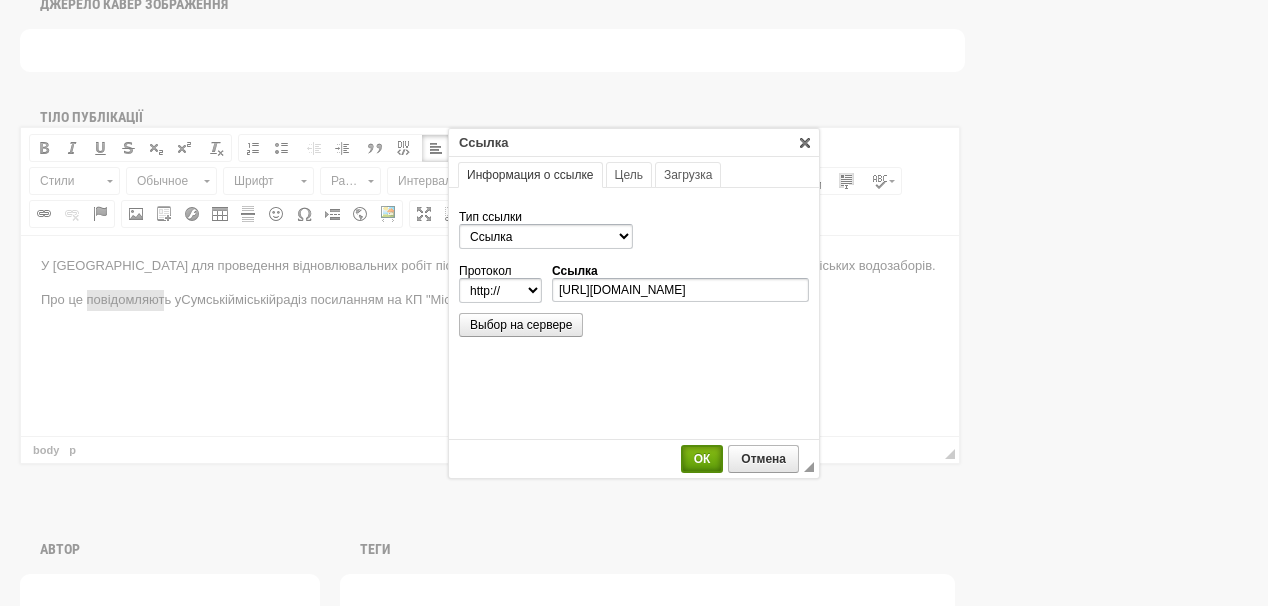select on "https://" 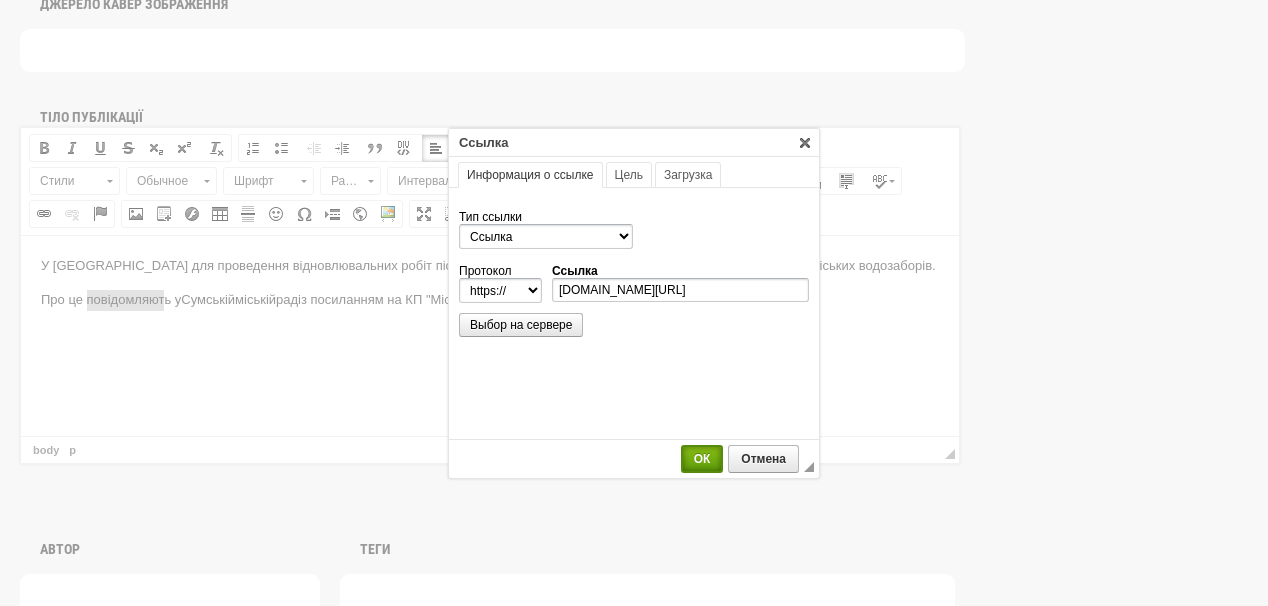 click on "ОК" at bounding box center [702, 459] 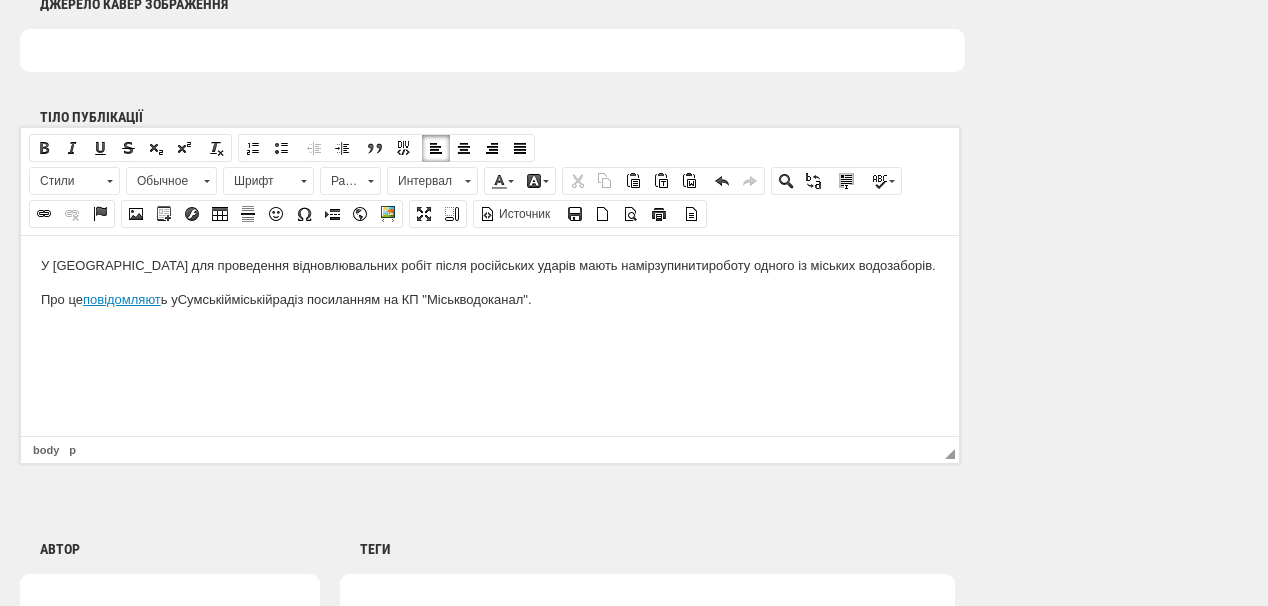 click on "У Сумах для проведення відновлювальних робіт після російських ударів мають намір  зупинити  роботу одного із міських водозаборів. Про це  повідомляют ь у  Сумській  міській  раді  з посиланням на КП "Міськводоканал" ." at bounding box center (490, 282) 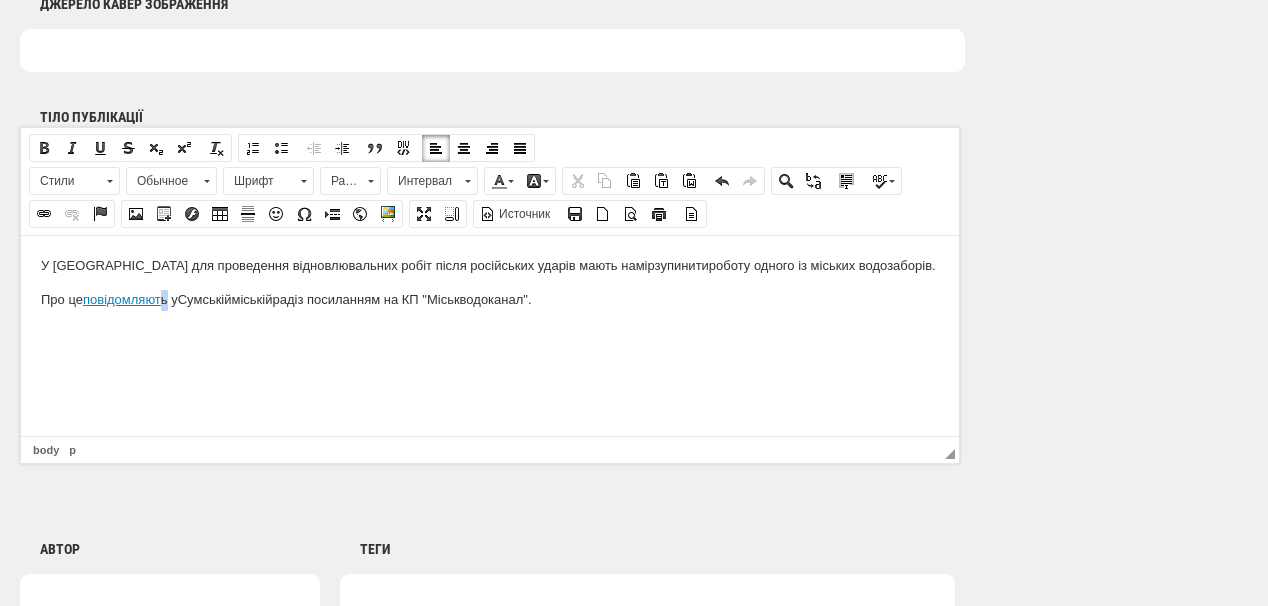 click on "Про це  повідомляют ь у  Сумській  міській  раді  з посиланням на КП "Міськводоканал" ." at bounding box center (490, 299) 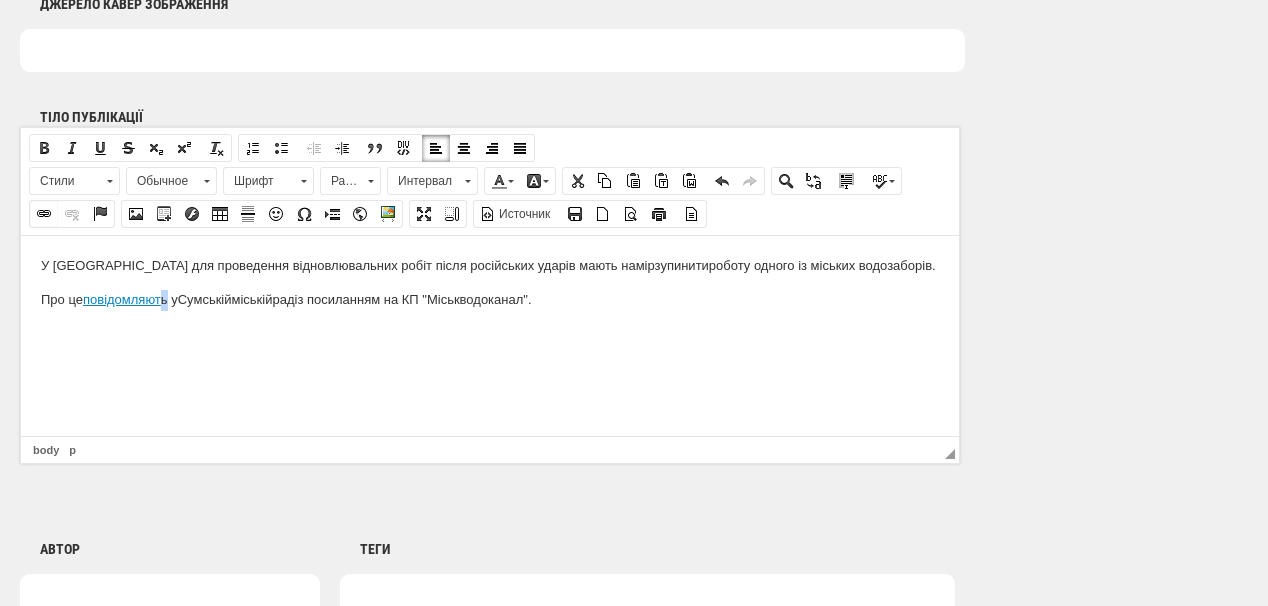 click at bounding box center (44, 214) 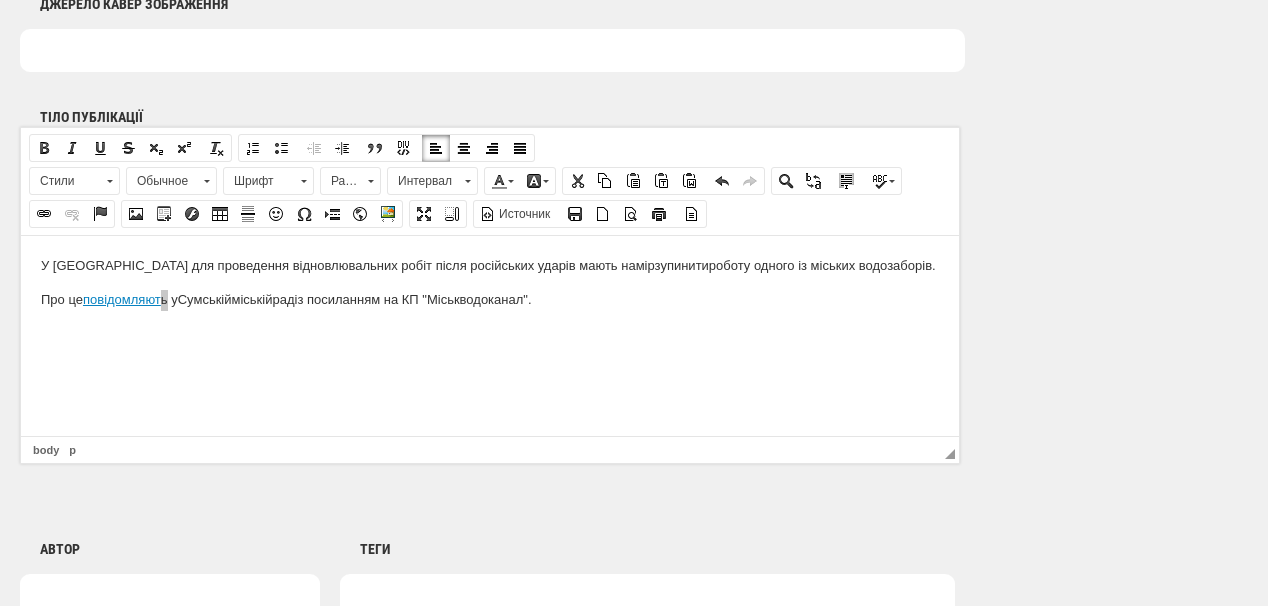 select on "http://" 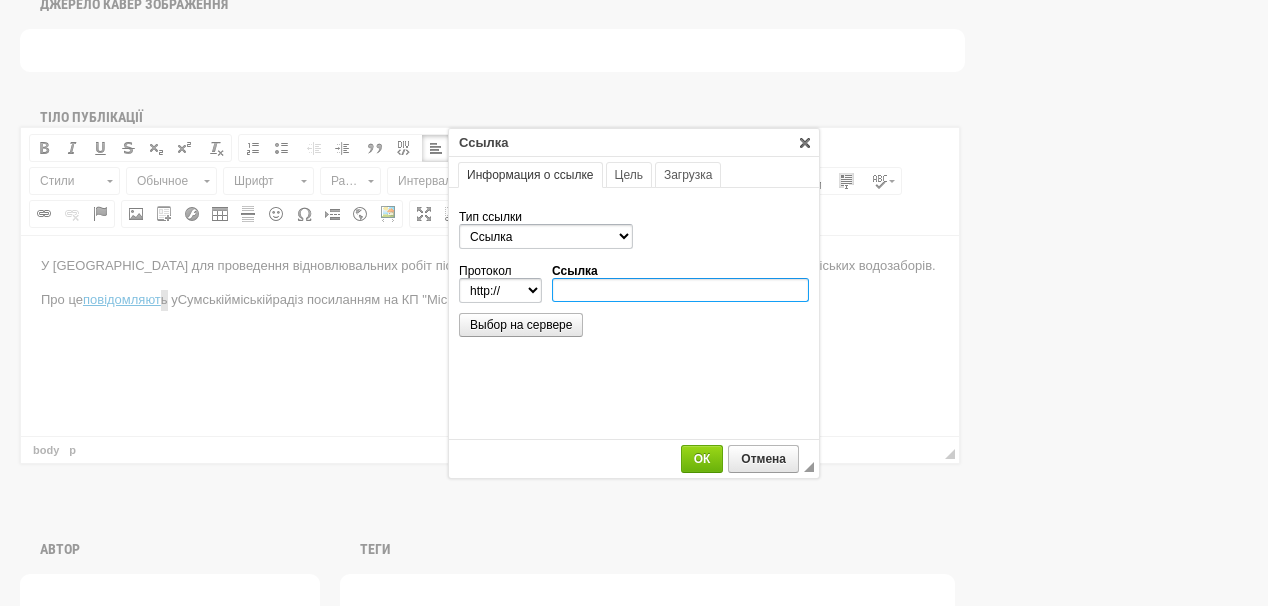 click on "Ссылка" at bounding box center (680, 290) 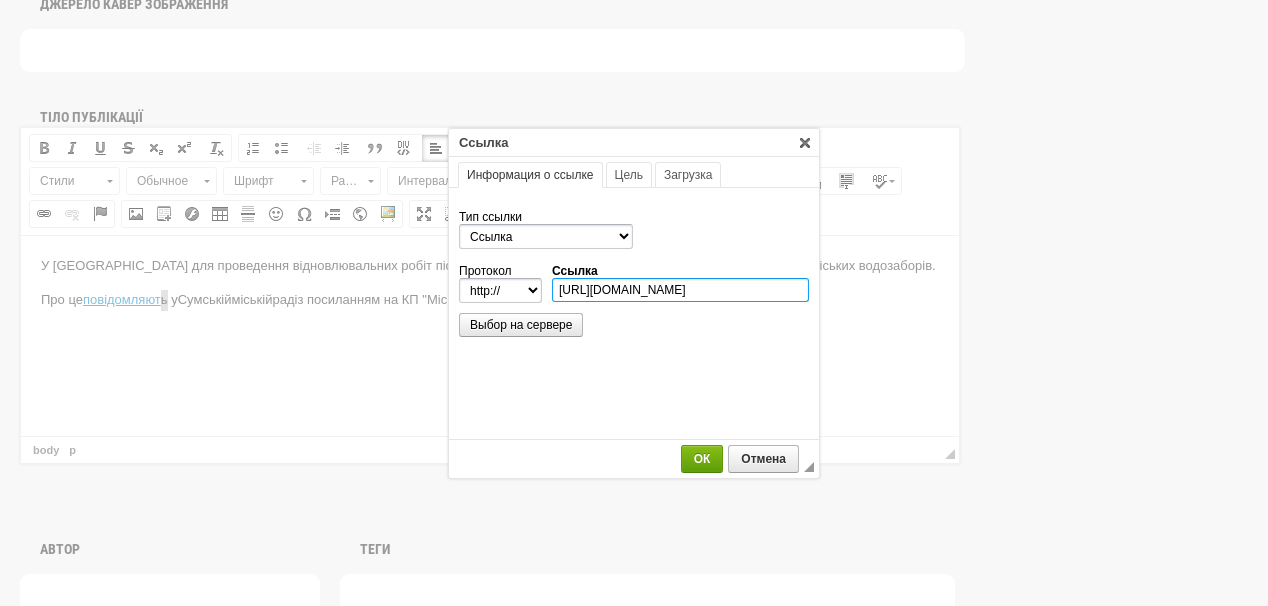 type on "https://t.me/sumskamiskarada/40010" 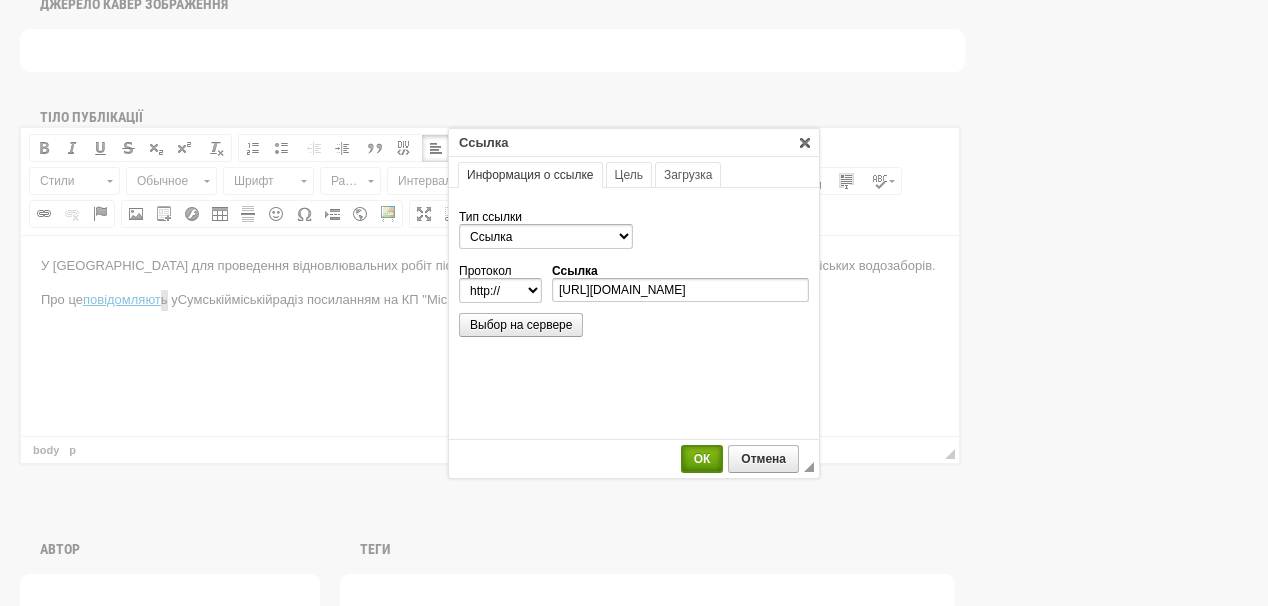select on "https://" 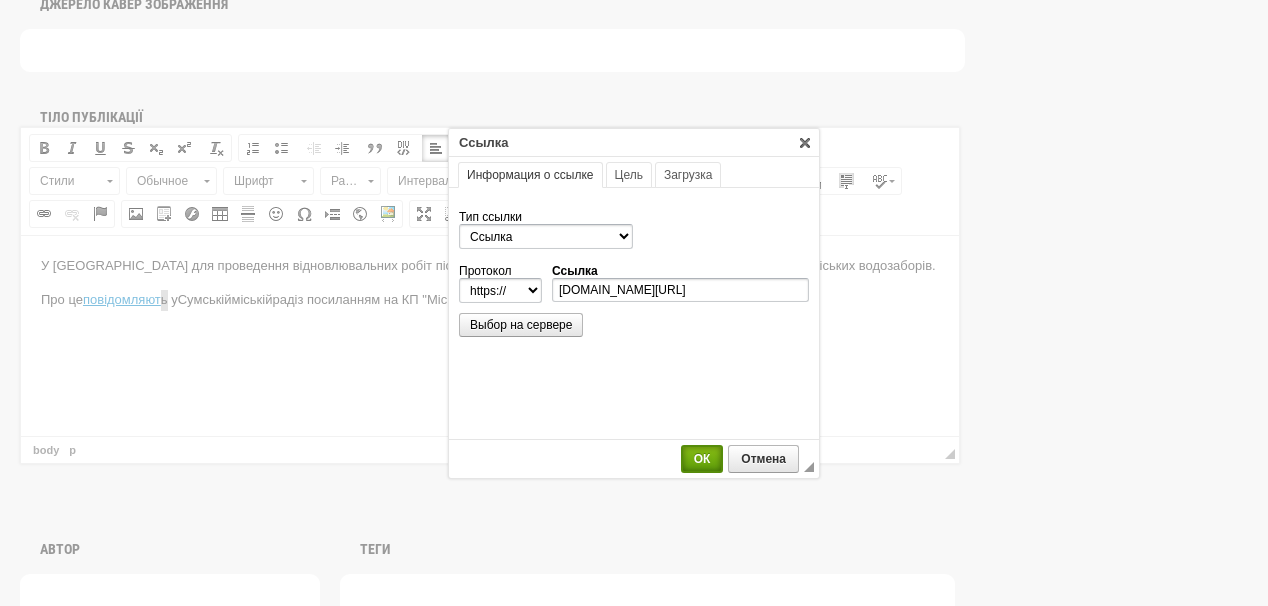 click on "ОК" at bounding box center (702, 459) 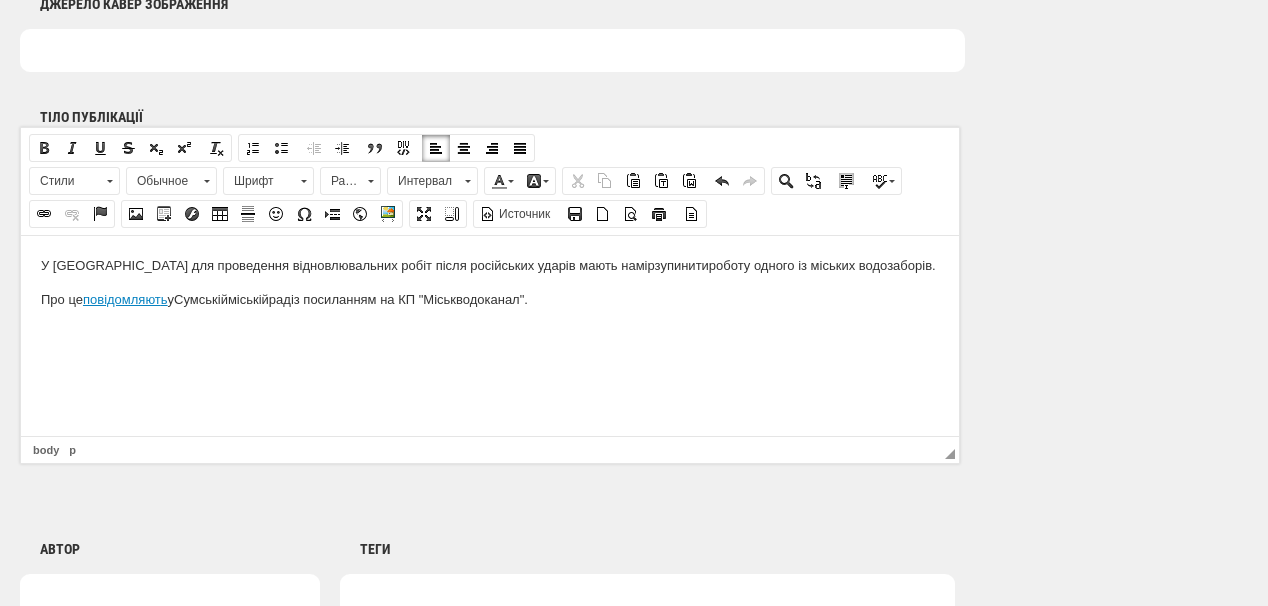 click on "У Сумах для проведення відновлювальних робіт після російських ударів мають намір  зупинити  роботу одного із міських водозаборів. Про це  повідомляют ь  у  Сумській  міській  раді  з посиланням на КП "Міськводоканал" ." at bounding box center [490, 299] 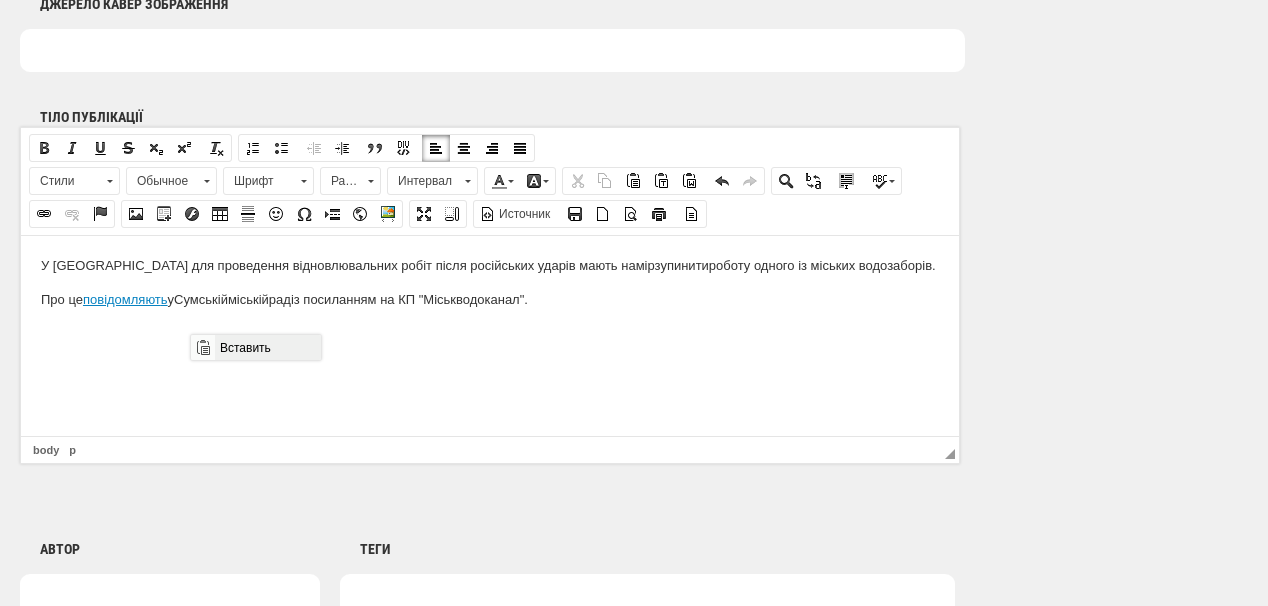 click on "Вставить" at bounding box center (267, 347) 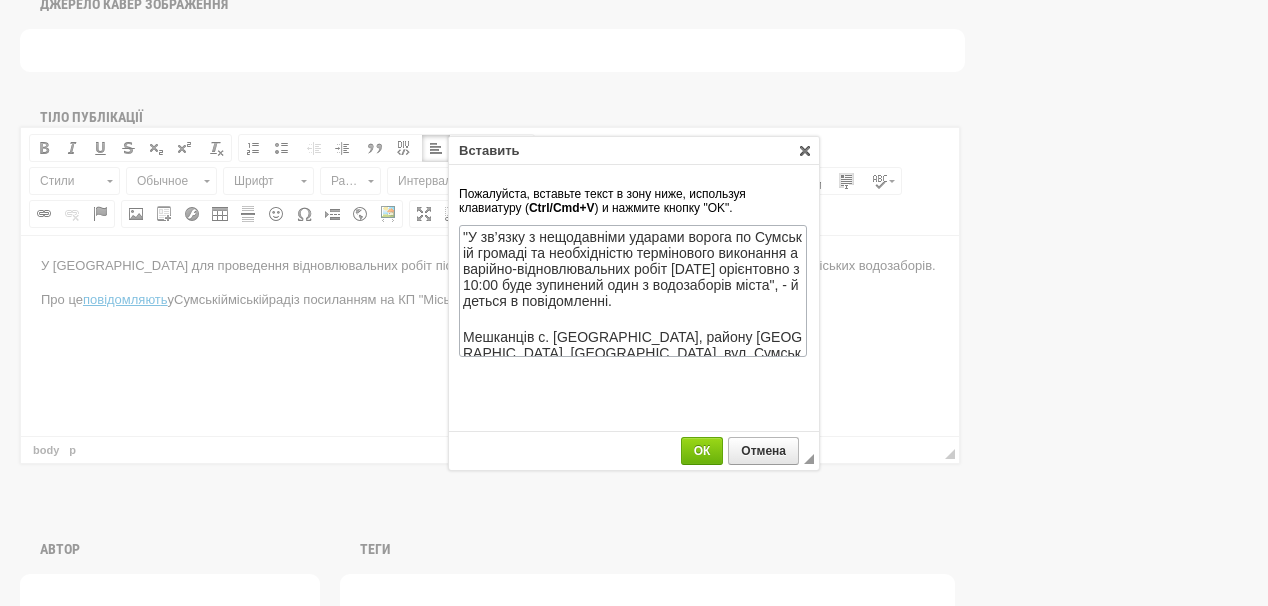 scroll, scrollTop: 96, scrollLeft: 0, axis: vertical 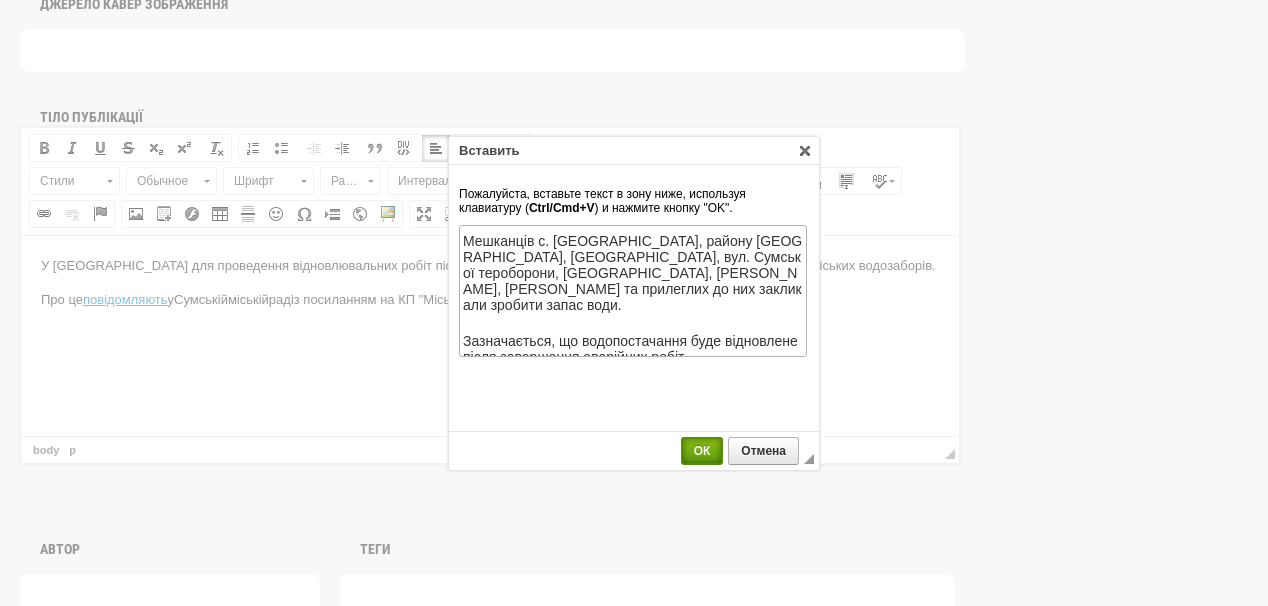 click on "ОК" at bounding box center (702, 451) 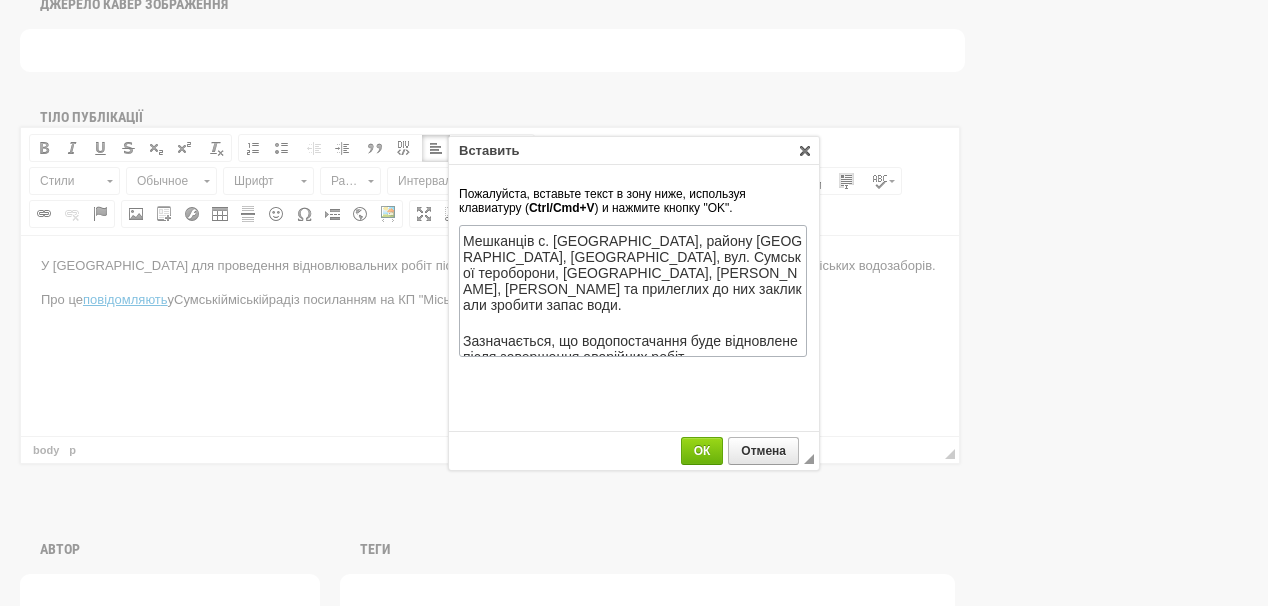 scroll, scrollTop: 14, scrollLeft: 0, axis: vertical 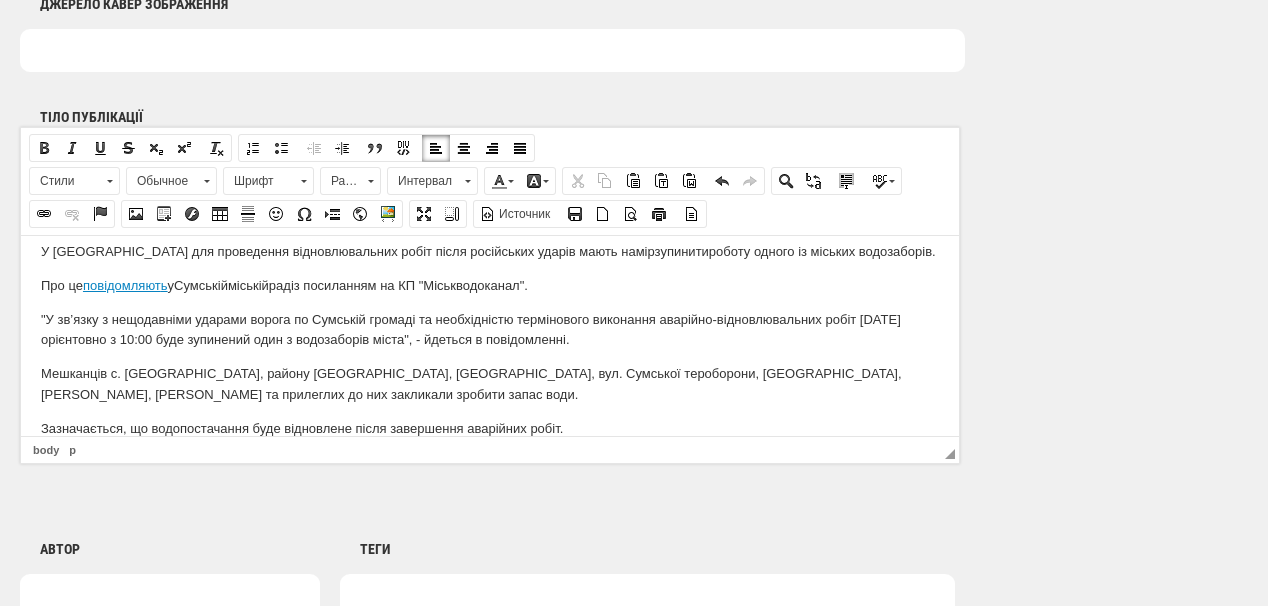 click on ""У зв’язку з нещодавніми ударами ворога по Сумській громаді та необхідністю термінового виконання аварійно-відновлювальних робіт 29 липня орієнтовно з 10:00 буде зупинений один з водозаборів міста", - йдеться в повідомленні." at bounding box center [490, 330] 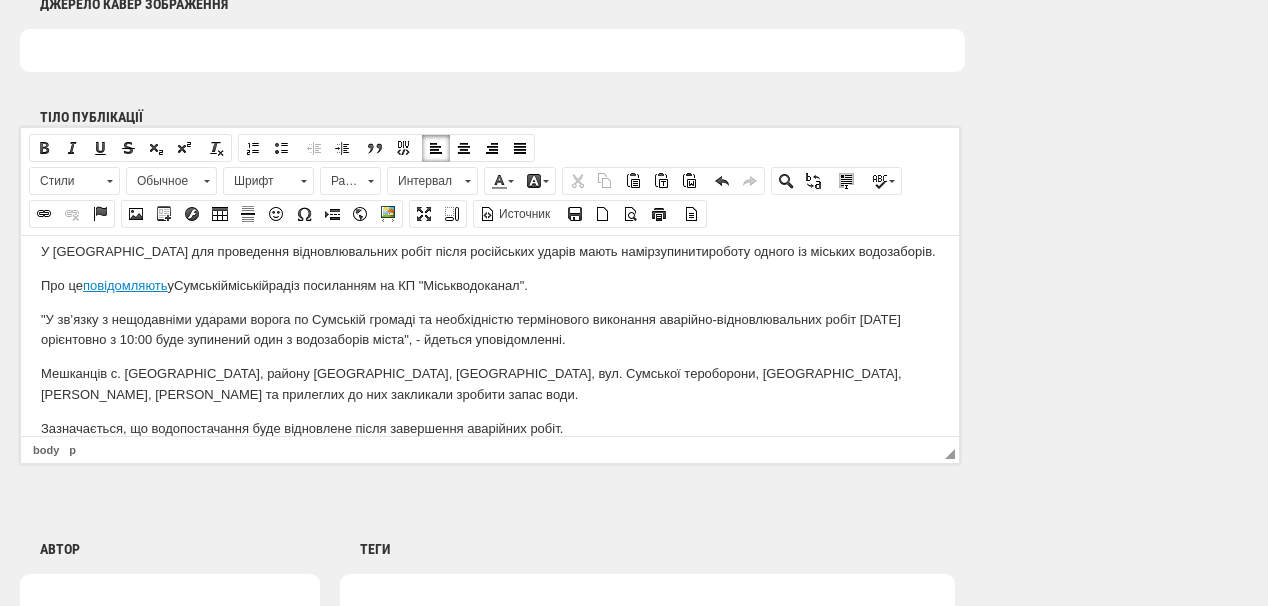 click on ""У зв’язку з нещодавніми ударами ворога по Сумській громаді та необхідністю термінового виконання аварійно-відновлювальних робіт 29 липня орієнтовно з 10:00 буде зупинений один з водозаборів міста", - йдеться у  повідомленні." at bounding box center (490, 330) 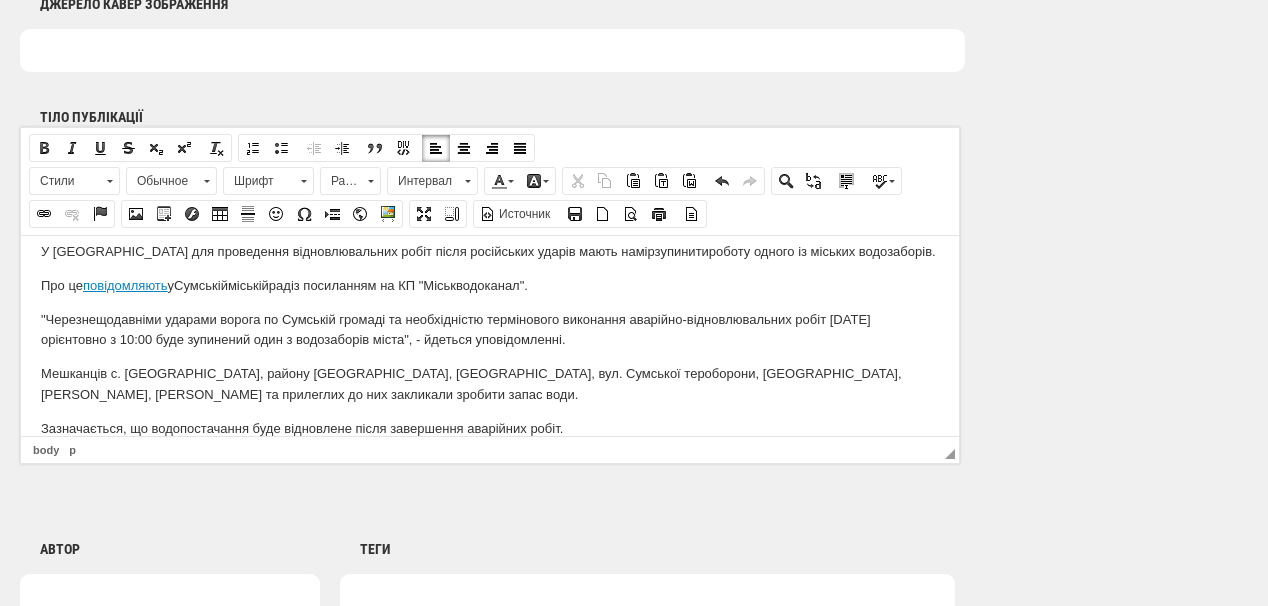 click on ""Через  нещодавніми ударами ворога по Сумській громаді та необхідністю термінового виконання аварійно-відновлювальних робіт 29 липня орієнтовно з 10:00 буде зупинений один з водозаборів міста", - йдеться у  повідомленні." at bounding box center [490, 330] 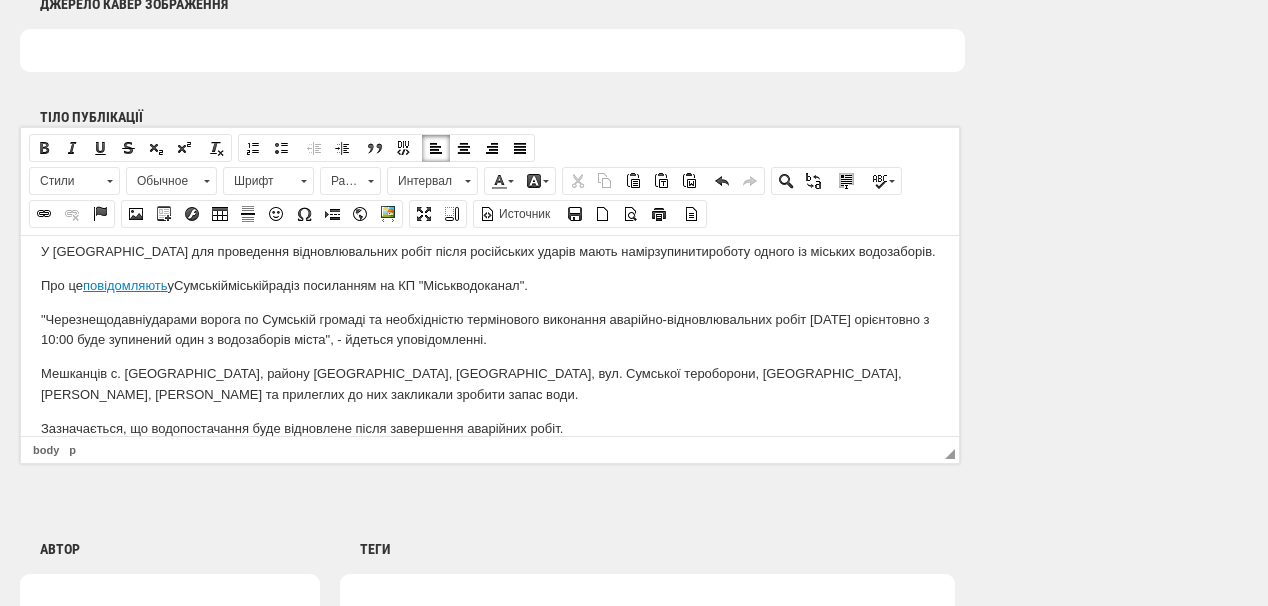 click on ""Через  нещодавні  ударами ворога по Сумській громаді та необхідністю термінового виконання аварійно-відновлювальних робіт 29 липня орієнтовно з 10:00 буде зупинений один з водозаборів міста", - йдеться у  повідомленні." at bounding box center [490, 330] 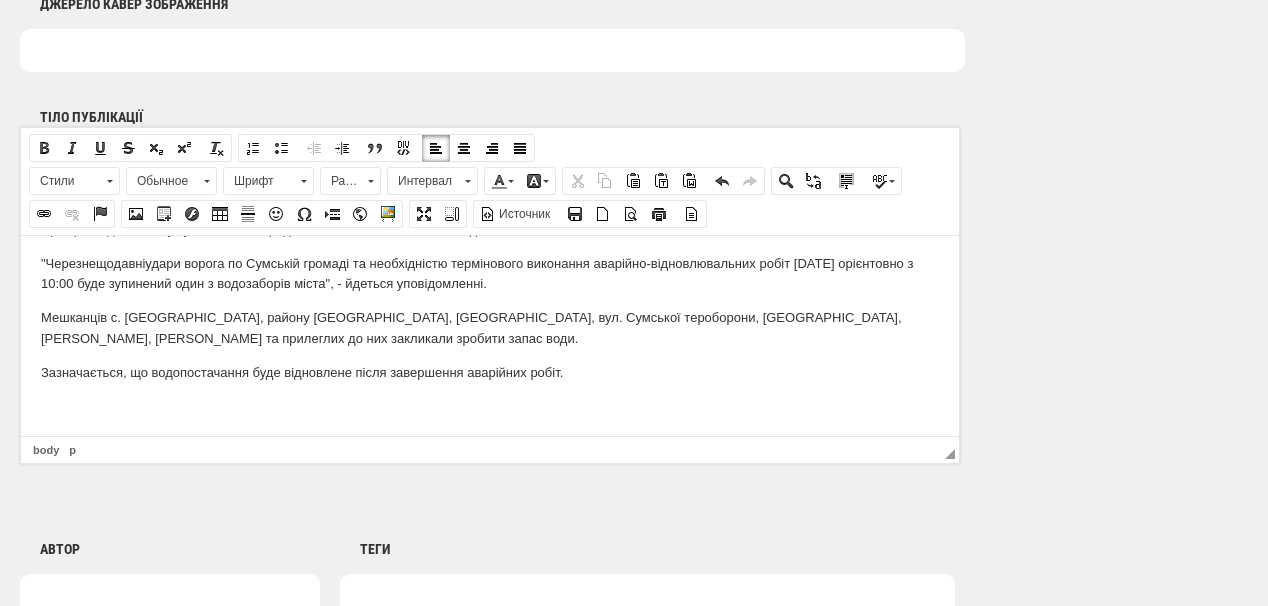 scroll, scrollTop: 71, scrollLeft: 0, axis: vertical 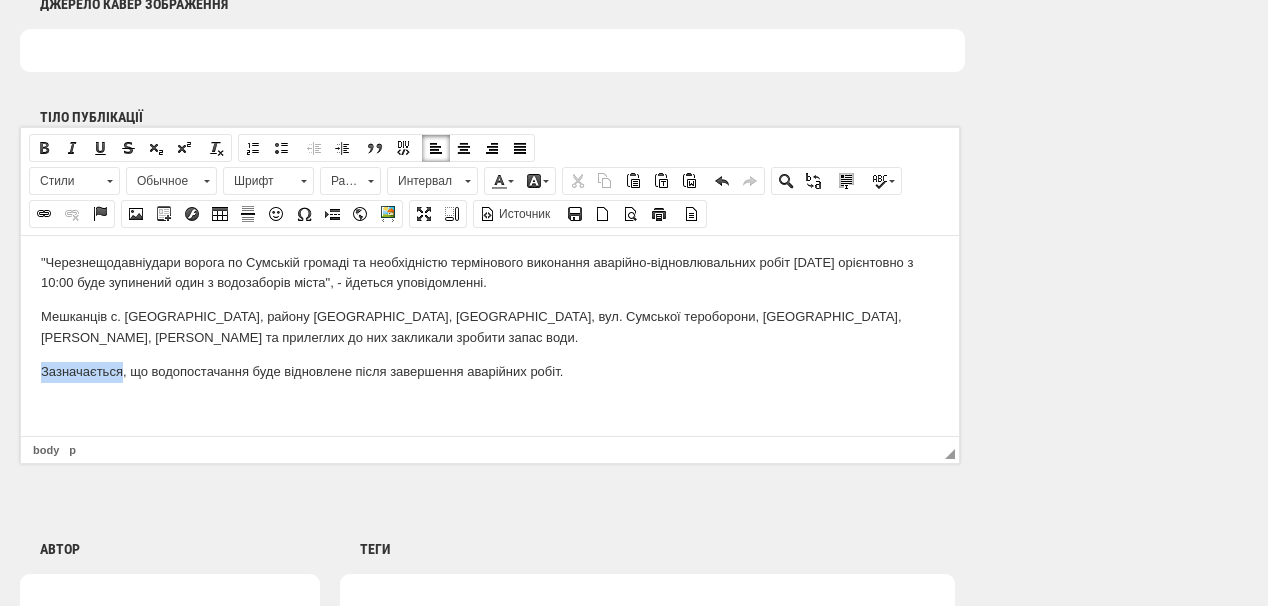 drag, startPoint x: 40, startPoint y: 372, endPoint x: 121, endPoint y: 366, distance: 81.22192 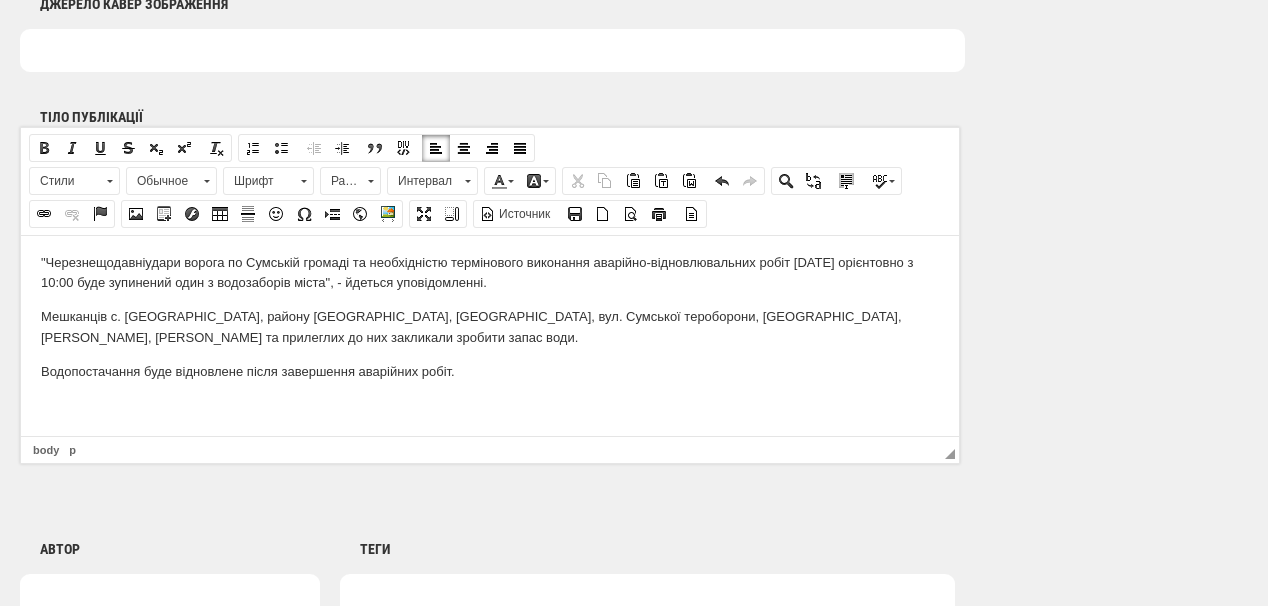 click on "У Сумах для проведення відновлювальних робіт після російських ударів мають намір  зупинити  роботу одного із міських водозаборів. Про це  повідомляют ь  у  Сумській  міській  раді  з посиланням на КП "Міськводоканал" . "Через  нещодавні  удар и ворога по Сумській громаді та необхідністю термінового виконання аварійно-відновлювальних робіт 29 липня орієнтовно з 10:00 буде зупинений один з водозаборів міста", - йдеться у  повідомленні. Водопостачання буде відновлене після завершення аварійних робіт." at bounding box center [490, 299] 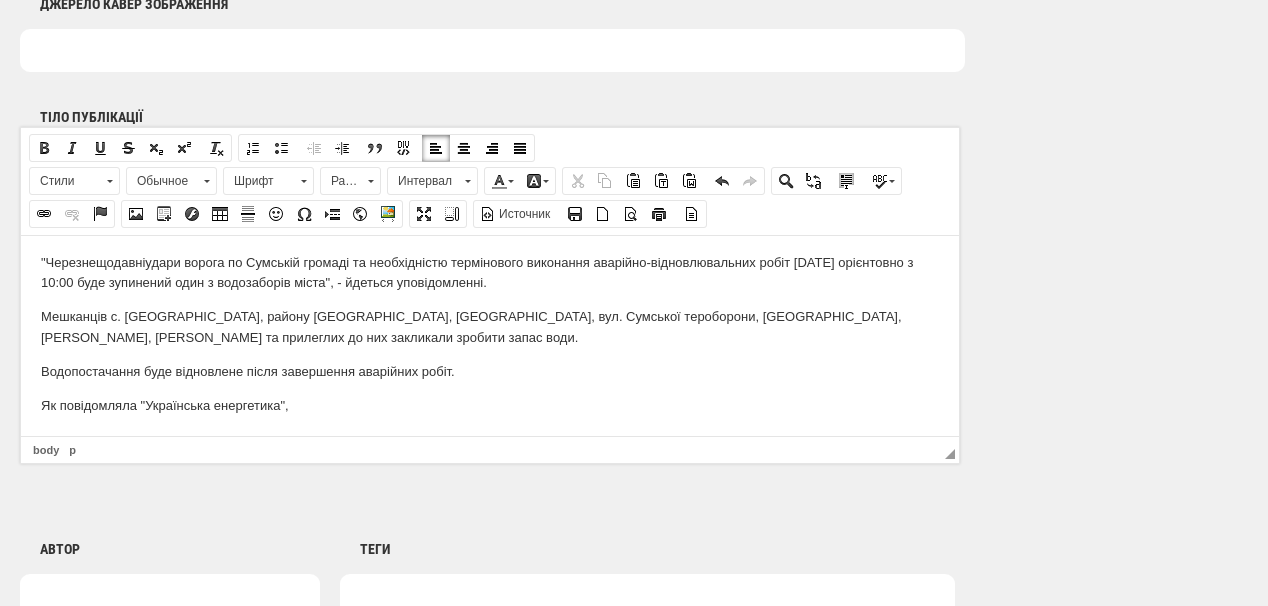 click on "Як повідомляла "Українська енергетика"," at bounding box center (490, 405) 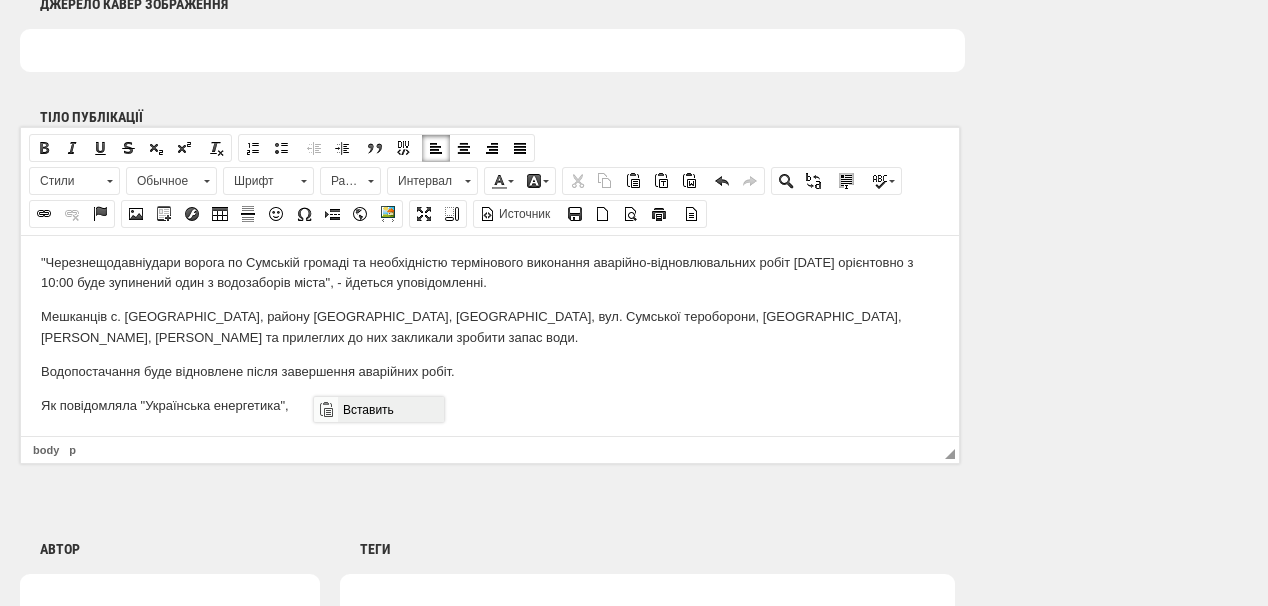 click on "Вставить" at bounding box center [390, 409] 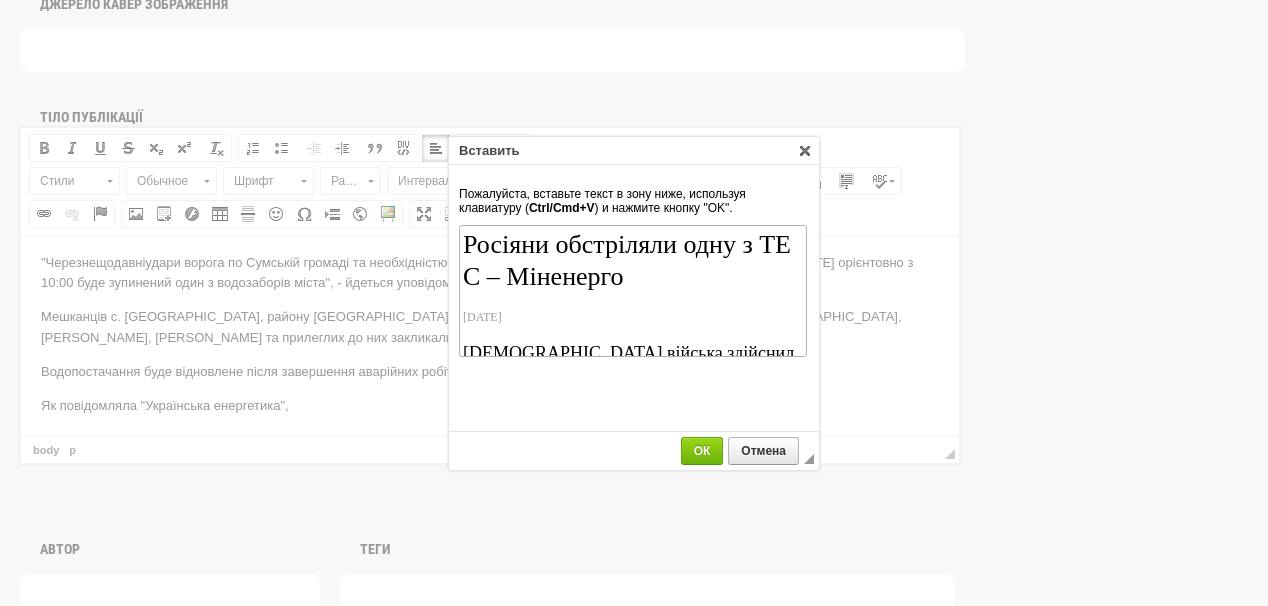scroll, scrollTop: 30, scrollLeft: 0, axis: vertical 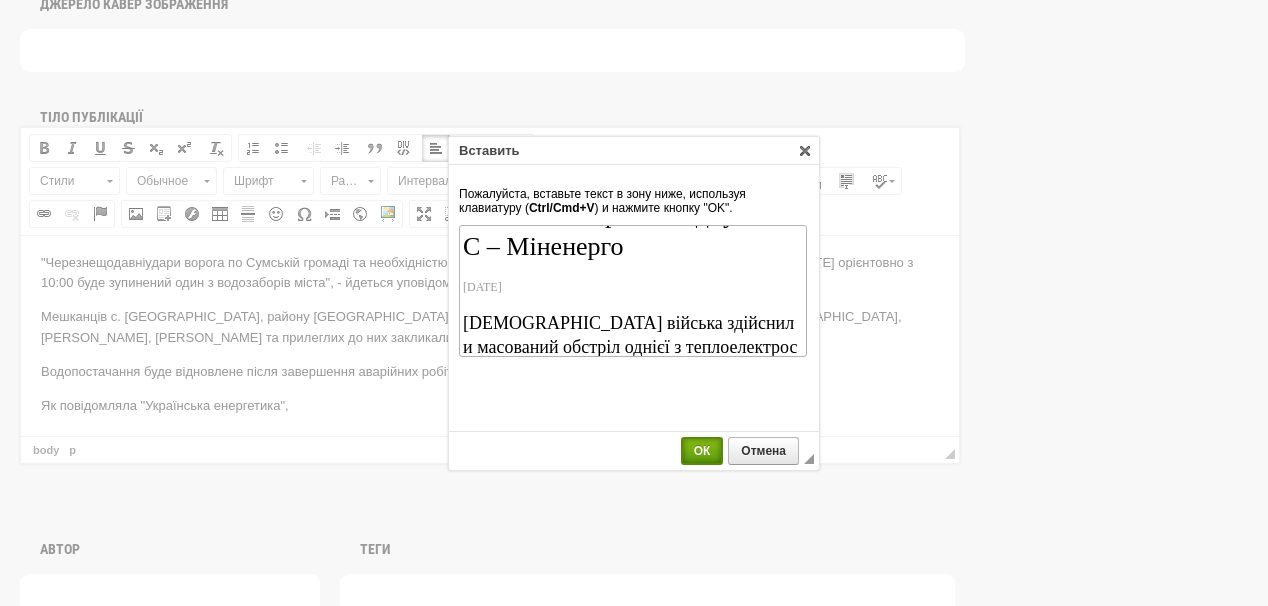 click on "ОК" at bounding box center [702, 451] 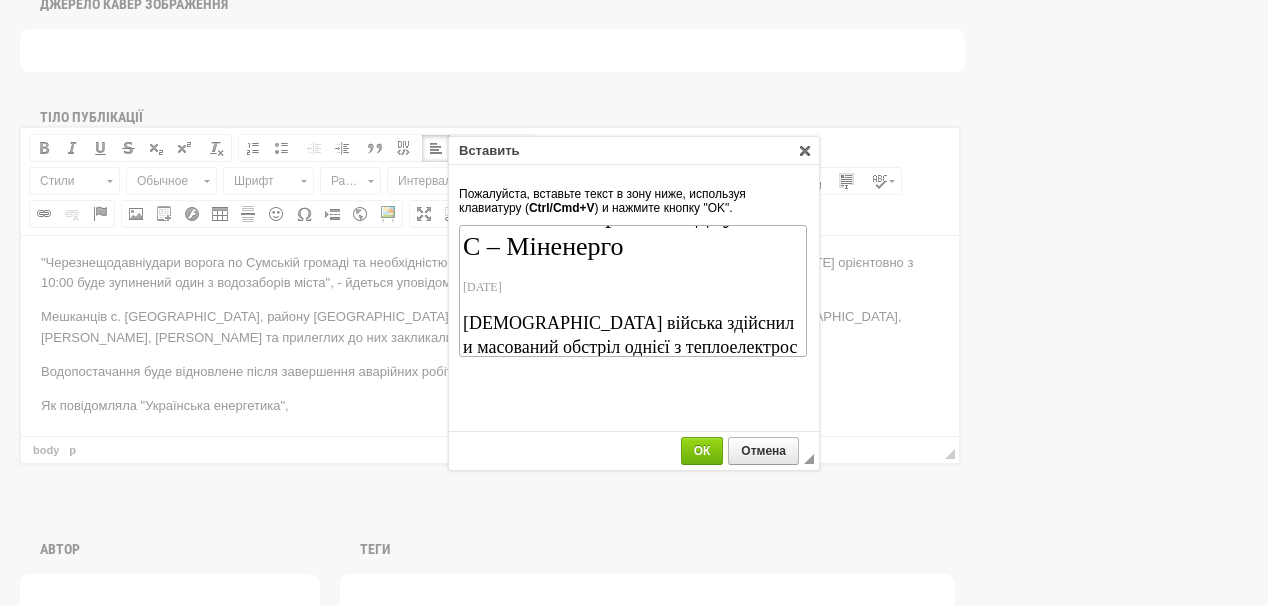 scroll, scrollTop: 168, scrollLeft: 0, axis: vertical 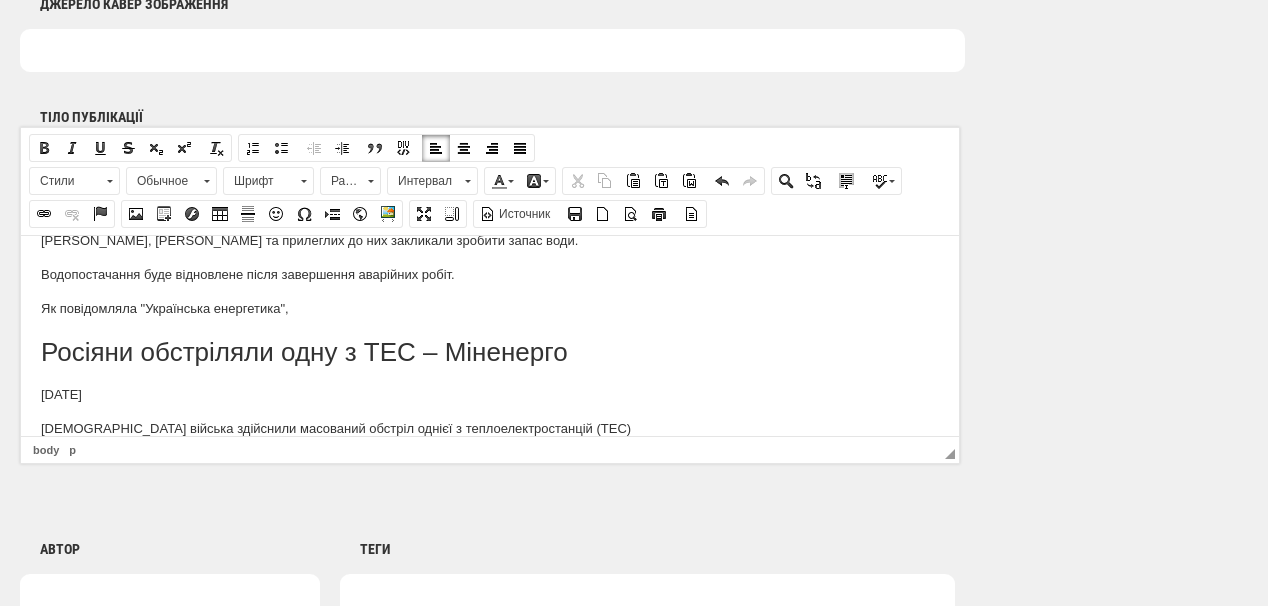 click on "Як повідомляла "Українська енергетика"," at bounding box center [490, 308] 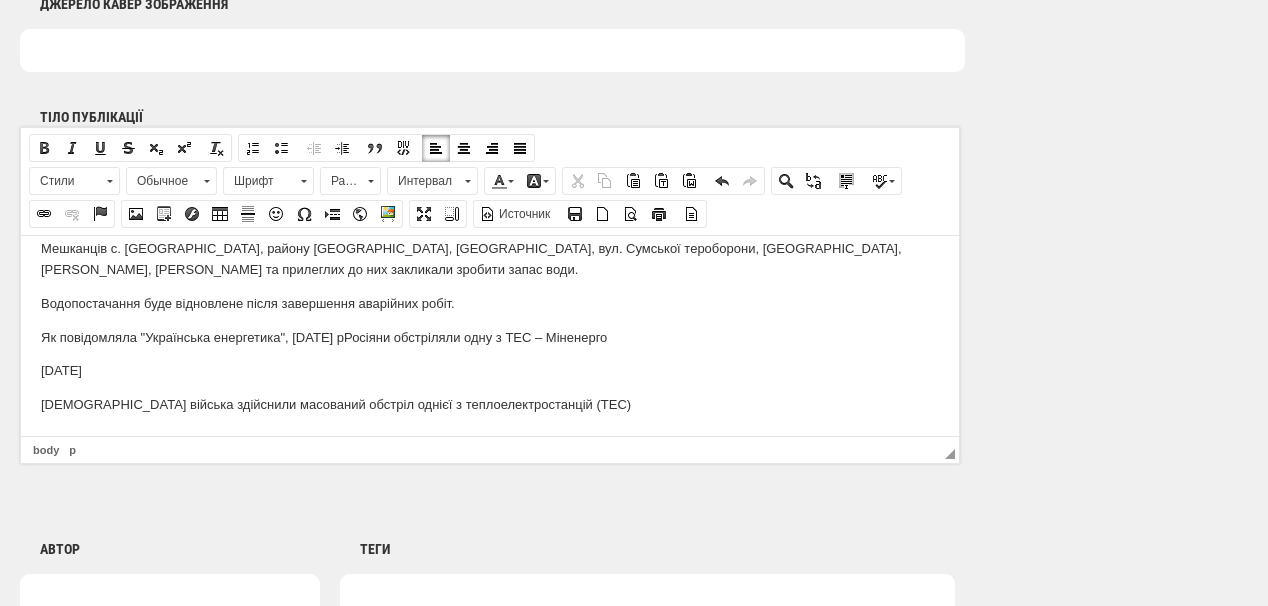 scroll, scrollTop: 139, scrollLeft: 0, axis: vertical 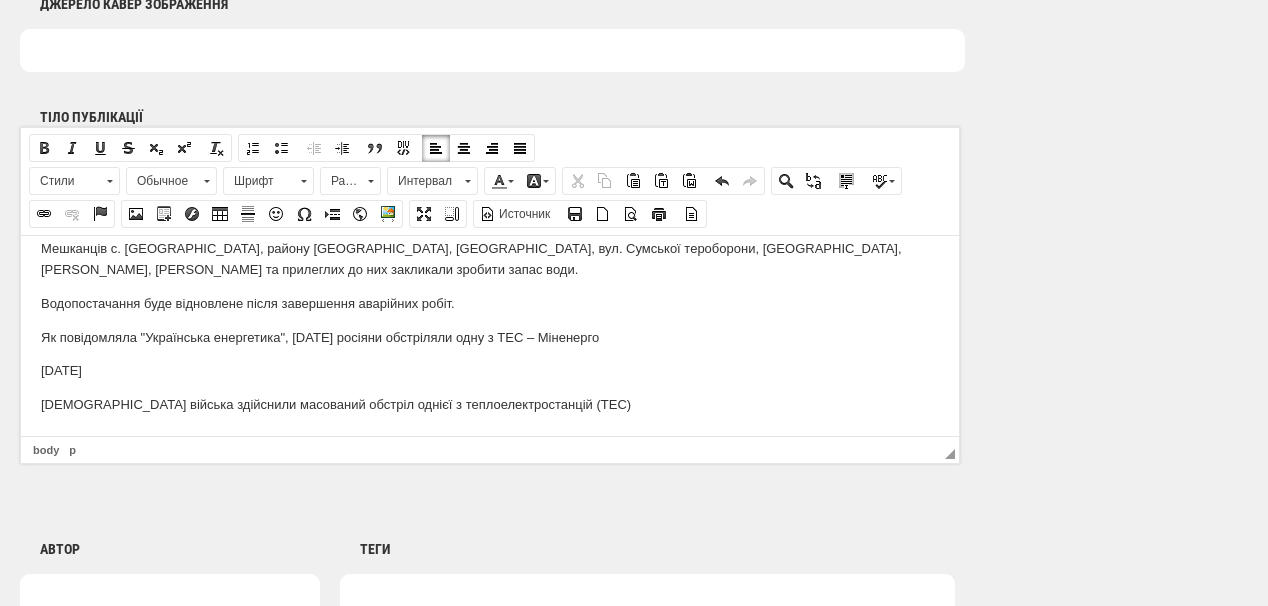 drag, startPoint x: 545, startPoint y: 337, endPoint x: 540, endPoint y: 378, distance: 41.303753 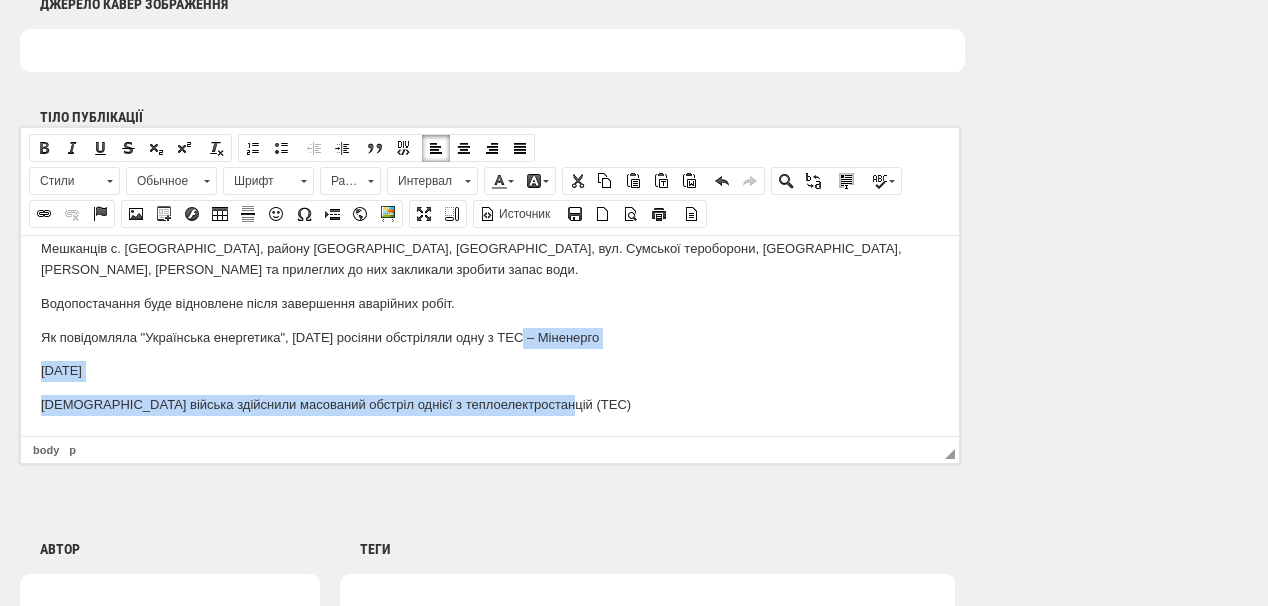 drag, startPoint x: 537, startPoint y: 337, endPoint x: 553, endPoint y: 403, distance: 67.911705 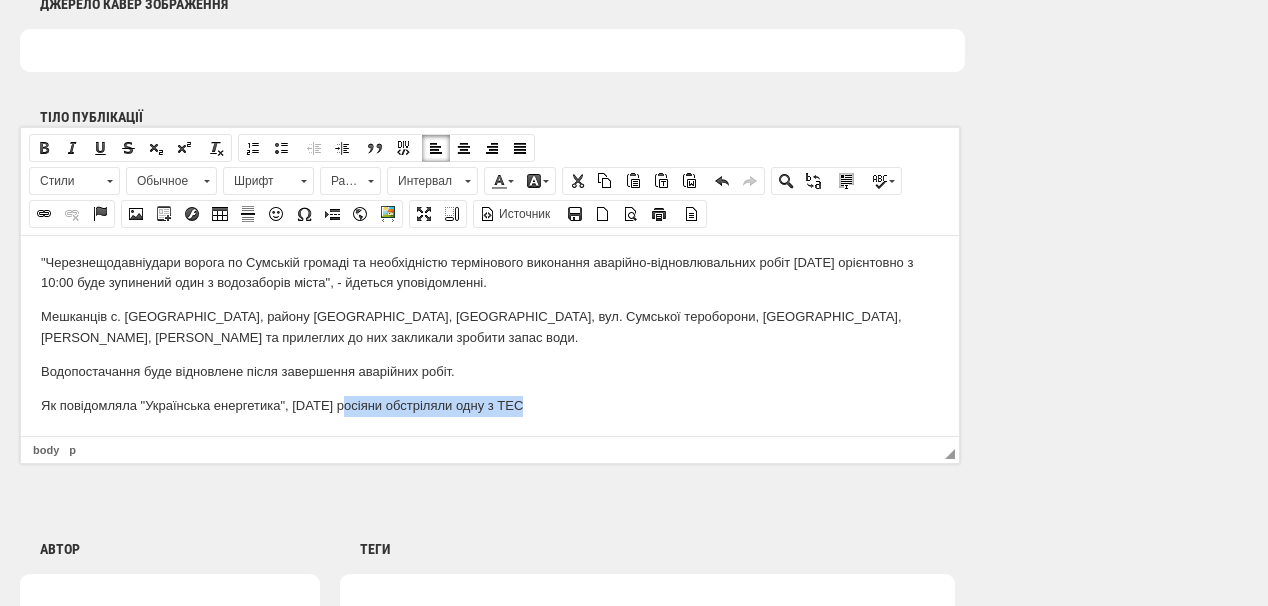 scroll, scrollTop: 71, scrollLeft: 0, axis: vertical 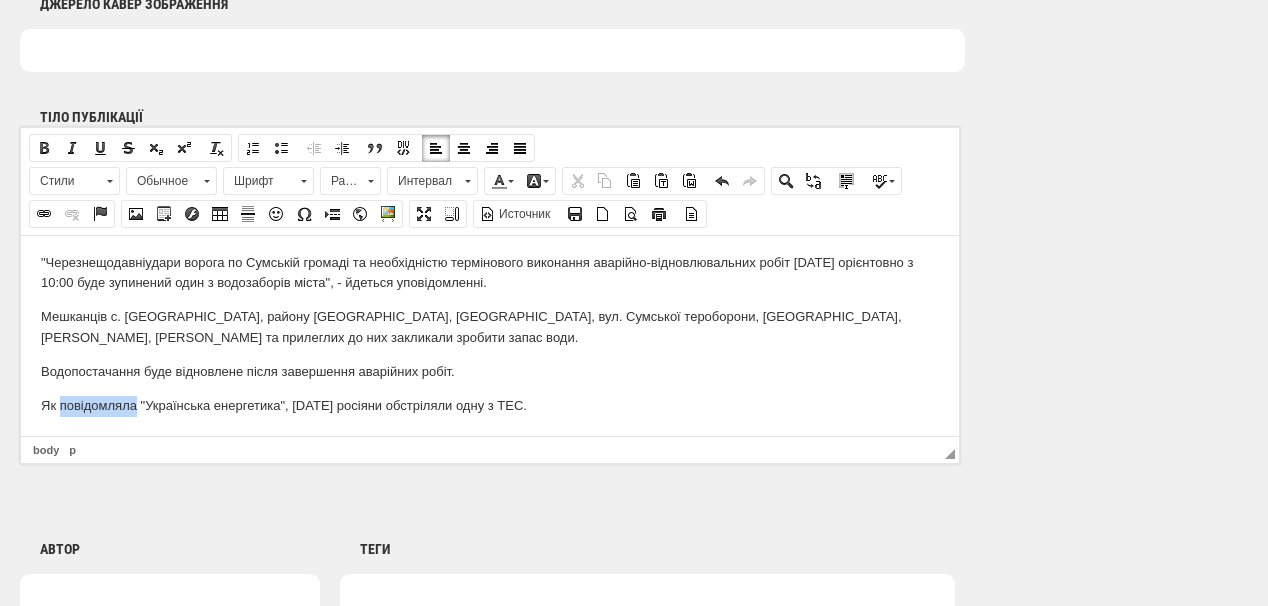 drag, startPoint x: 59, startPoint y: 399, endPoint x: 136, endPoint y: 403, distance: 77.10383 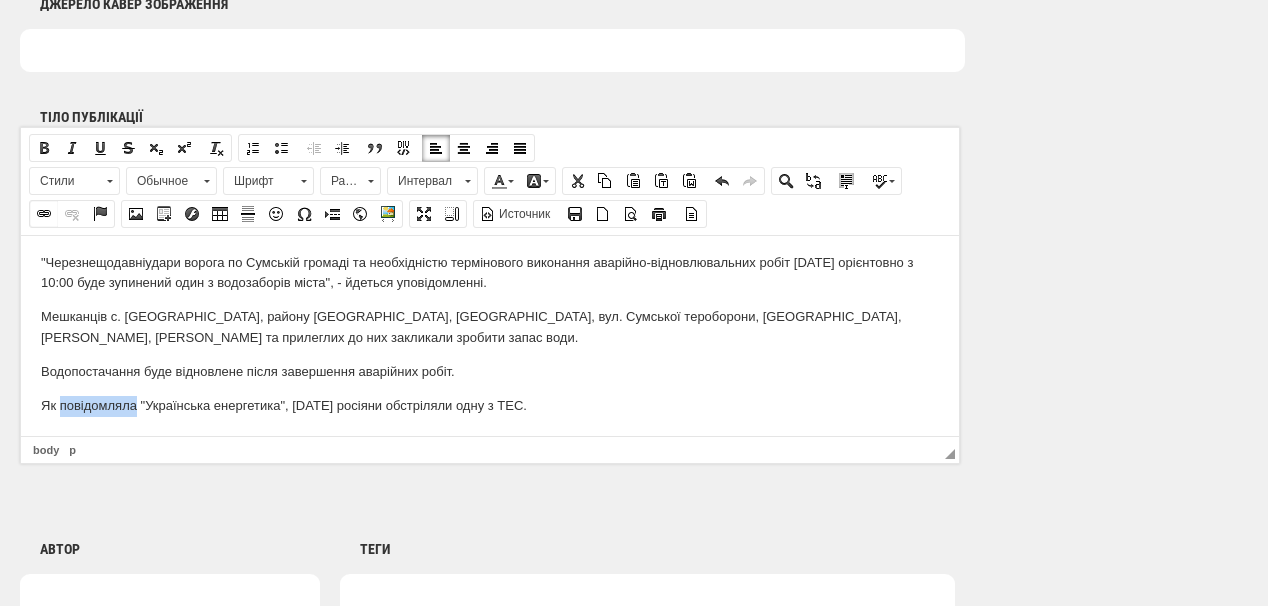 click at bounding box center [44, 214] 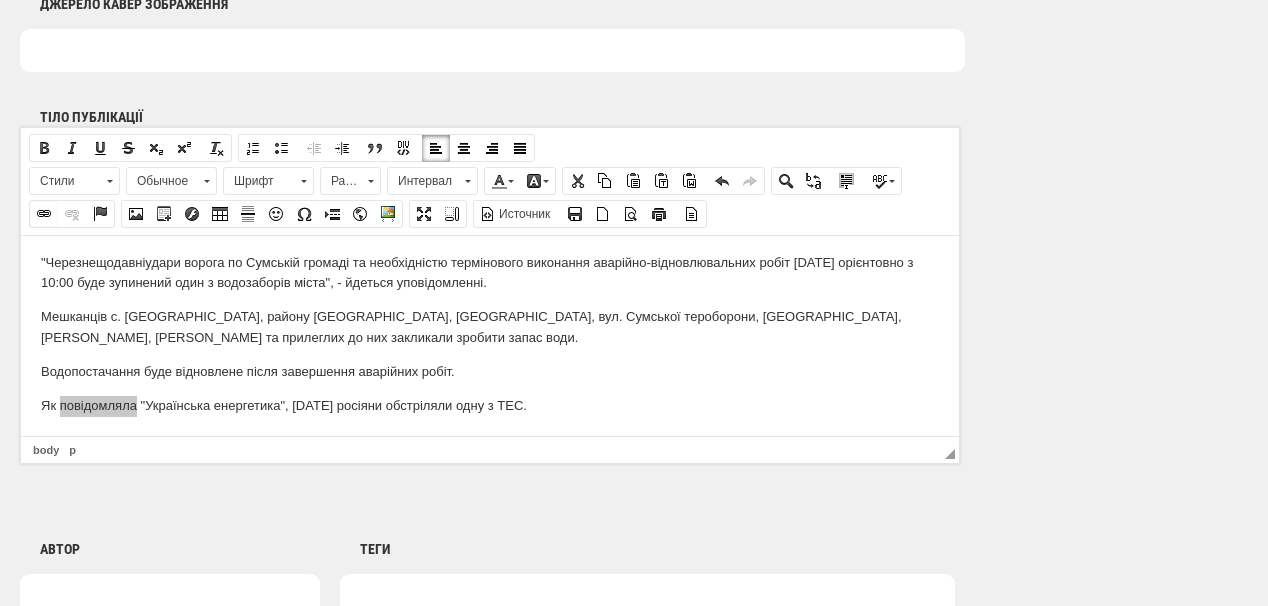 select on "http://" 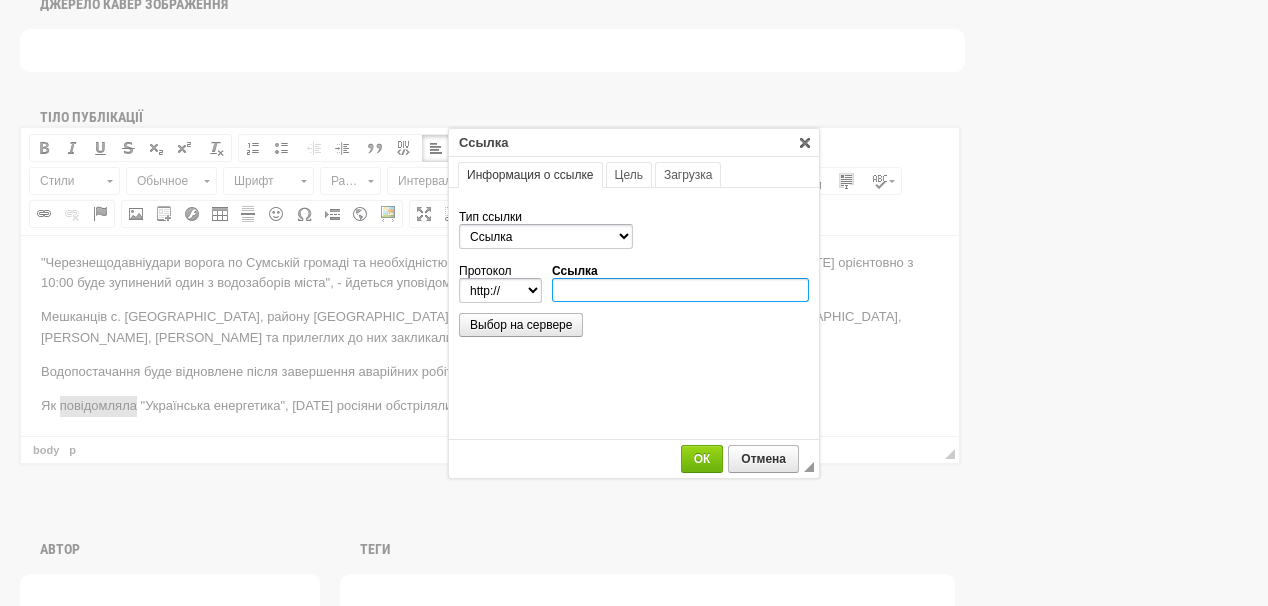 click on "Ссылка" at bounding box center (680, 290) 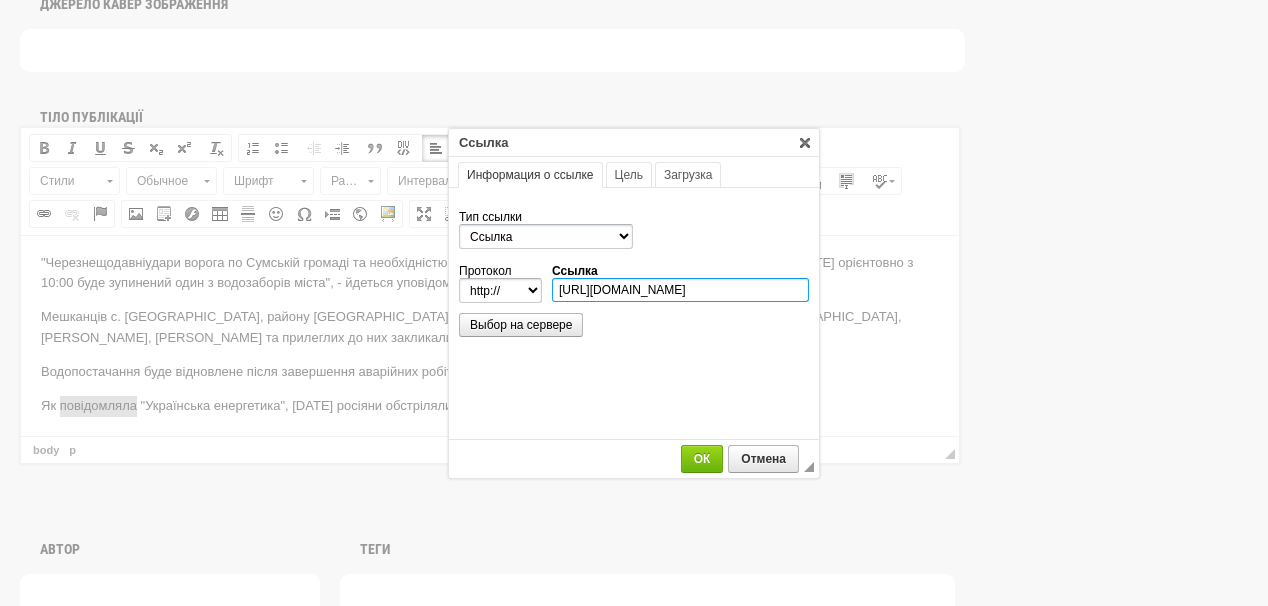 scroll, scrollTop: 0, scrollLeft: 132, axis: horizontal 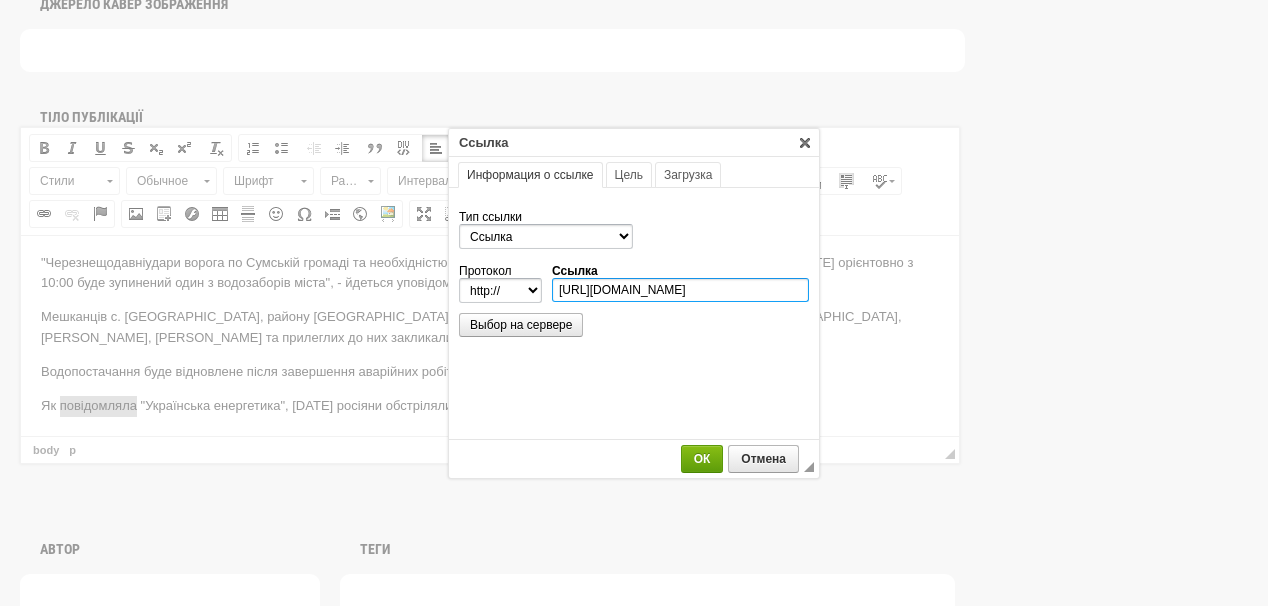 type on "https://ua-energy.org/uk/posts/rosiiany-obstrilialy-odnu-z-tes-minenerho" 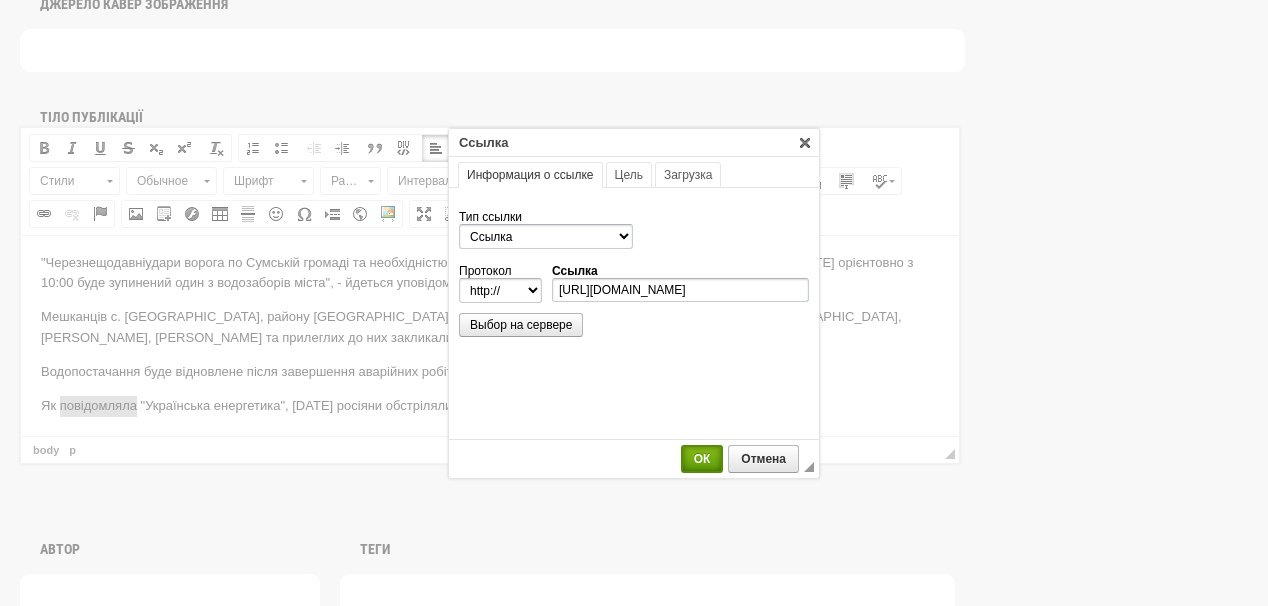 select on "https://" 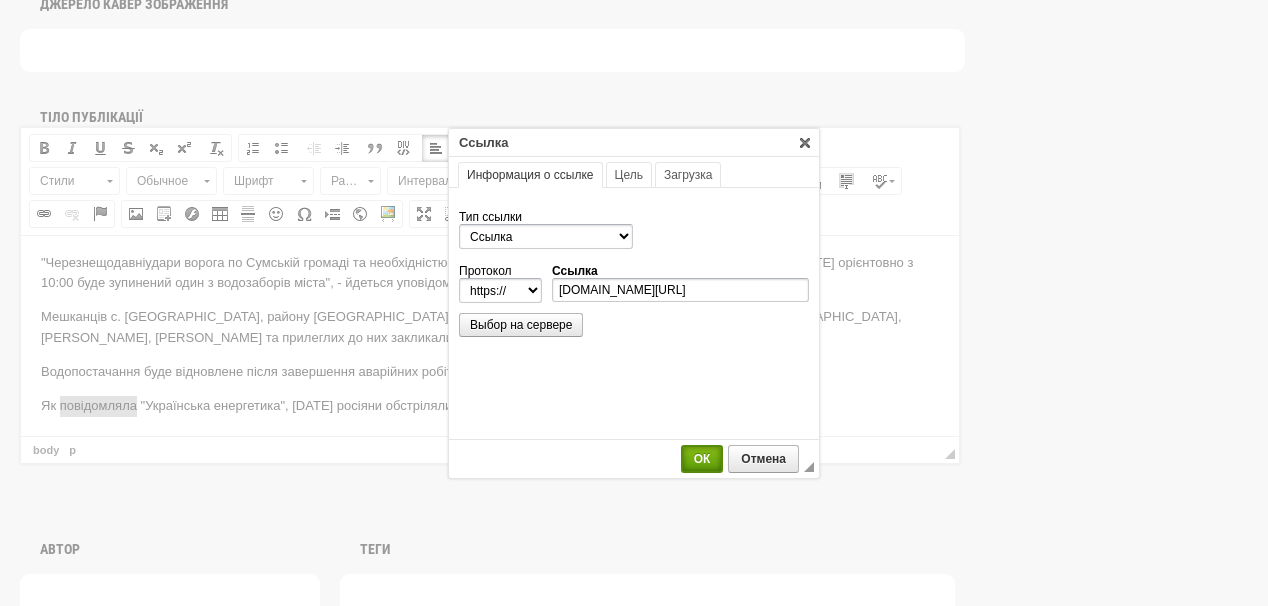 scroll, scrollTop: 0, scrollLeft: 0, axis: both 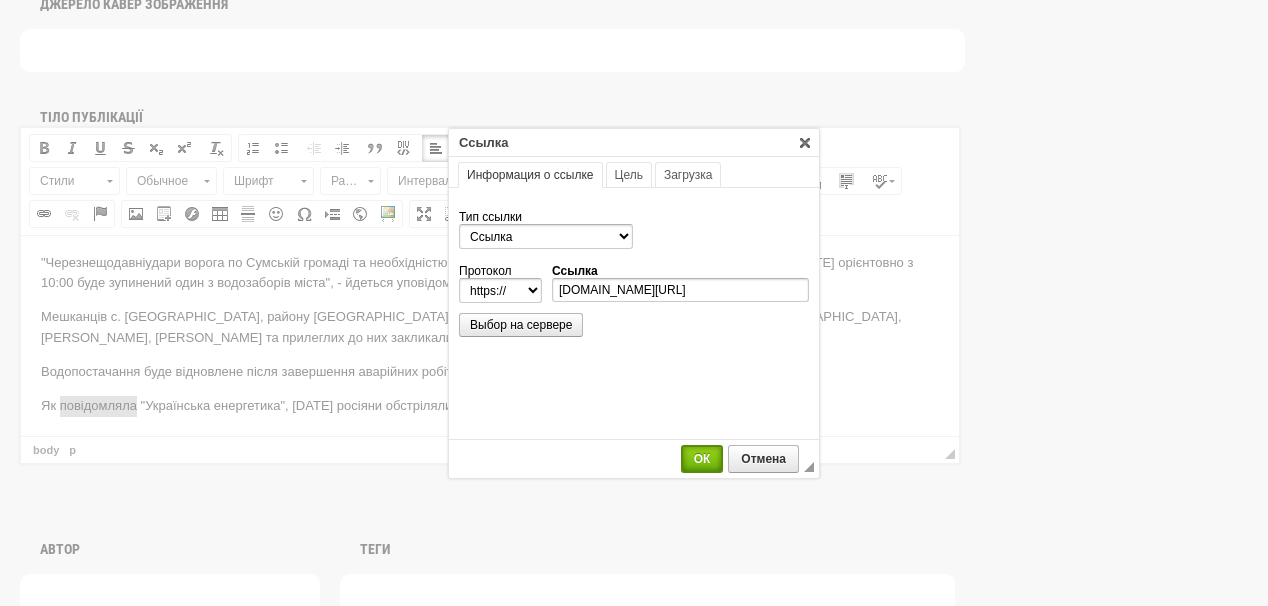 click on "ОК" at bounding box center (702, 459) 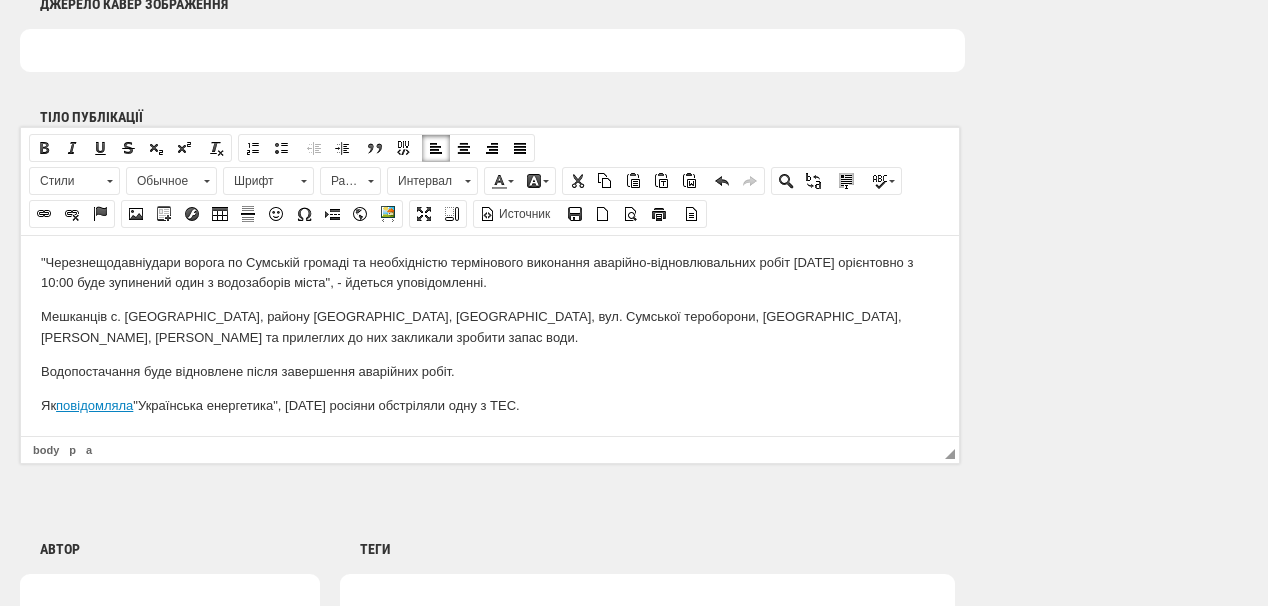 click on "Як  повідомляла  "Українська енергетика", 24 липня р осіяни обстріляли одну з ТЕС." at bounding box center (490, 405) 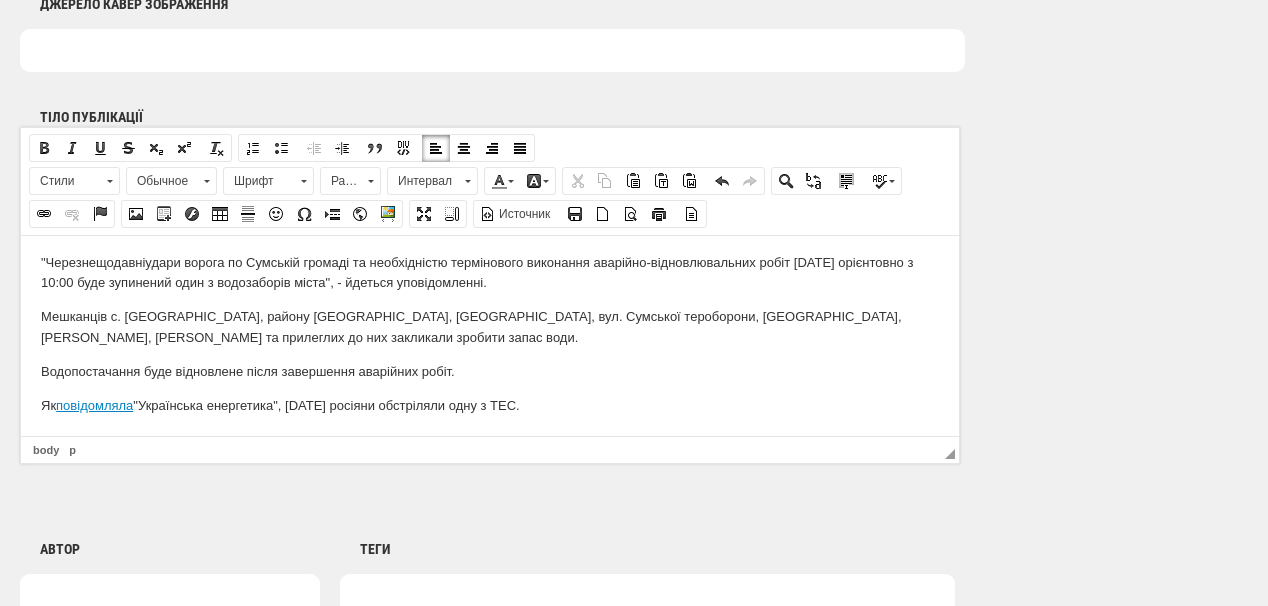 scroll, scrollTop: 81, scrollLeft: 0, axis: vertical 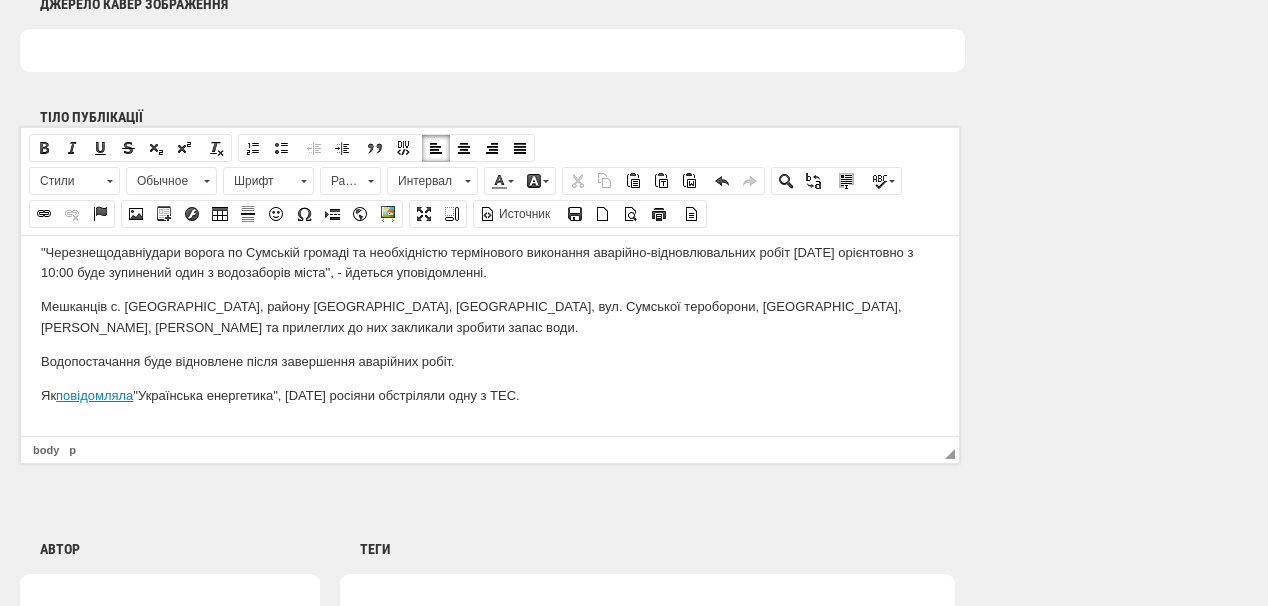 click at bounding box center (490, 428) 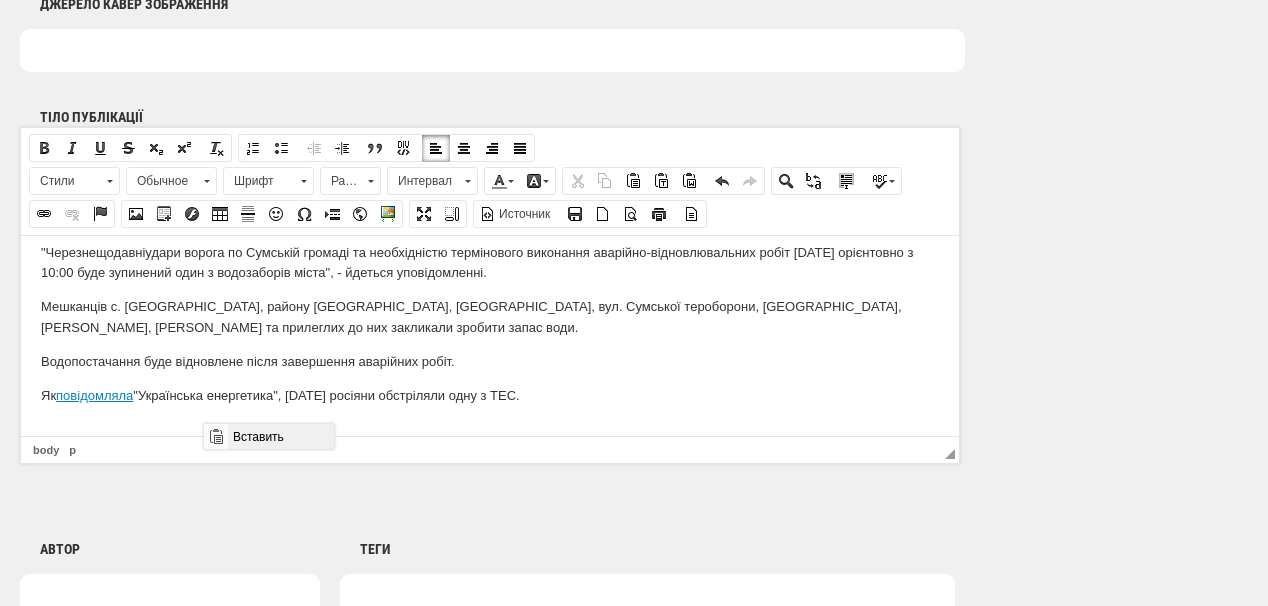 click on "Вставить" at bounding box center [280, 436] 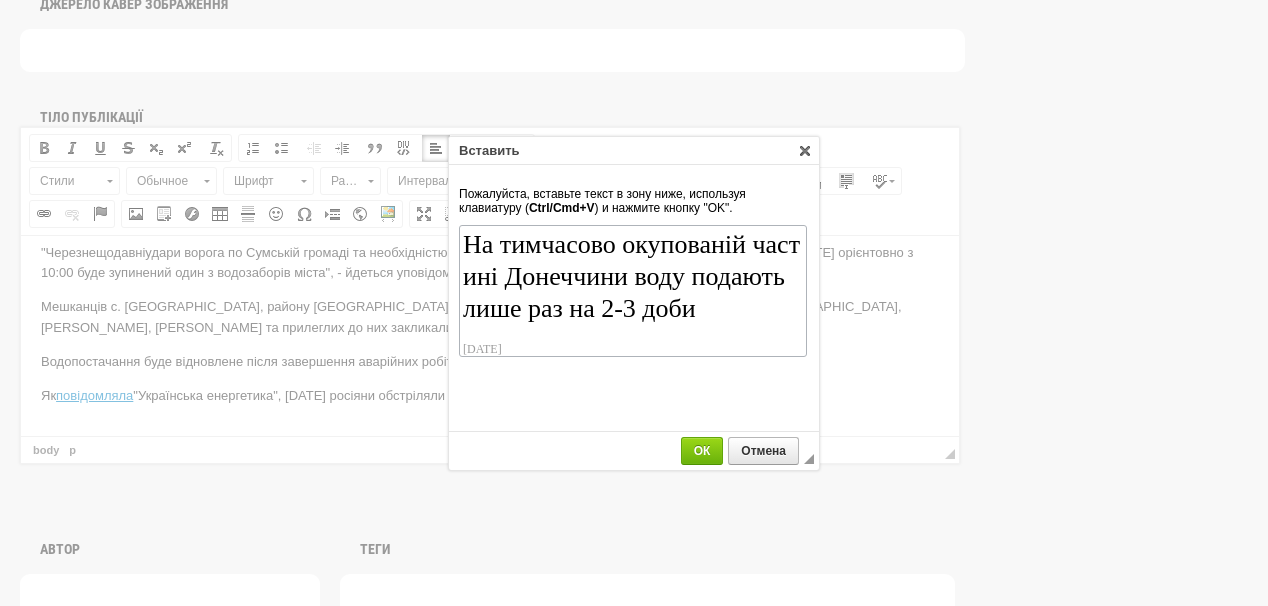 scroll, scrollTop: 86, scrollLeft: 0, axis: vertical 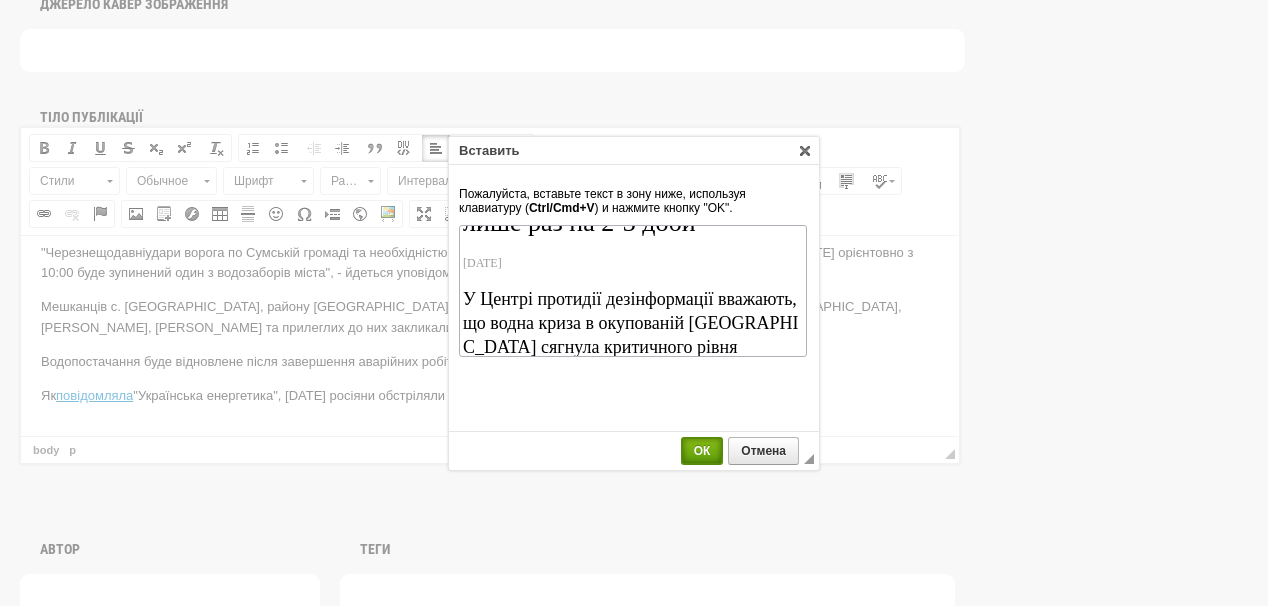 click on "ОК" at bounding box center (702, 451) 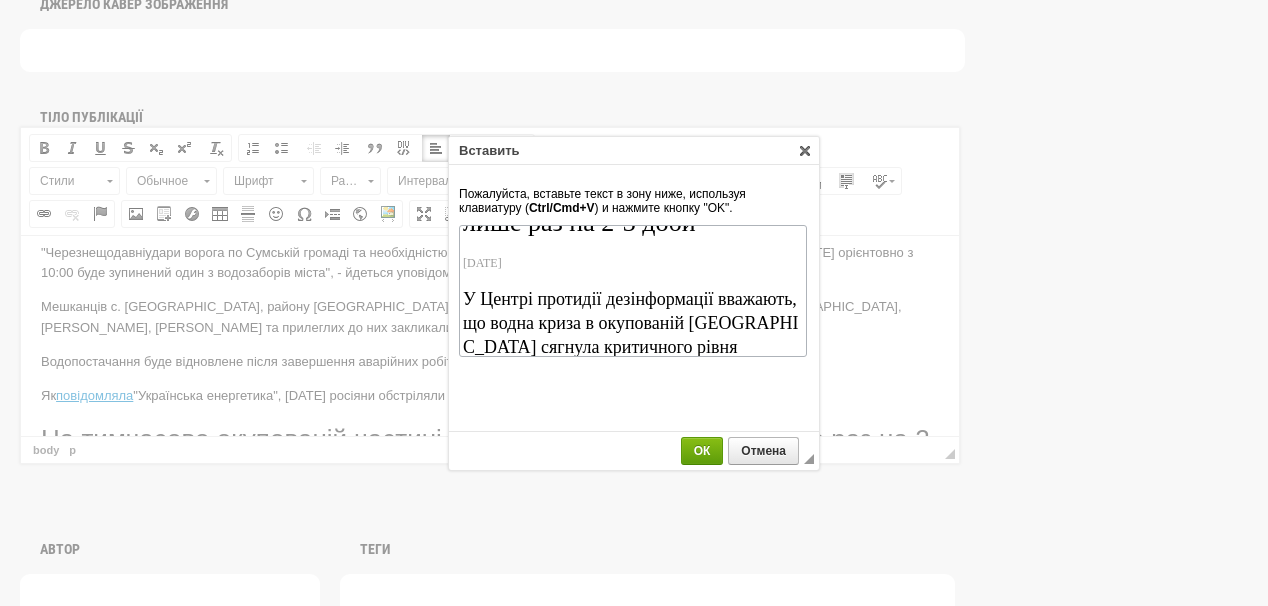 scroll, scrollTop: 200, scrollLeft: 0, axis: vertical 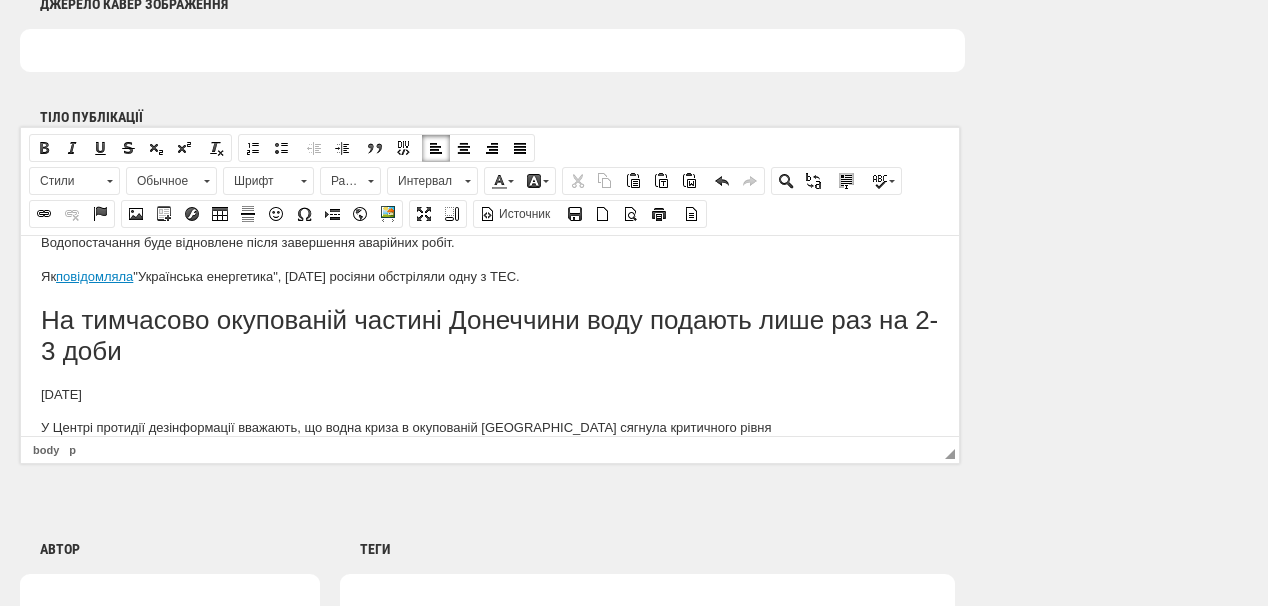 click on "На тимчасово окупованій частині Донеччини воду подають лише раз на 2-3 доби" at bounding box center (490, 335) 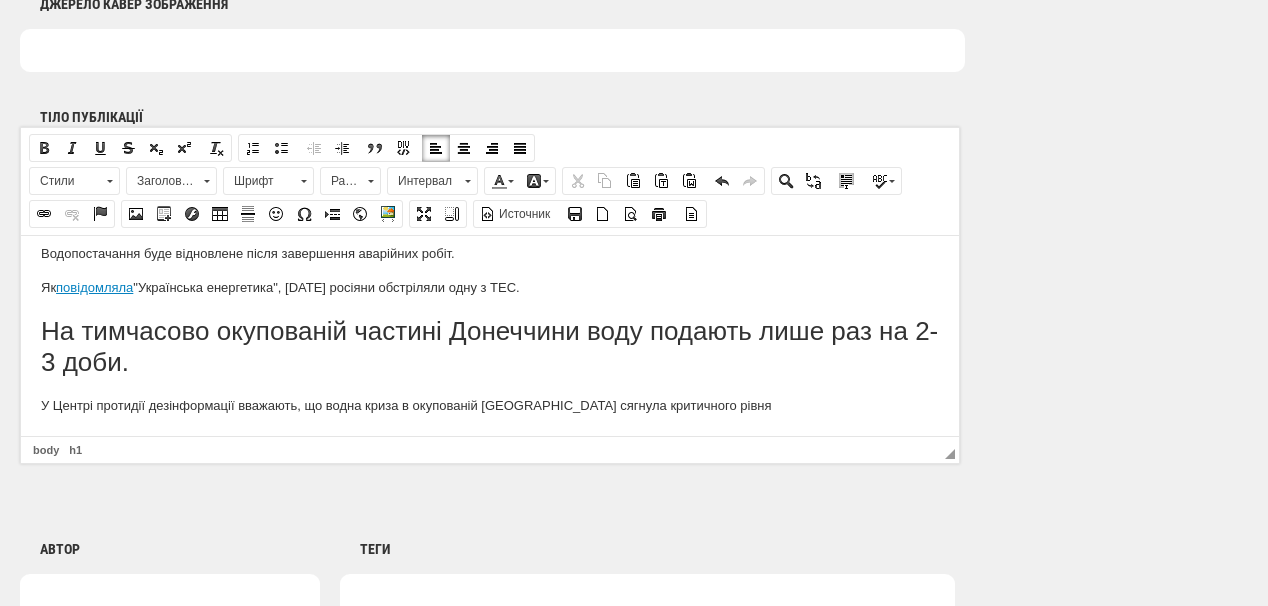 scroll, scrollTop: 182, scrollLeft: 0, axis: vertical 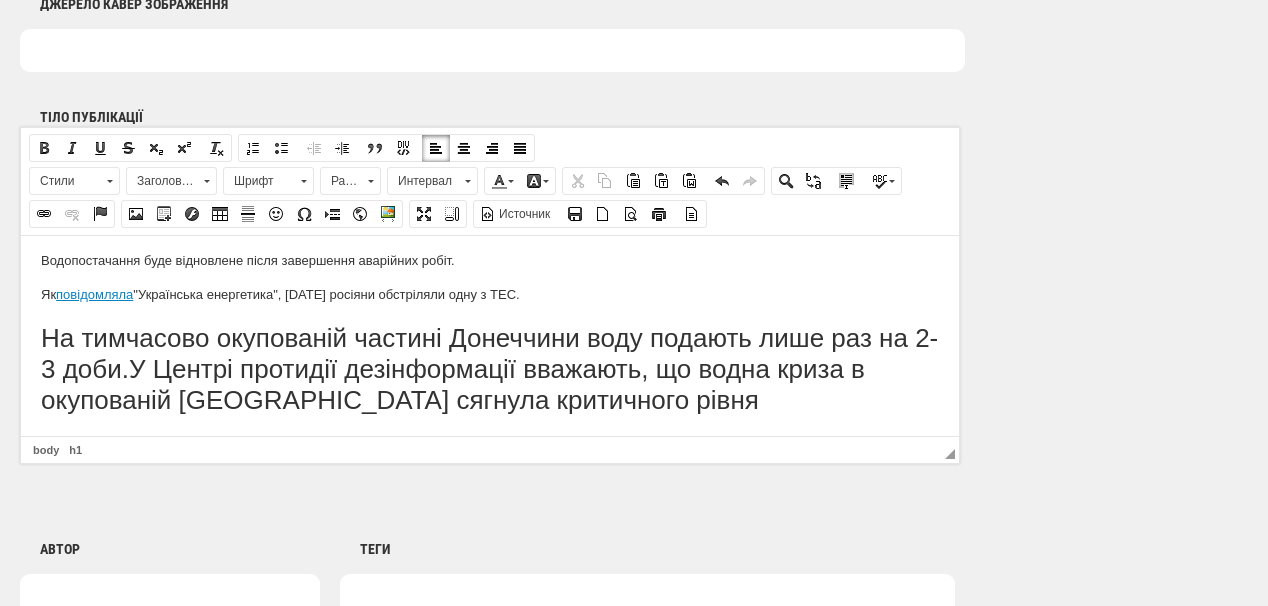 click on "Заголовок 1" at bounding box center [162, 181] 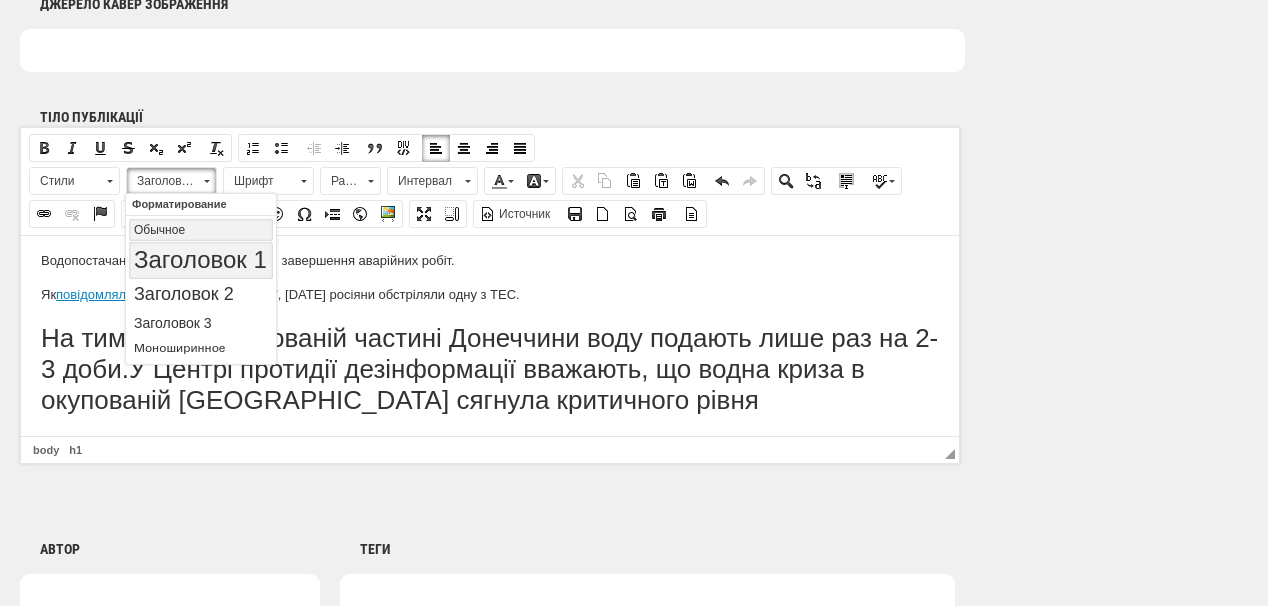 scroll, scrollTop: 0, scrollLeft: 0, axis: both 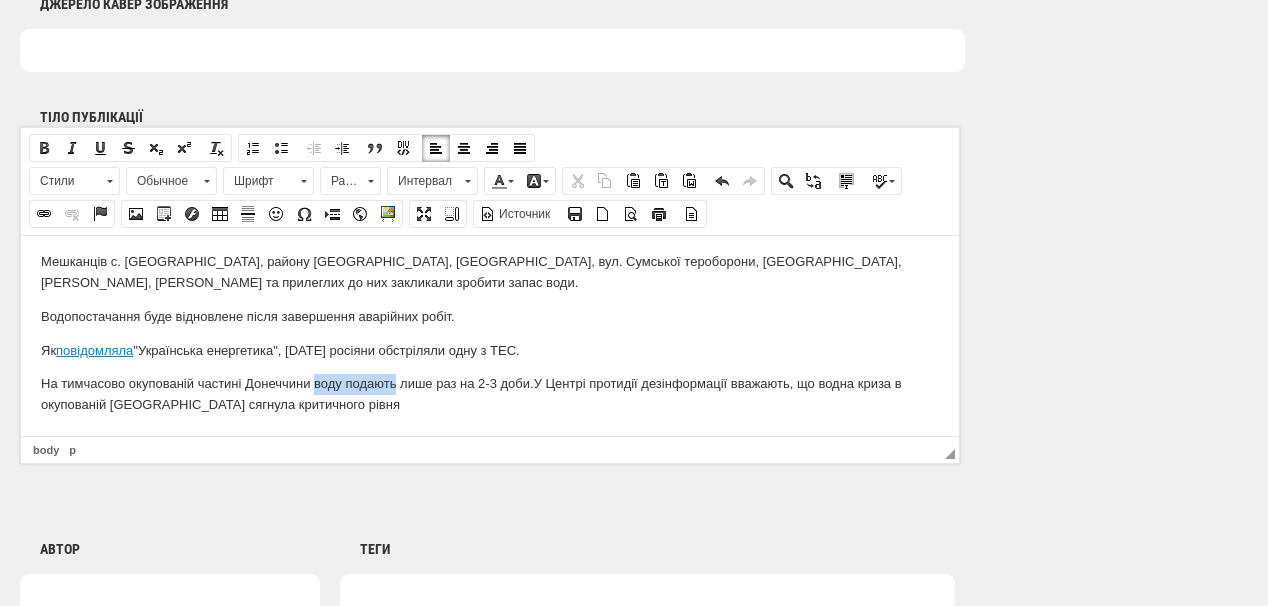 click on "На тимчасово окупованій частині Донеччини воду подають лише раз на 2-3 доби.  У Центрі протидії дезінформації вважають, що водна криза в окупованій Донецькій області сягнула критичного рівня" at bounding box center (490, 394) 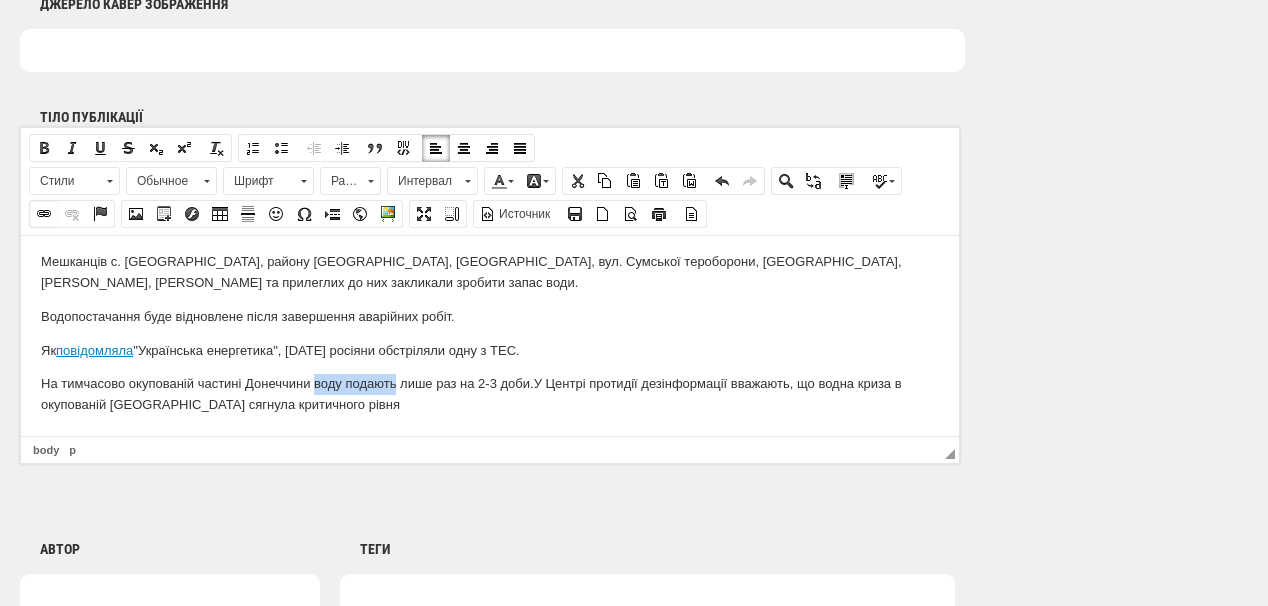 click at bounding box center [44, 214] 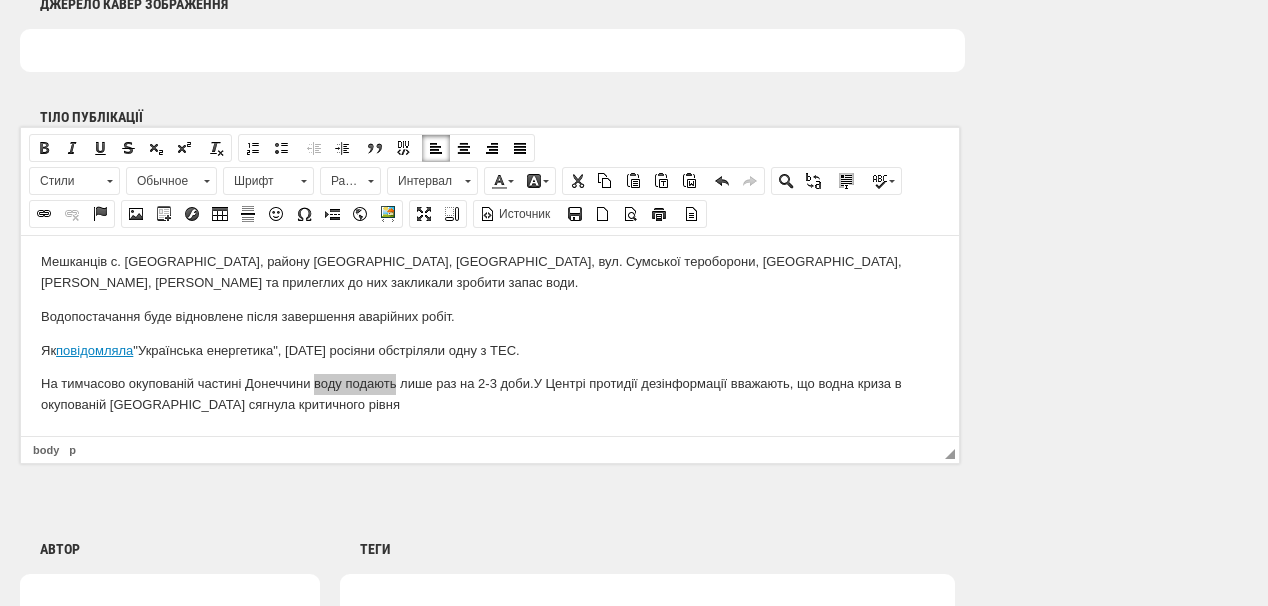 select on "http://" 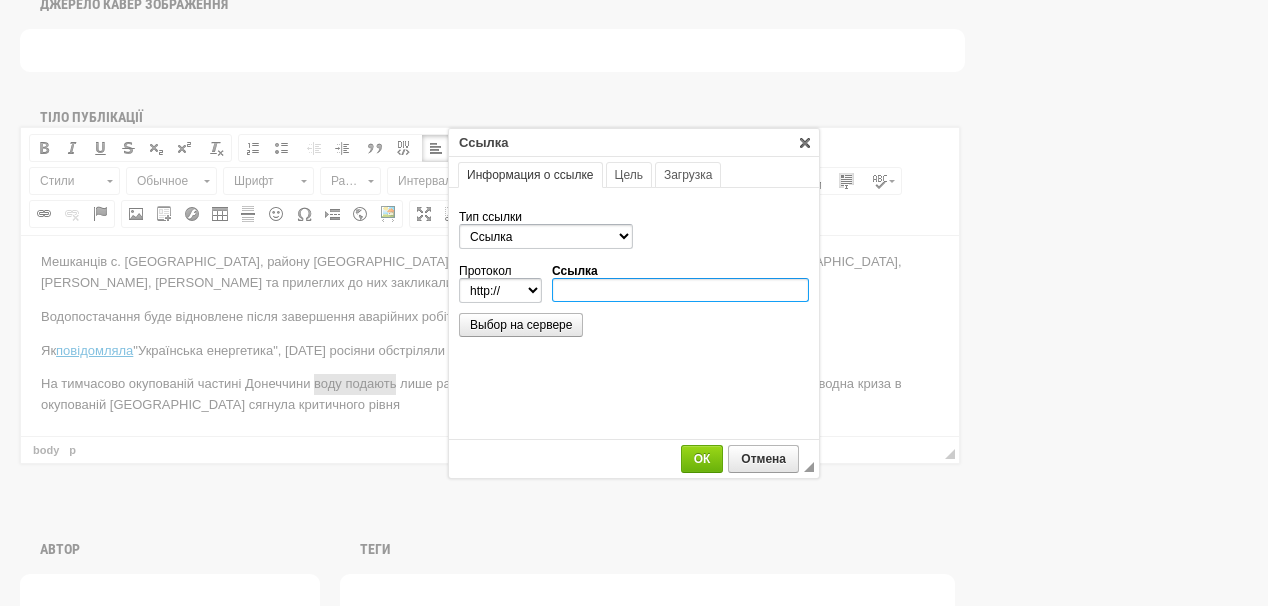 click on "Ссылка" at bounding box center (680, 290) 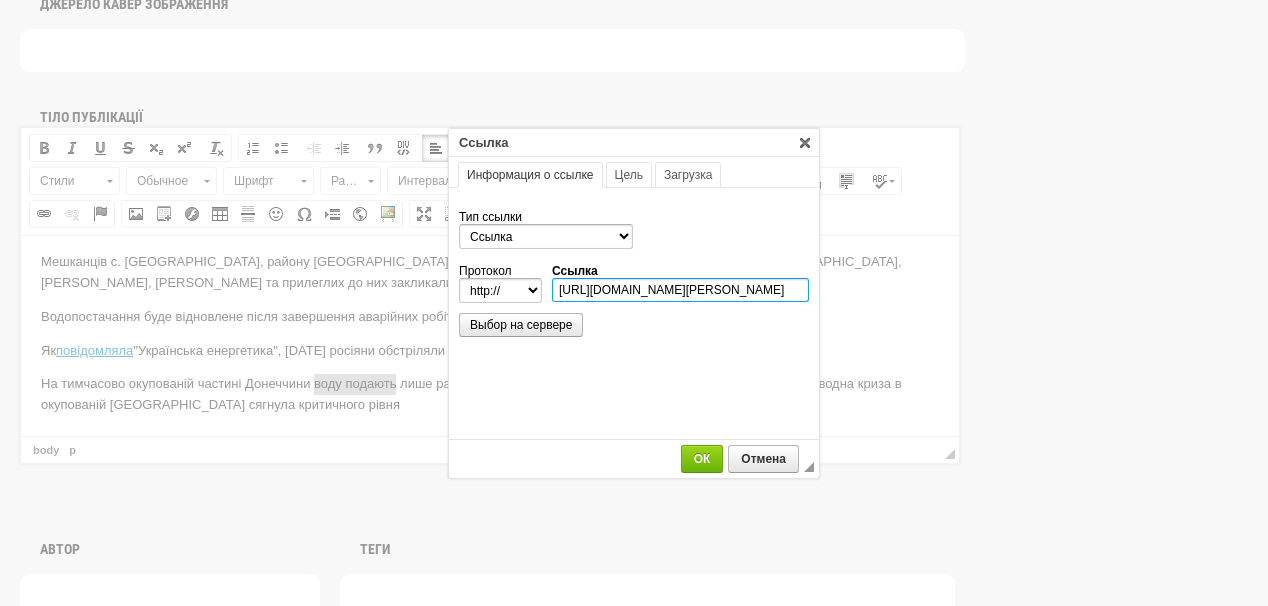 scroll, scrollTop: 0, scrollLeft: 376, axis: horizontal 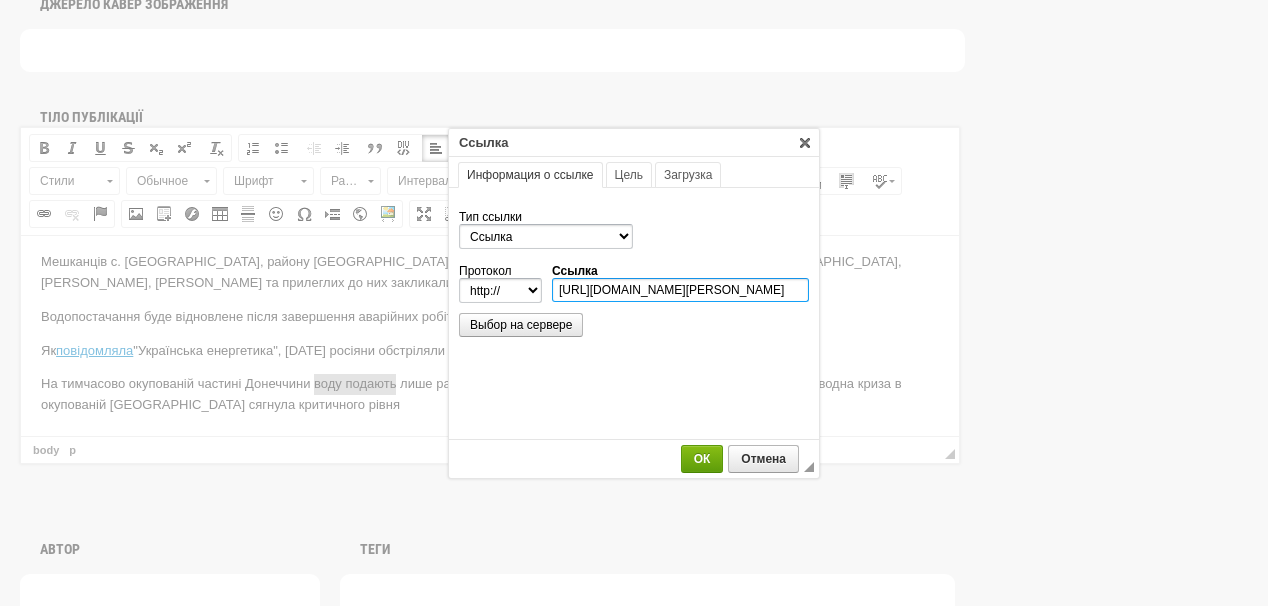 type on "https://ua-energy.org/uk/posts/na-tymchasovo-okupovanii-chastyni-donechchyny-vodu-podaiut-lyshe-raz-na-2-3-doby" 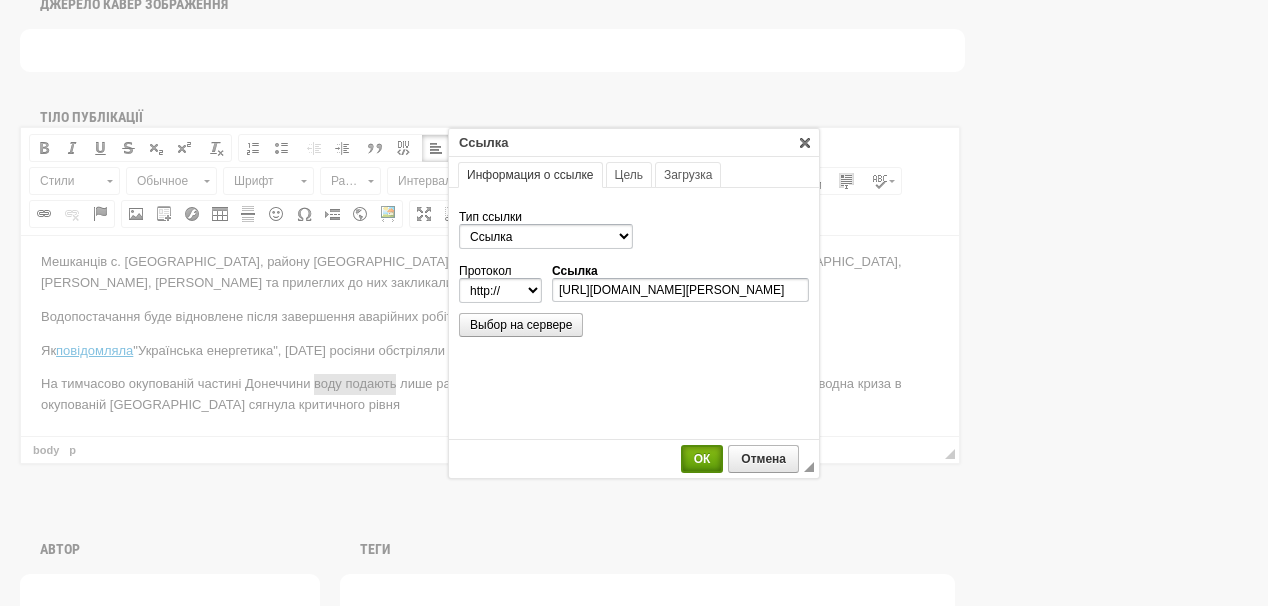 select on "https://" 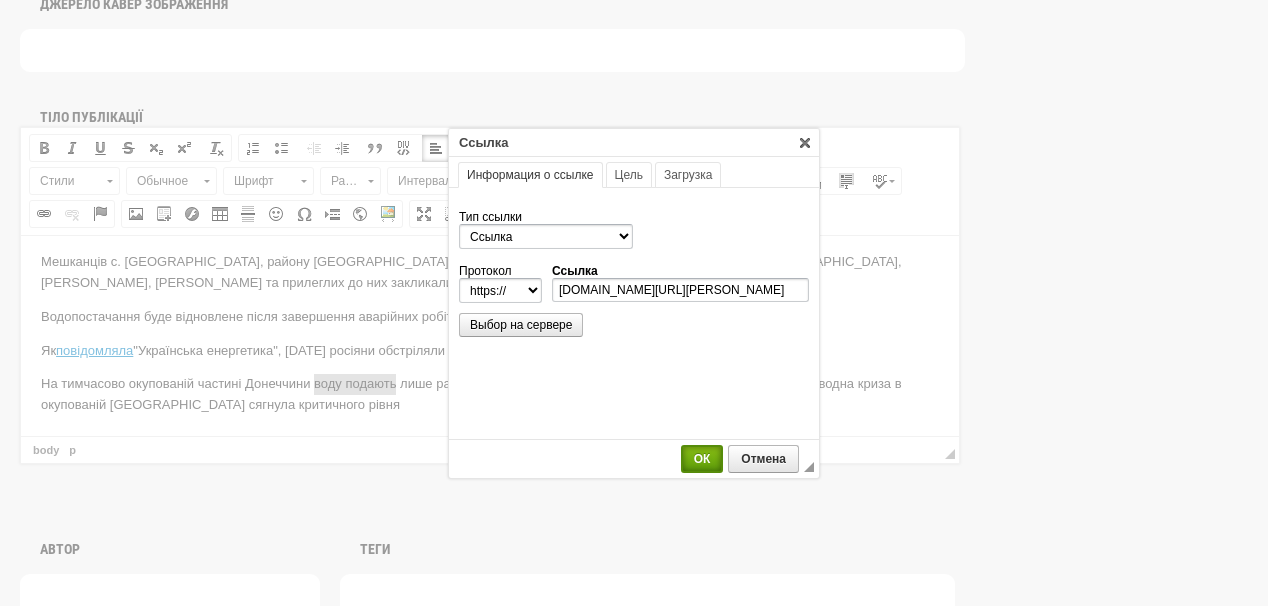 scroll, scrollTop: 0, scrollLeft: 0, axis: both 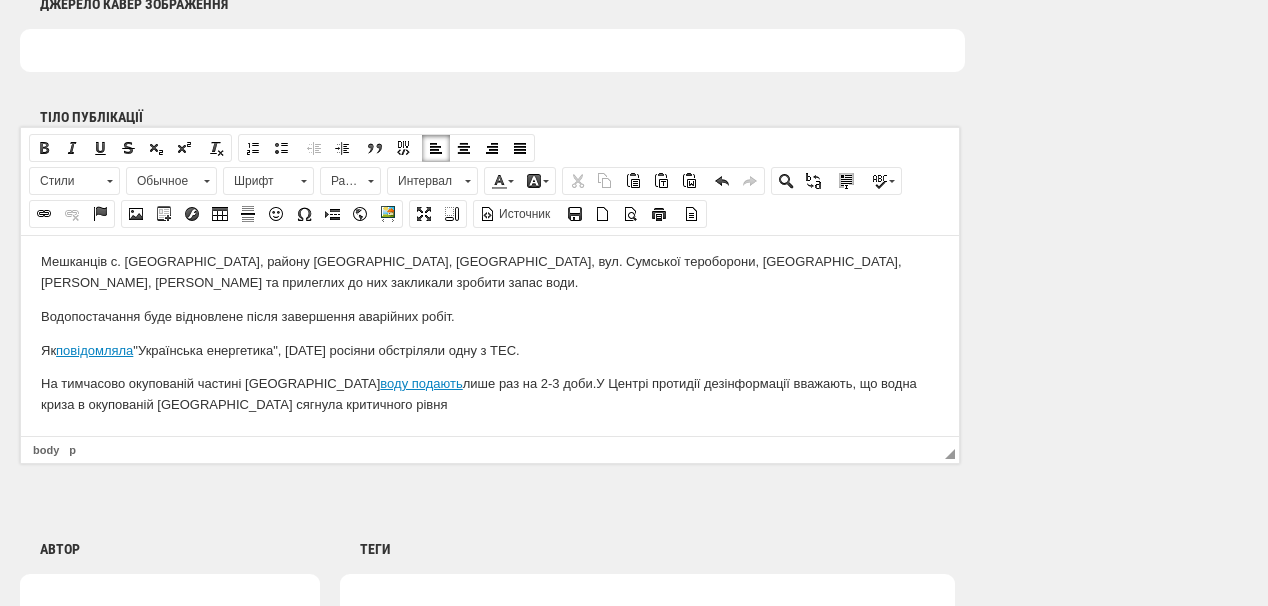 click on "У Сумах для проведення відновлювальних робіт після російських ударів мають намір  зупинити  роботу одного із міських водозаборів. Про це  повідомляют ь  у  Сумській  міській  раді  з посиланням на КП "Міськводоканал" . "Через  нещодавні  удар и ворога по Сумській громаді та необхідністю термінового виконання аварійно-відновлювальних робіт 29 липня орієнтовно з 10:00 буде зупинений один з водозаборів міста", - йдеться у  повідомленні. Водопостачання буде відновлене після завершення аварійних робіт. Як  повідомляла  "Українська енергетика", 24 липня р" at bounding box center [490, 272] 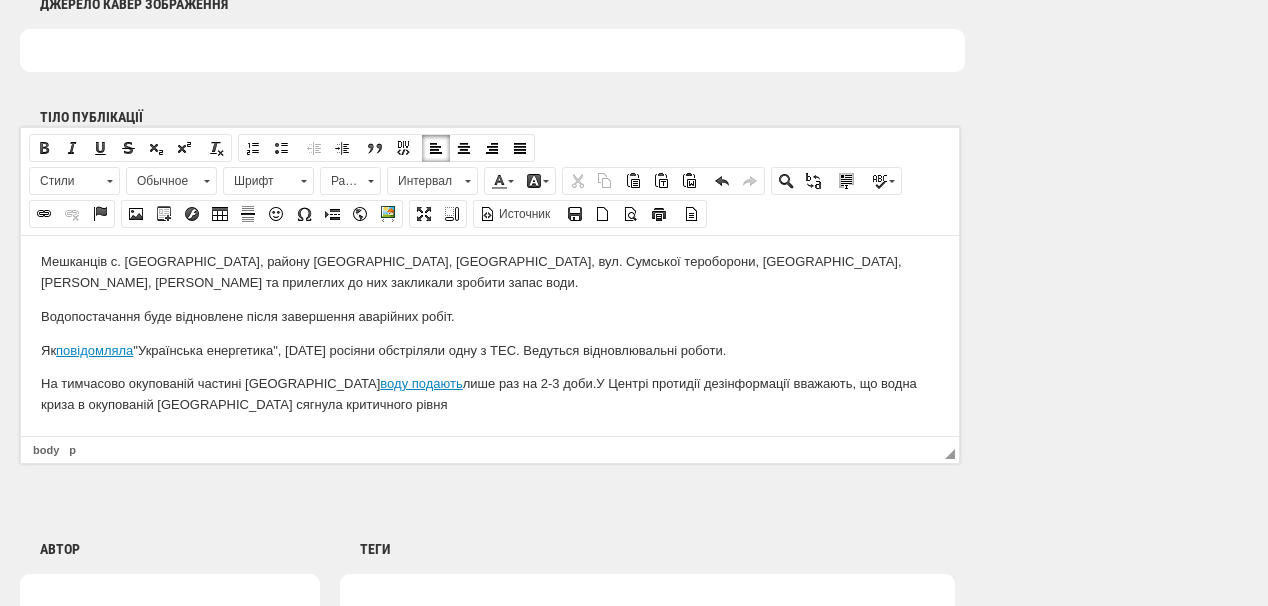 click on "На тимчасово окупованій частині Донеччини  воду подають  лише раз на 2-3 доби.  У Центрі протидії дезінформації вважають, що водна криза в окупованій Донецькій області сягнула критичного рівня" at bounding box center (490, 394) 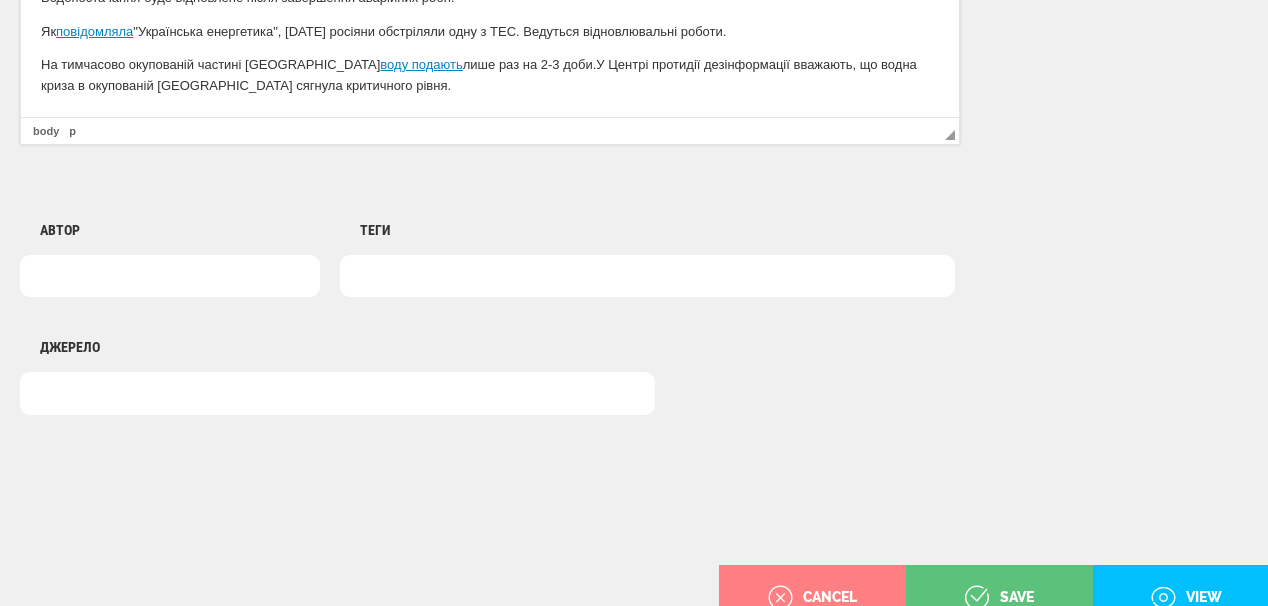 scroll, scrollTop: 1520, scrollLeft: 0, axis: vertical 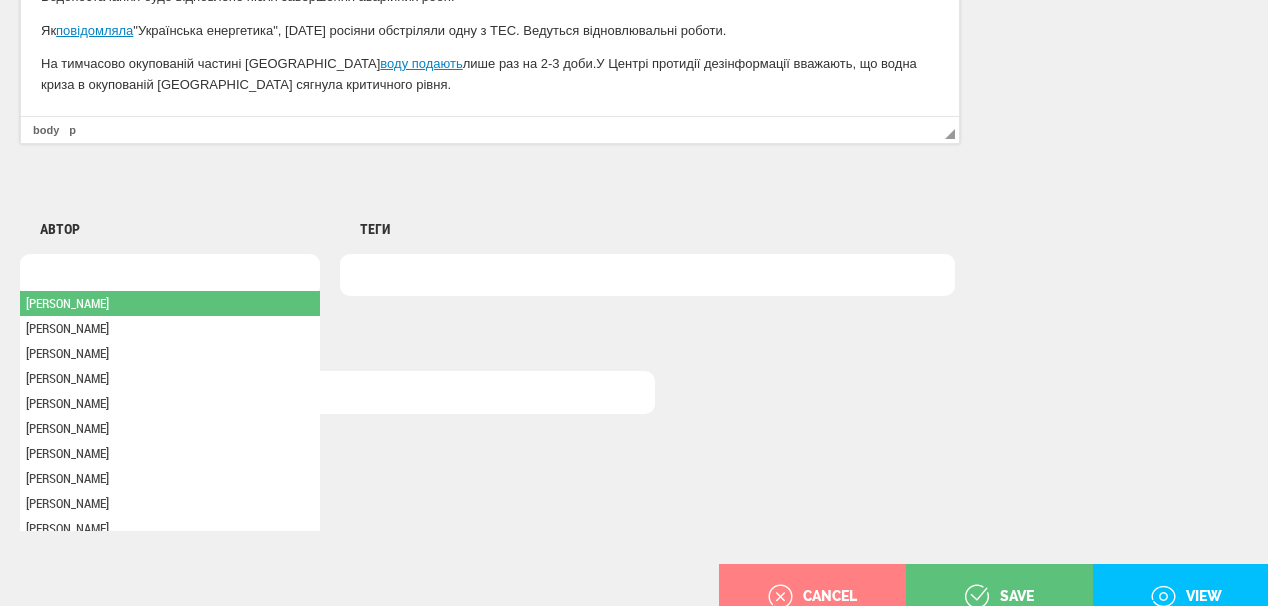 click at bounding box center [170, 275] 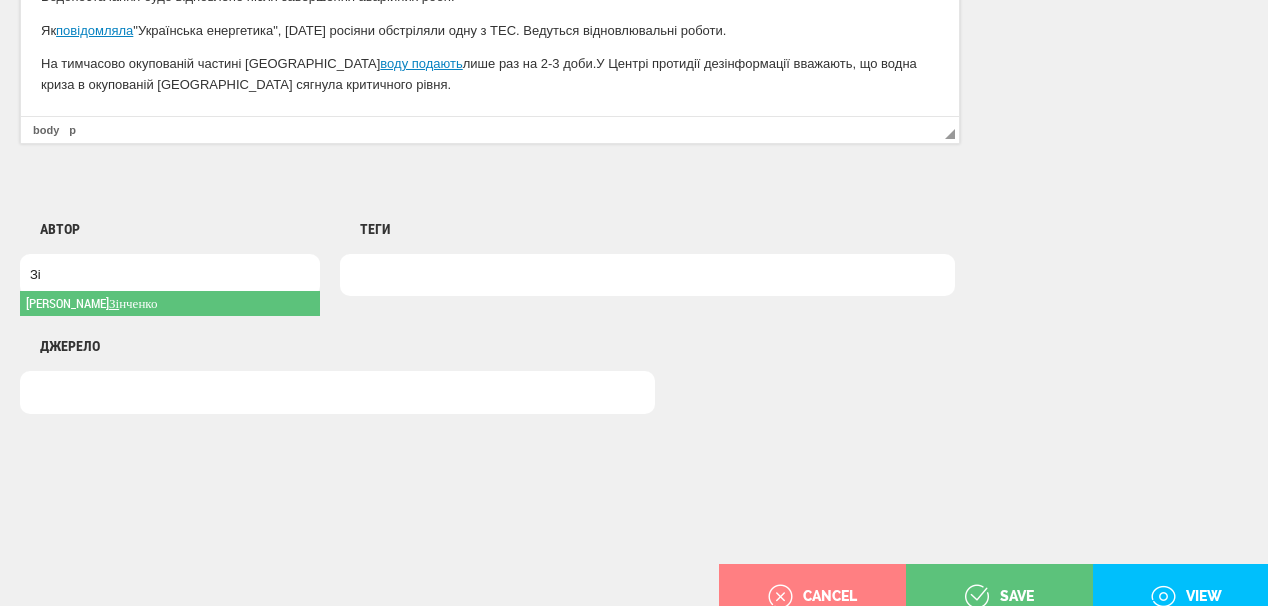 type on "Зі" 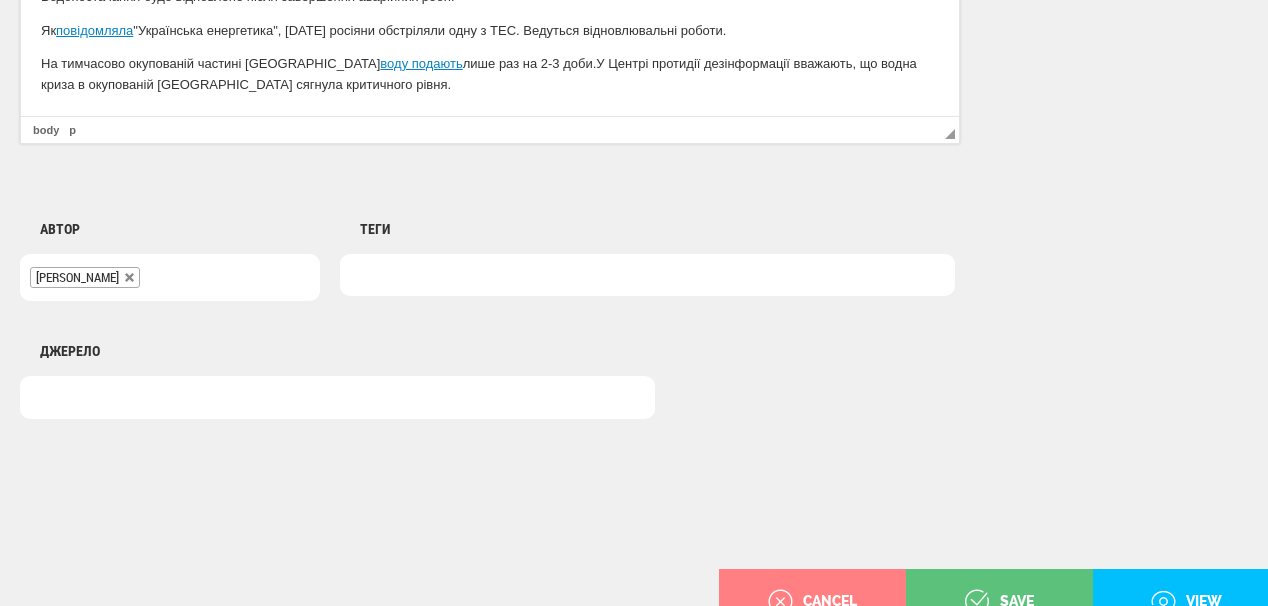 click at bounding box center (647, 275) 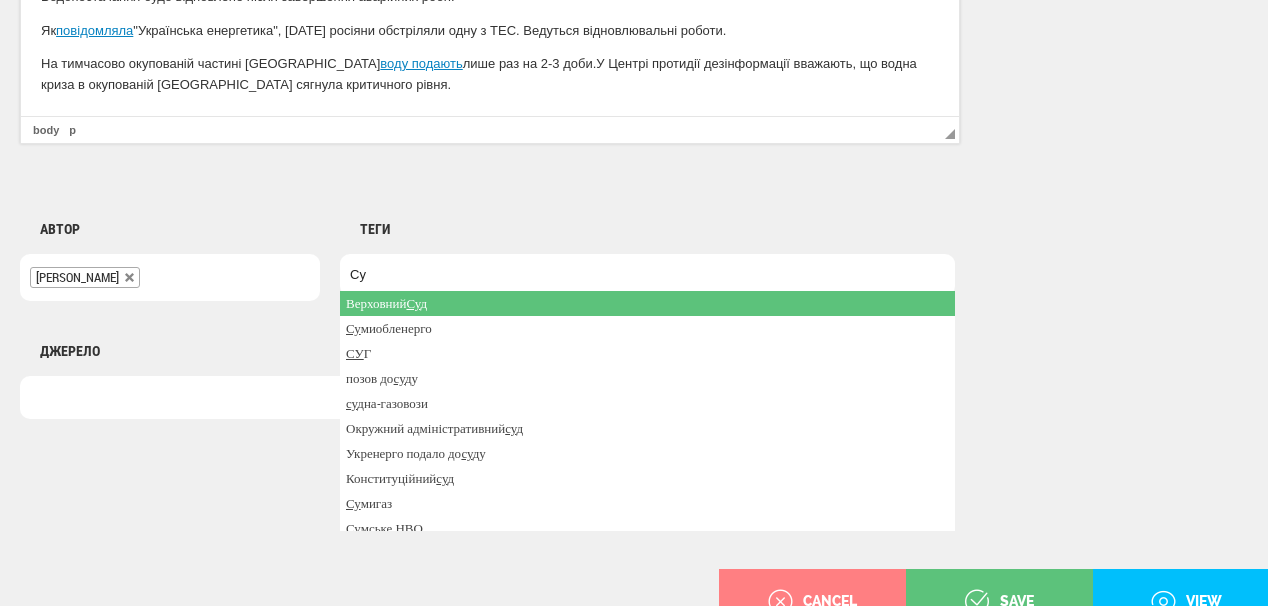 type on "С" 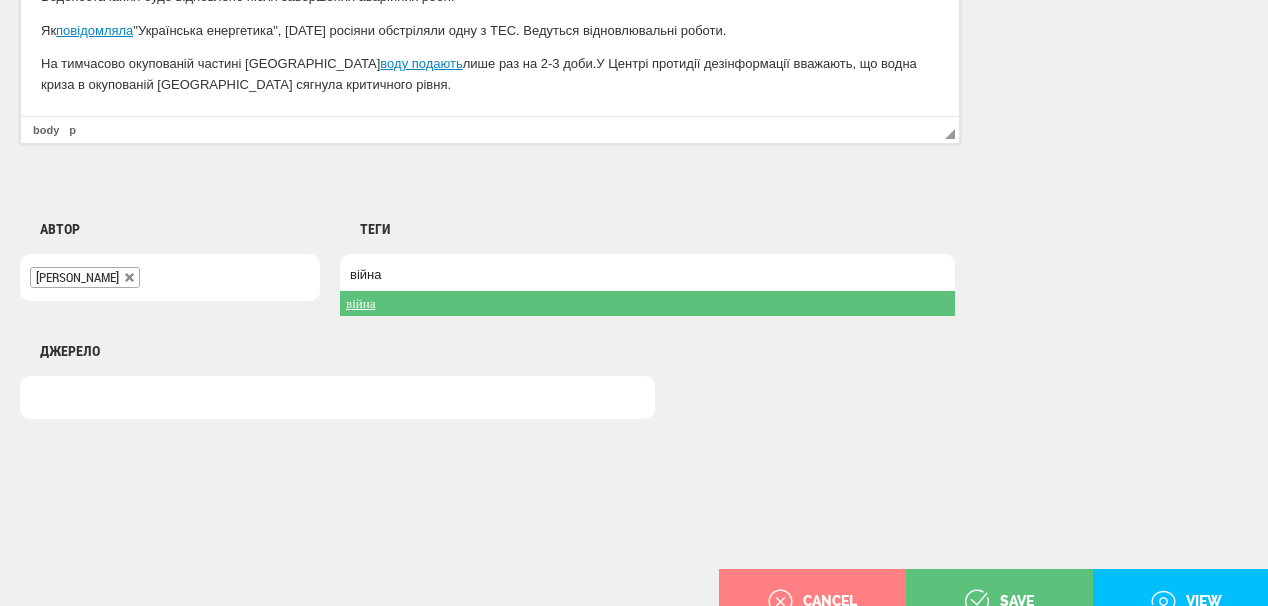 type on "війна" 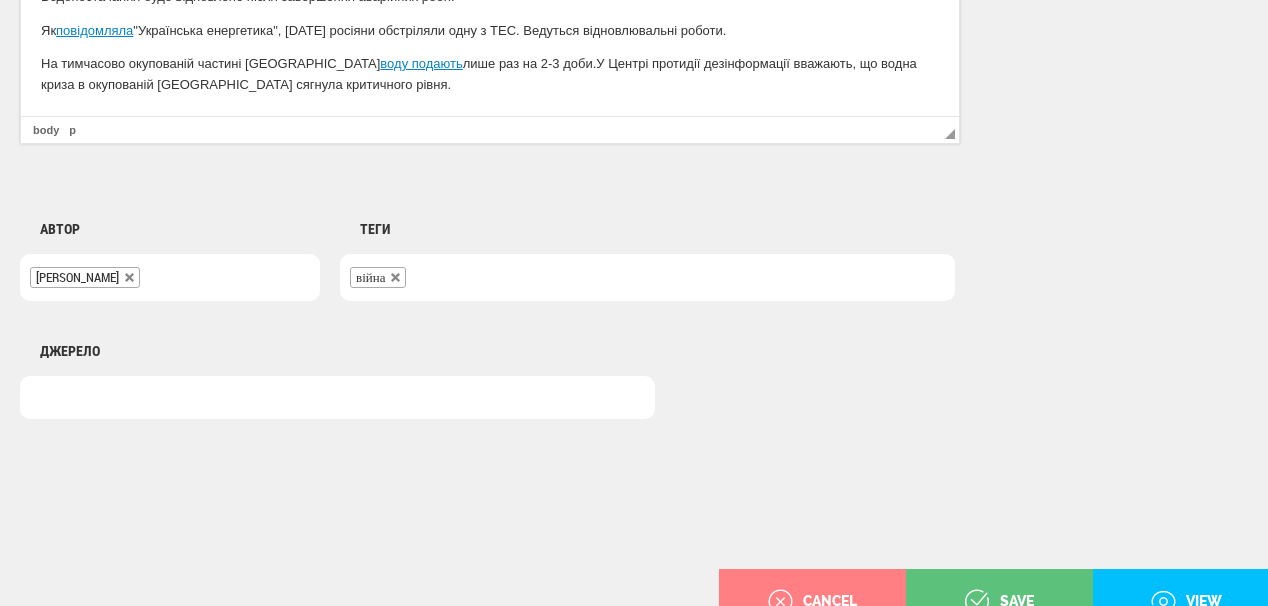 click on "війна" at bounding box center (647, 277) 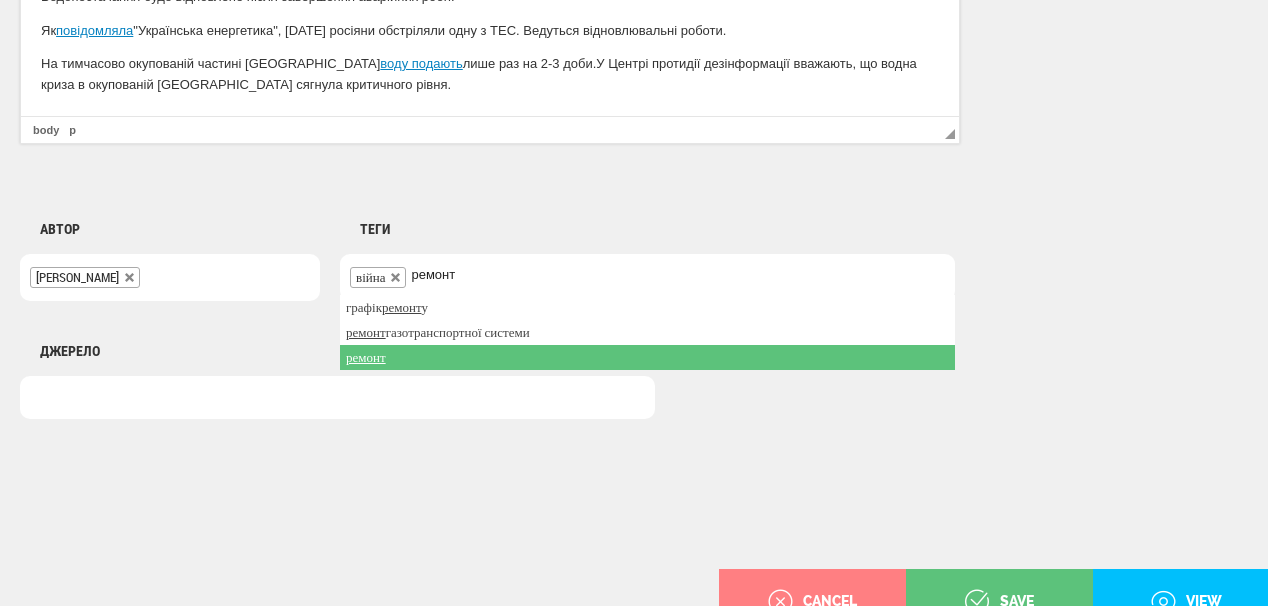 type on "ремонт" 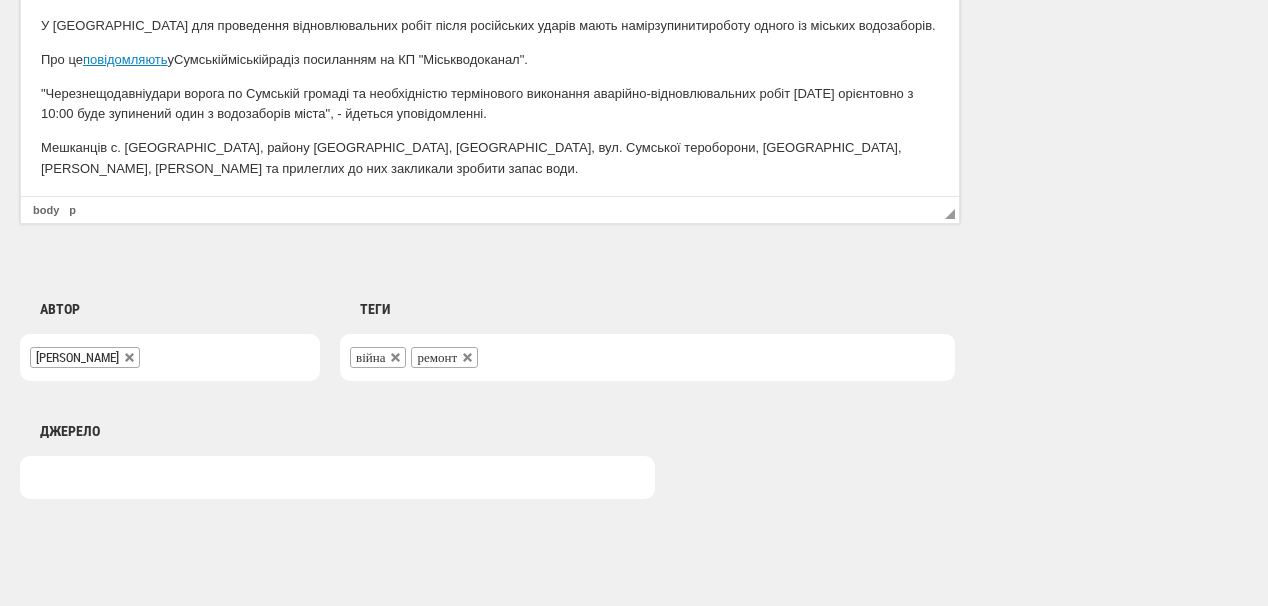 scroll, scrollTop: 1440, scrollLeft: 0, axis: vertical 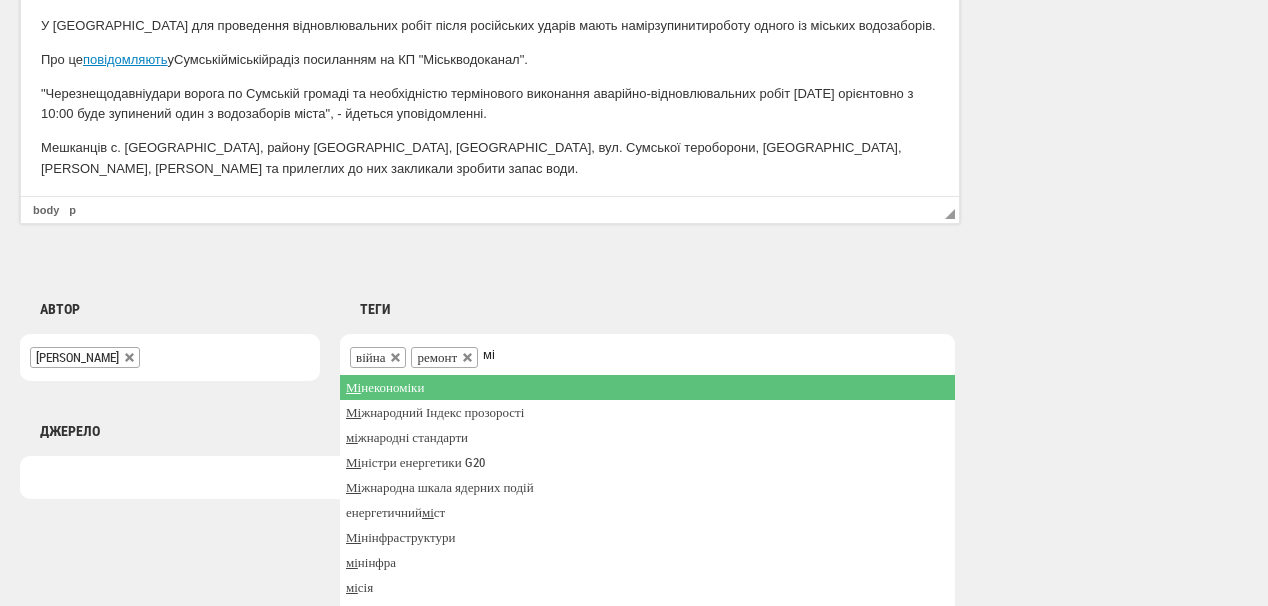 type on "м" 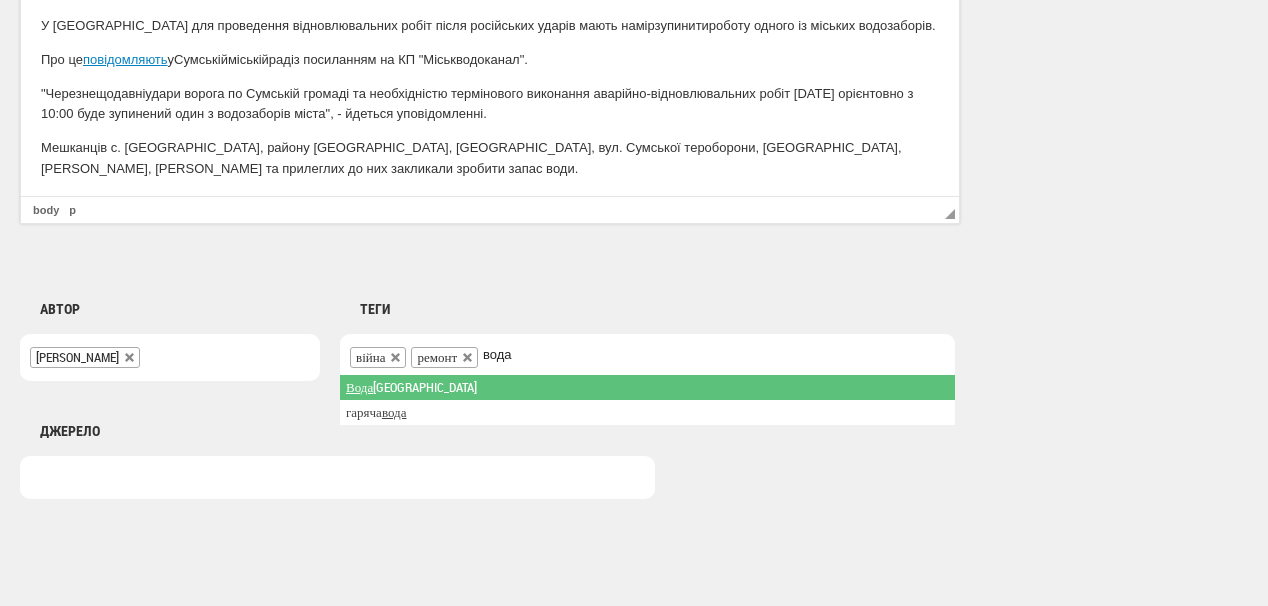click on "війна ремонт вода" at bounding box center [647, 357] 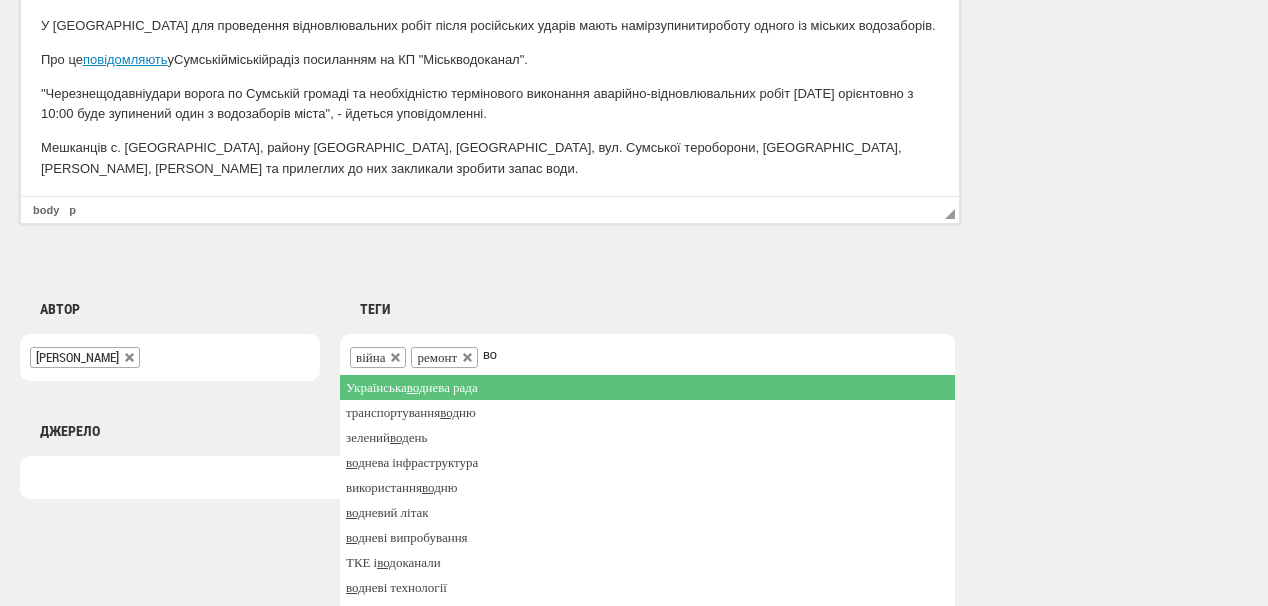 type on "в" 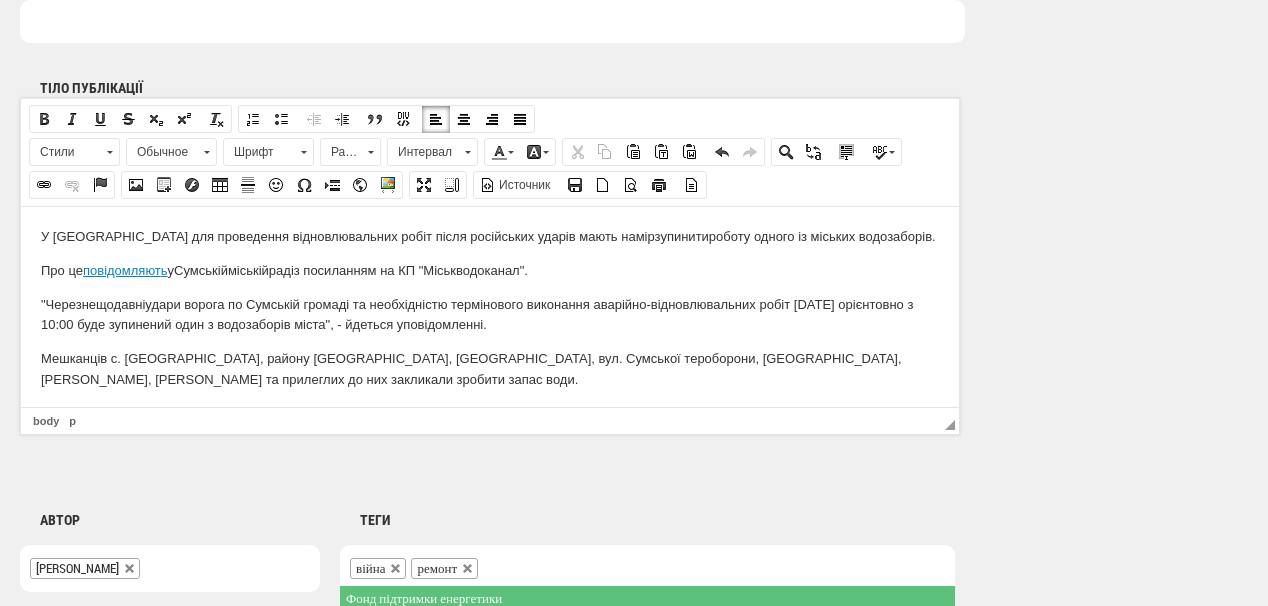 scroll, scrollTop: 1200, scrollLeft: 0, axis: vertical 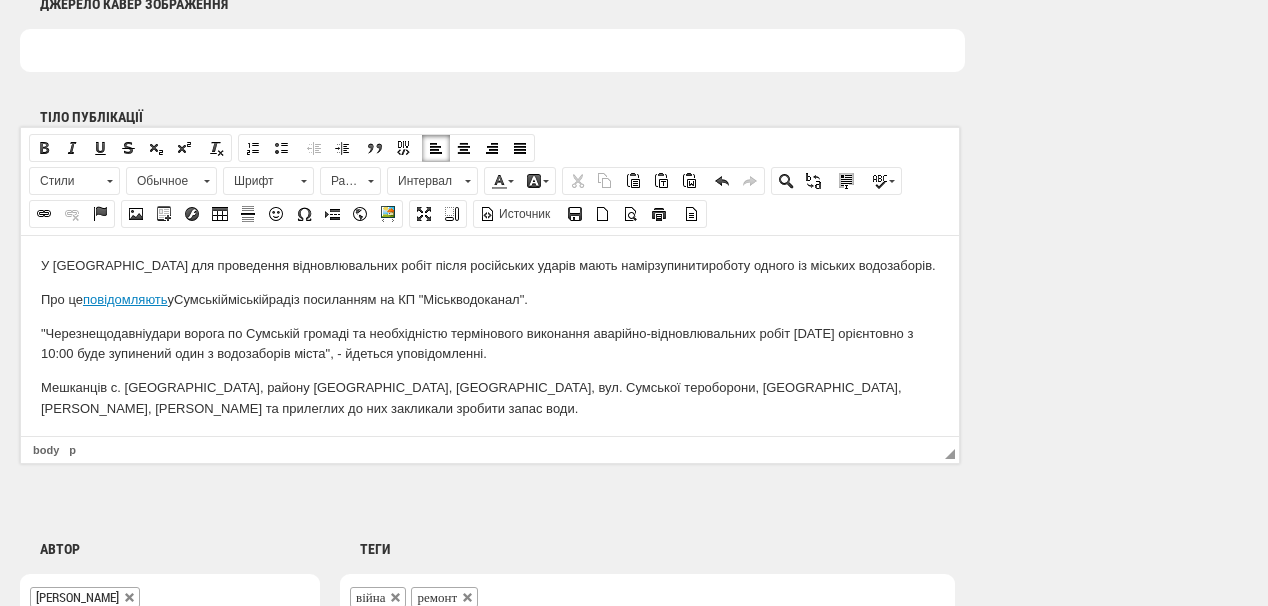 type 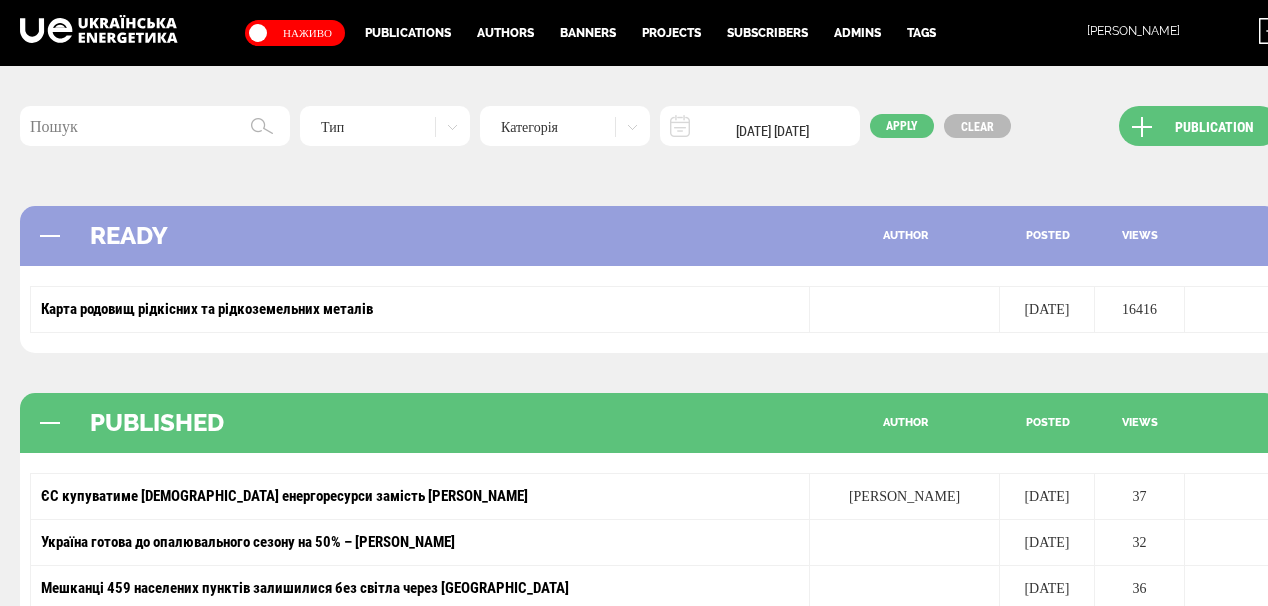 scroll, scrollTop: 0, scrollLeft: 0, axis: both 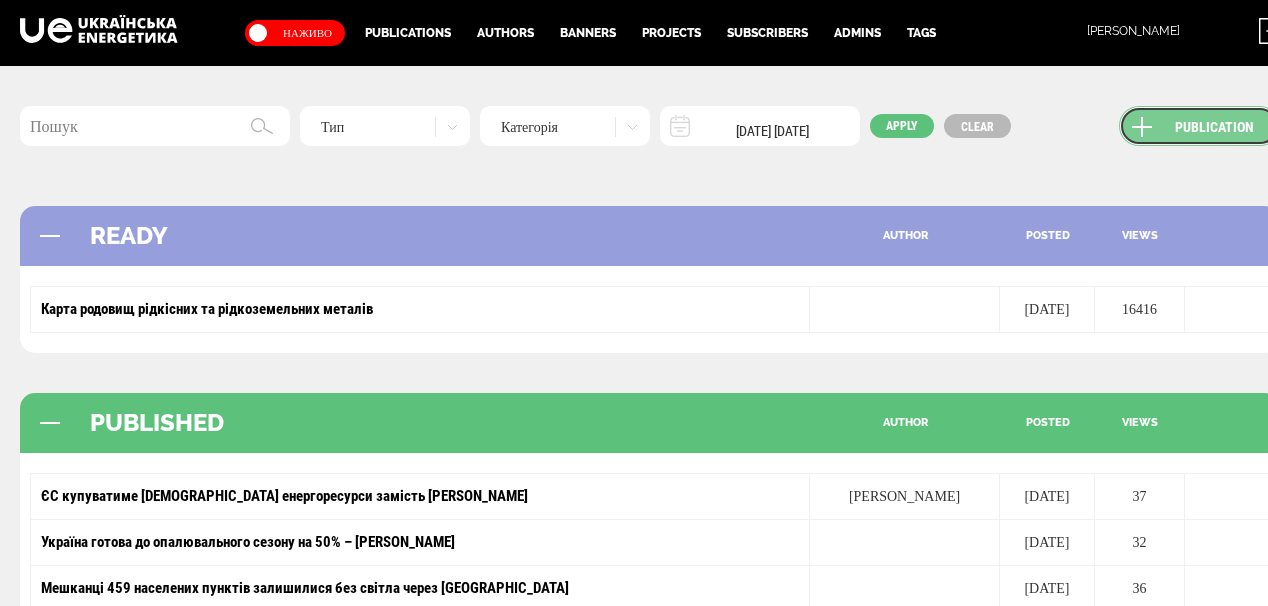 click on "Publication" at bounding box center [1199, 126] 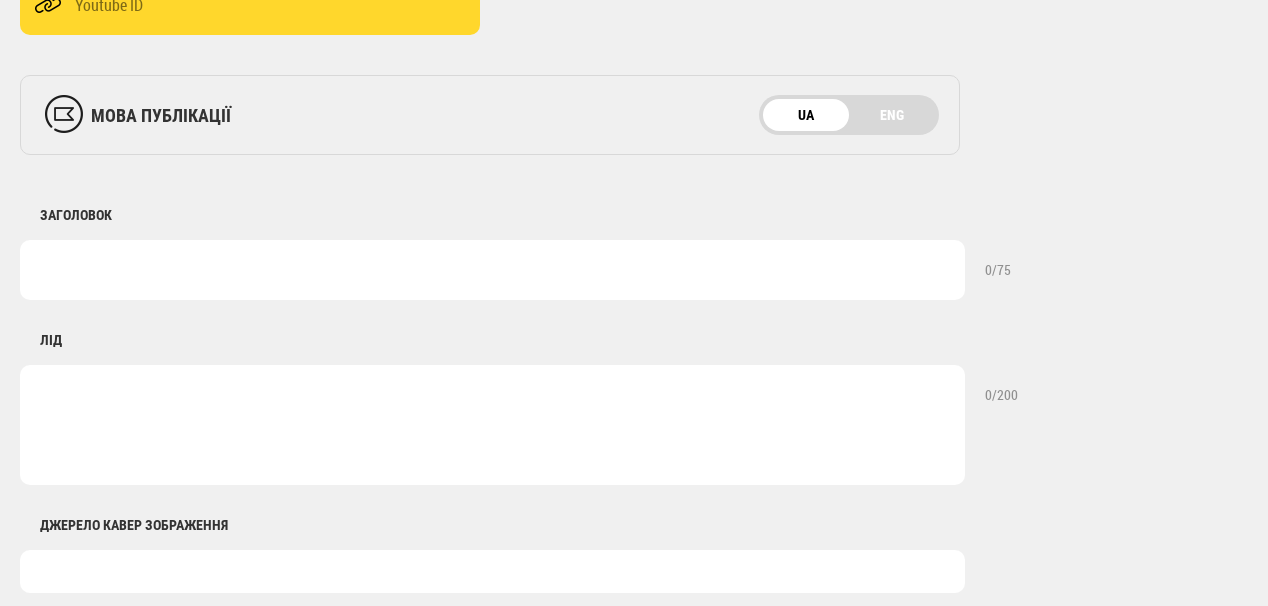 scroll, scrollTop: 720, scrollLeft: 0, axis: vertical 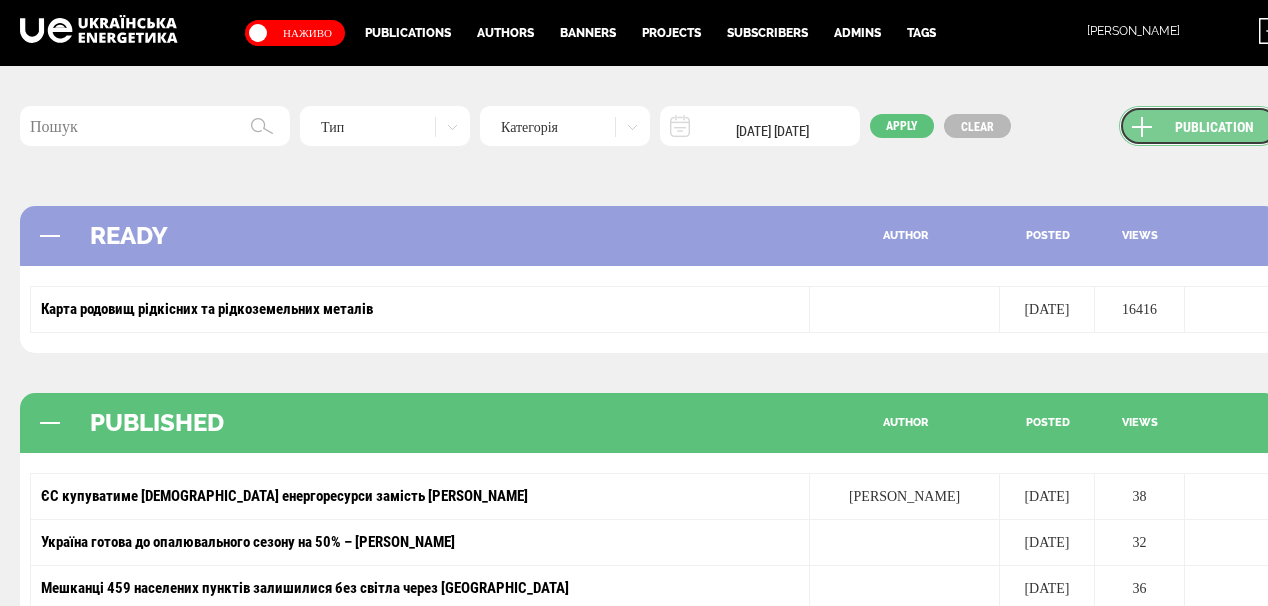 click on "Publication" at bounding box center [1199, 126] 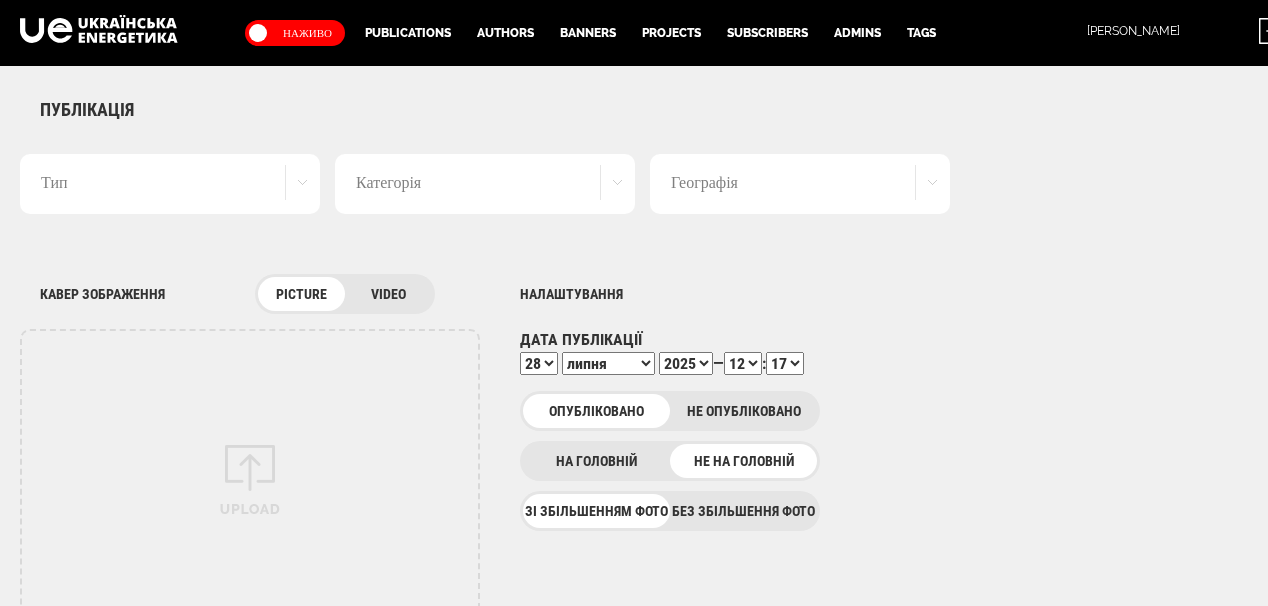 scroll, scrollTop: 0, scrollLeft: 0, axis: both 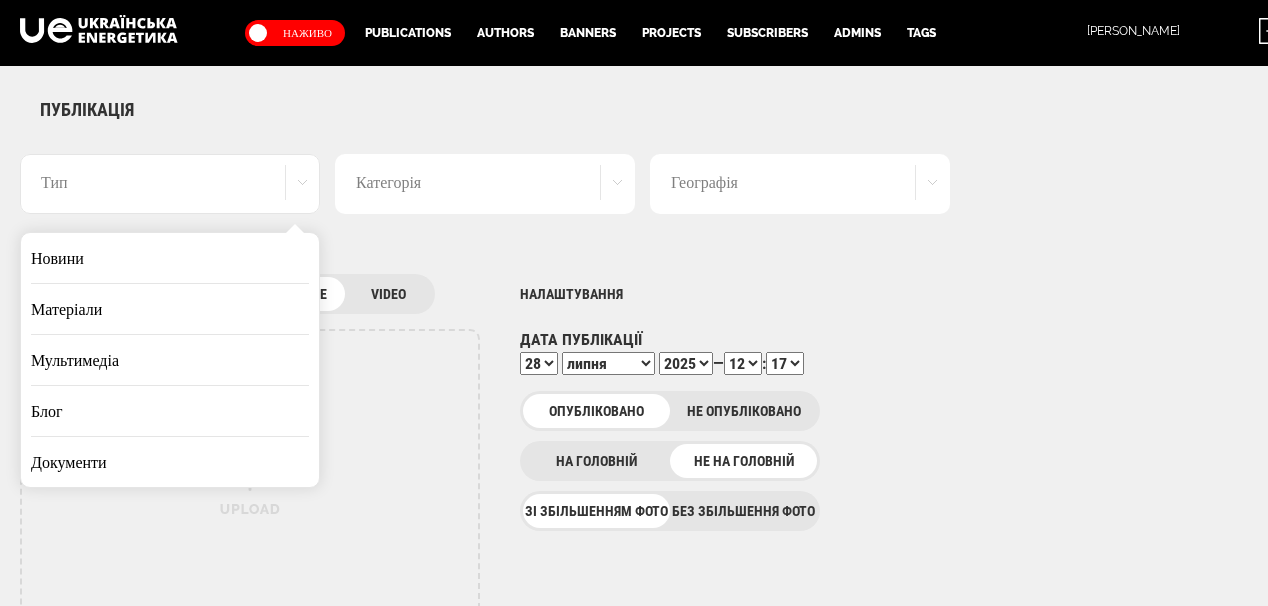 drag, startPoint x: 204, startPoint y: 255, endPoint x: 574, endPoint y: 292, distance: 371.8454 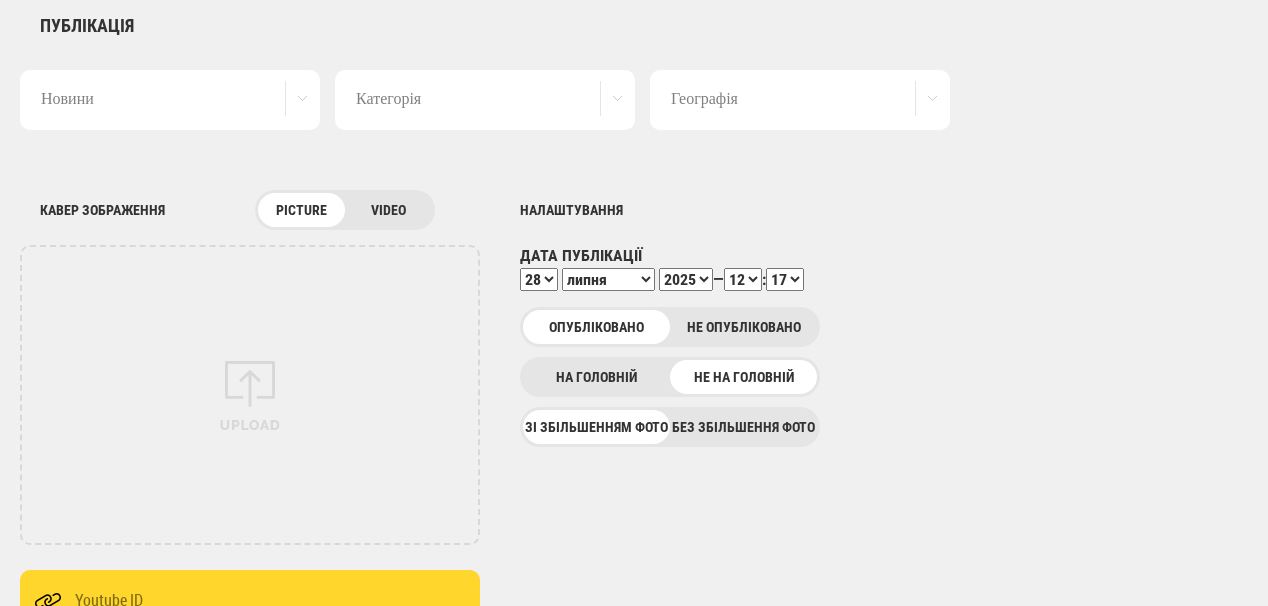 scroll, scrollTop: 80, scrollLeft: 0, axis: vertical 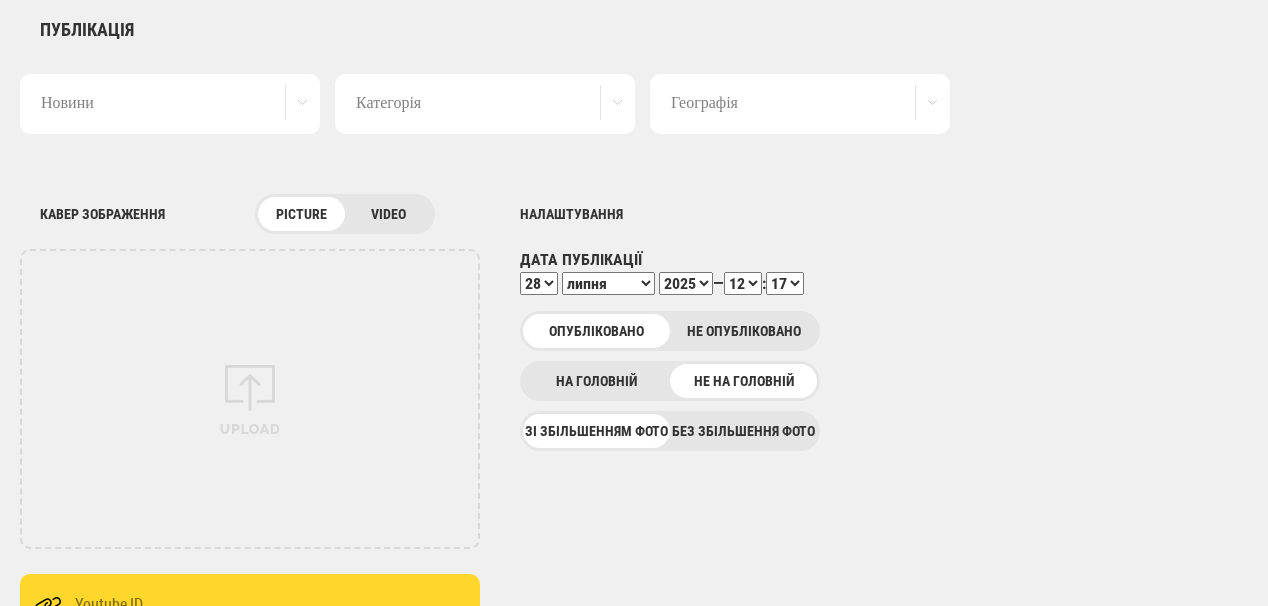 click on "Новини" at bounding box center (170, 104) 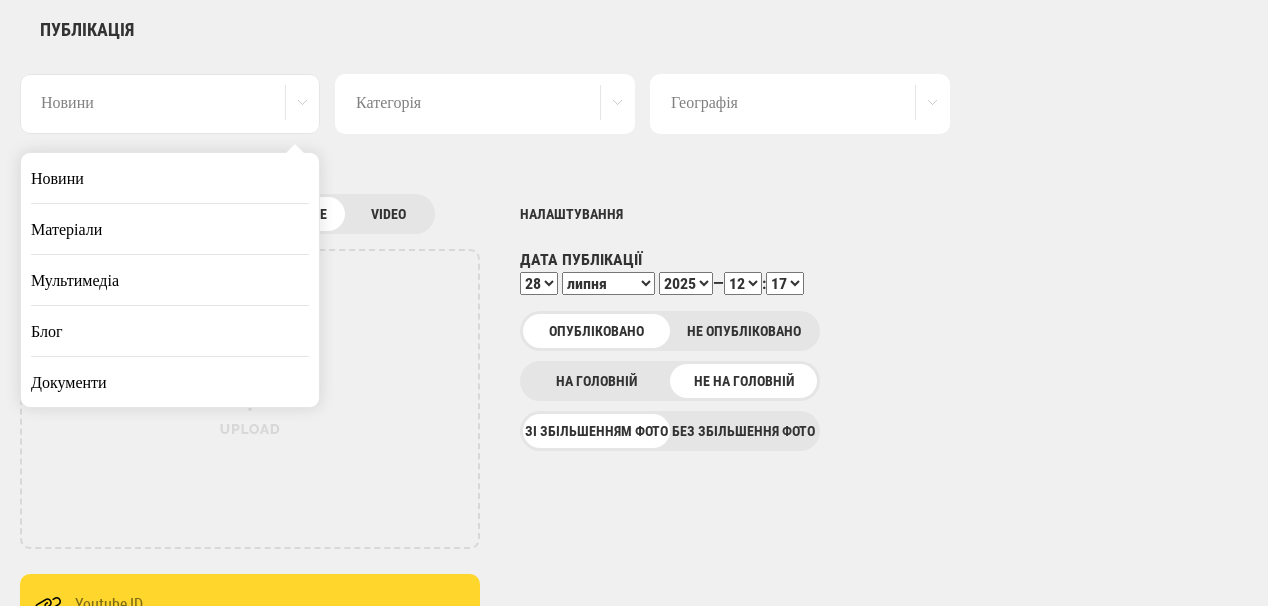 click on "Публікація Новини Новини Матеріали Мультимедіа Блог Документи [PERSON_NAME] Фото Аналітика Розслідування Репортаж [PERSON_NAME] Інфографіка Аналітика Green Deal Географія Зняти вибране Головне Важливе Кавер зображення picture video UPLOAD DELETE Налаштування Дата публікації
1
2
3
4
5
6
7
8
9
10
11
12
13
14
15
16
17
18
19
20
21
22
23
24
25
26
27
28
29
30
[DATE]
лютого
березня
квітня
травня
червня
липня
серпня
вересня
жовтня
листопада
[DATE]
2021
2022
2023
2024
2025
2026
2027
2028
2029
2030
—
00
01
02
03
04
05
06
07
08
09
10
11
12
13
14
15
16
17" at bounding box center (650, 995) 